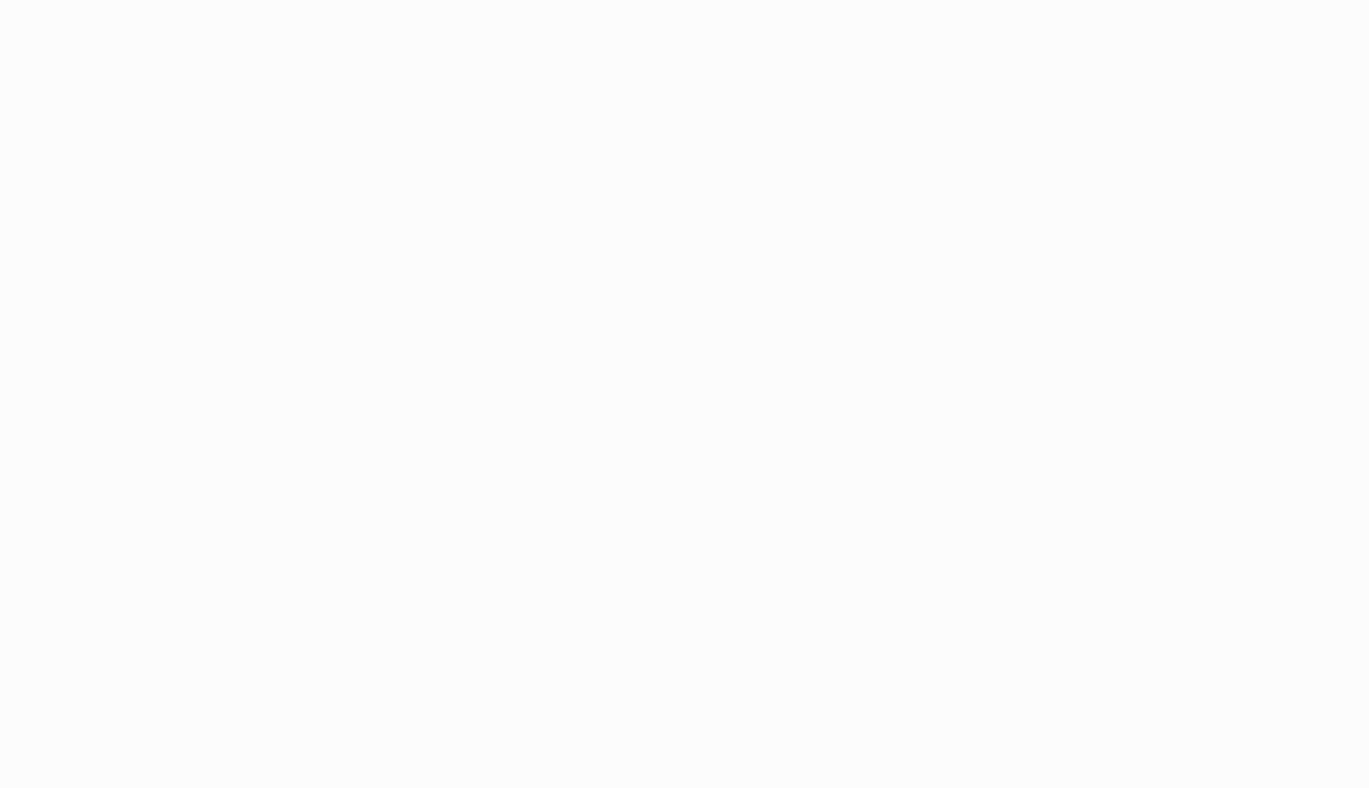 scroll, scrollTop: 0, scrollLeft: 0, axis: both 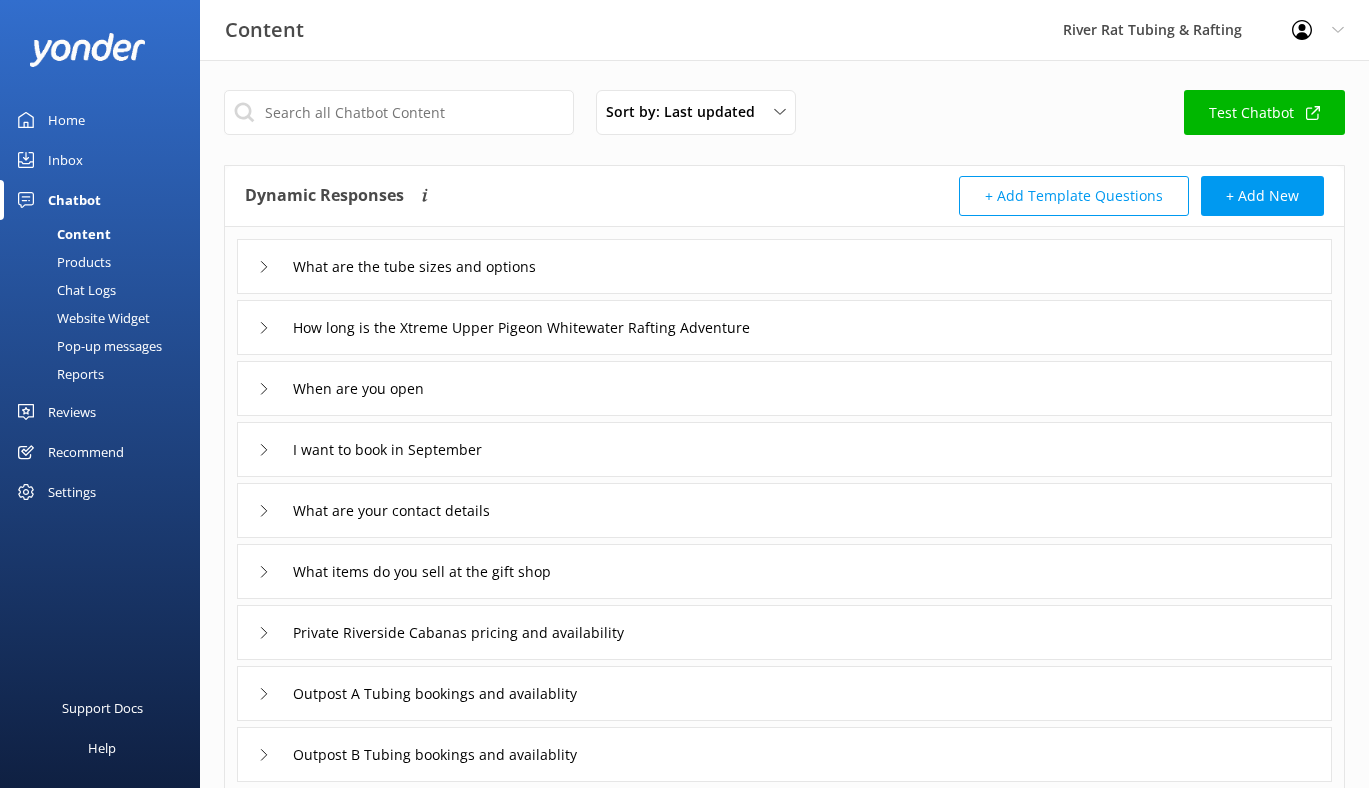 click on "Sort by: Last updated Title Last updated Test Chatbot" at bounding box center (784, 118) 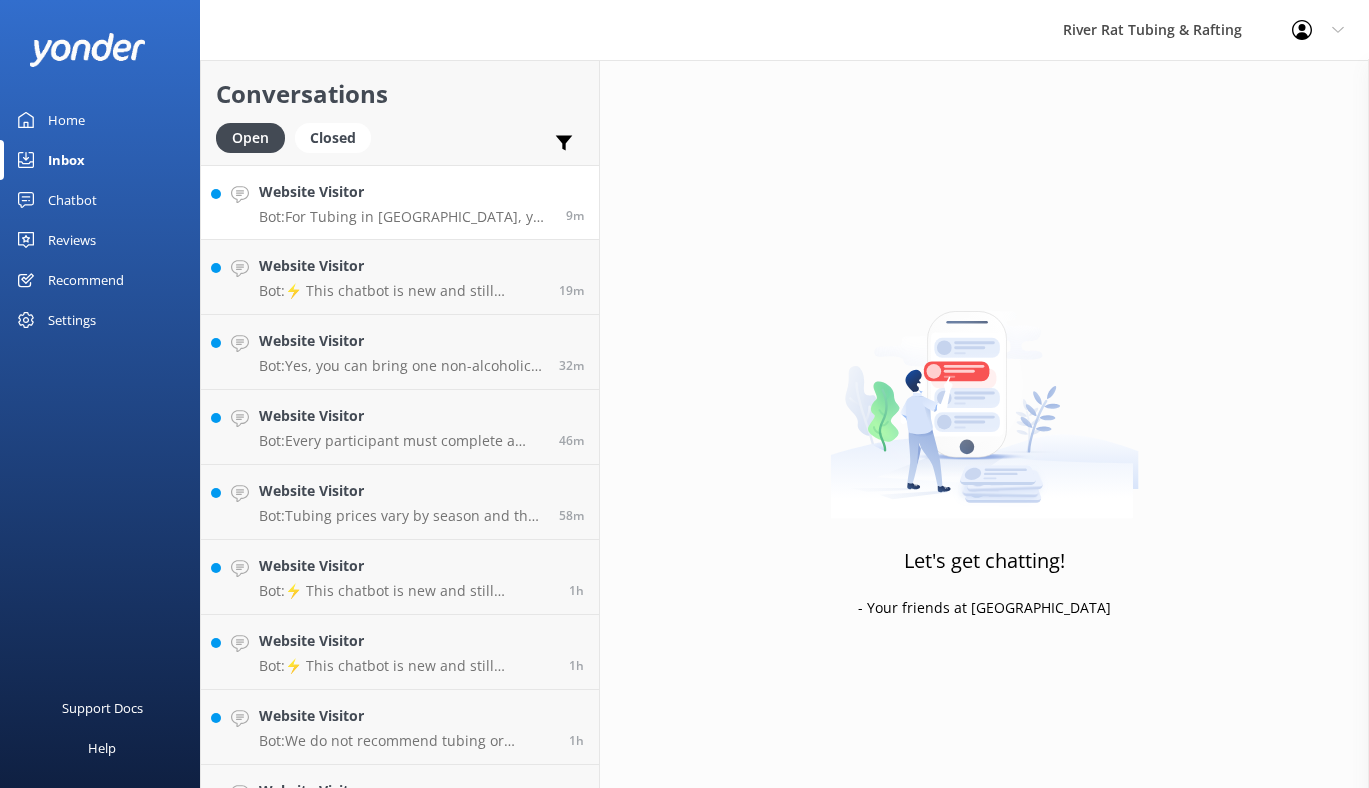 click on "Bot:  For Tubing in Townsend, you should check in as close to your reservation time as possible, as early check-ins are not permitted. If you need to adjust your time, it's best to call ahead since availability is limited." at bounding box center (405, 217) 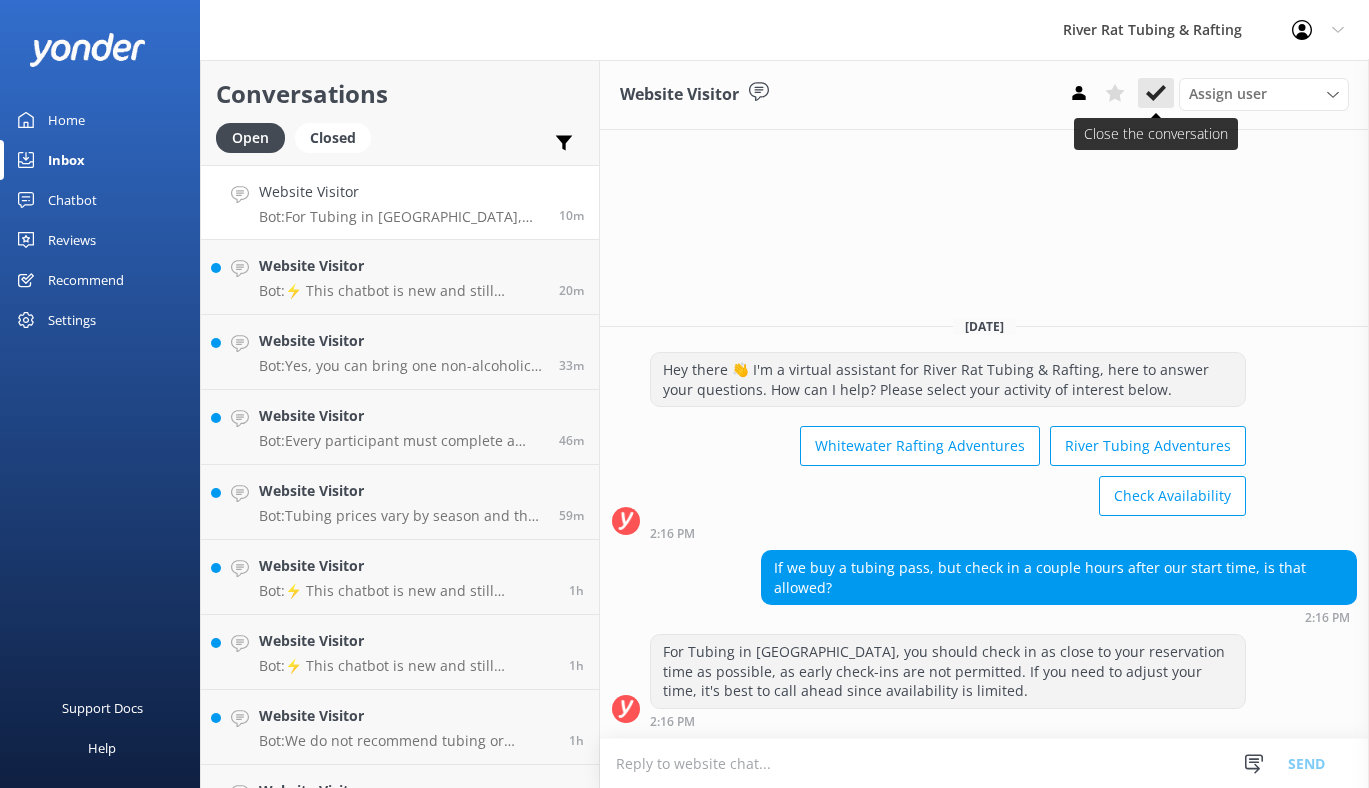 click 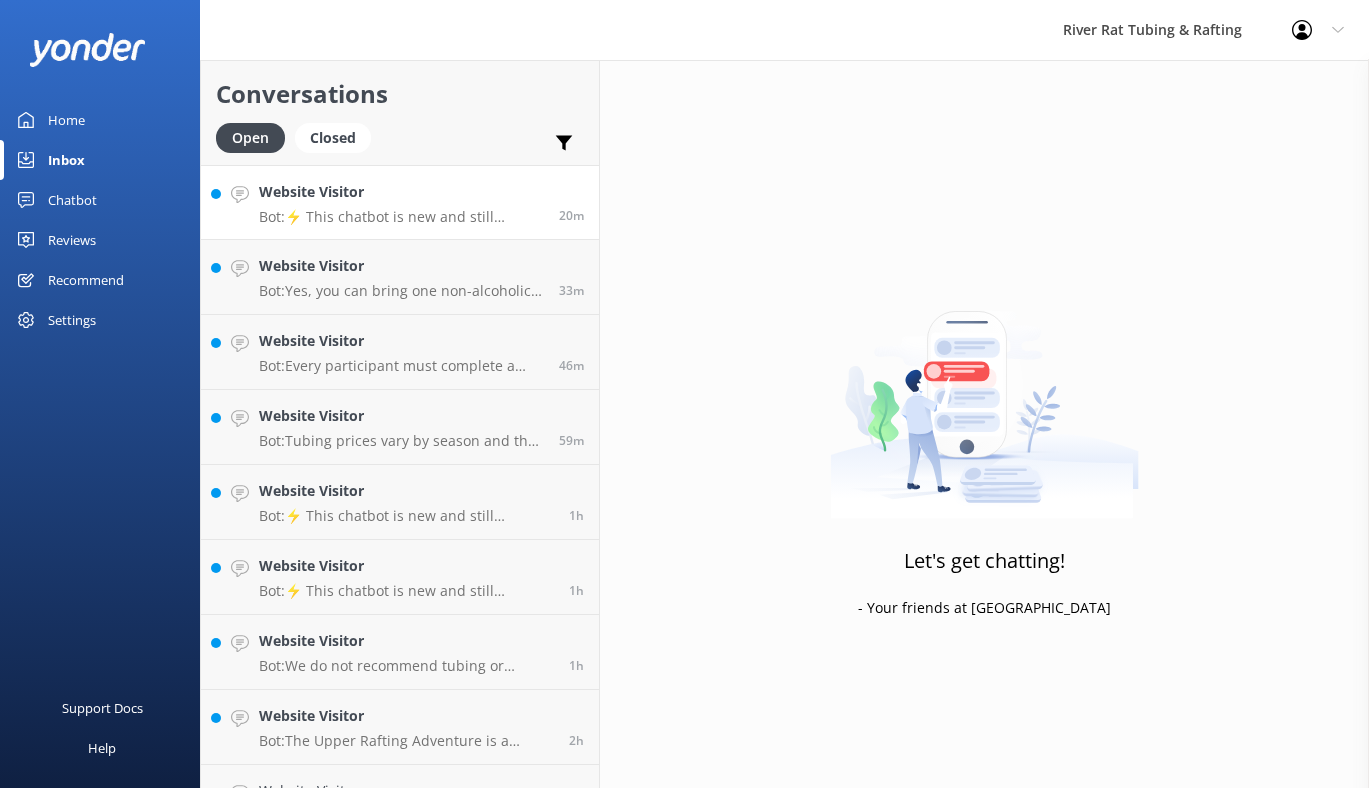 click on "Website Visitor Bot:  ⚡ This chatbot is new and still learning. You're welcome to ask a new question and our automated FAQ bot might be able to help. OR you can Call Us at (865) 448-8888 or fill out this Contact Us form: https://smokymtnriverrat.com/contact-us/" at bounding box center (401, 202) 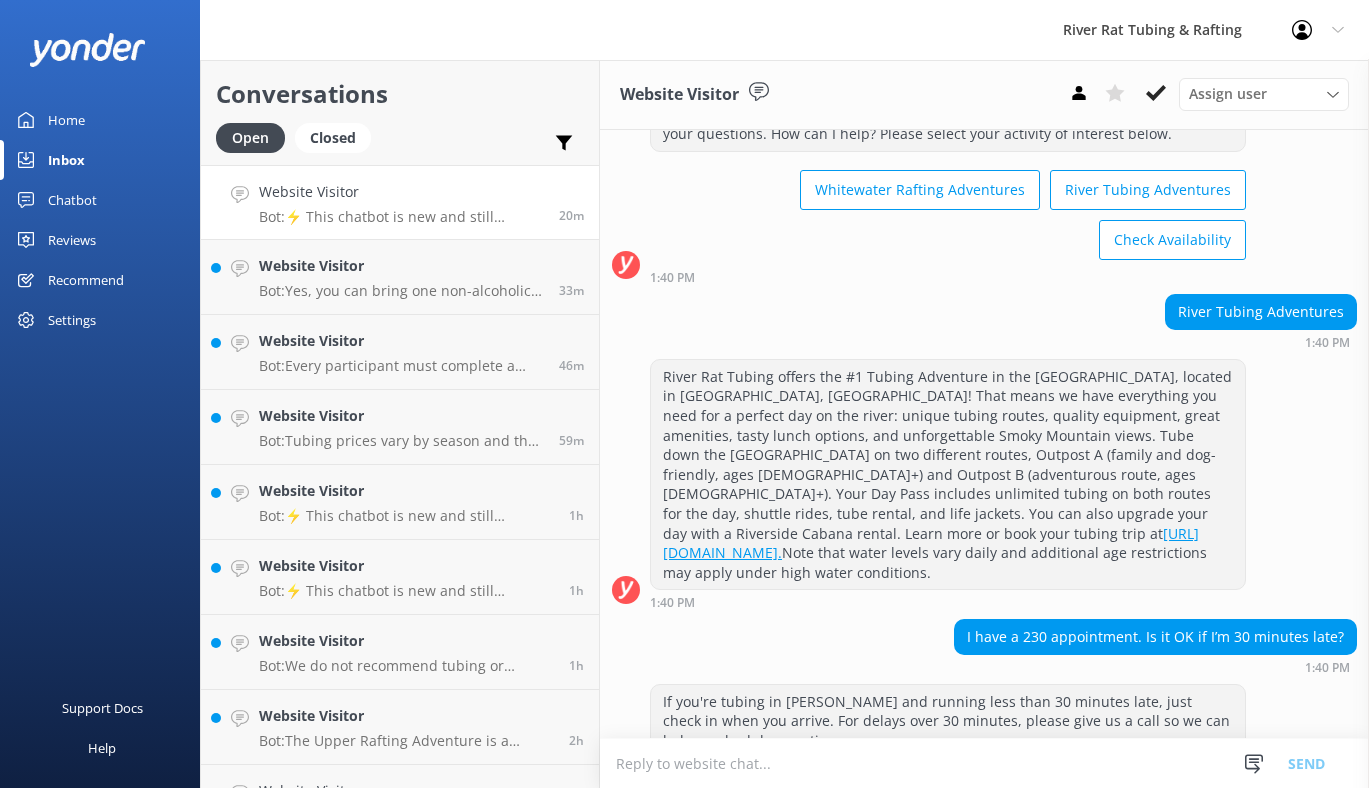 scroll, scrollTop: 78, scrollLeft: 0, axis: vertical 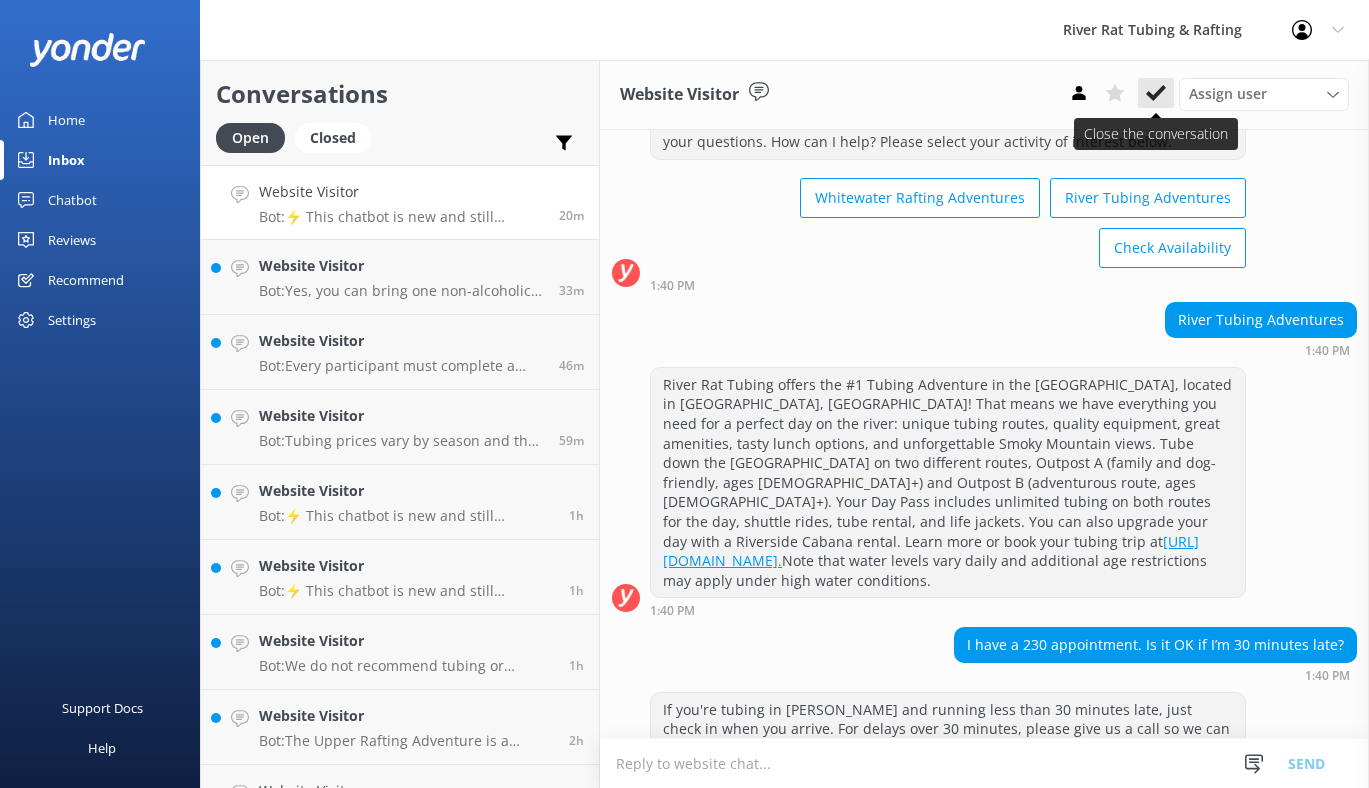 click at bounding box center (1156, 93) 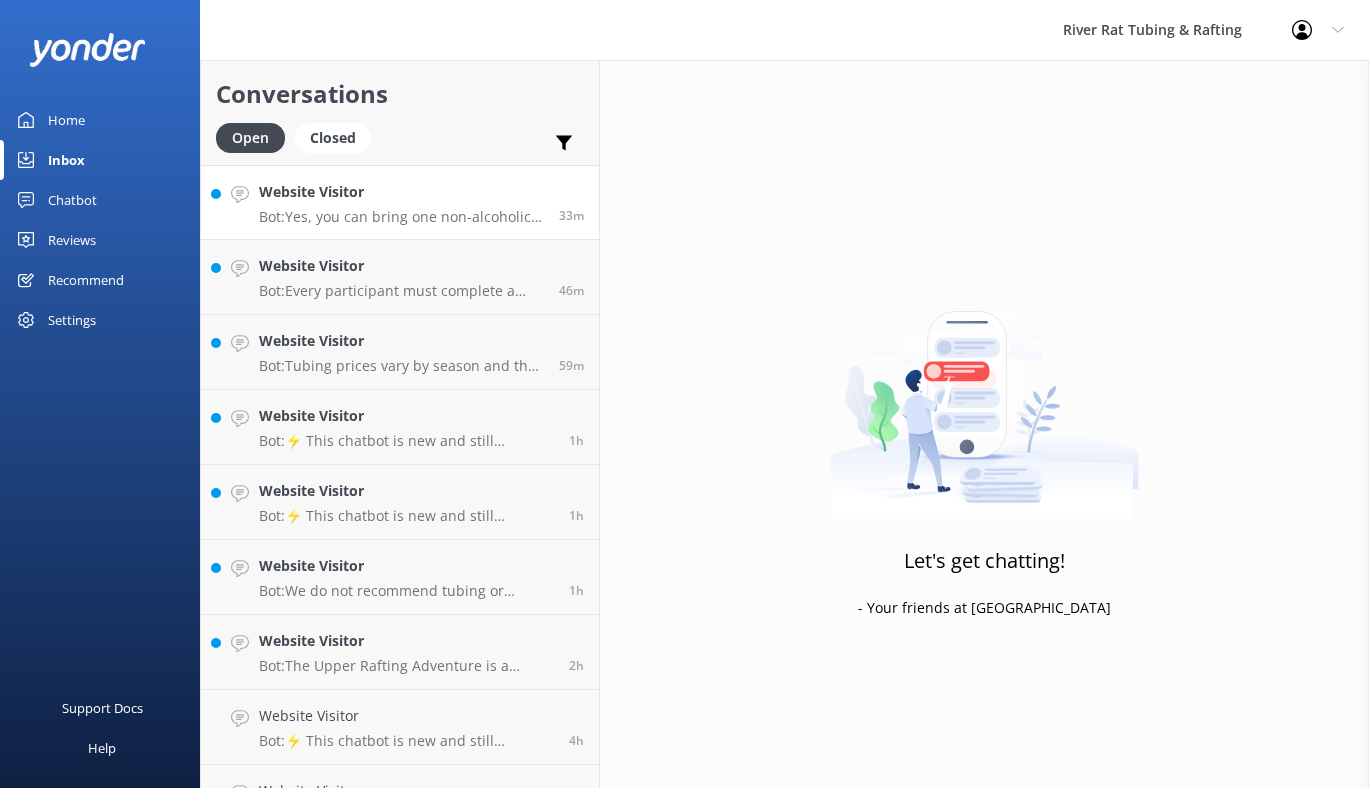click on "Website Visitor" at bounding box center [401, 192] 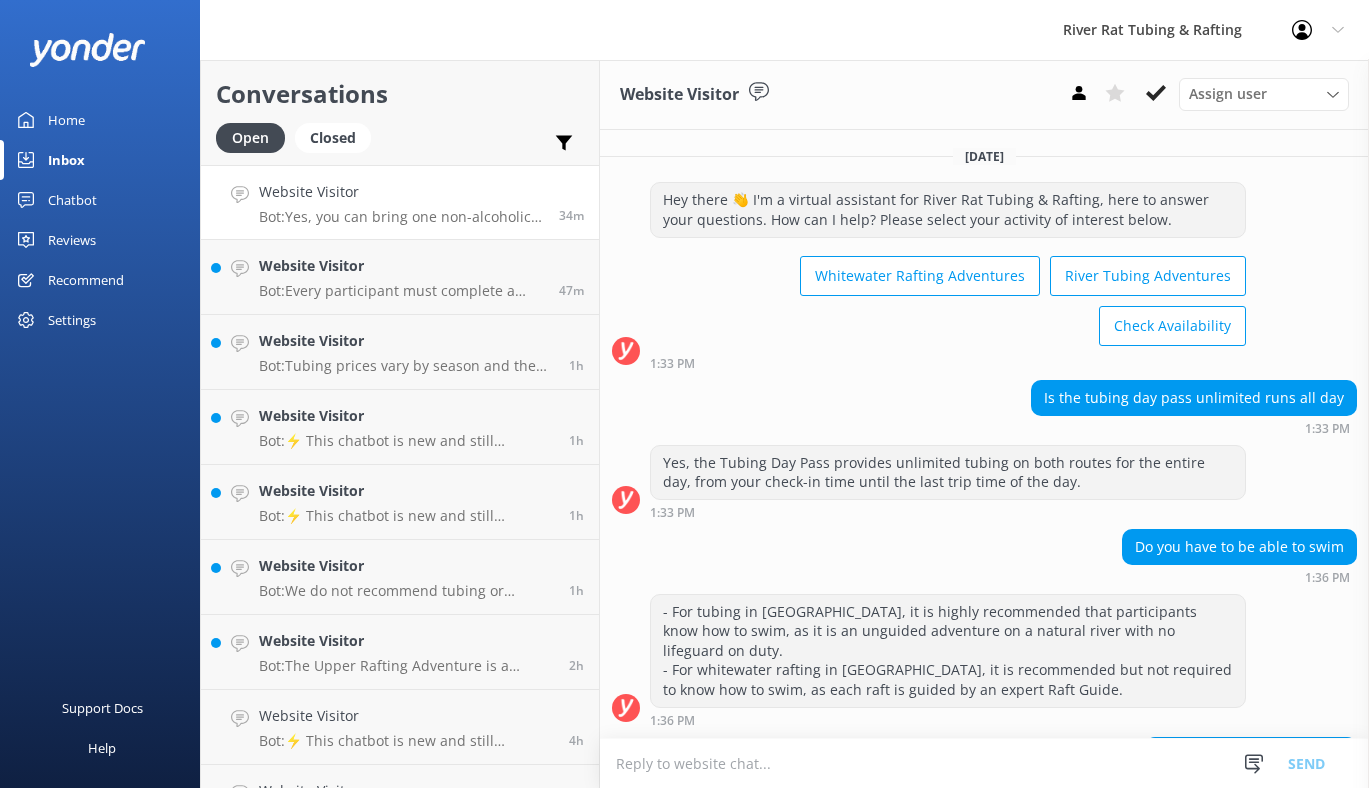scroll, scrollTop: 621, scrollLeft: 0, axis: vertical 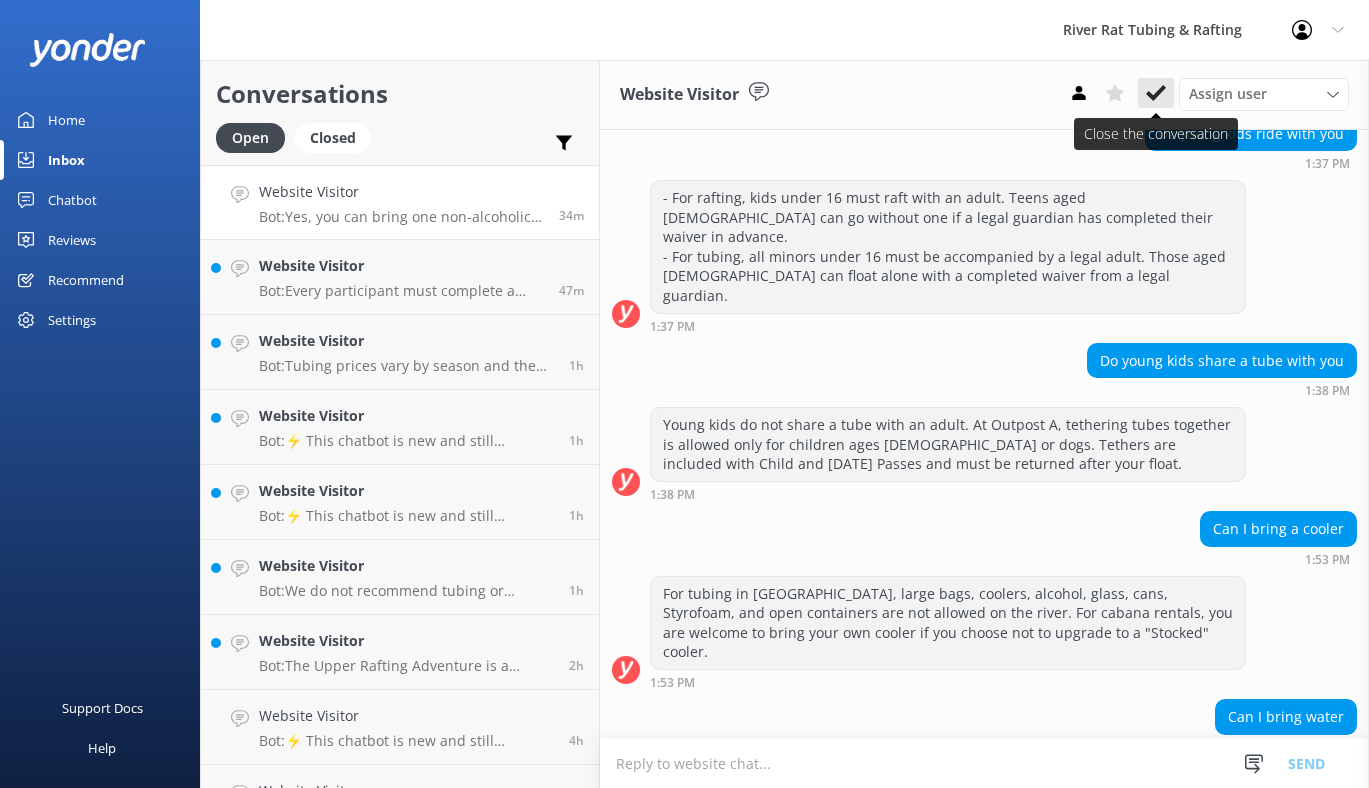 click 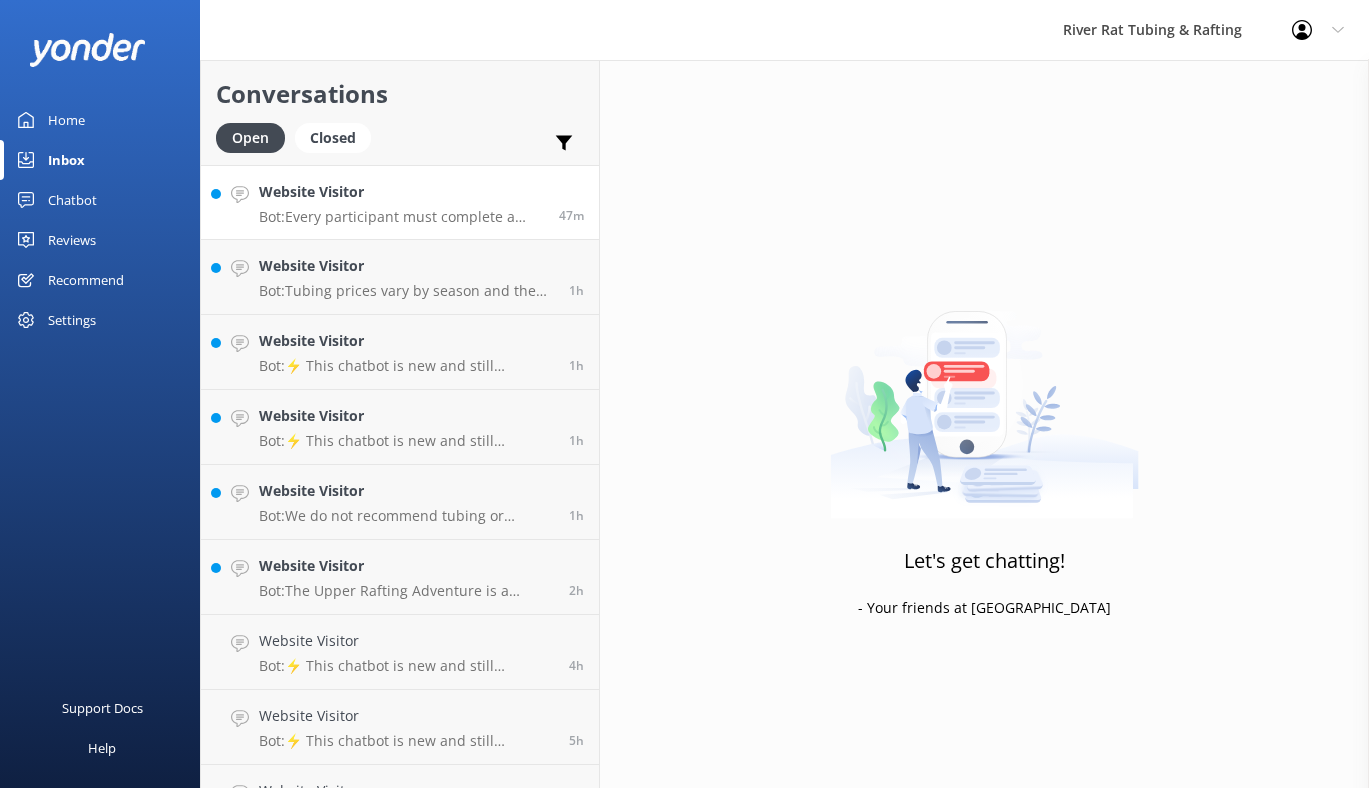 click on "Website Visitor" at bounding box center (401, 192) 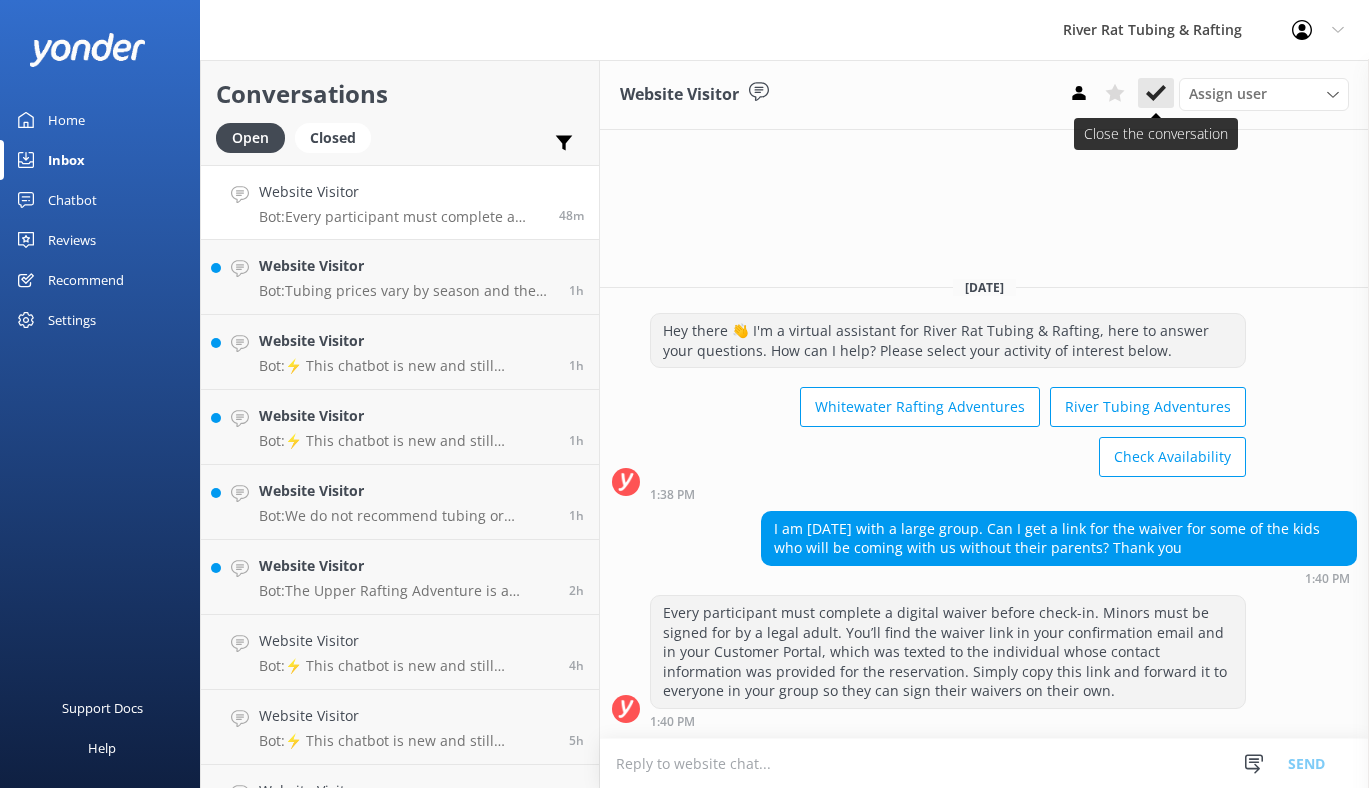 click 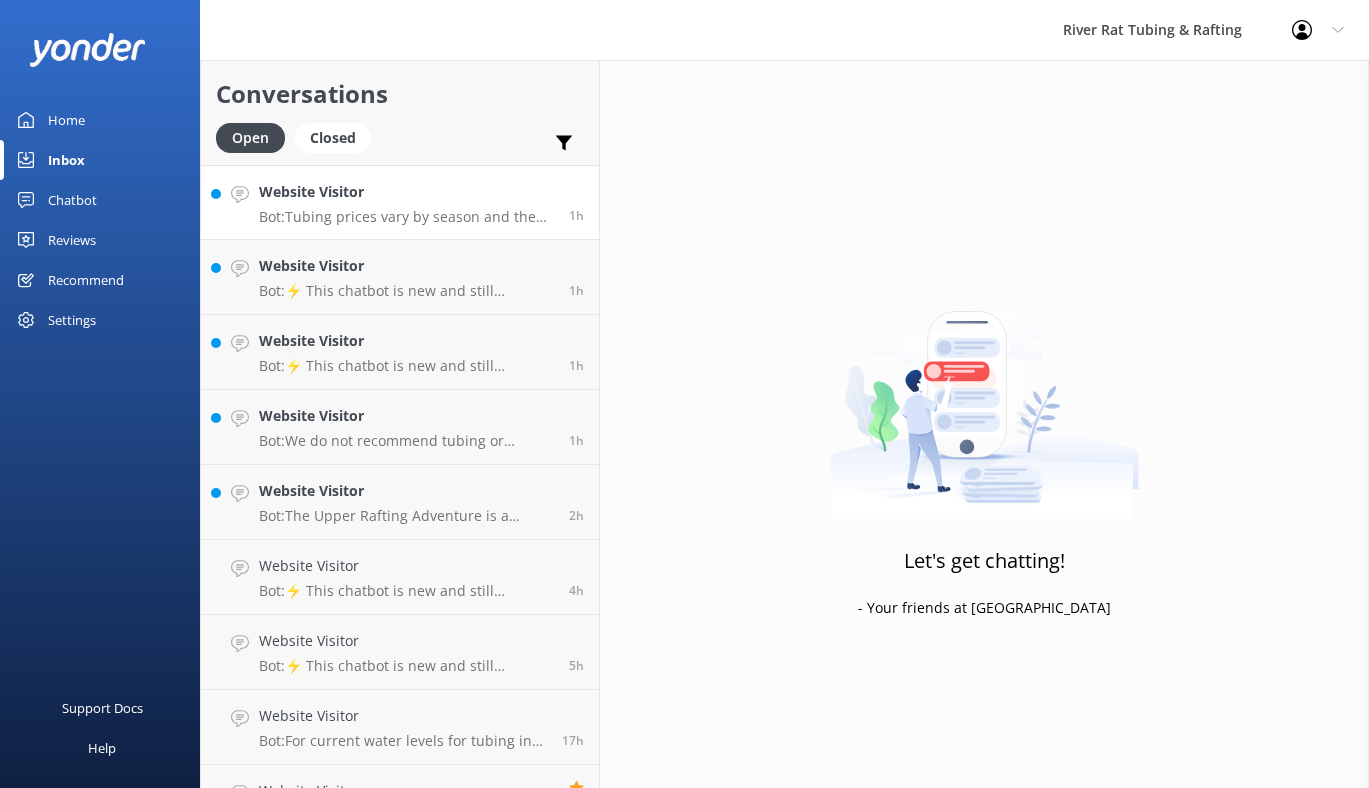 click on "Bot:  Tubing prices vary by season and the type of pass you choose. For full pricing details, visit https://smokymtnriverrat.com/tubing-rates/." at bounding box center [406, 217] 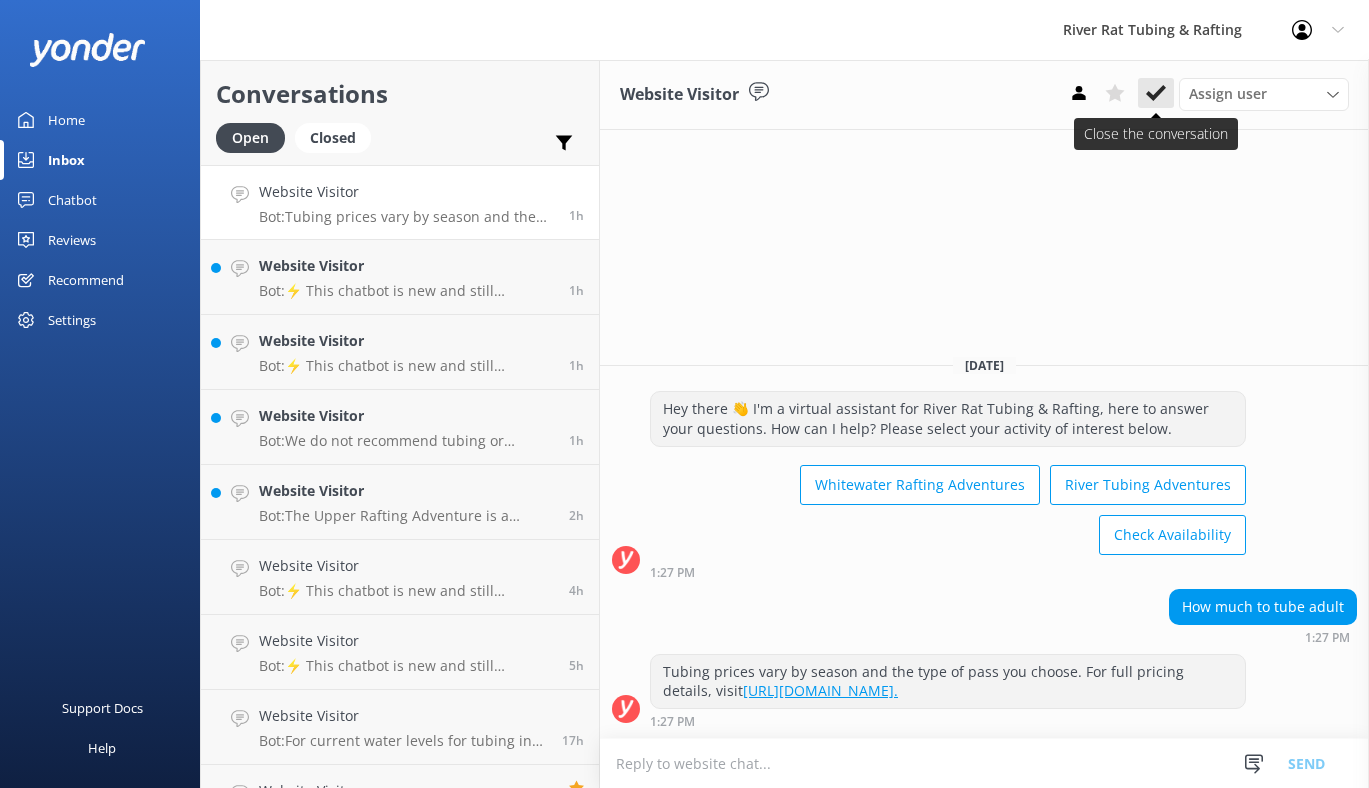 click 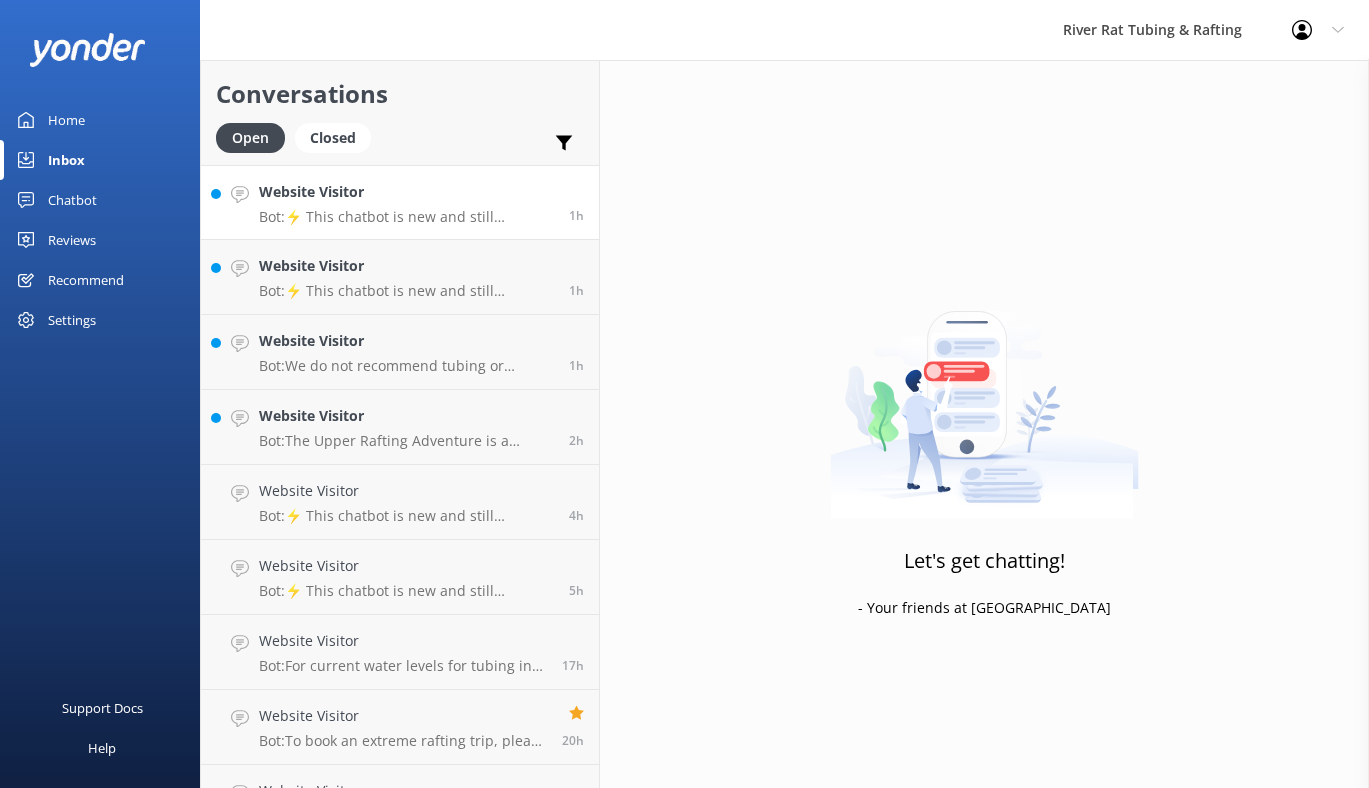 click on "Bot:  ⚡ This chatbot is new and still learning. You're welcome to ask a new question and our automated FAQ bot might be able to help. OR you can Call Us at [PHONE_NUMBER] or fill out this Contact Us form: [URL][DOMAIN_NAME]" at bounding box center (406, 217) 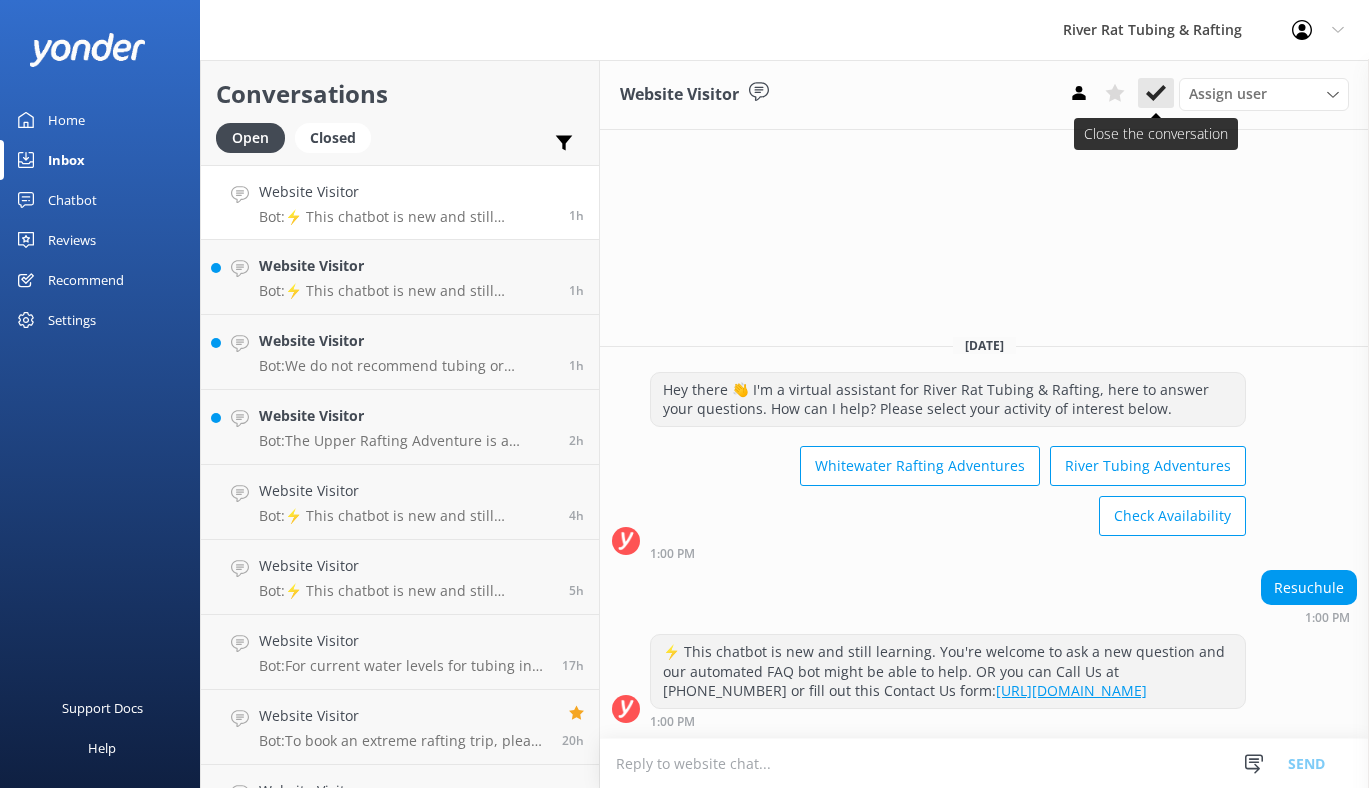 click 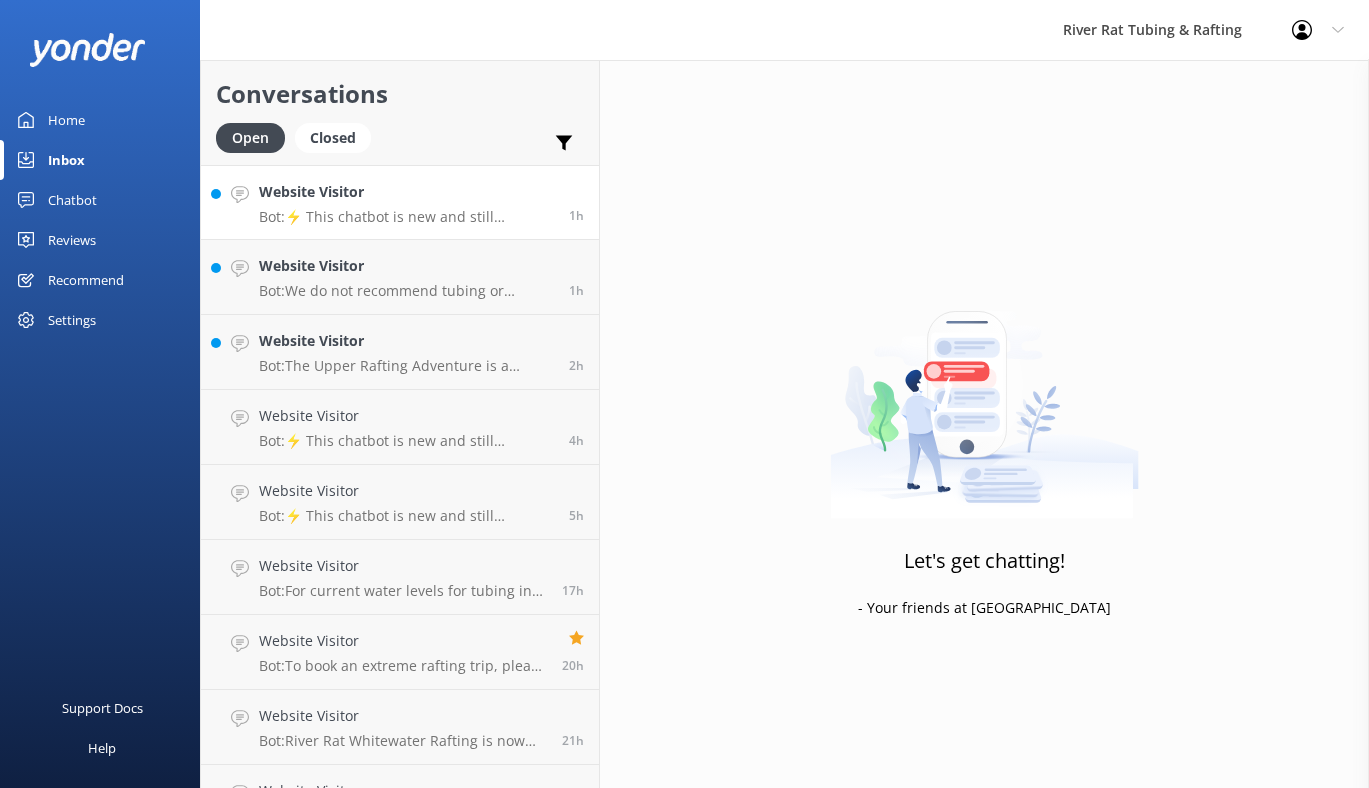 click on "Bot:  ⚡ This chatbot is new and still learning. You're welcome to ask a new question and our automated FAQ bot might be able to help. OR you can Call Us at [PHONE_NUMBER] or fill out this Contact Us form: [URL][DOMAIN_NAME]" at bounding box center (406, 217) 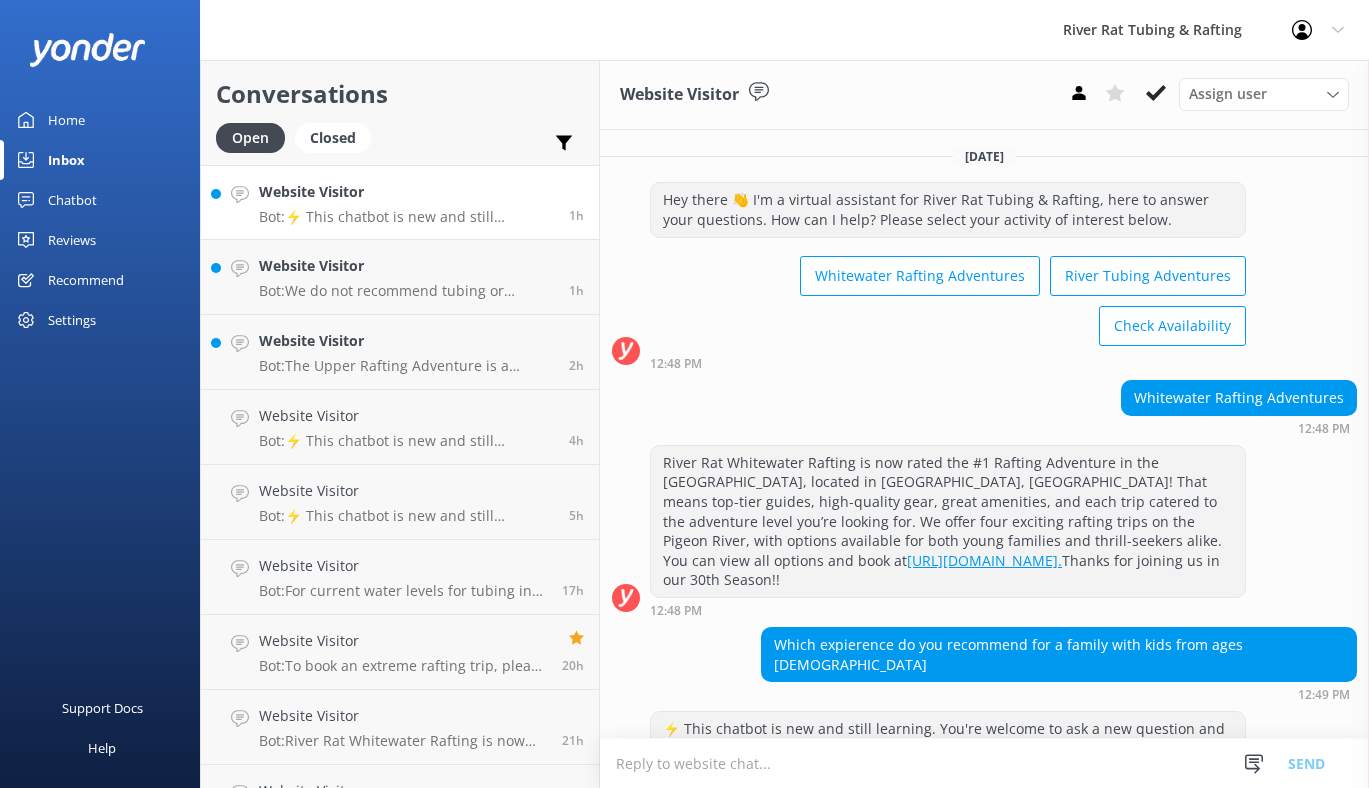 scroll, scrollTop: 6, scrollLeft: 0, axis: vertical 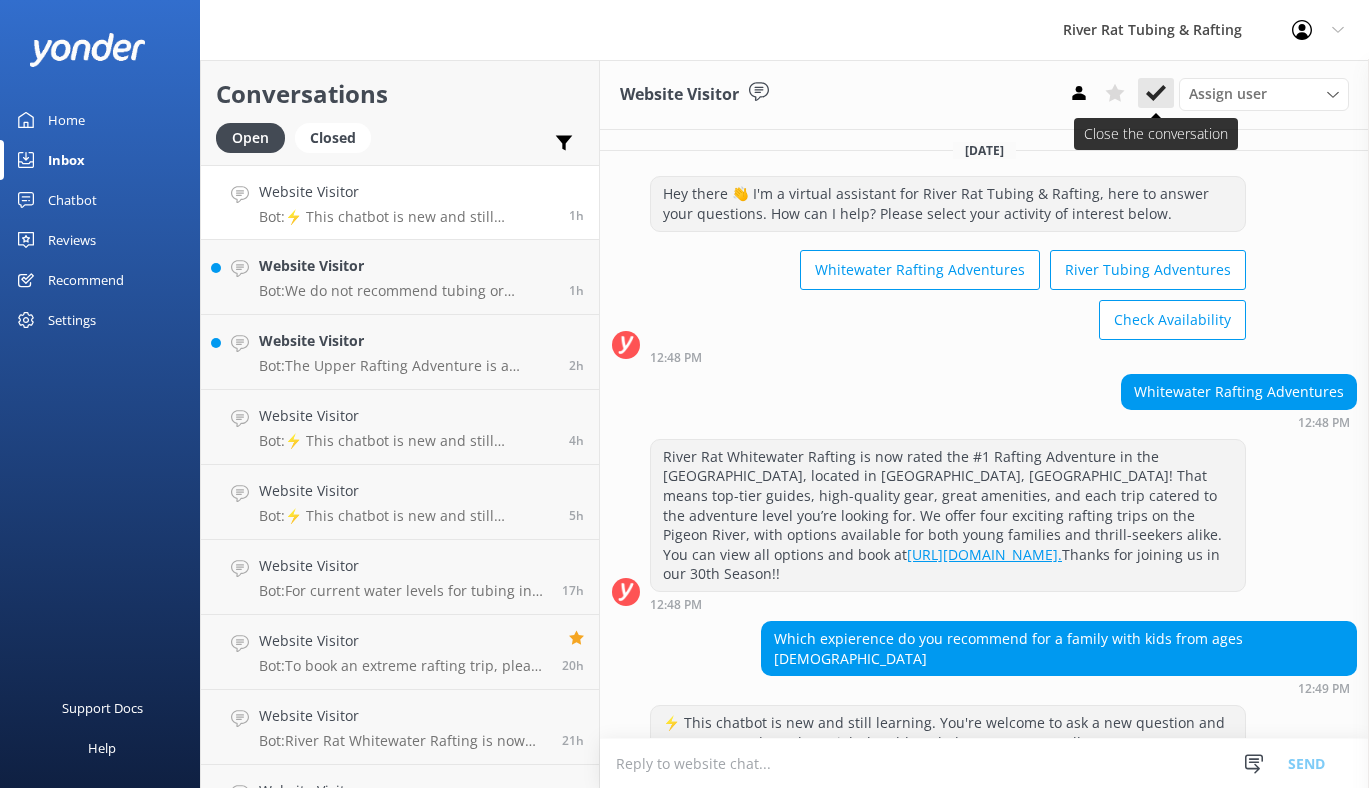 click 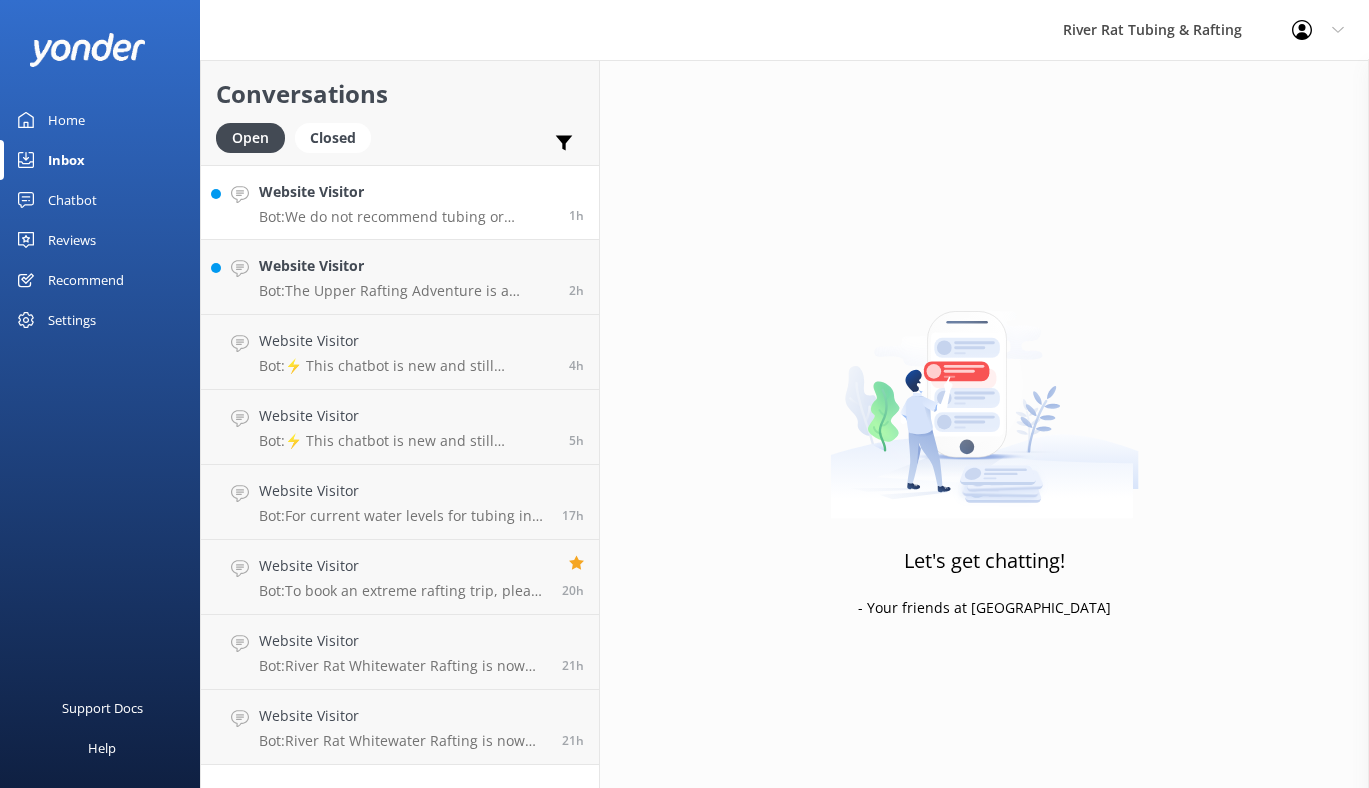 click on "Website Visitor" at bounding box center (406, 192) 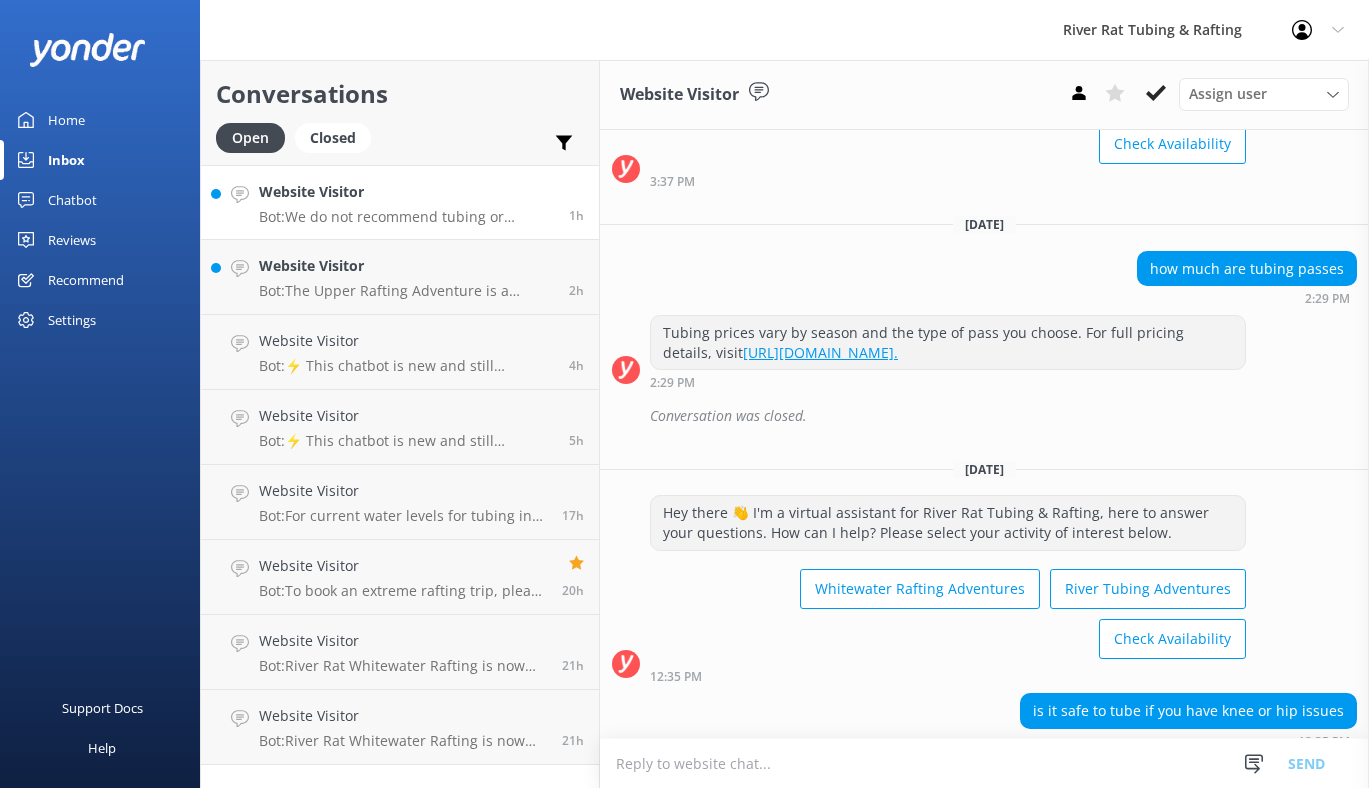 scroll, scrollTop: 184, scrollLeft: 0, axis: vertical 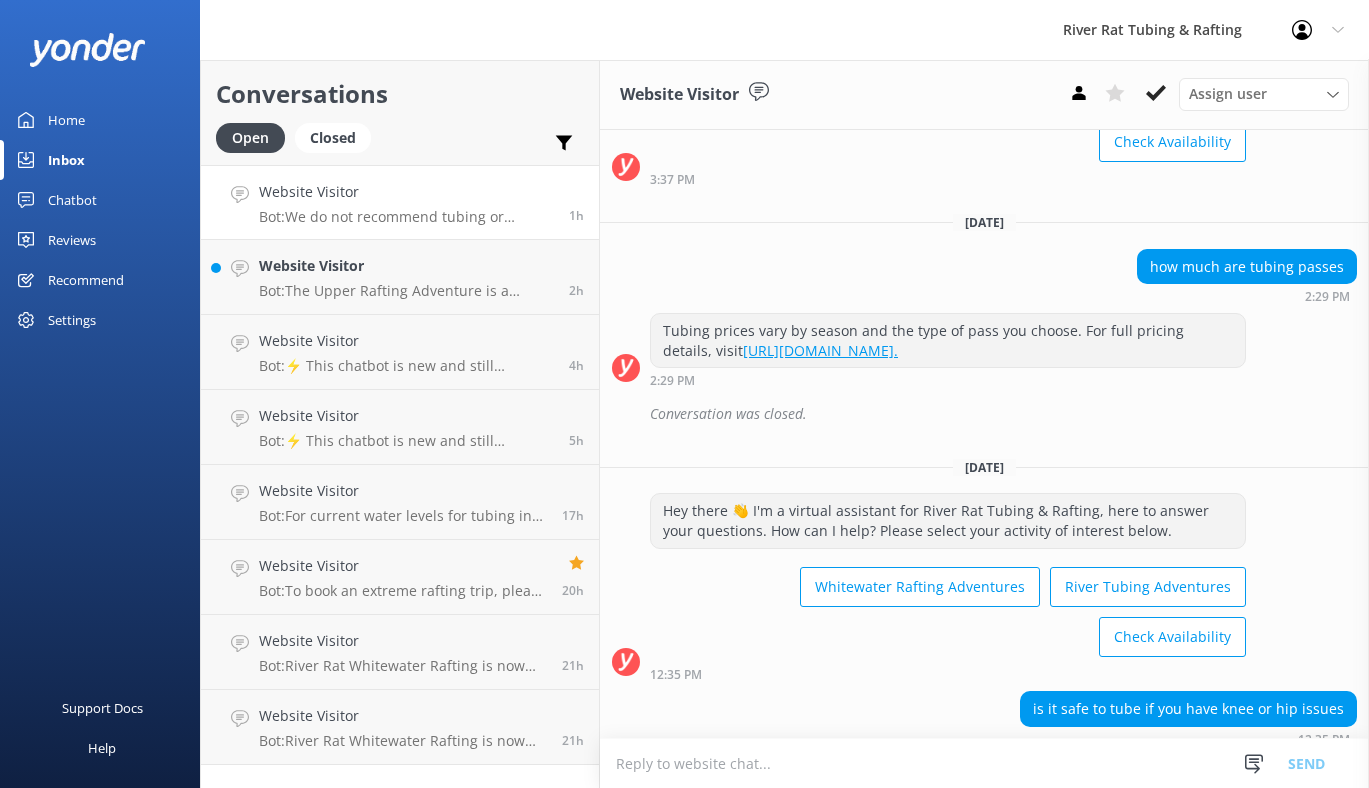 click on "Inbox" at bounding box center [66, 160] 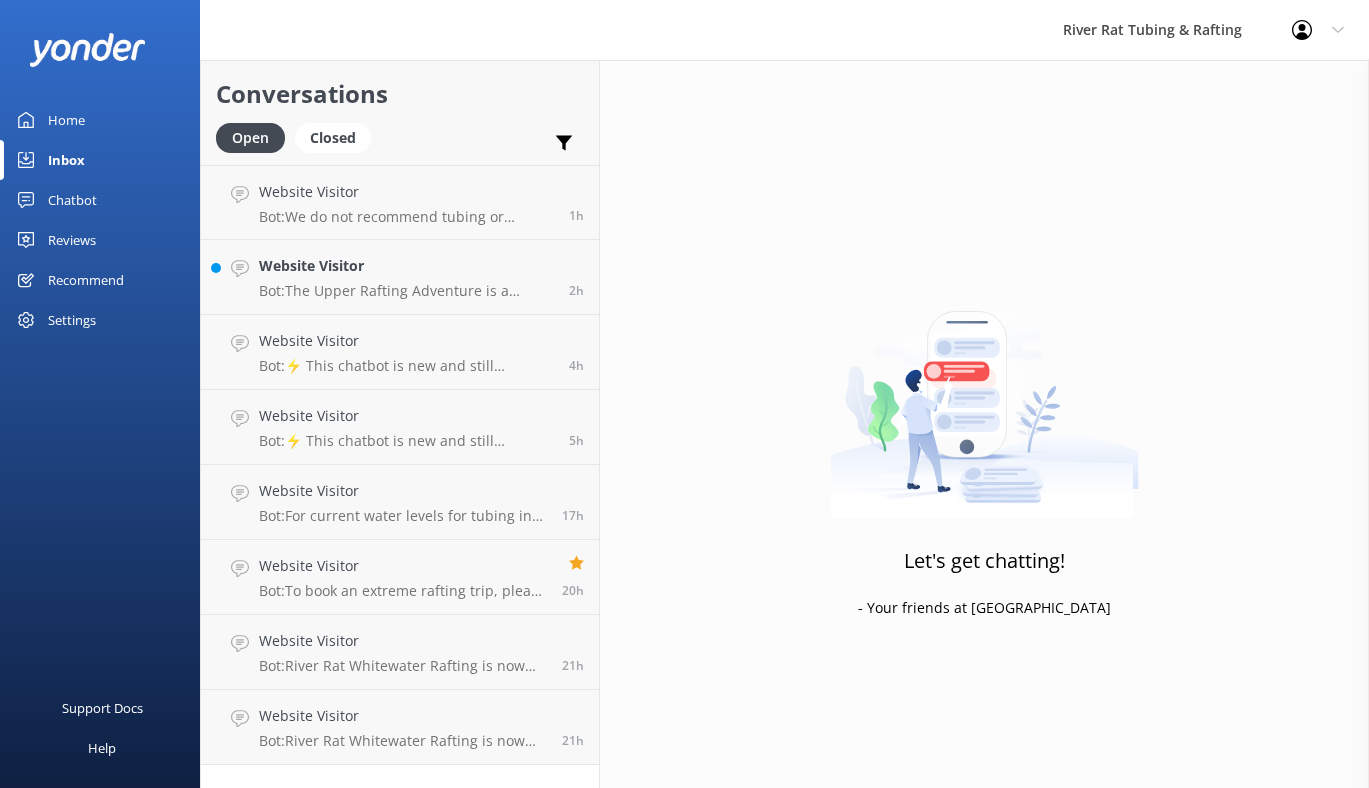 click on "Chatbot" at bounding box center (72, 200) 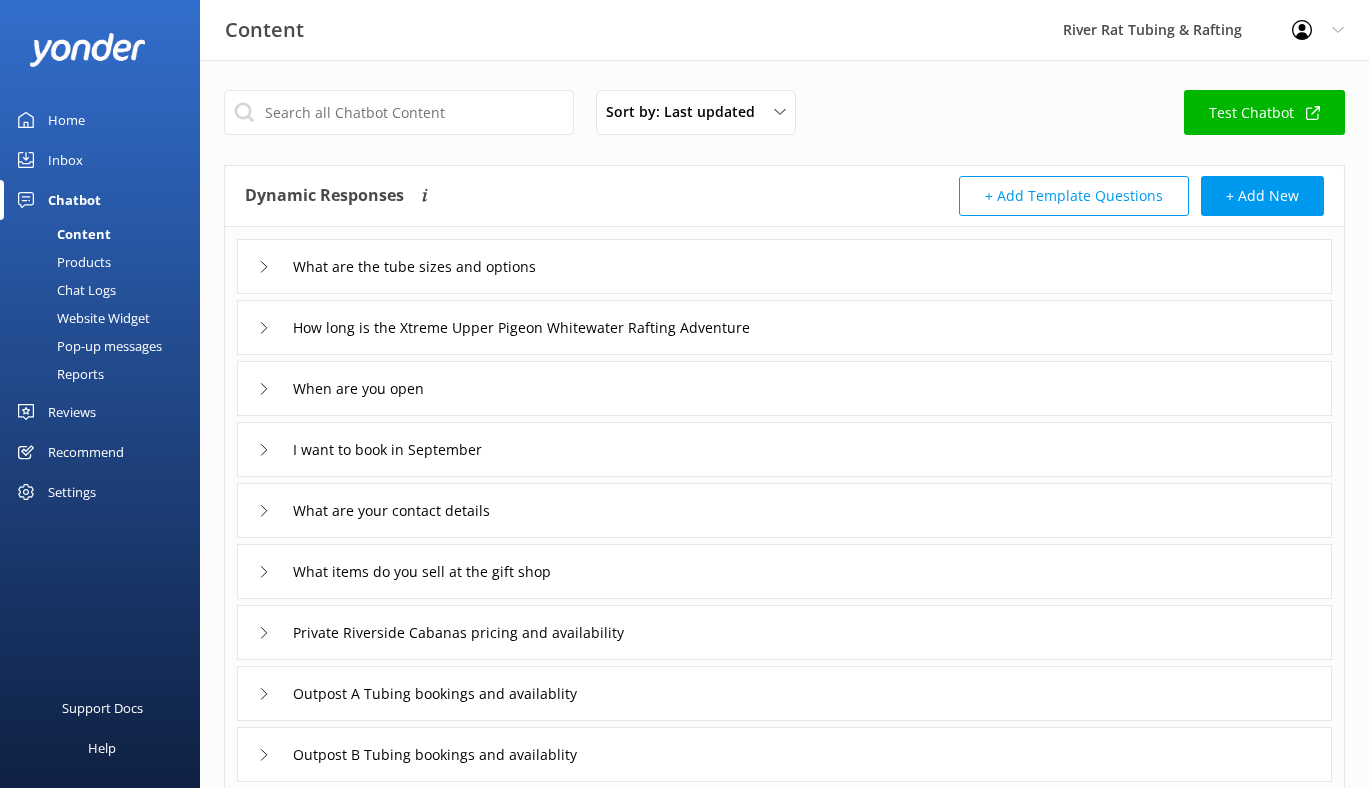 click on "Chat Logs" at bounding box center [64, 290] 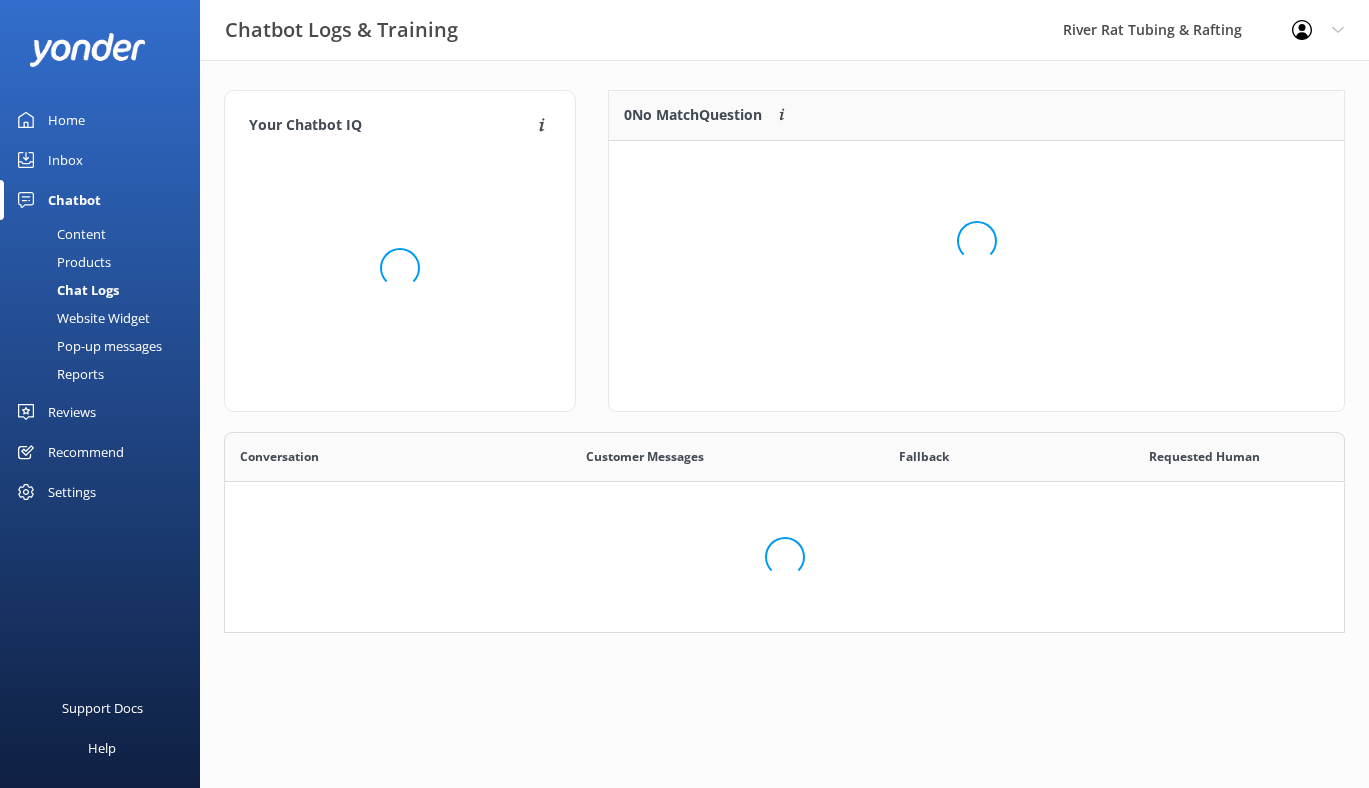scroll, scrollTop: 1, scrollLeft: 1, axis: both 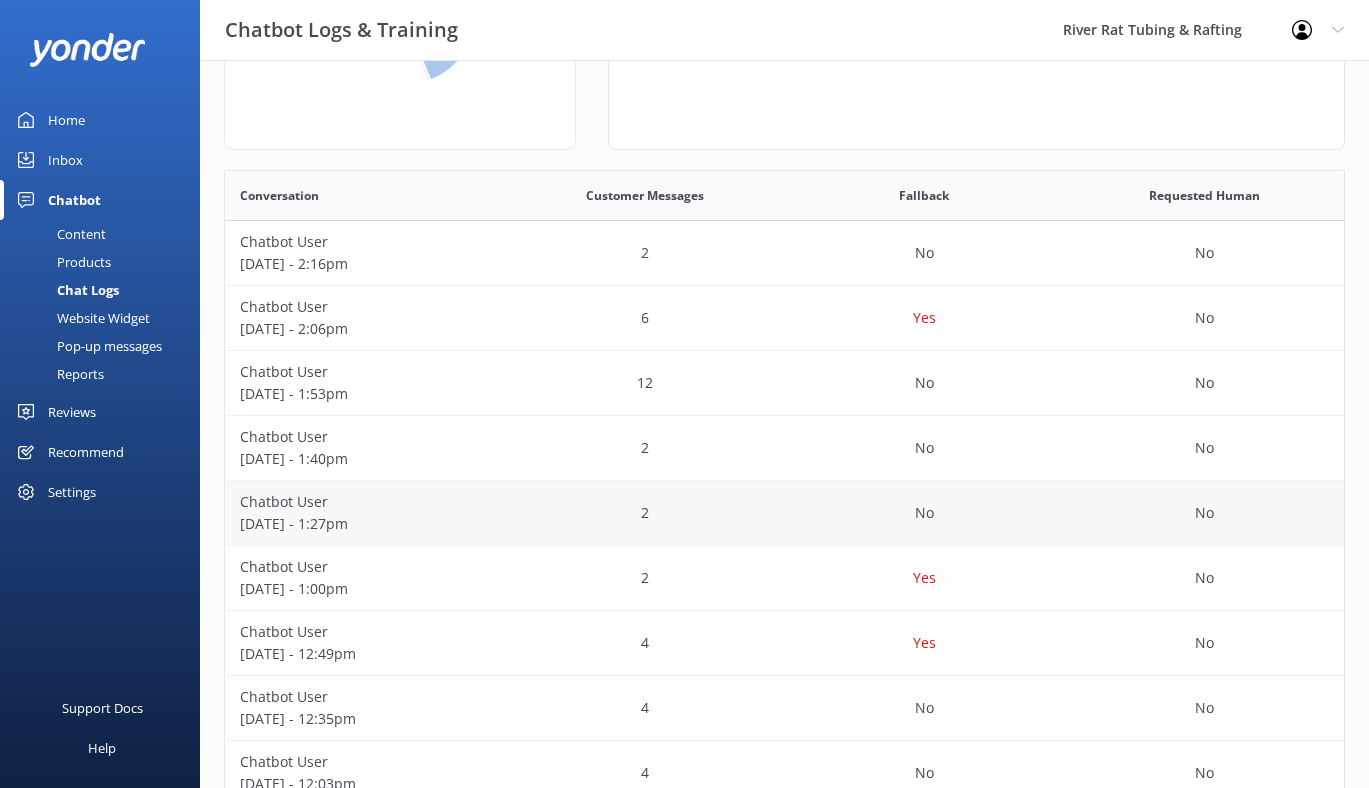 click on "No" at bounding box center [925, 513] 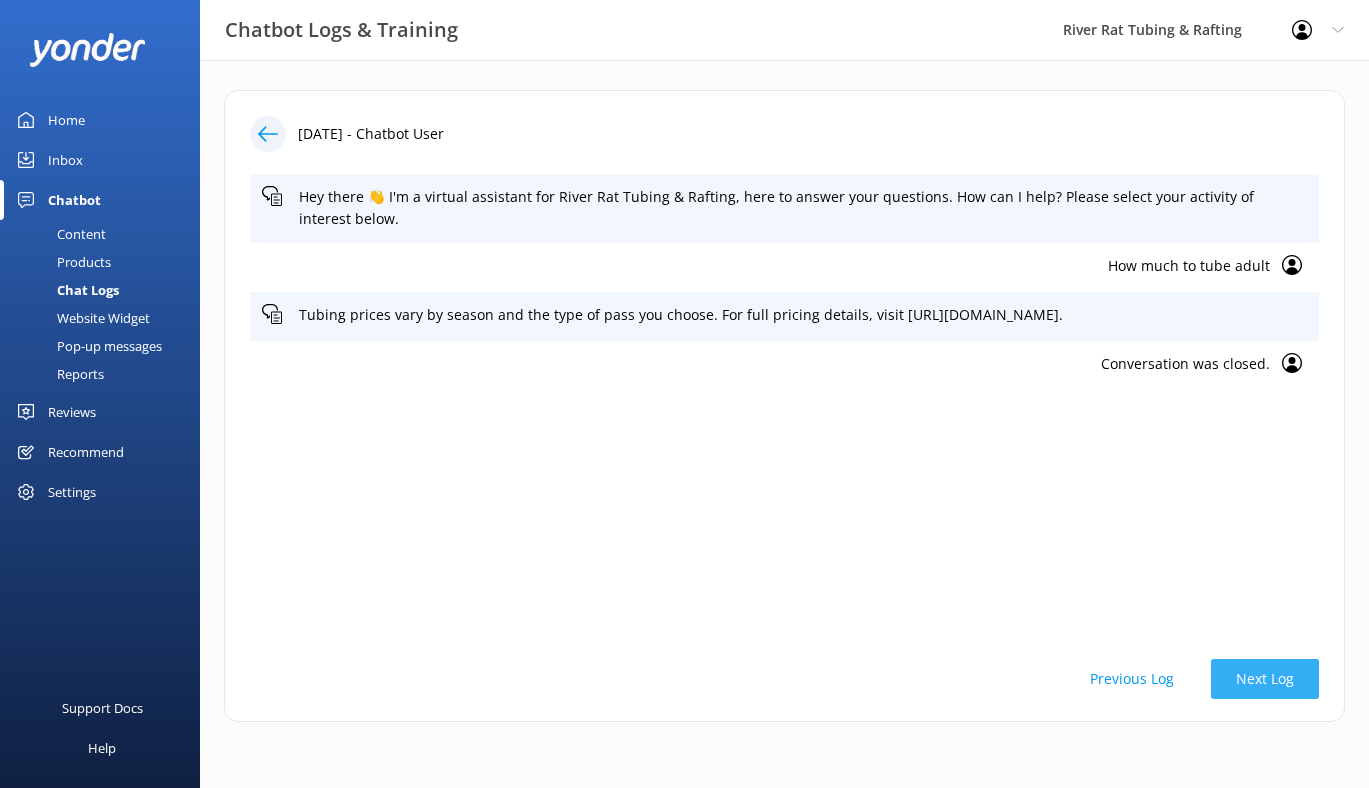 click on "Next Log" at bounding box center (1265, 679) 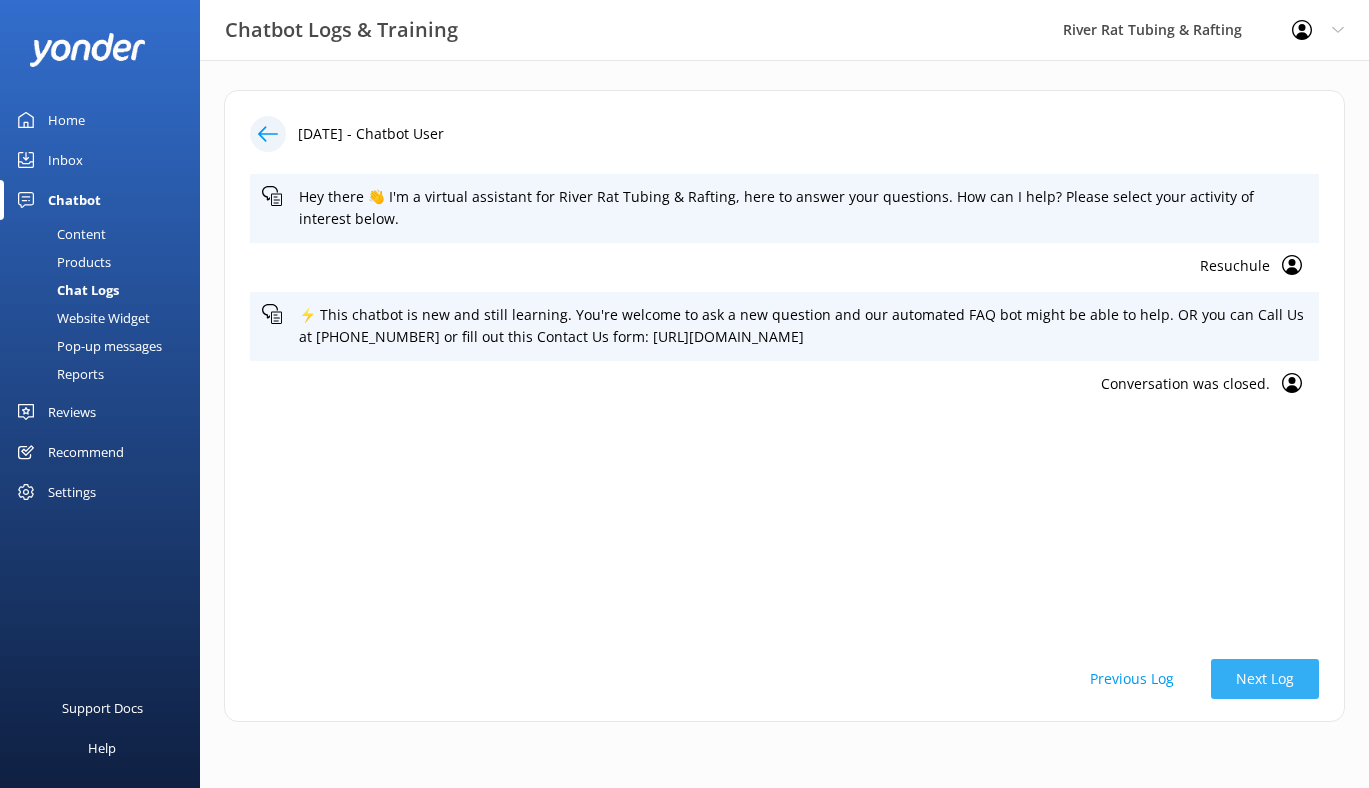 click on "Next Log" at bounding box center [1265, 679] 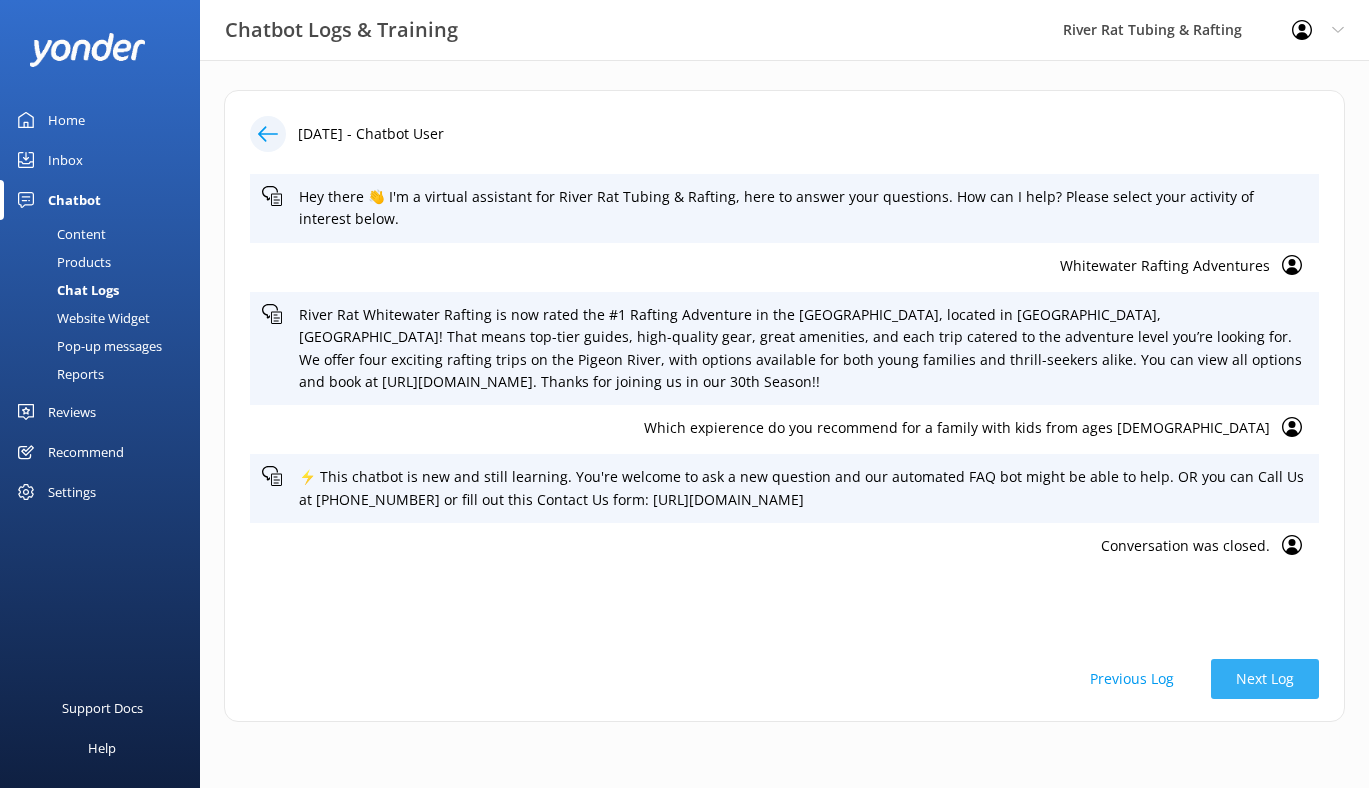 click on "Next Log" at bounding box center [1265, 679] 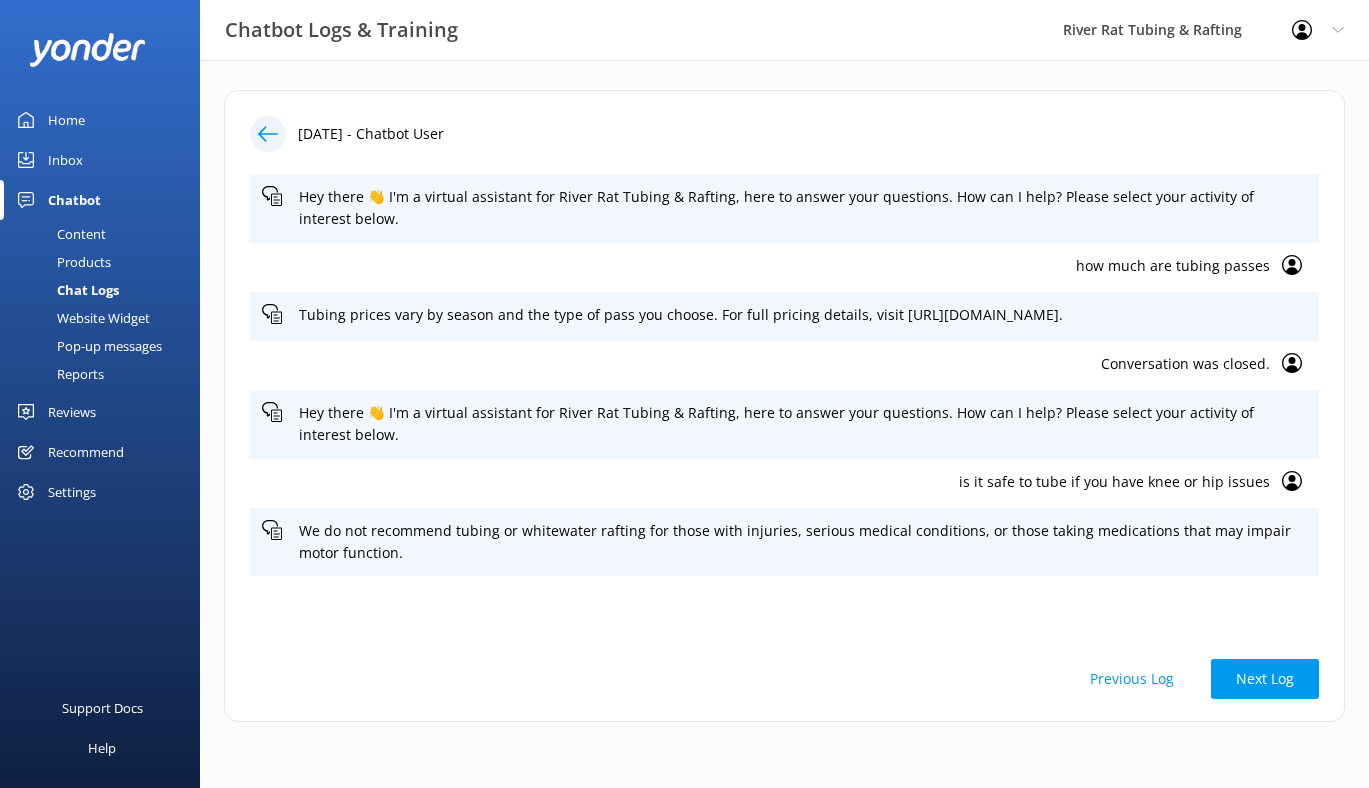 click 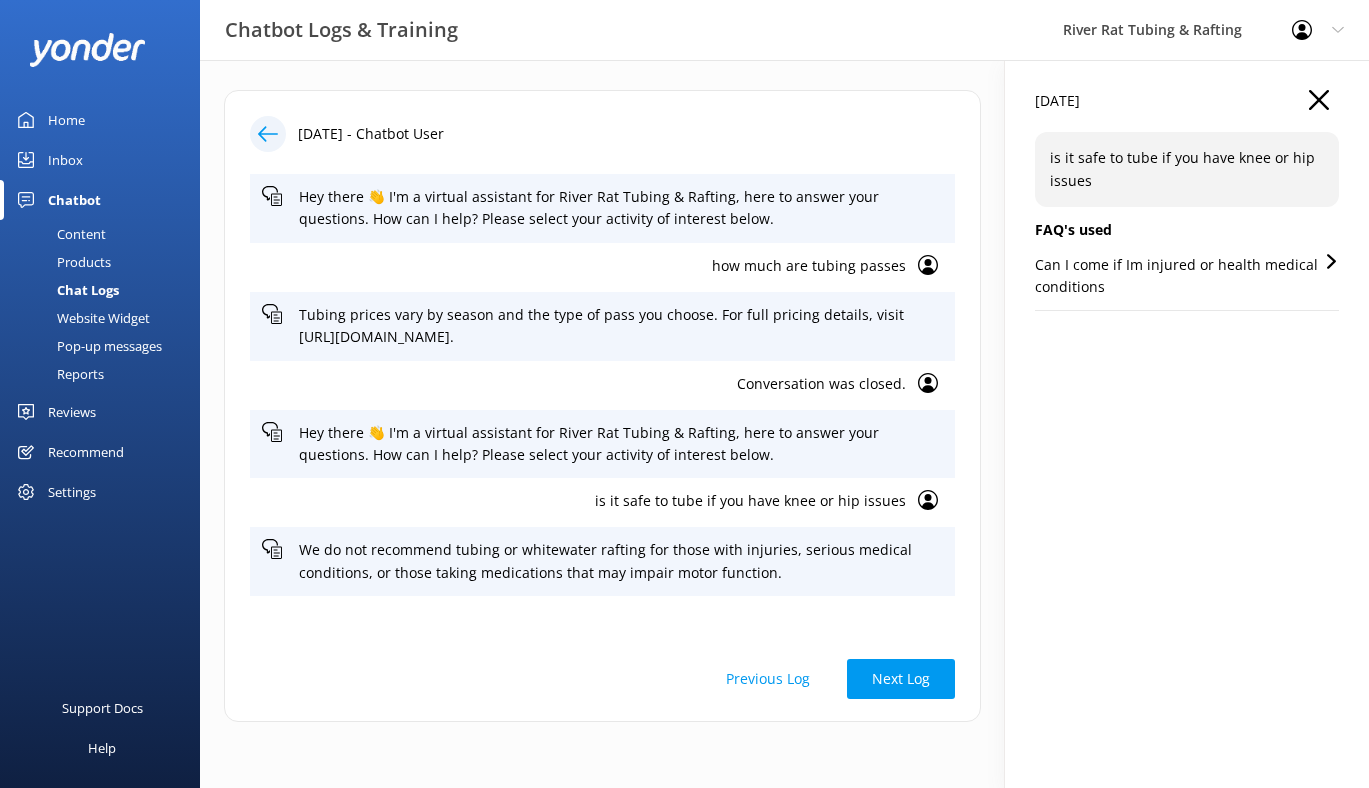 click on "Can I come if Im injured or health medical conditions" at bounding box center [1179, 276] 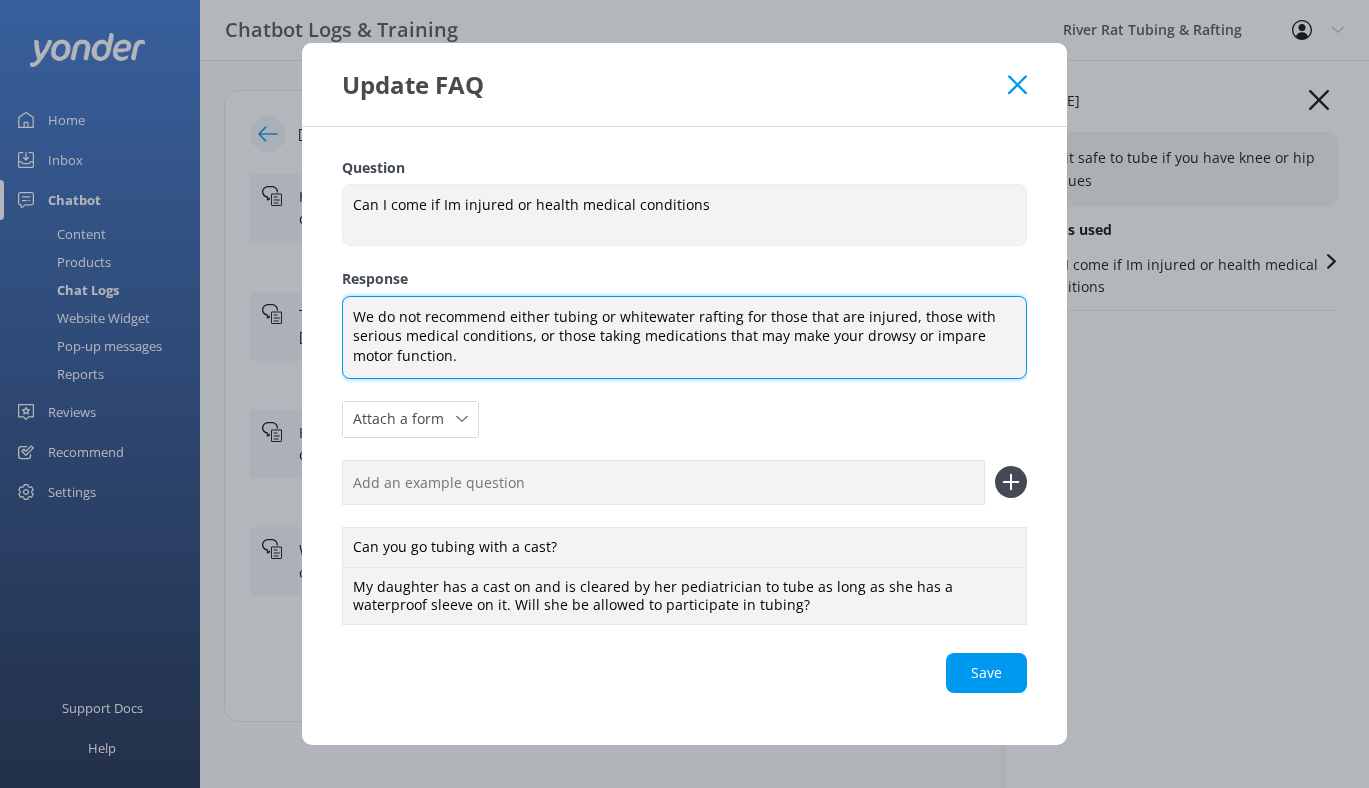 click on "We do not recommend either tubing or whitewater rafting for those that are injured, those with serious medical conditions, or those taking medications that may make your drowsy or impare motor function." at bounding box center (684, 337) 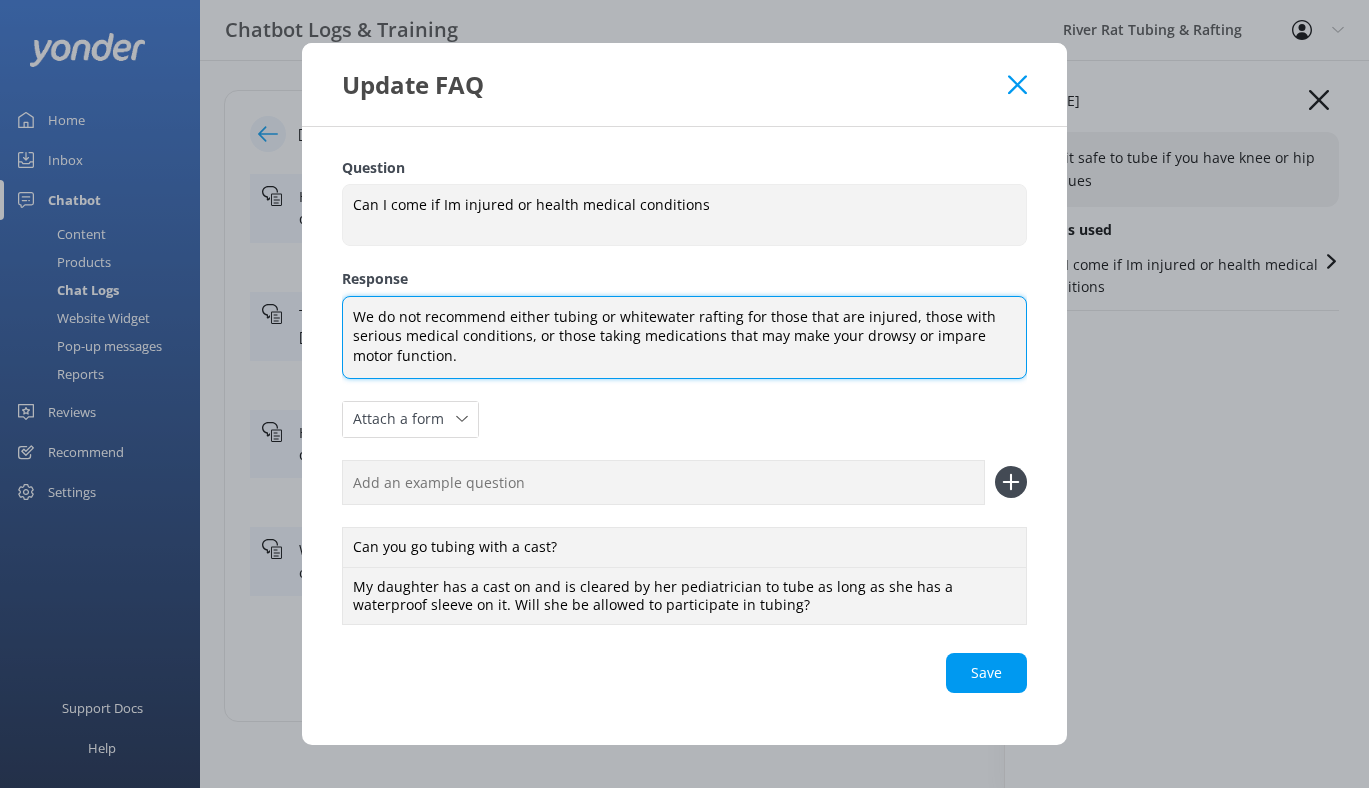 click on "We do not recommend either tubing or whitewater rafting for those that are injured, those with serious medical conditions, or those taking medications that may make your drowsy or impare motor function." at bounding box center [684, 337] 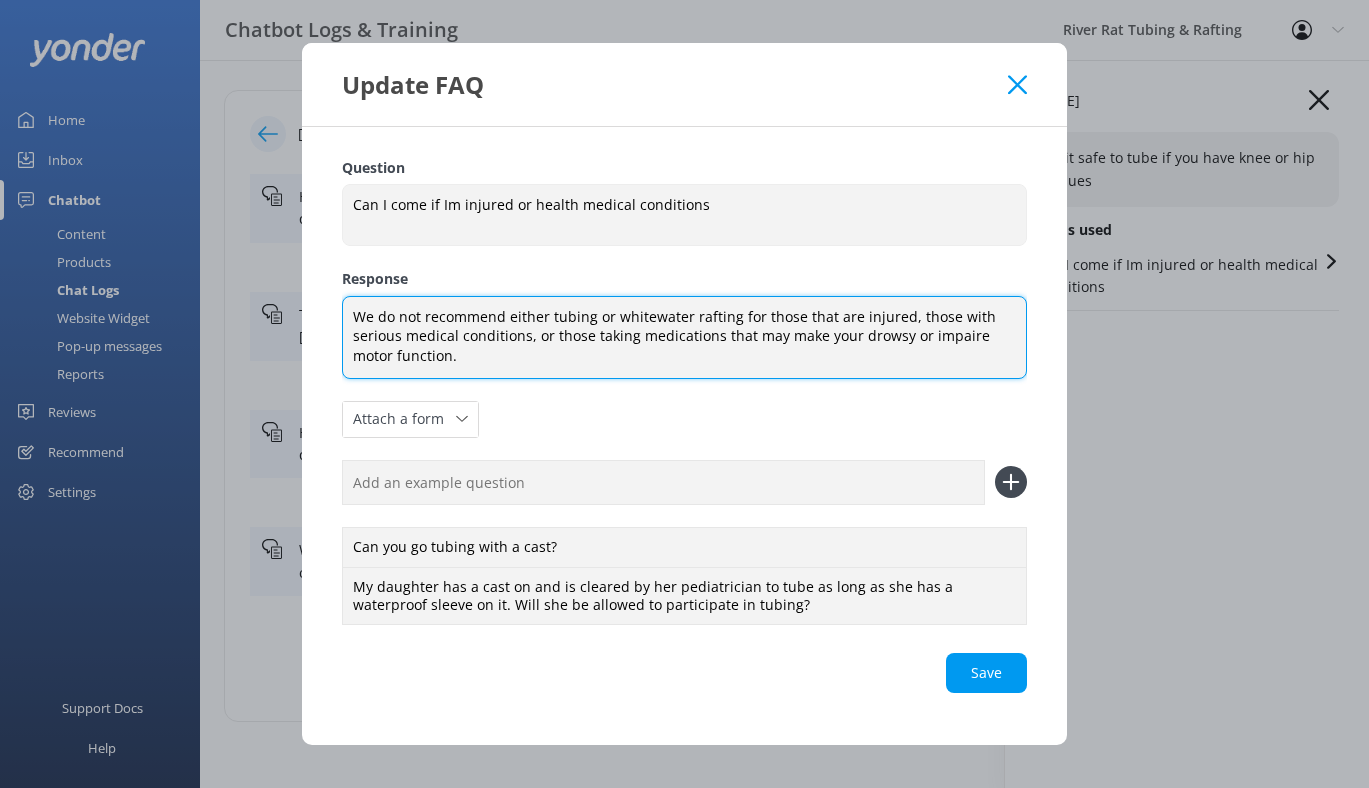 click on "We do not recommend either tubing or whitewater rafting for those that are injured, those with serious medical conditions, or those taking medications that may make your drowsy or impaire motor function." at bounding box center (684, 337) 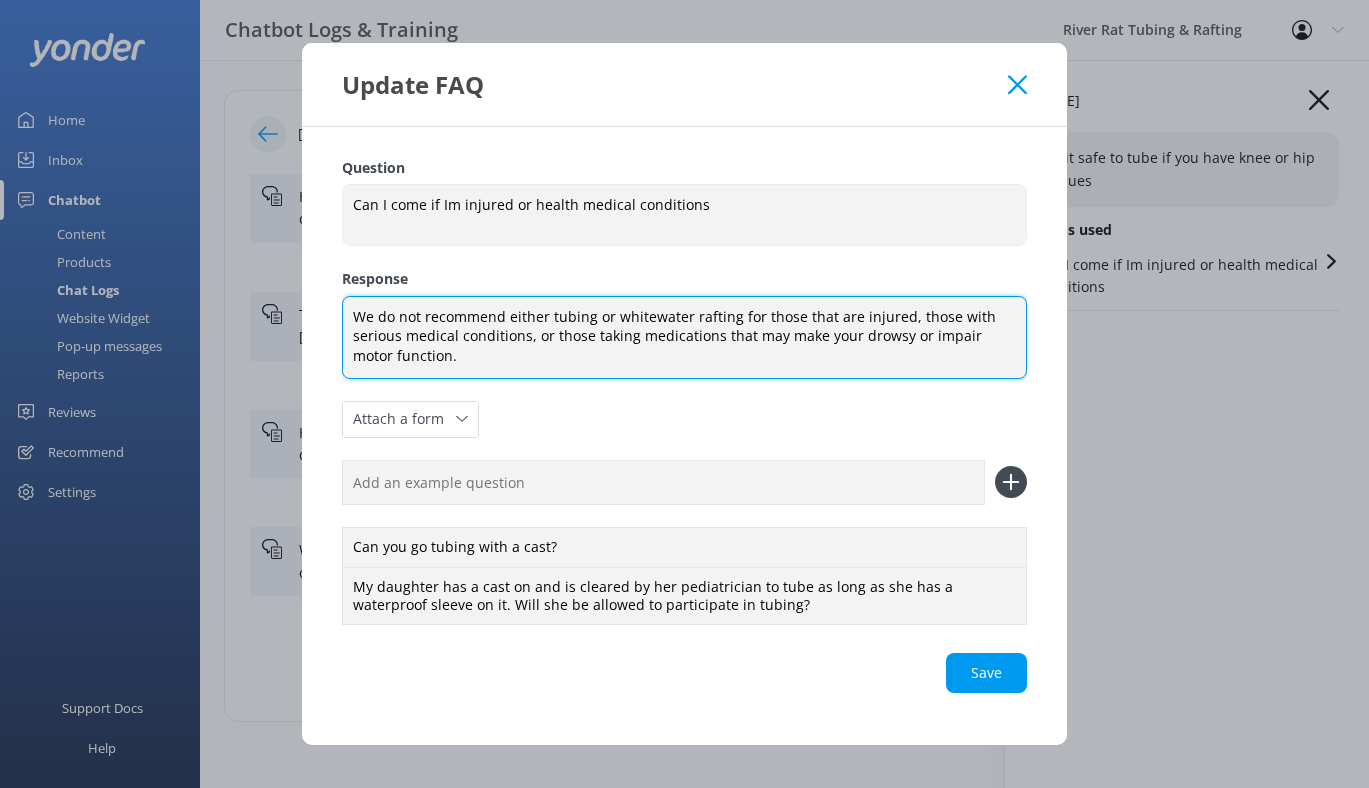 click on "We do not recommend either tubing or whitewater rafting for those that are injured, those with serious medical conditions, or those taking medications that may make your drowsy or impair motor function." at bounding box center (684, 337) 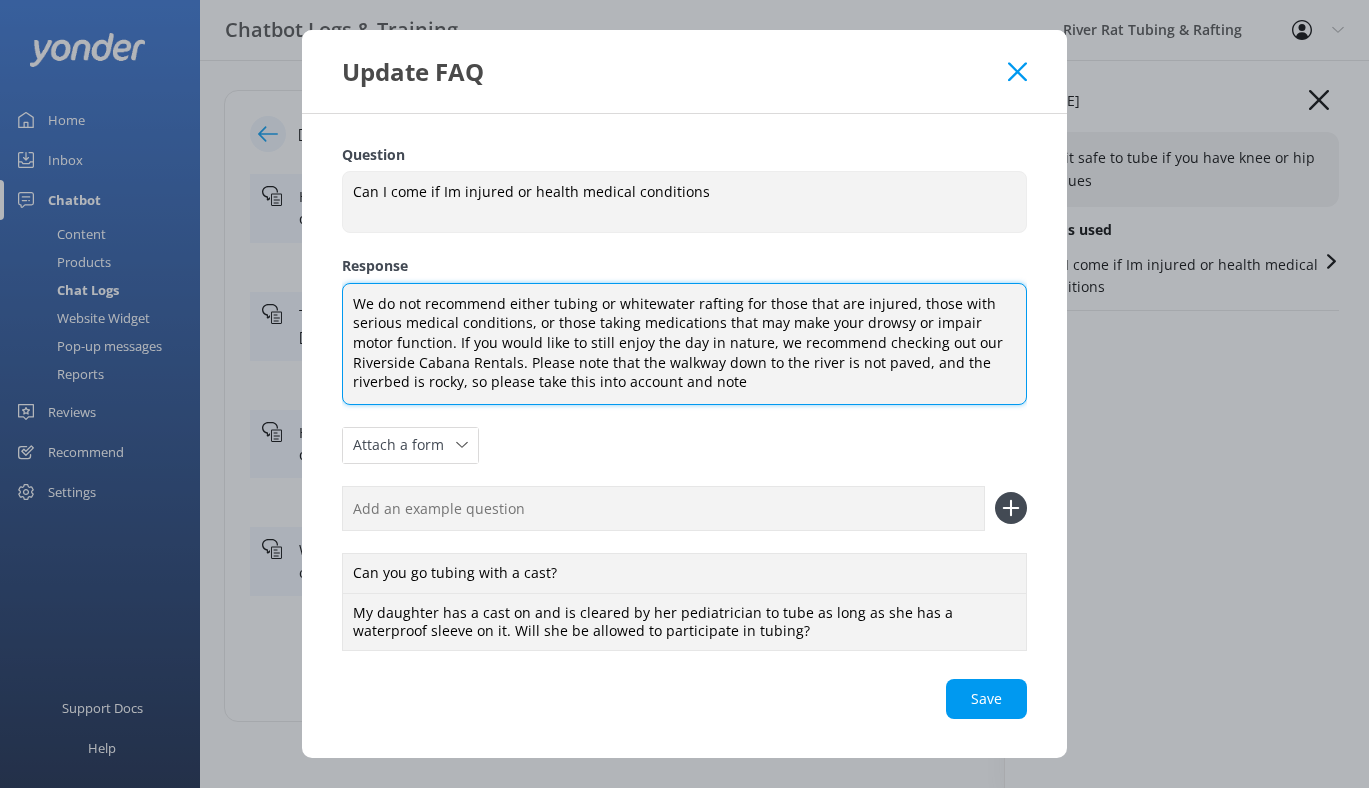 click on "We do not recommend either tubing or whitewater rafting for those that are injured, those with serious medical conditions, or those taking medications that may make your drowsy or impair motor function. If you would like to still enjoy the day in nature, we recommend checking out our Riverside Cabana Rentals. Please note that the walkway down to the river is not paved, and the riverbed is rocky, so please take this into account and note" at bounding box center [684, 344] 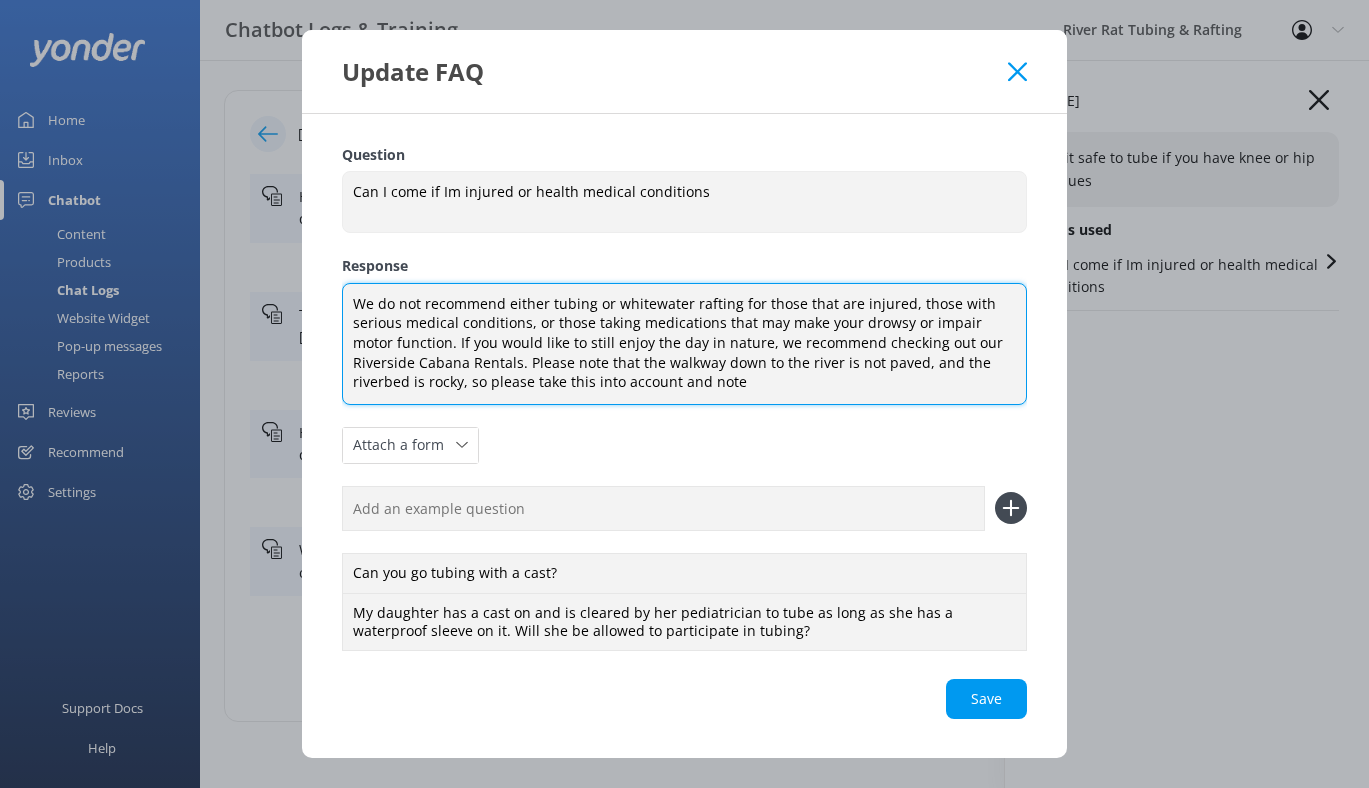 click on "We do not recommend either tubing or whitewater rafting for those that are injured, those with serious medical conditions, or those taking medications that may make your drowsy or impair motor function. If you would like to still enjoy the day in nature, we recommend checking out our Riverside Cabana Rentals. Please note that the walkway down to the river is not paved, and the riverbed is rocky, so please take this into account and note" at bounding box center (684, 344) 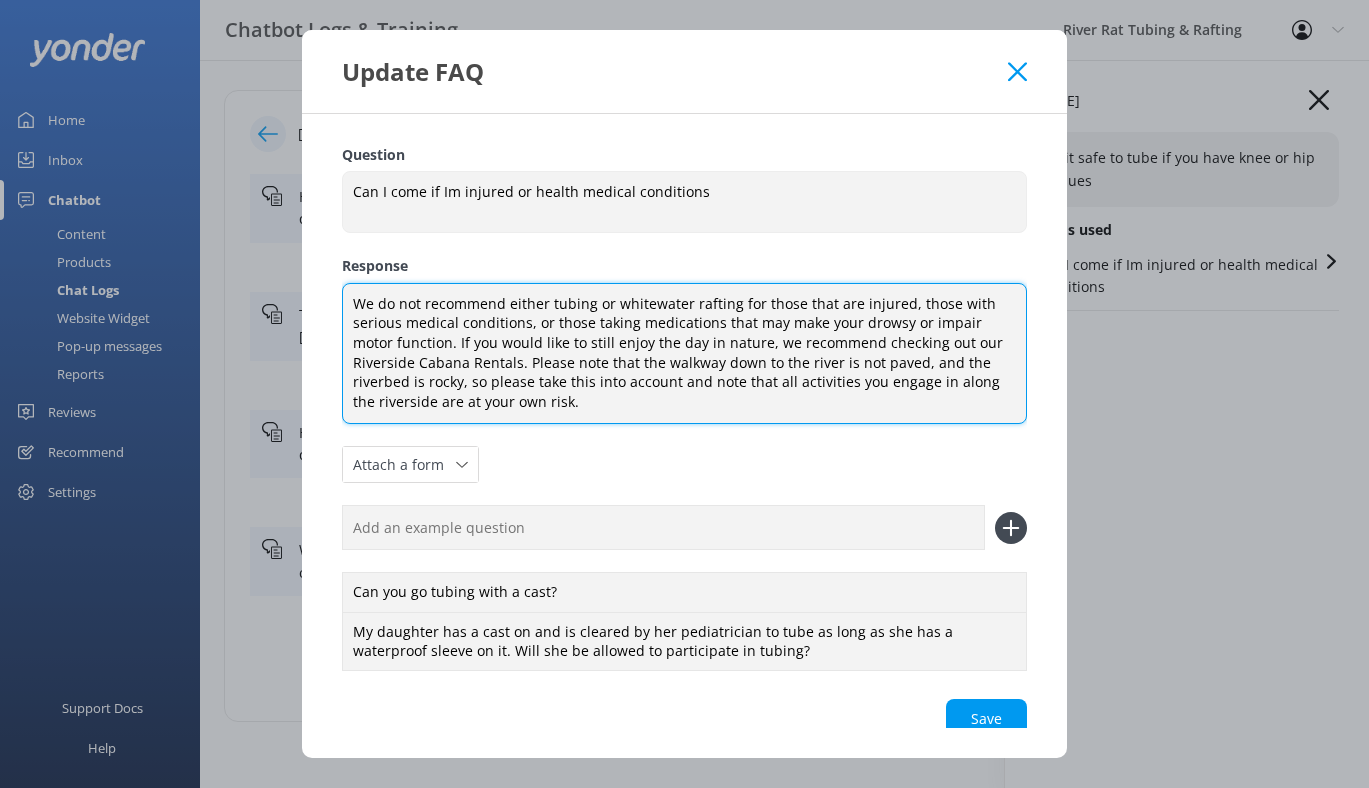click on "We do not recommend either tubing or whitewater rafting for those that are injured, those with serious medical conditions, or those taking medications that may make your drowsy or impair motor function. If you would like to still enjoy the day in nature, we recommend checking out our Riverside Cabana Rentals. Please note that the walkway down to the river is not paved, and the riverbed is rocky, so please take this into account and note that all activities you engage in along the riverside are at your own risk." at bounding box center [684, 354] 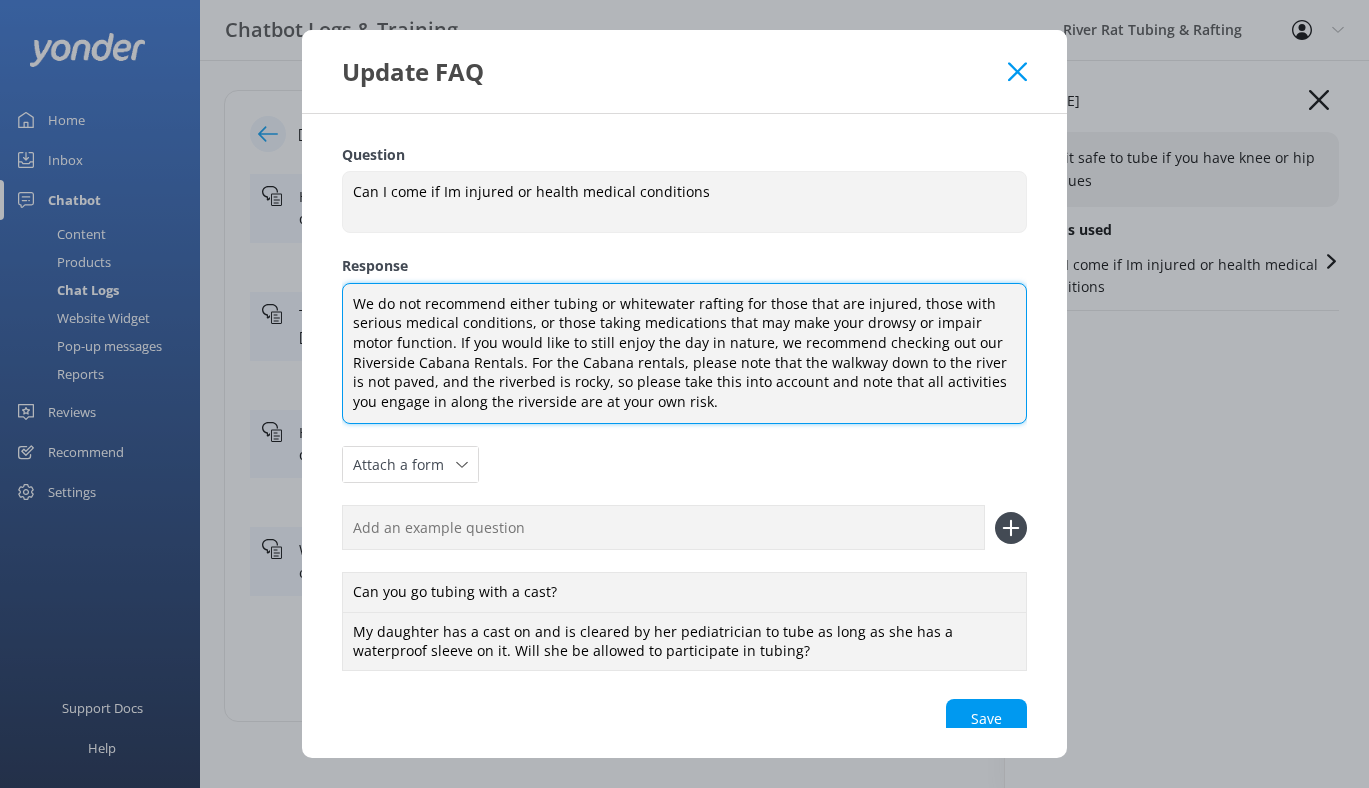 click on "We do not recommend either tubing or whitewater rafting for those that are injured, those with serious medical conditions, or those taking medications that may make your drowsy or impair motor function. If you would like to still enjoy the day in nature, we recommend checking out our Riverside Cabana Rentals. For the Cabana rentals, please note that the walkway down to the river is not paved, and the riverbed is rocky, so please take this into account and note that all activities you engage in along the riverside are at your own risk." at bounding box center (684, 354) 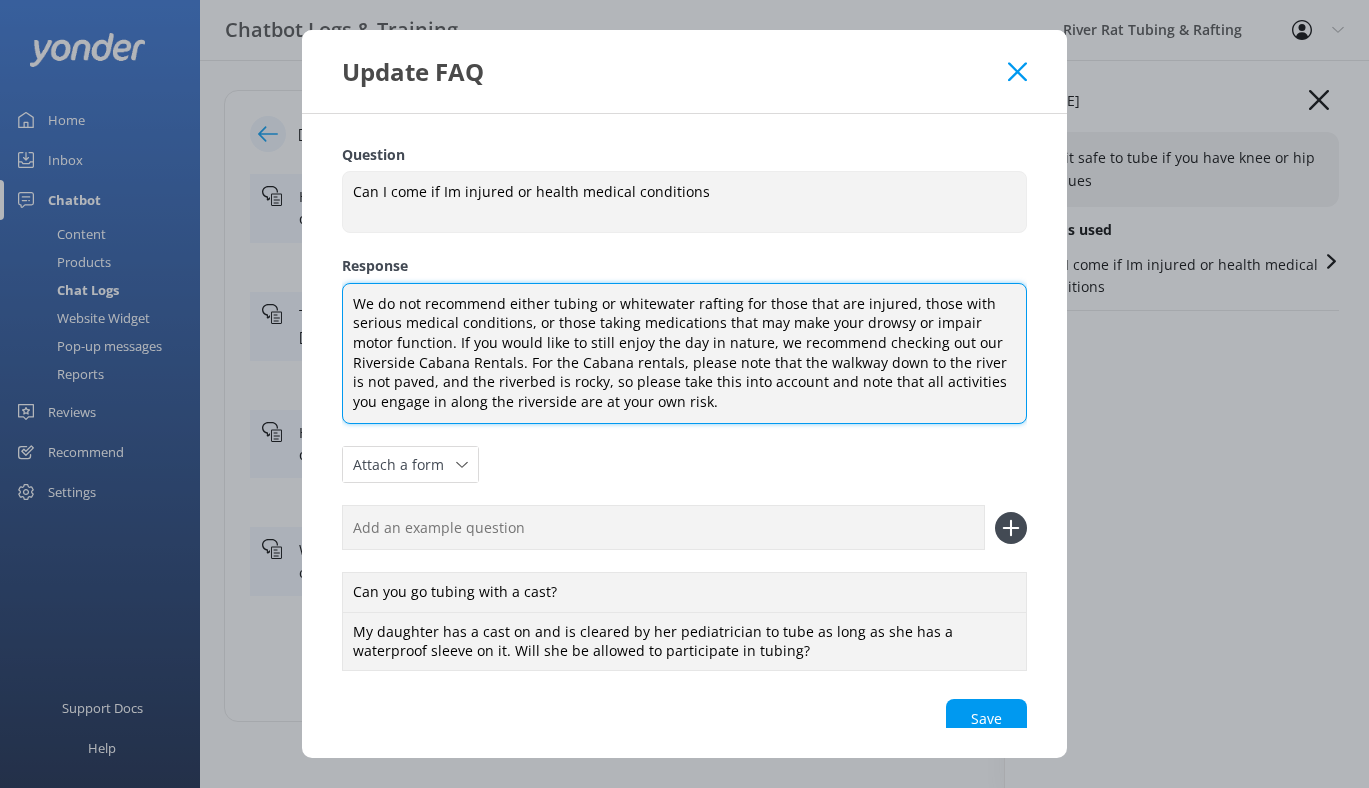 paste on "[URL][DOMAIN_NAME]" 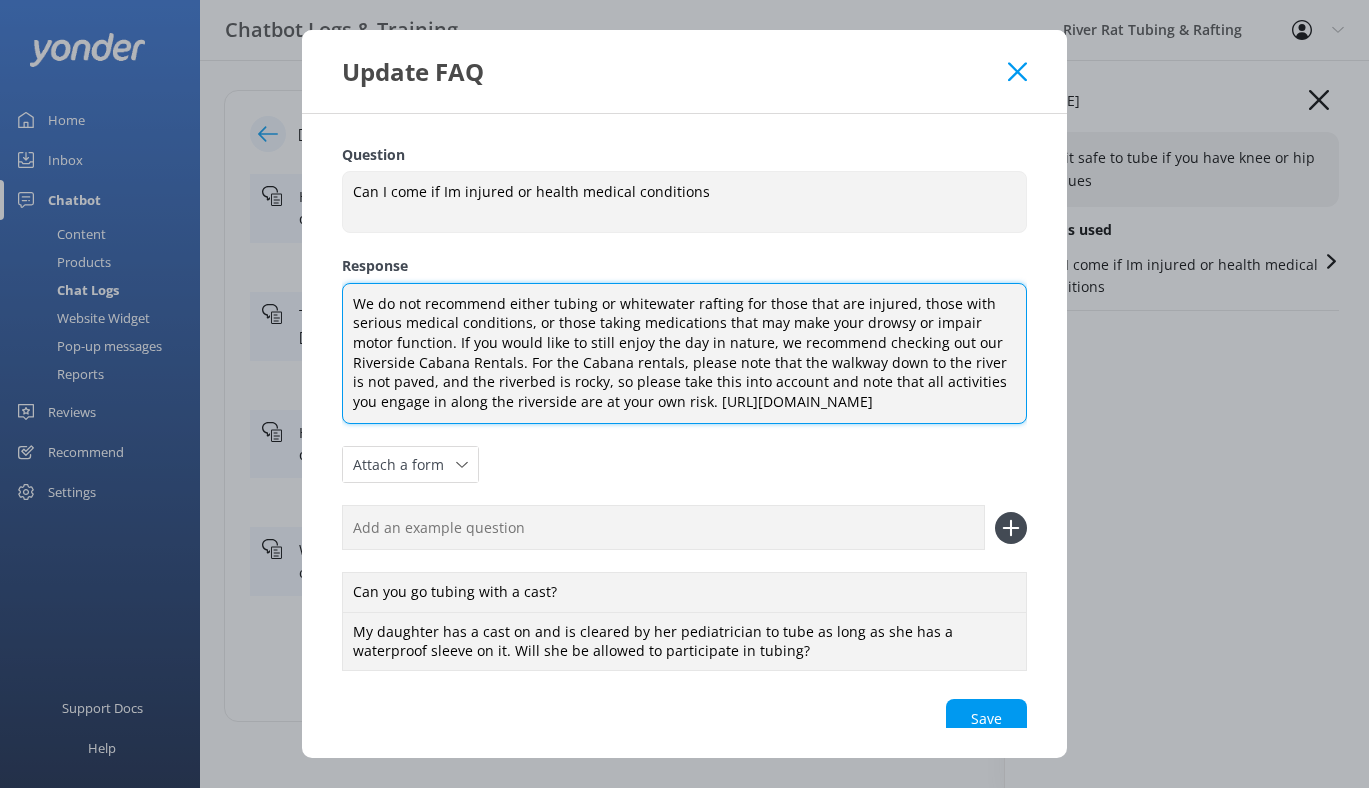 drag, startPoint x: 881, startPoint y: 400, endPoint x: 615, endPoint y: 405, distance: 266.047 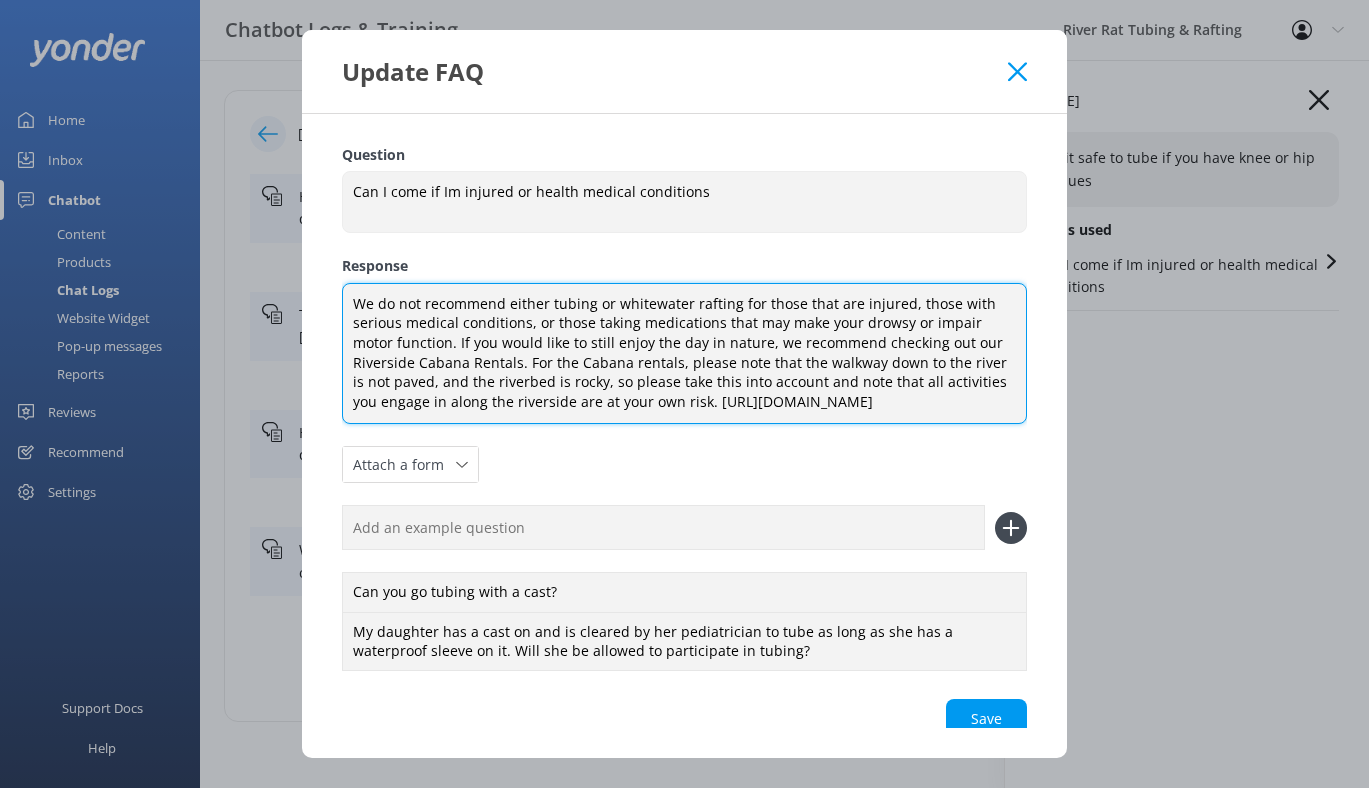 click on "We do not recommend either tubing or whitewater rafting for those that are injured, those with serious medical conditions, or those taking medications that may make your drowsy or impair motor function. If you would like to still enjoy the day in nature, we recommend checking out our Riverside Cabana Rentals. For the Cabana rentals, please note that the walkway down to the river is not paved, and the riverbed is rocky, so please take this into account and note that all activities you engage in along the riverside are at your own risk. https://smokymtnriverrat.com/cabanas/" at bounding box center (684, 354) 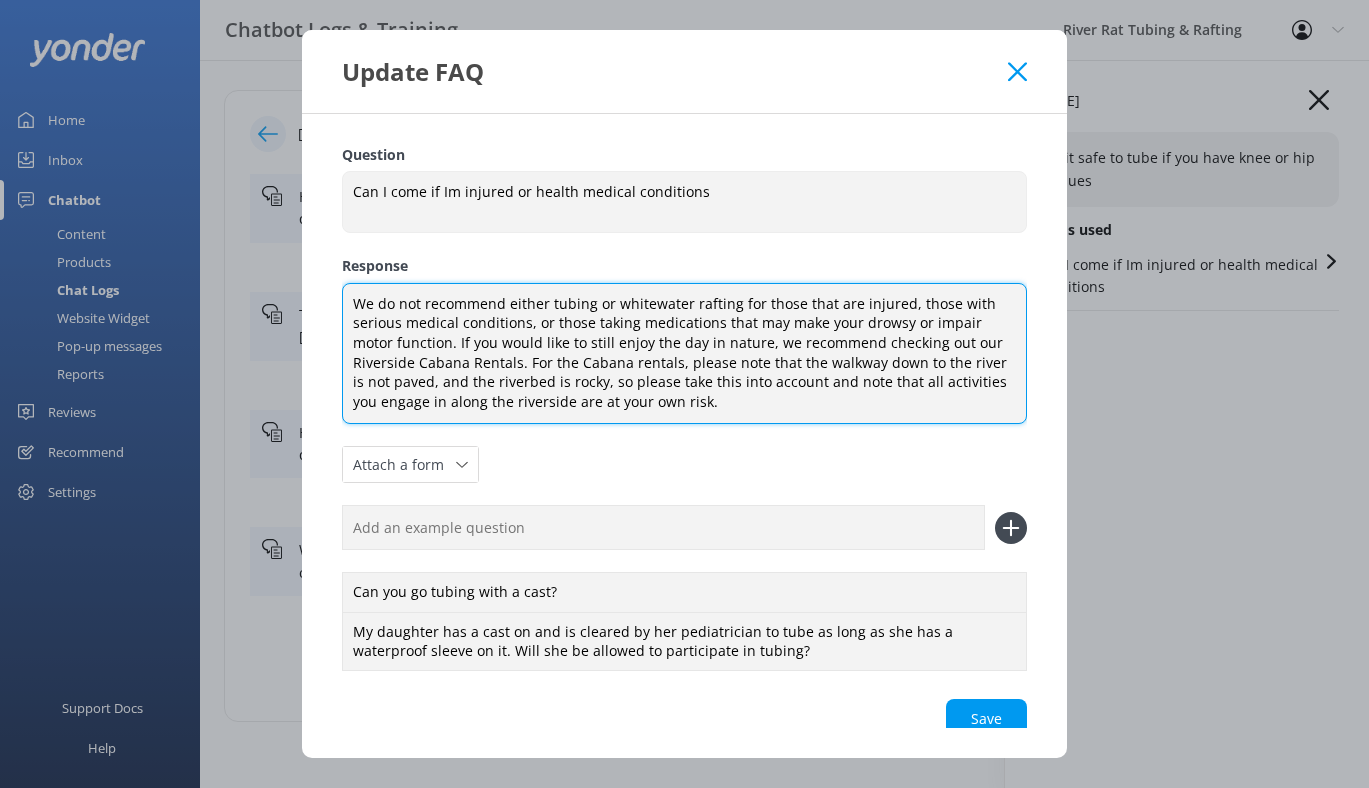 click on "We do not recommend either tubing or whitewater rafting for those that are injured, those with serious medical conditions, or those taking medications that may make your drowsy or impair motor function. If you would like to still enjoy the day in nature, we recommend checking out our Riverside Cabana Rentals. For the Cabana rentals, please note that the walkway down to the river is not paved, and the riverbed is rocky, so please take this into account and note that all activities you engage in along the riverside are at your own risk." at bounding box center [684, 354] 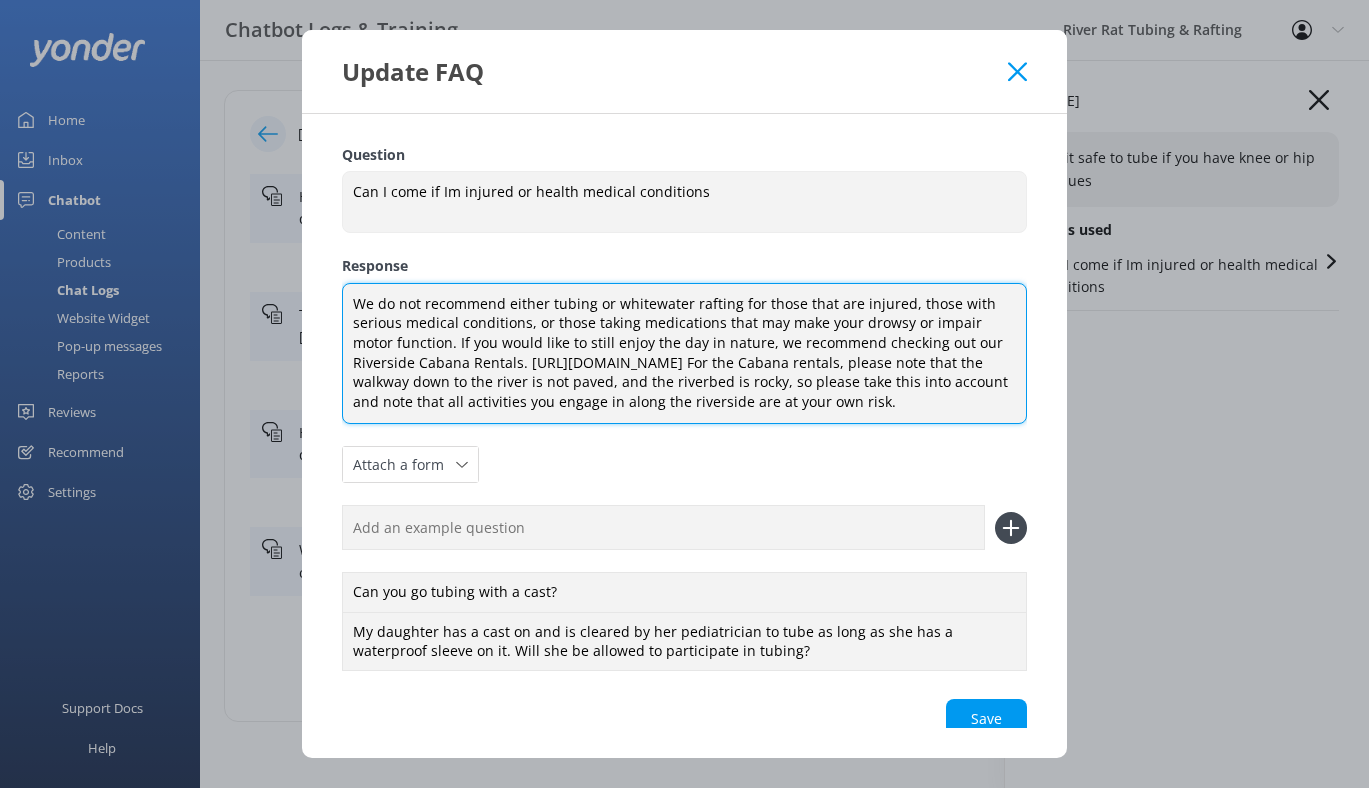 click on "We do not recommend either tubing or whitewater rafting for those that are injured, those with serious medical conditions, or those taking medications that may make your drowsy or impair motor function. If you would like to still enjoy the day in nature, we recommend checking out our Riverside Cabana Rentals. https://smokymtnriverrat.com/cabanas/ For the Cabana rentals, please note that the walkway down to the river is not paved, and the riverbed is rocky, so please take this into account and note that all activities you engage in along the riverside are at your own risk." at bounding box center [684, 354] 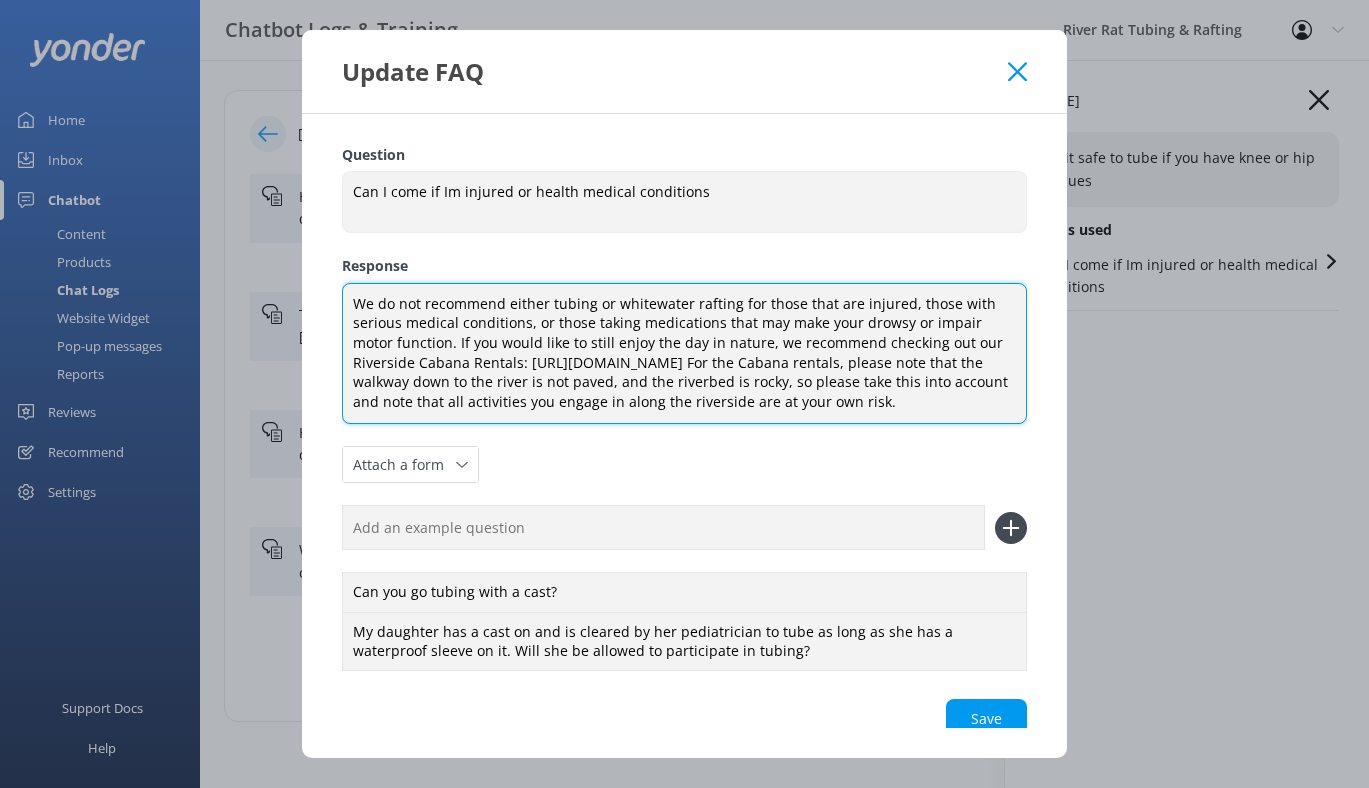 click on "We do not recommend either tubing or whitewater rafting for those that are injured, those with serious medical conditions, or those taking medications that may make your drowsy or impair motor function. If you would like to still enjoy the day in nature, we recommend checking out our Riverside Cabana Rentals: https://smokymtnriverrat.com/cabanas/ For the Cabana rentals, please note that the walkway down to the river is not paved, and the riverbed is rocky, so please take this into account and note that all activities you engage in along the riverside are at your own risk." at bounding box center (684, 354) 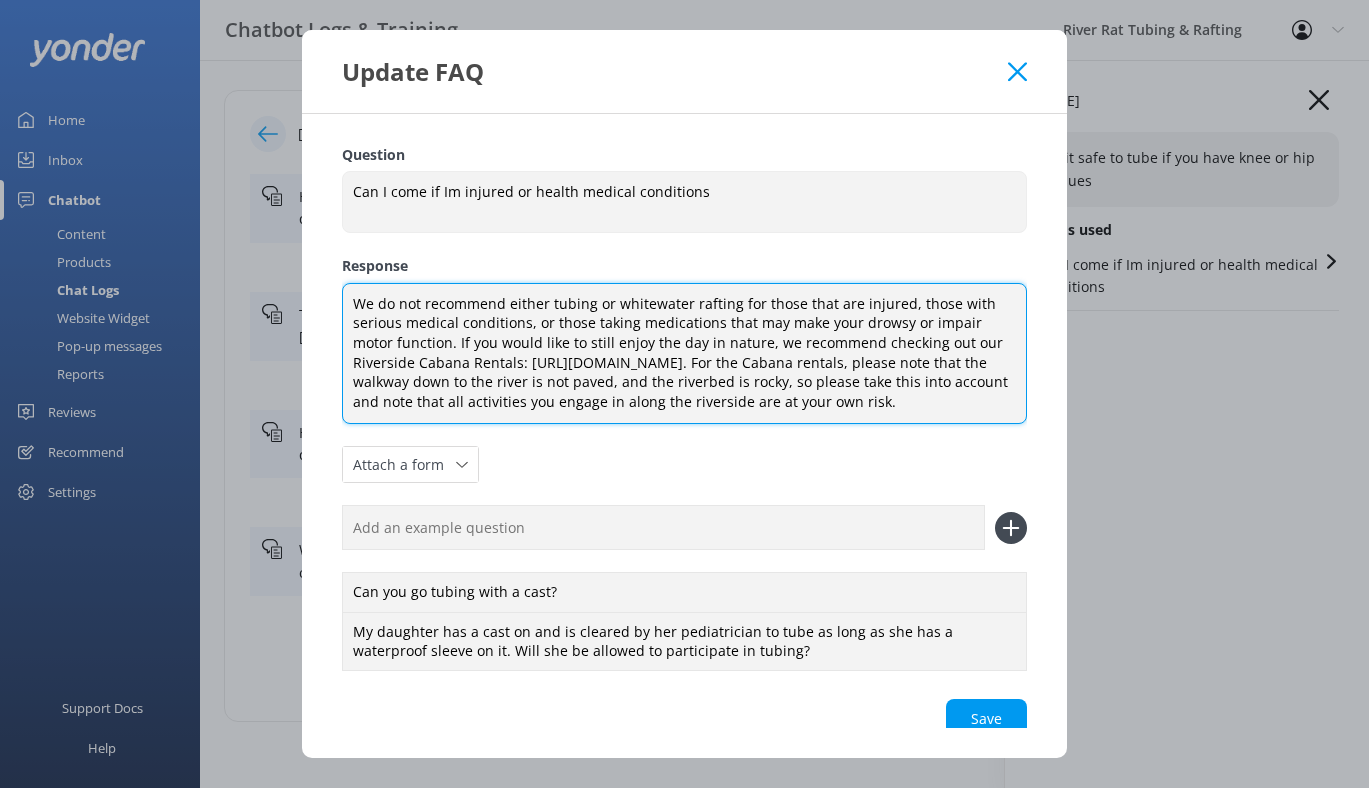click on "We do not recommend either tubing or whitewater rafting for those that are injured, those with serious medical conditions, or those taking medications that may make your drowsy or impair motor function. If you would like to still enjoy the day in nature, we recommend checking out our Riverside Cabana Rentals: https://smokymtnriverrat.com/cabanas/. For the Cabana rentals, please note that the walkway down to the river is not paved, and the riverbed is rocky, so please take this into account and note that all activities you engage in along the riverside are at your own risk." at bounding box center (684, 354) 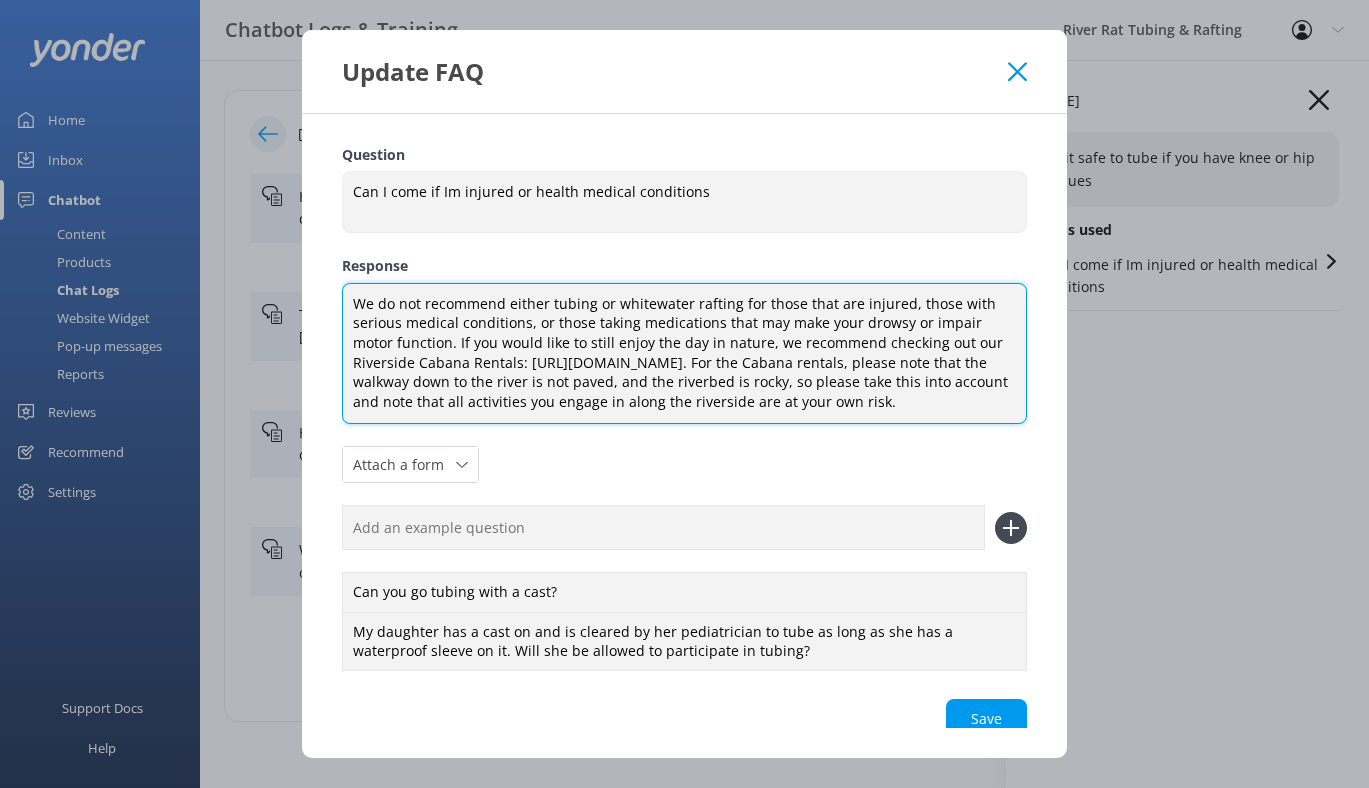 click on "We do not recommend either tubing or whitewater rafting for those that are injured, those with serious medical conditions, or those taking medications that may make your drowsy or impair motor function. If you would like to still enjoy the day in nature, we recommend checking out our Riverside Cabana Rentals: https://smokymtnriverrat.com/cabanas/. For the Cabana rentals, please note that the walkway down to the river is not paved, and the riverbed is rocky, so please take this into account and note that all activities you engage in along the riverside are at your own risk." at bounding box center (684, 354) 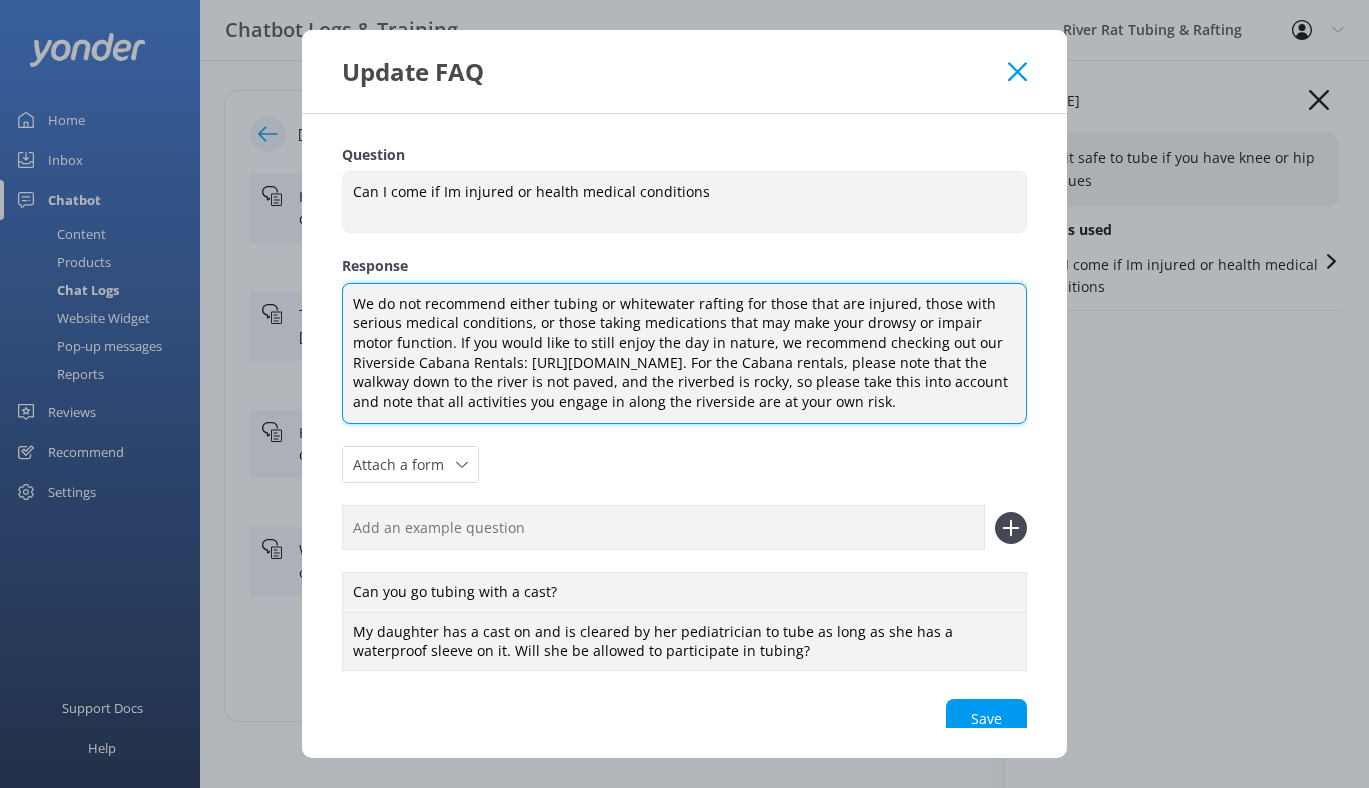 click on "We do not recommend either tubing or whitewater rafting for those that are injured, those with serious medical conditions, or those taking medications that may make your drowsy or impair motor function. If you would like to still enjoy the day in nature, we recommend checking out our Riverside Cabana Rentals: https://smokymtnriverrat.com/cabanas/. For the Cabana rentals, please note that the walkway down to the river is not paved, and the riverbed is rocky, so please take this into account and note that all activities you engage in along the riverside are at your own risk." at bounding box center [684, 354] 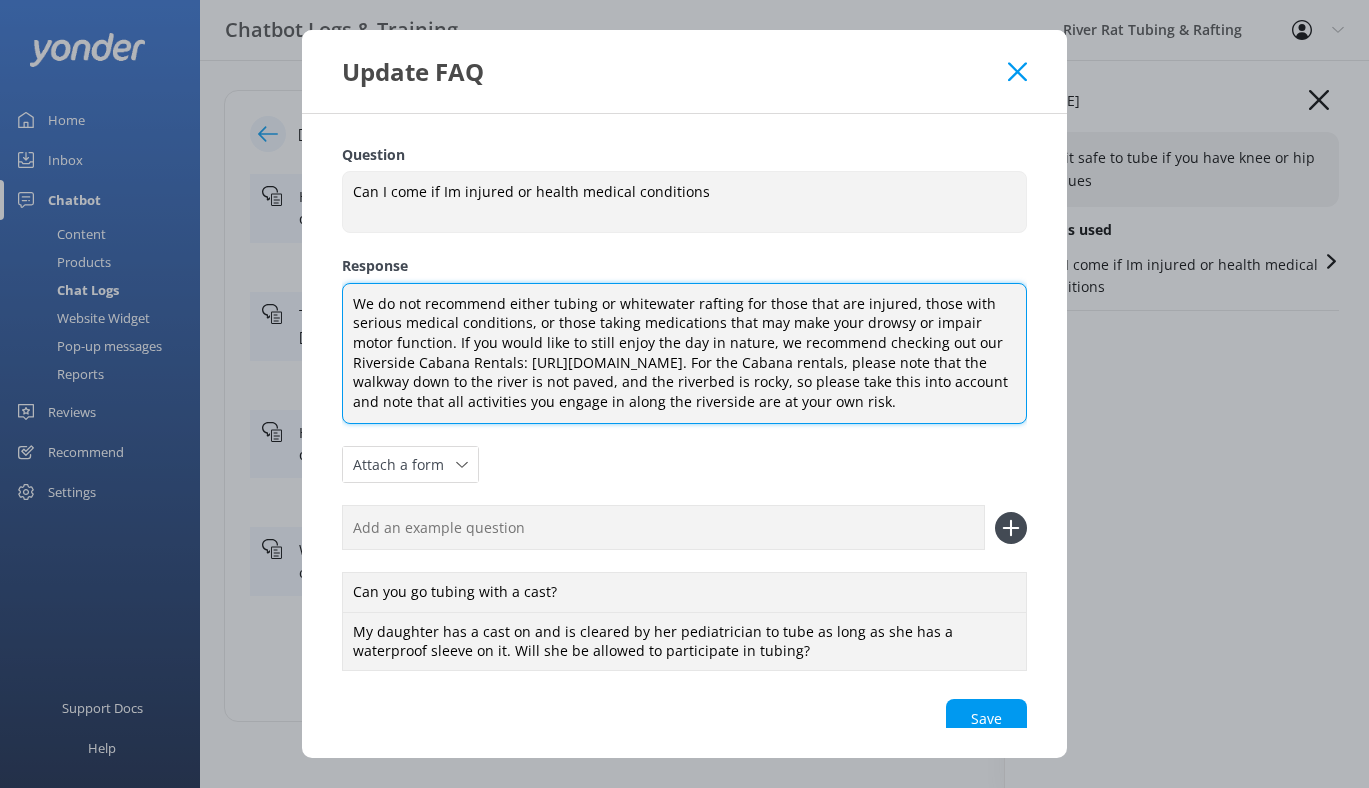 click on "We do not recommend either tubing or whitewater rafting for those that are injured, those with serious medical conditions, or those taking medications that may make your drowsy or impair motor function. If you would like to still enjoy the day in nature, we recommend checking out our Riverside Cabana Rentals: https://smokymtnriverrat.com/cabanas/. For the Cabana rentals, please note that the walkway down to the river is not paved, and the riverbed is rocky, so please take this into account and note that all activities you engage in along the riverside are at your own risk." at bounding box center (684, 354) 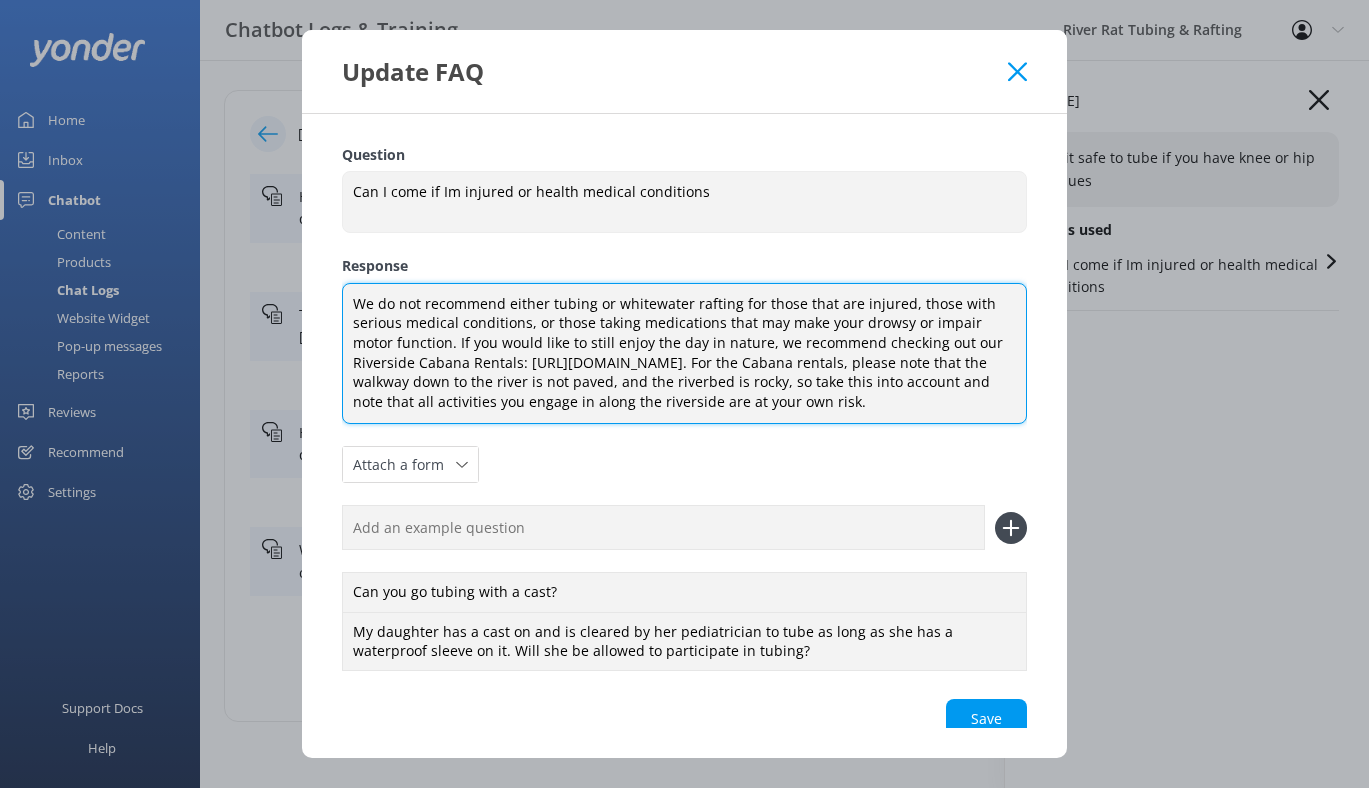click on "We do not recommend either tubing or whitewater rafting for those that are injured, those with serious medical conditions, or those taking medications that may make your drowsy or impair motor function. If you would like to still enjoy the day in nature, we recommend checking out our Riverside Cabana Rentals: https://smokymtnriverrat.com/cabanas/. For the Cabana rentals, please note that the walkway down to the river is not paved, and the riverbed is rocky, so take this into account and note that all activities you engage in along the riverside are at your own risk." at bounding box center [684, 354] 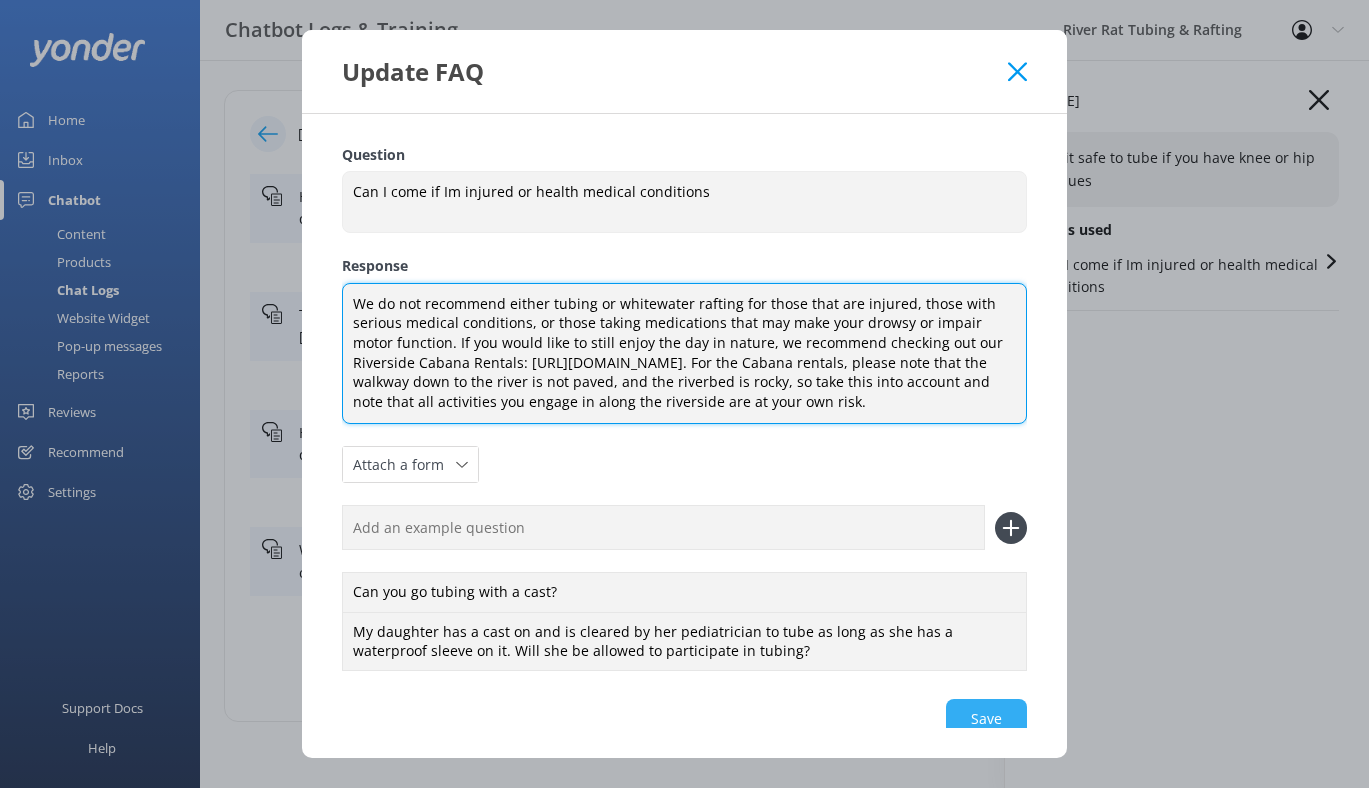 click on "Save" at bounding box center (684, 719) 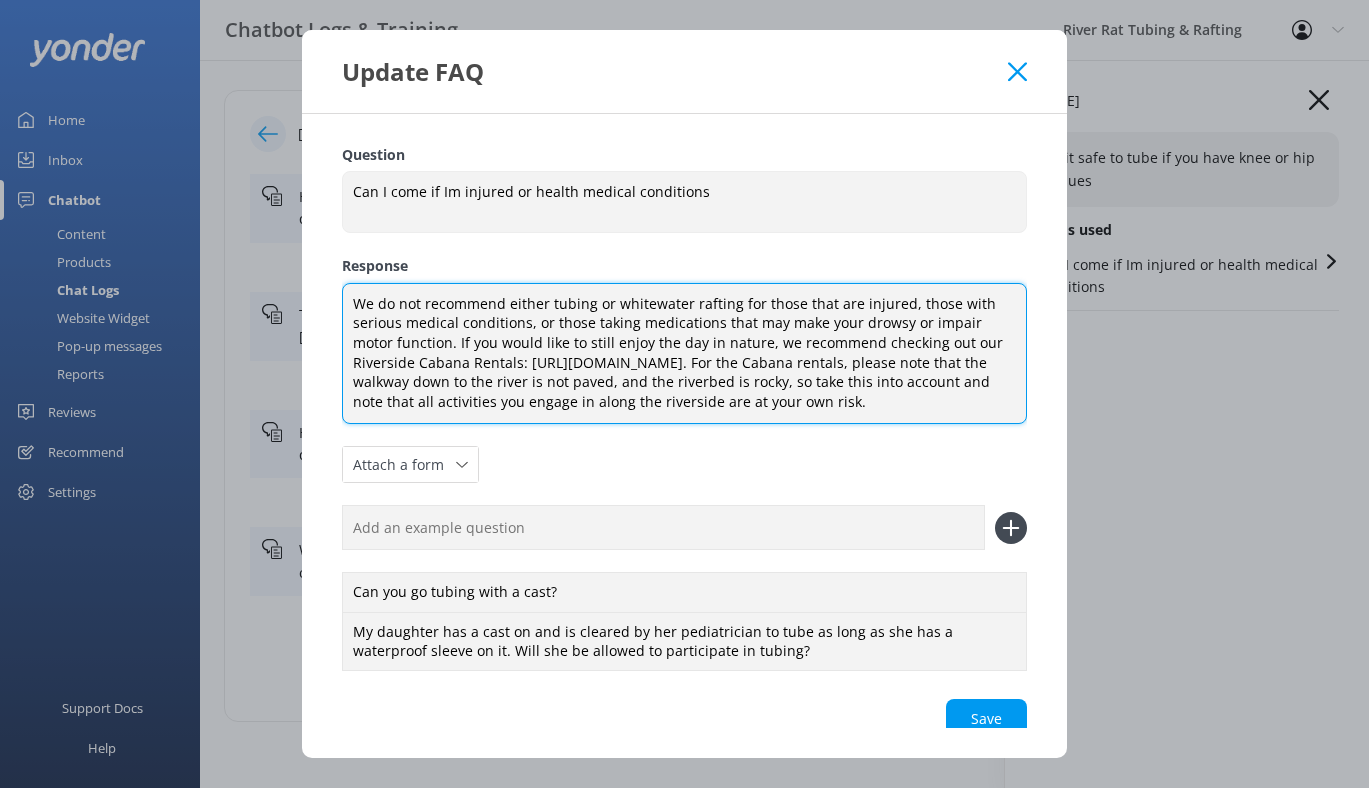 type on "We do not recommend either tubing or whitewater rafting for those that are injured, those with serious medical conditions, or those taking medications that may make your drowsy or impair motor function. If you would like to still enjoy the day in nature, we recommend checking out our Riverside Cabana Rentals: https://smokymtnriverrat.com/cabanas/. For the Cabana rentals, please note that the walkway down to the river is not paved, and the riverbed is rocky, so take this into account and note that all activities you engage in along the riverside are at your own risk." 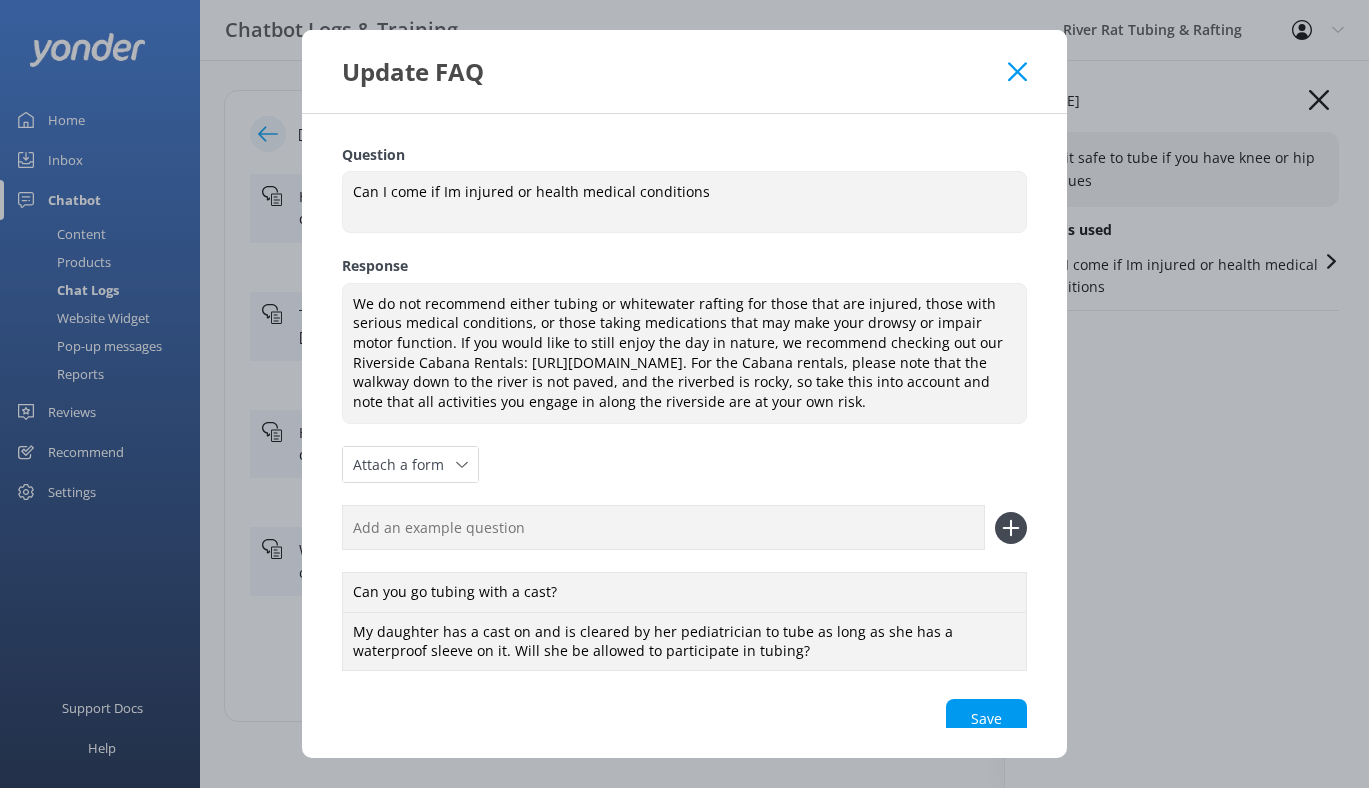 click 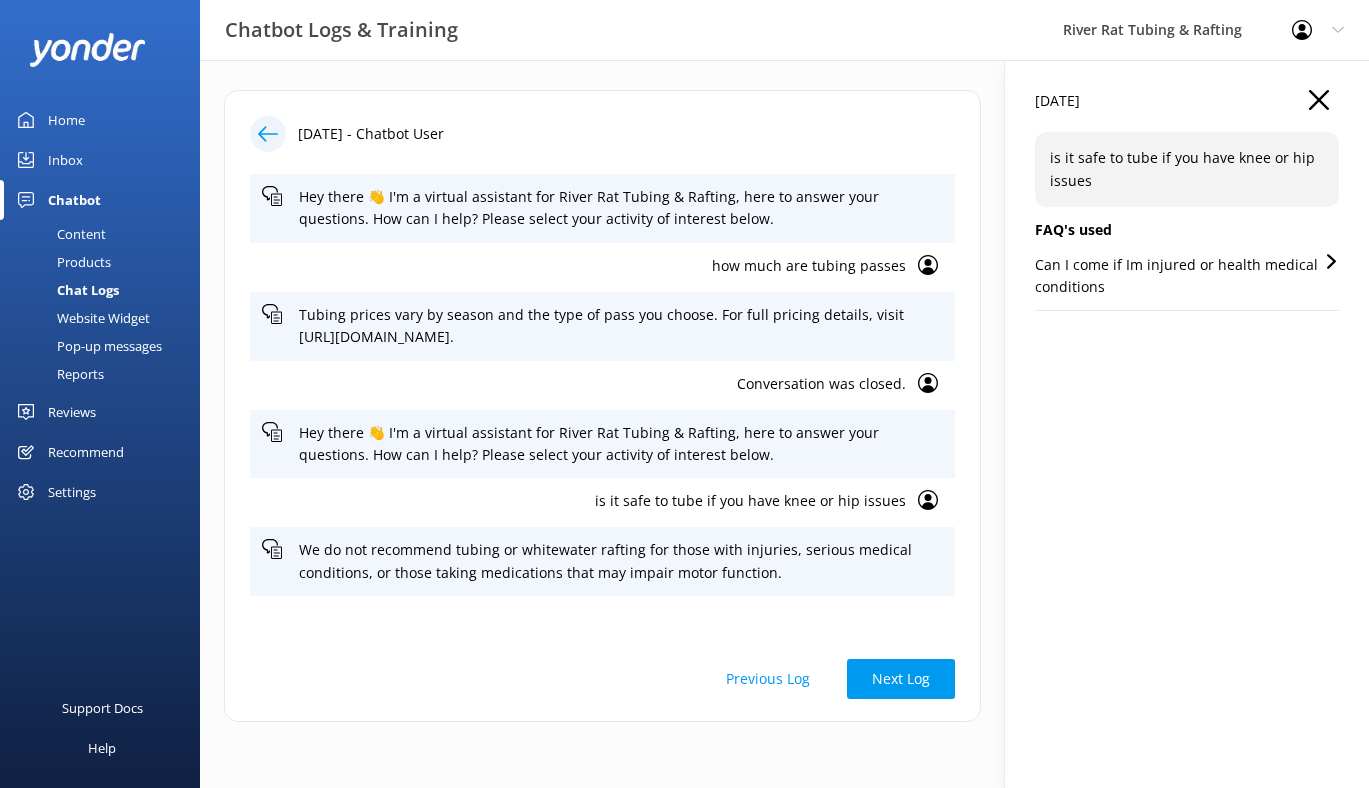 click on "Can I come if Im injured or health medical conditions" at bounding box center [1179, 276] 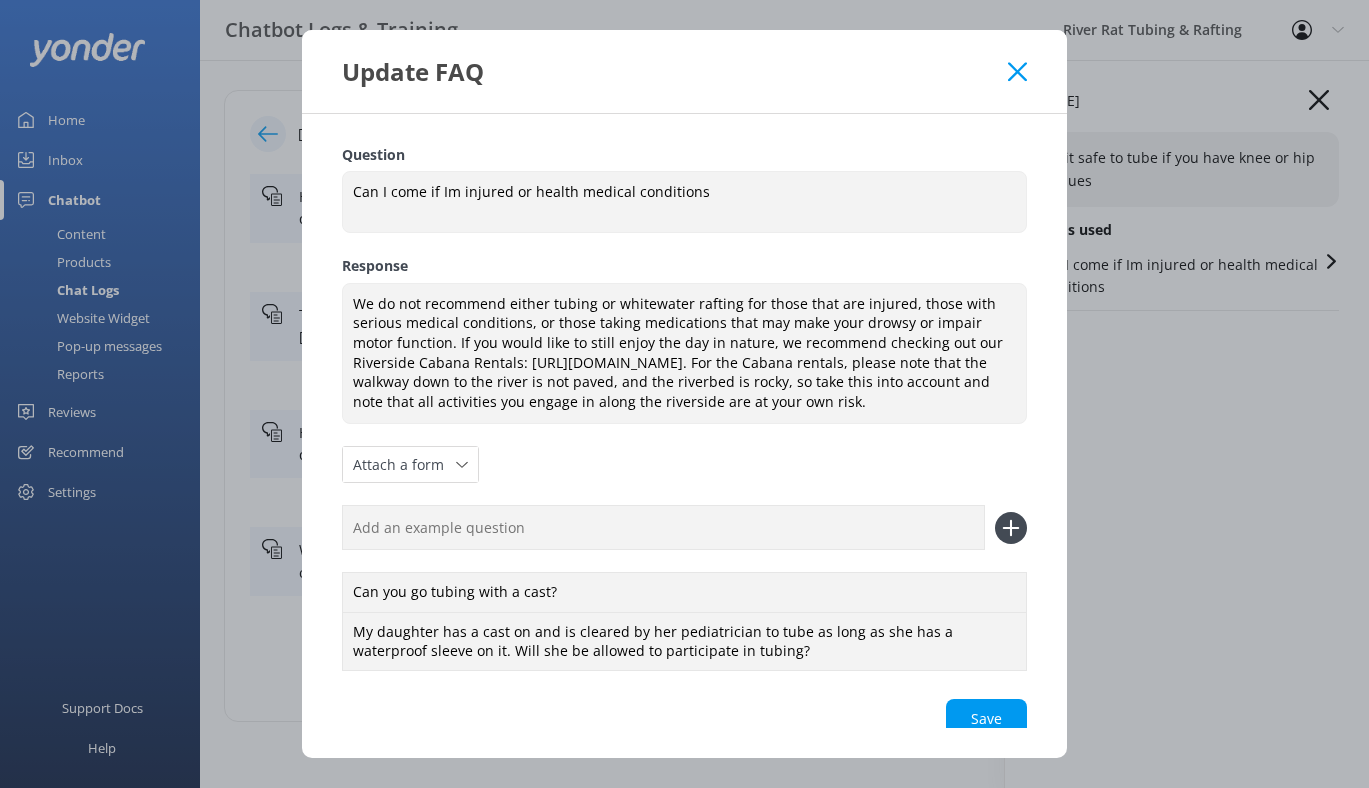 click 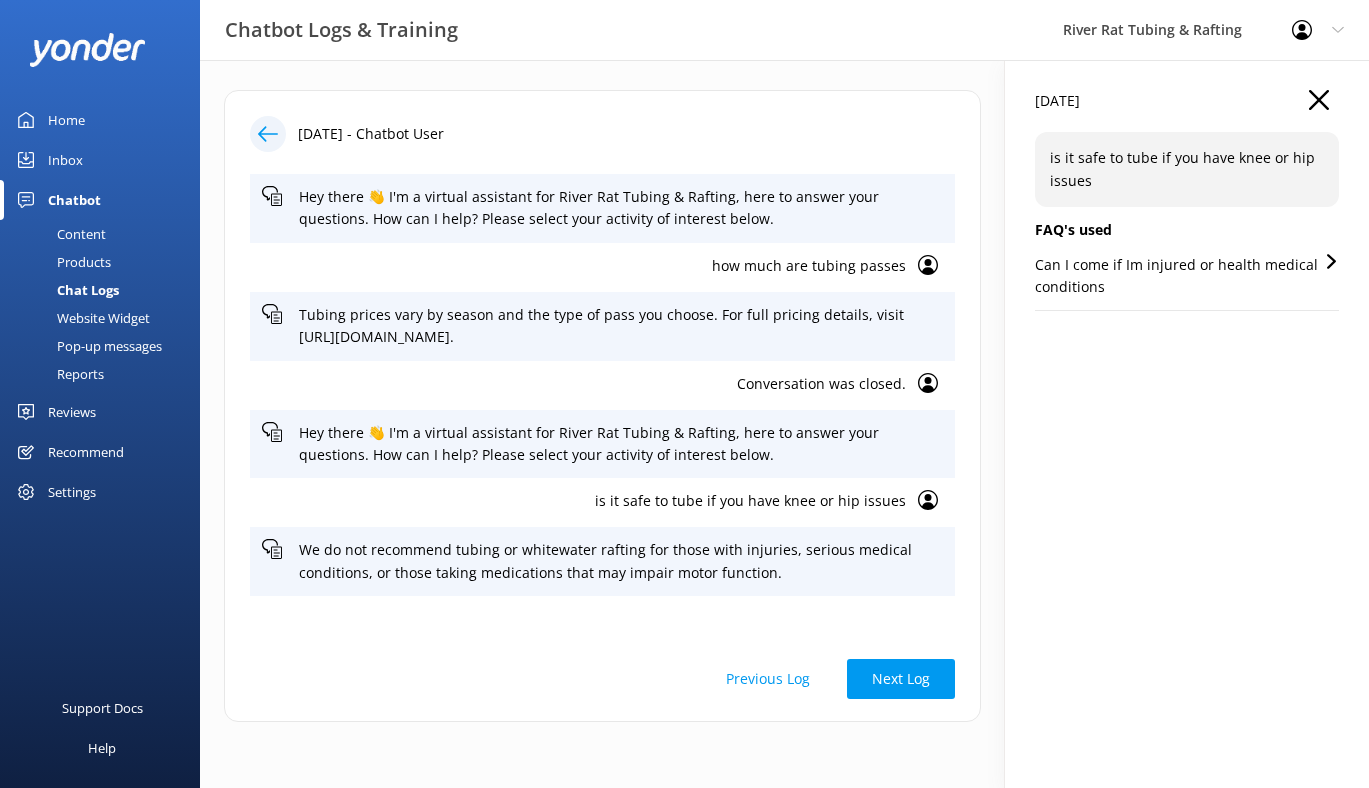 click on "Inbox" at bounding box center (65, 160) 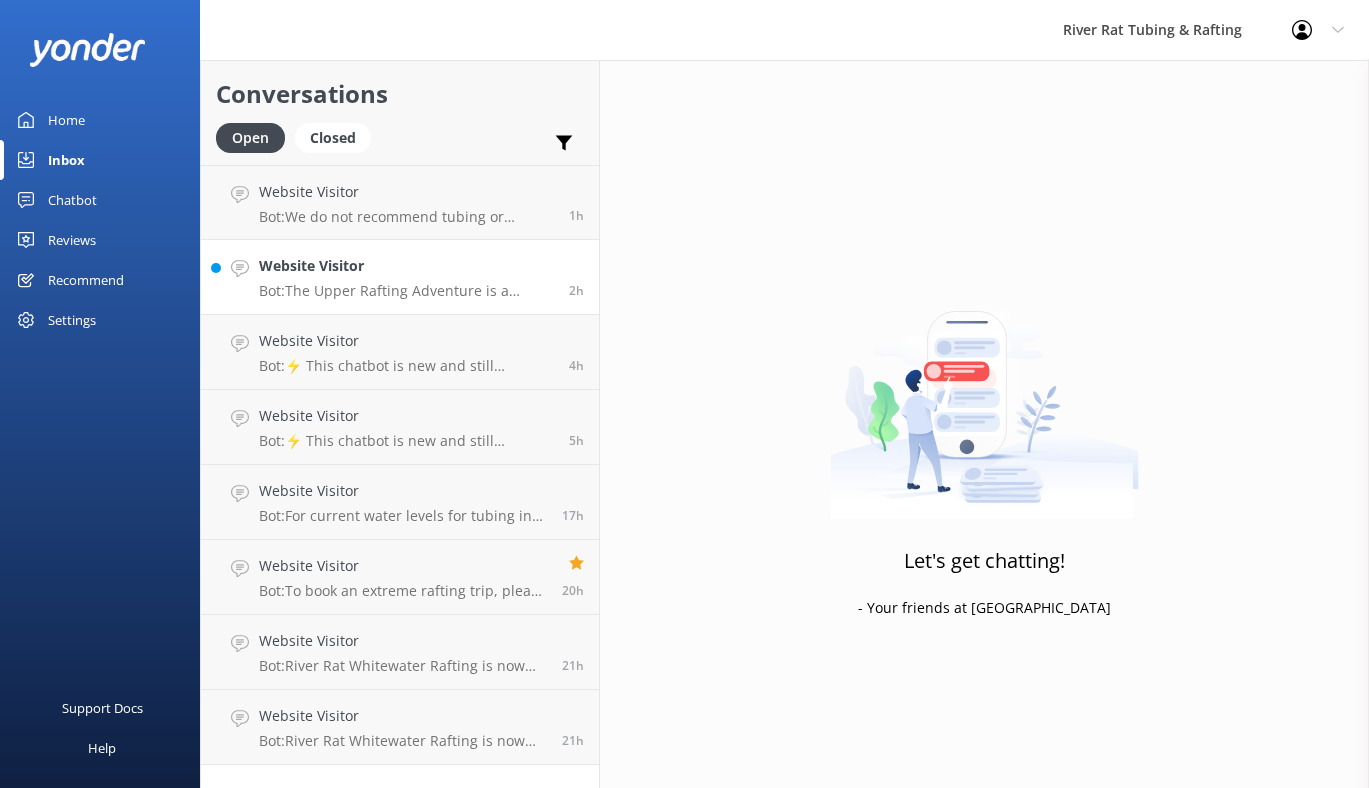 click on "Website Visitor" at bounding box center [406, 266] 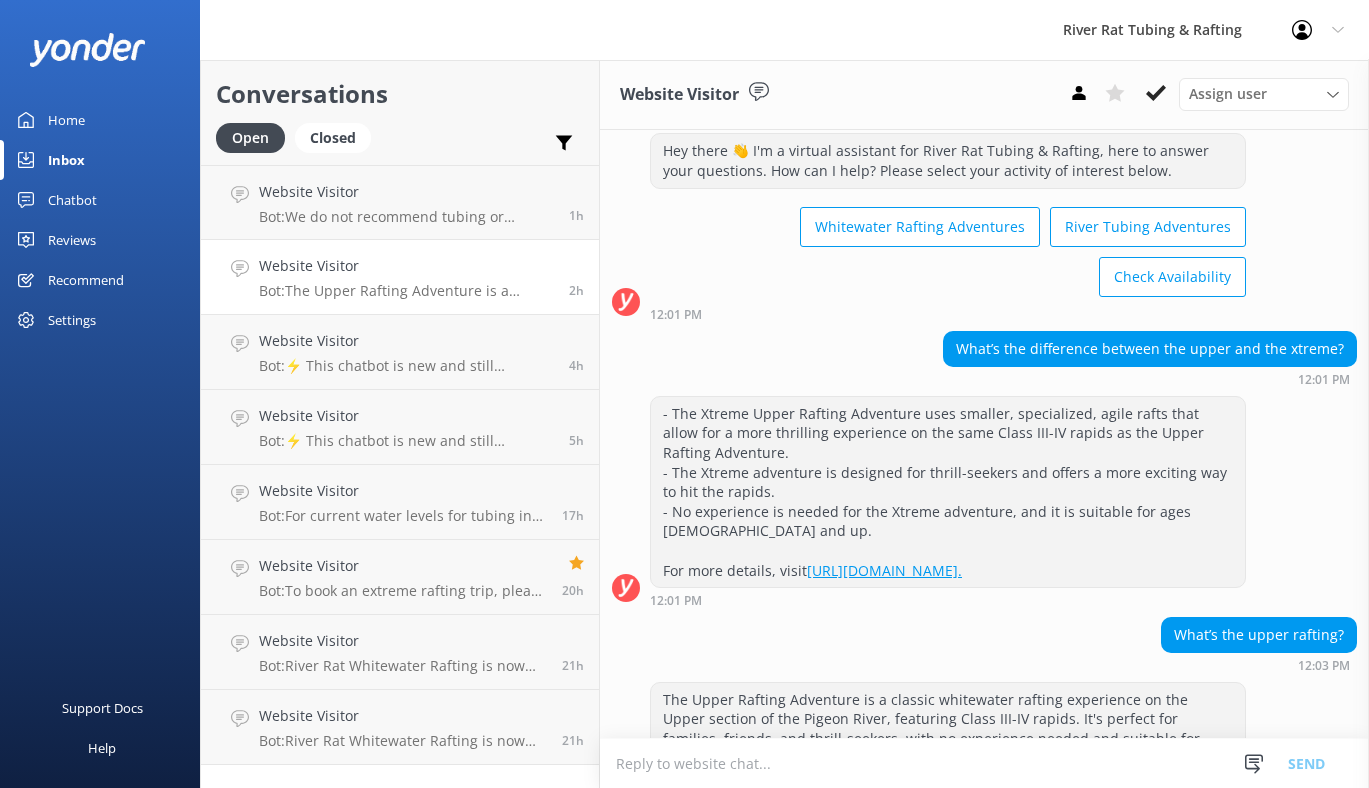 scroll, scrollTop: 28, scrollLeft: 0, axis: vertical 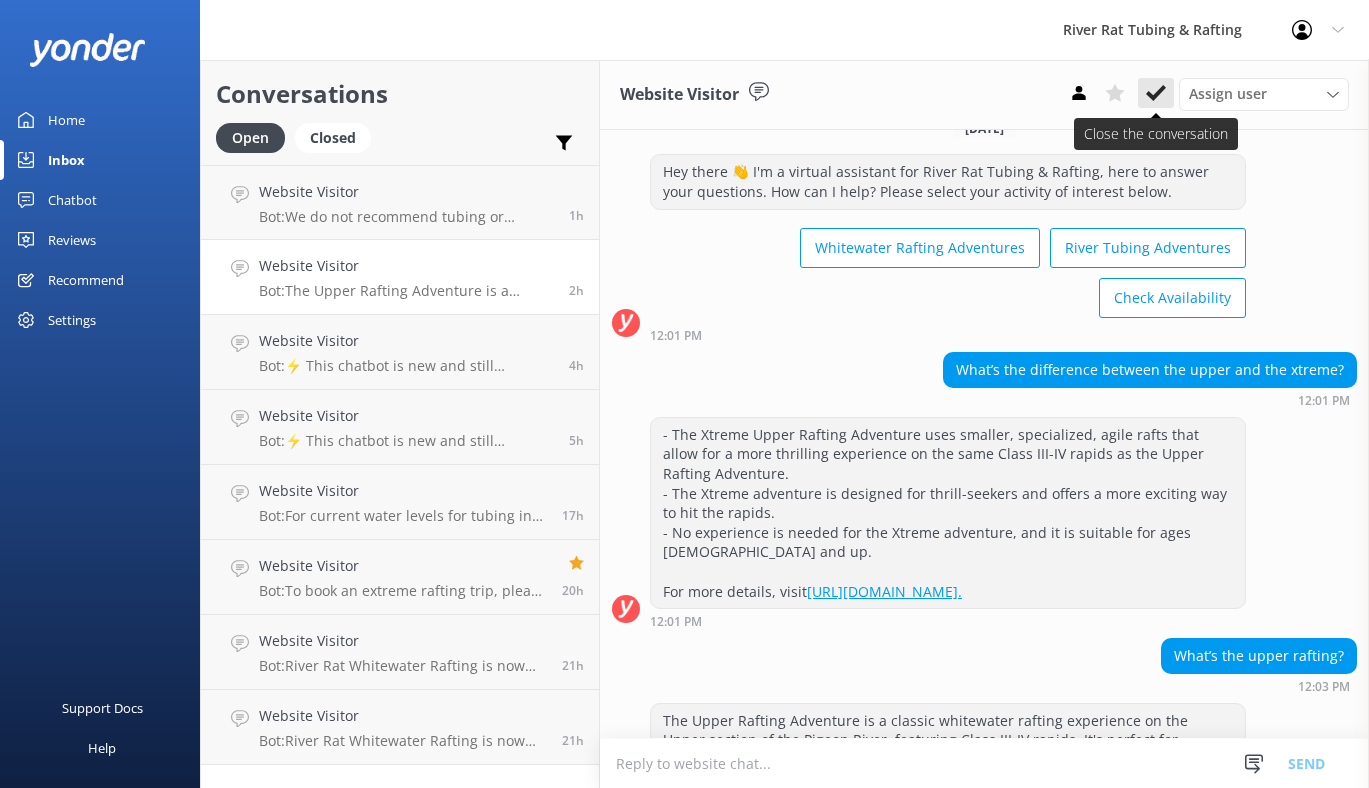 click 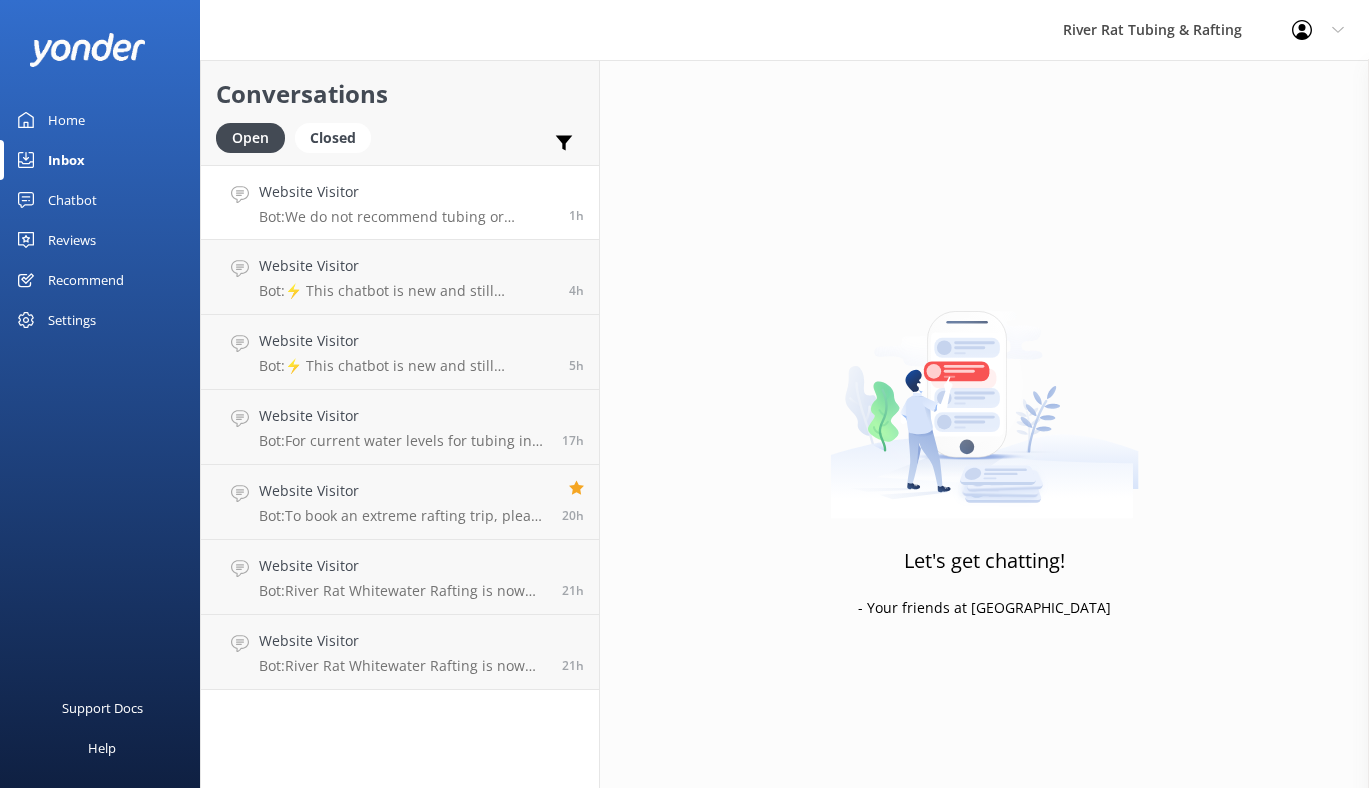 click on "Website Visitor Bot:  We do not recommend tubing or whitewater rafting for those with injuries, serious medical conditions, or those taking medications that may impair motor function. 1h" at bounding box center (400, 202) 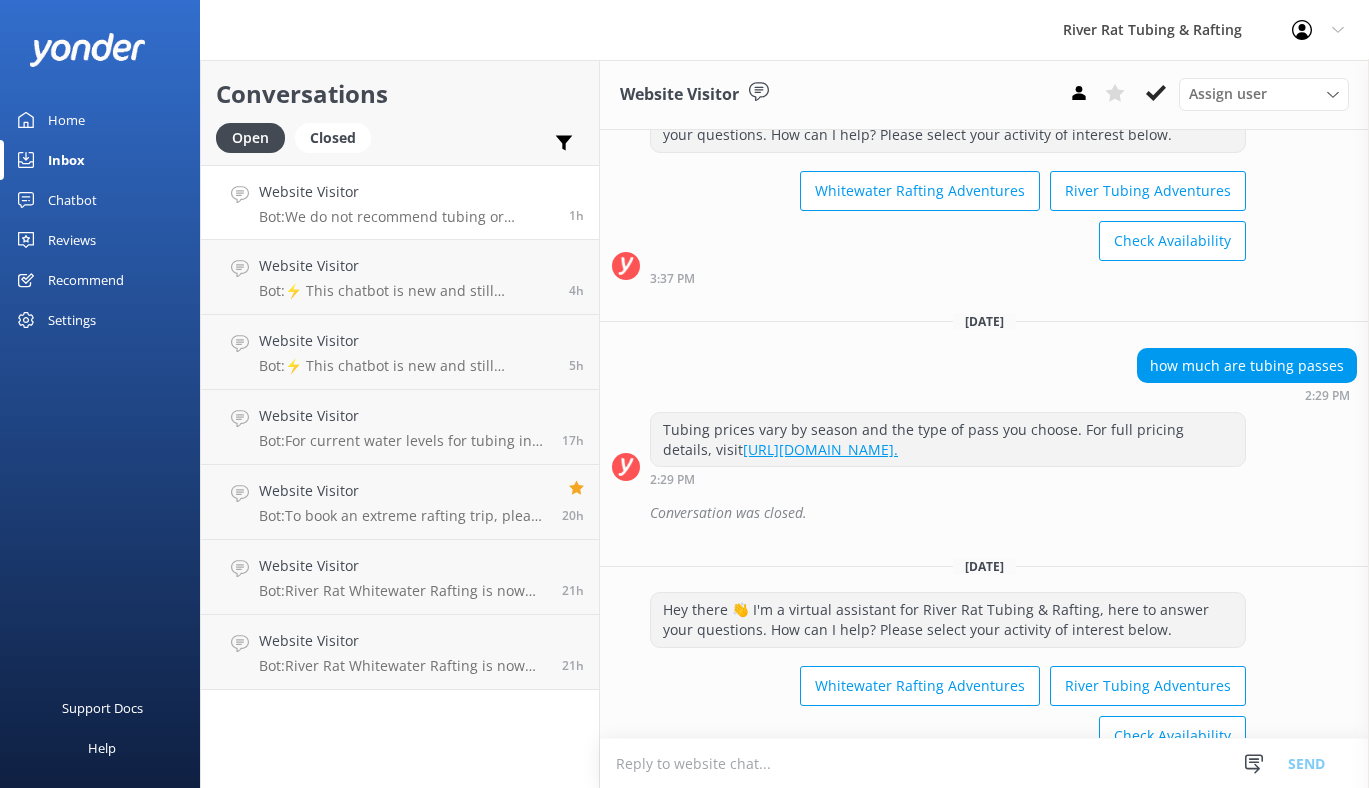 scroll, scrollTop: 0, scrollLeft: 0, axis: both 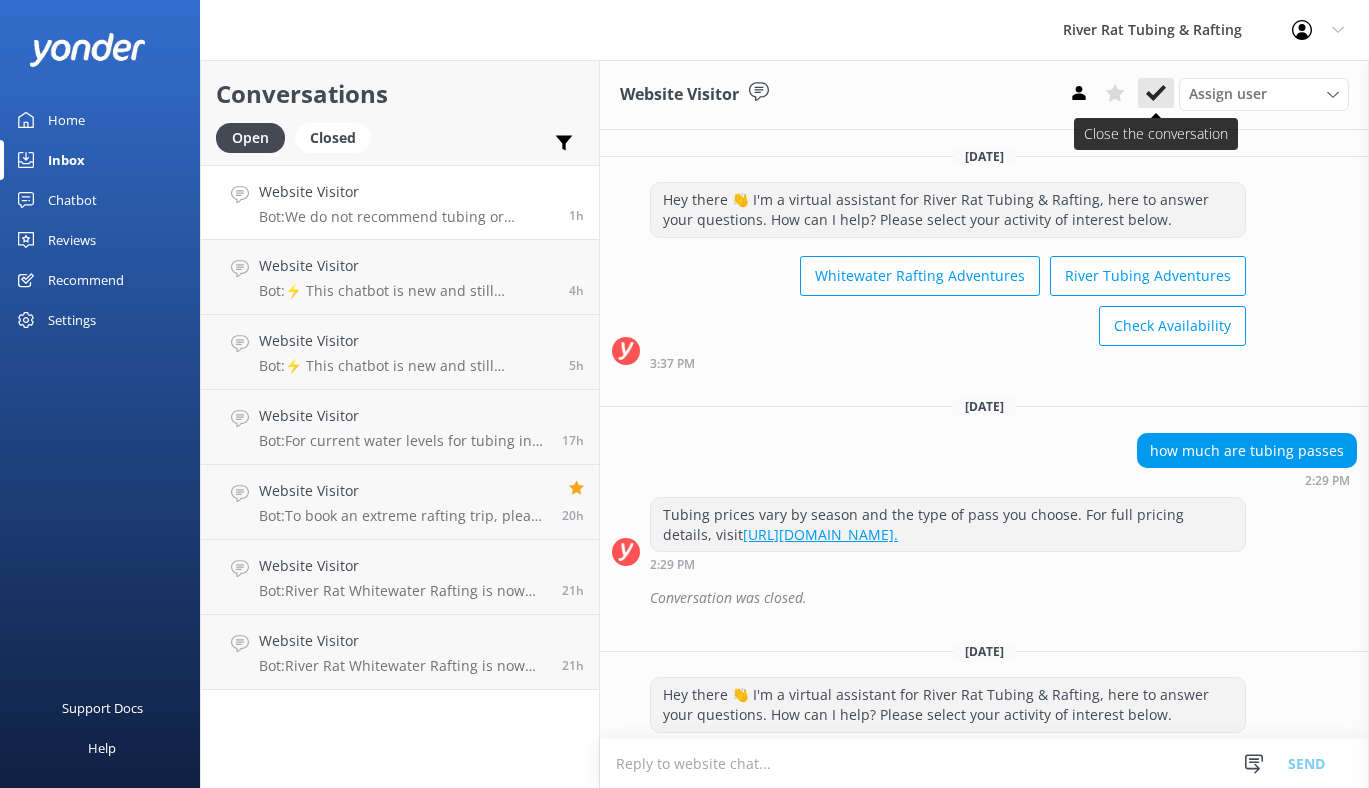 click 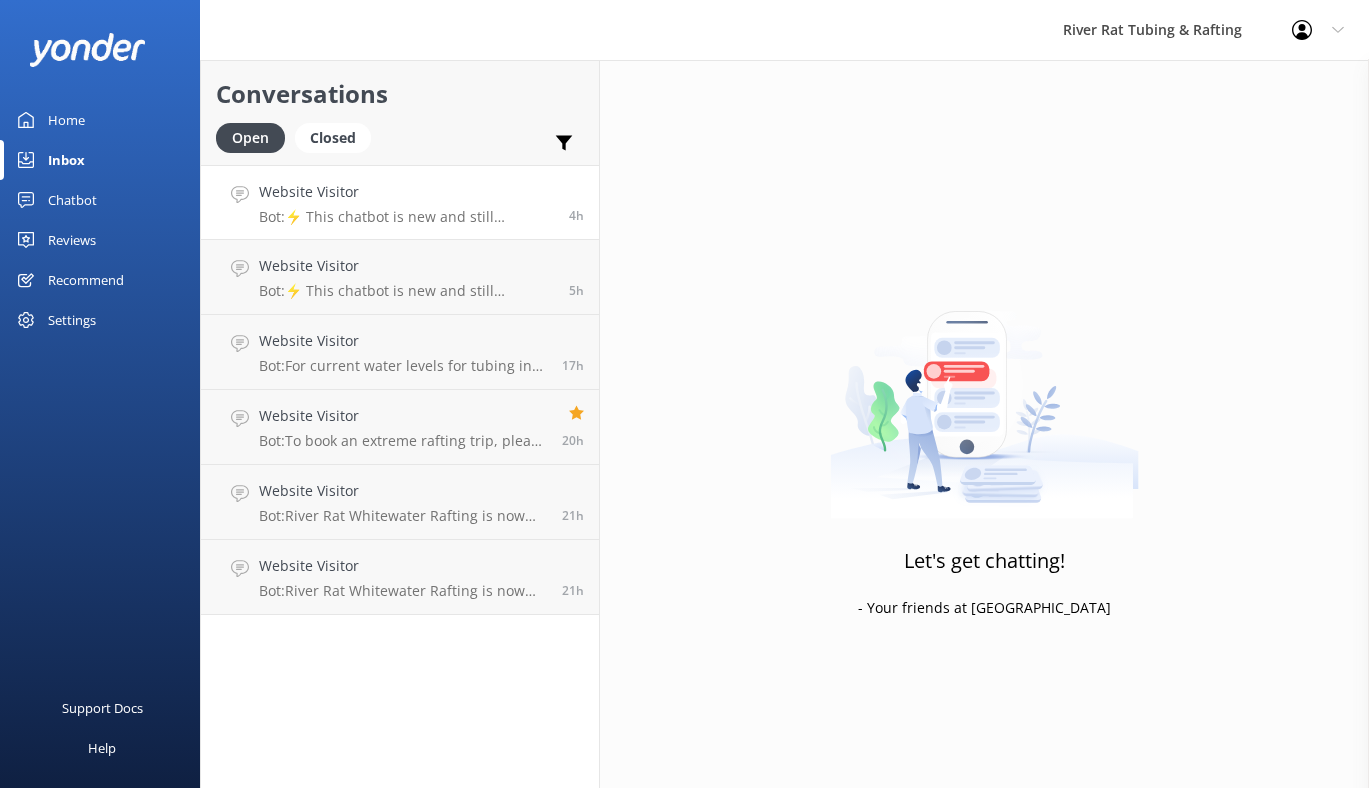 click on "Website Visitor Bot:  ⚡ This chatbot is new and still learning. You're welcome to ask a new question and our automated FAQ bot might be able to help. OR you can Call Us at (865) 448-8888 or fill out this Contact Us form: https://smokymtnriverrat.com/contact-us/" at bounding box center (406, 202) 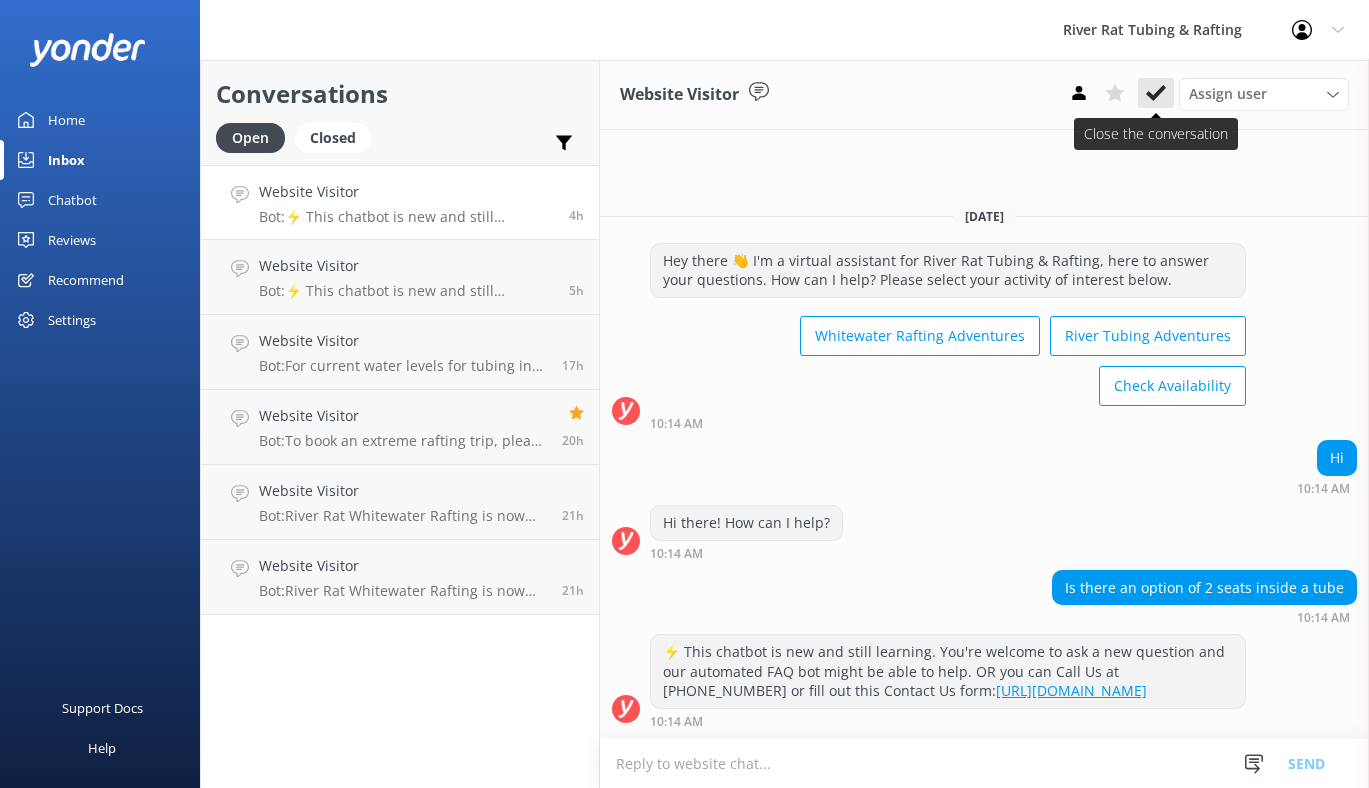 click 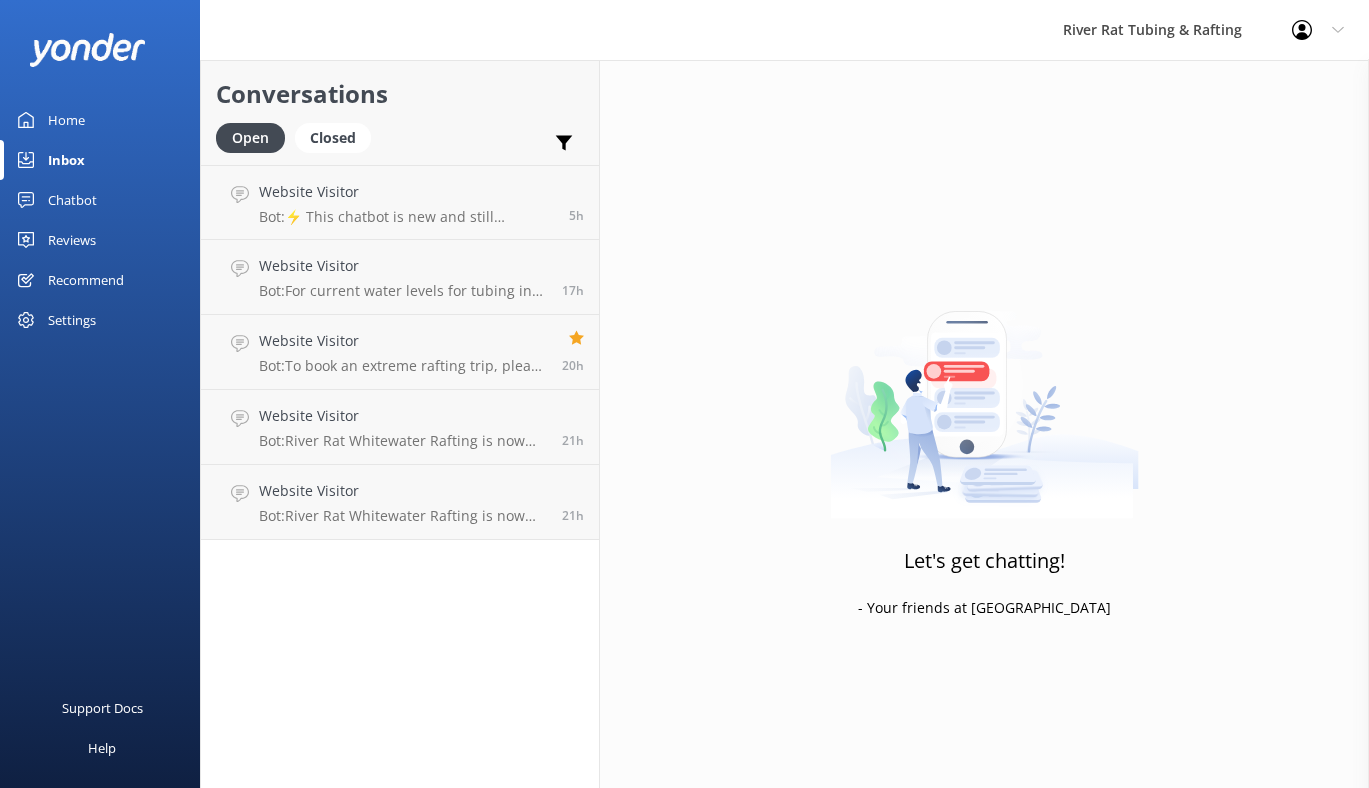 click on "Home" at bounding box center (66, 120) 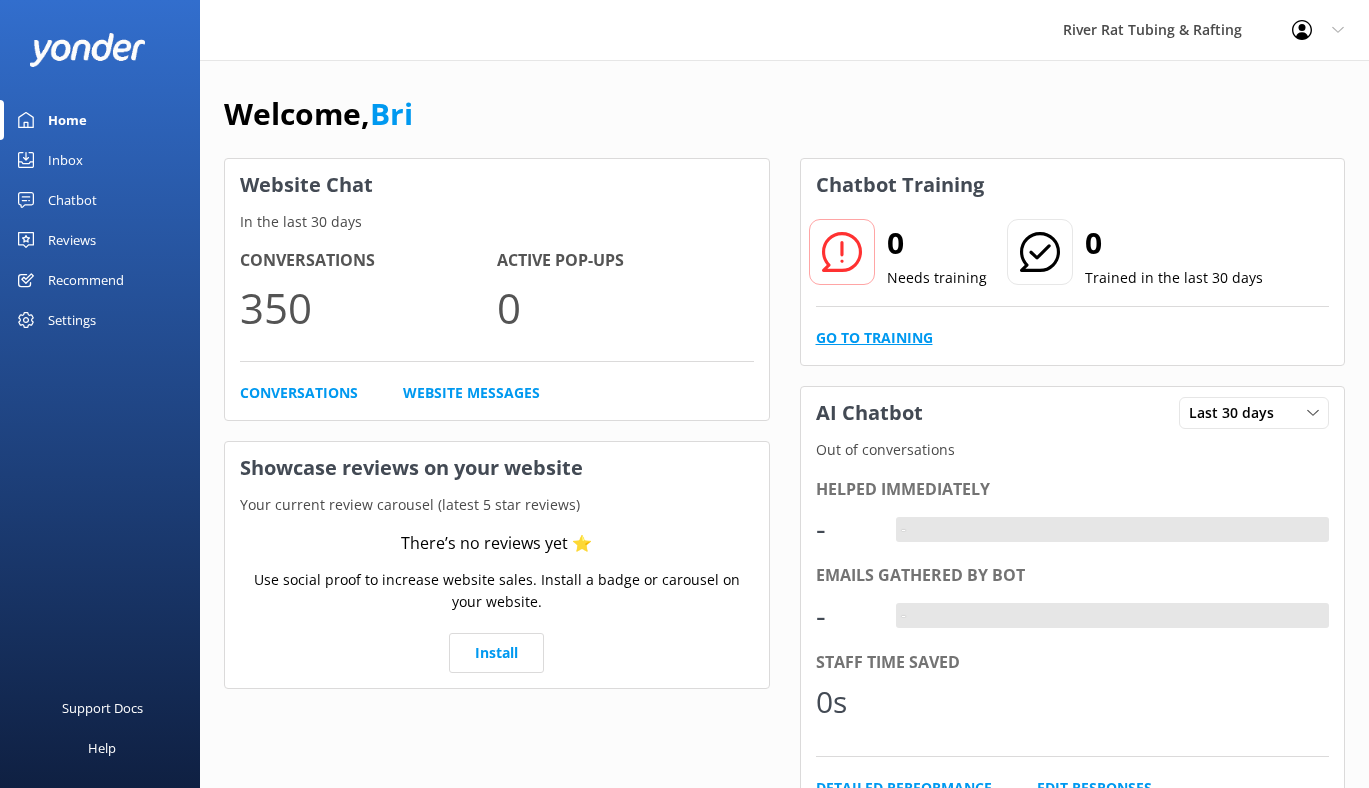 click on "Go to Training" at bounding box center (874, 338) 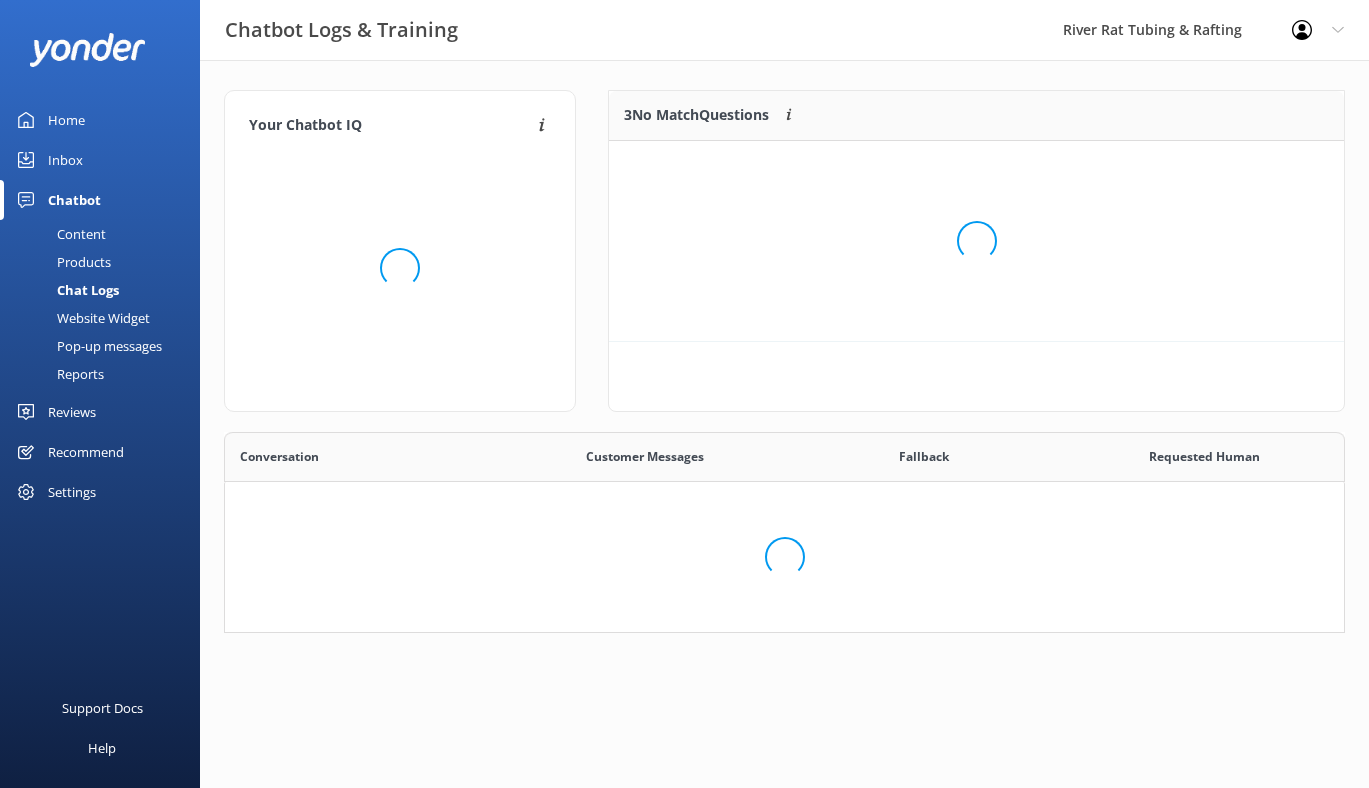 scroll, scrollTop: 1, scrollLeft: 1, axis: both 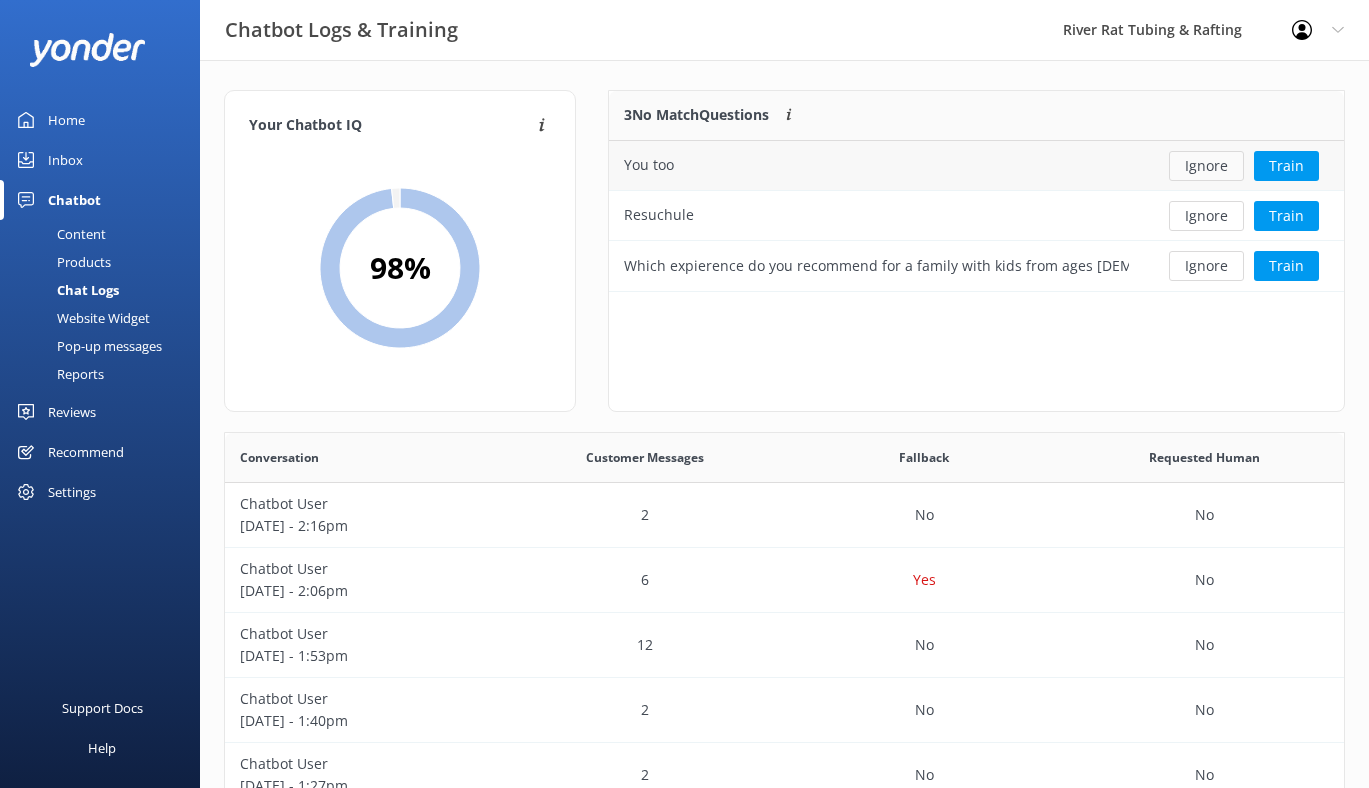 click on "Ignore" at bounding box center [1206, 166] 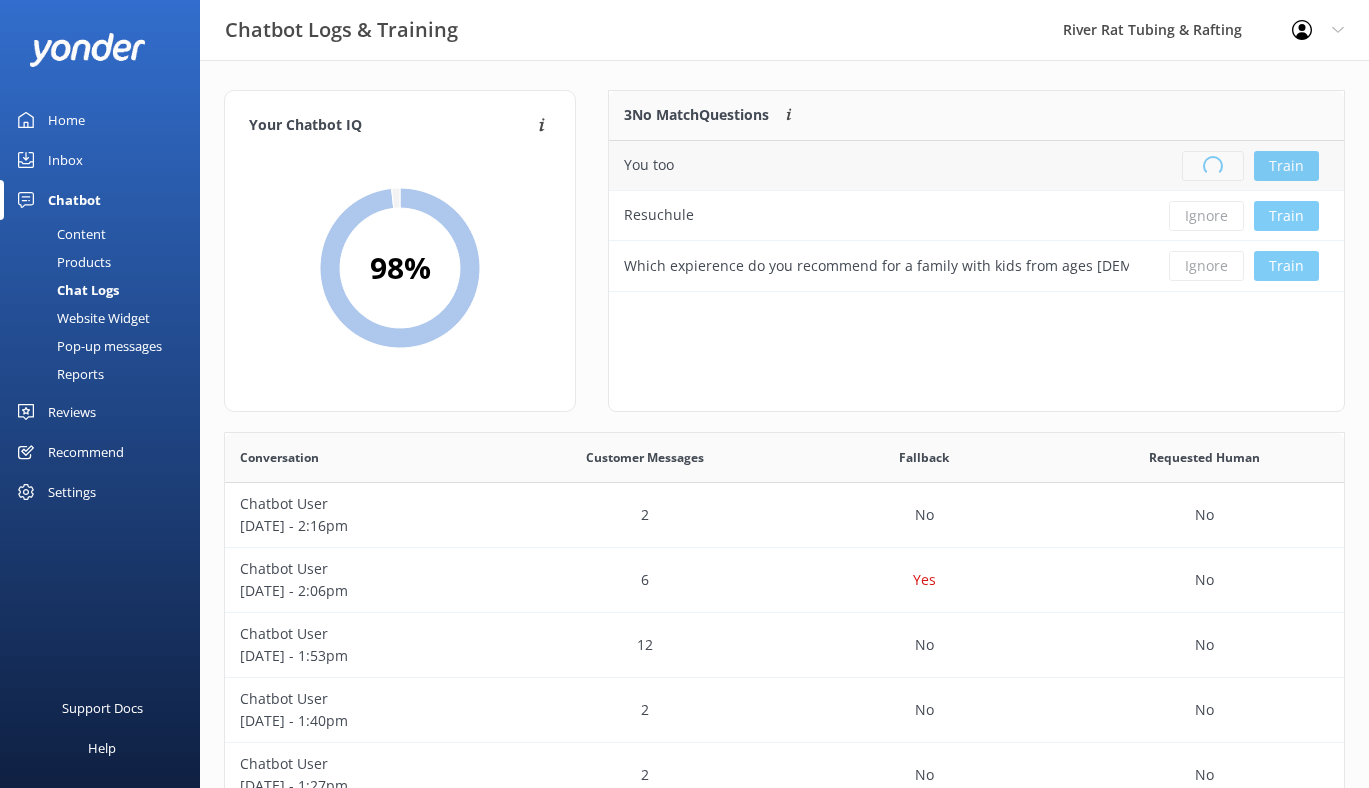 scroll, scrollTop: 1, scrollLeft: 1, axis: both 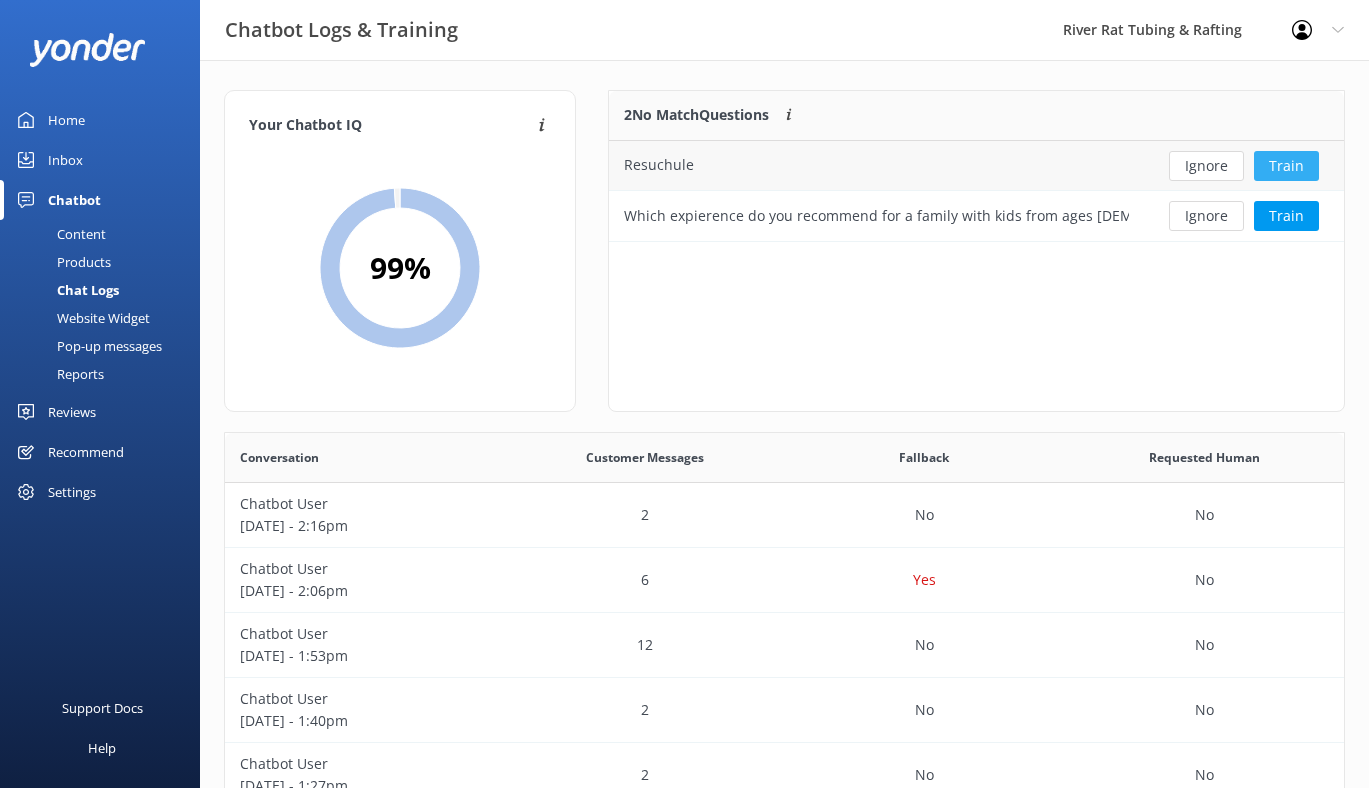click on "Train" at bounding box center (1286, 166) 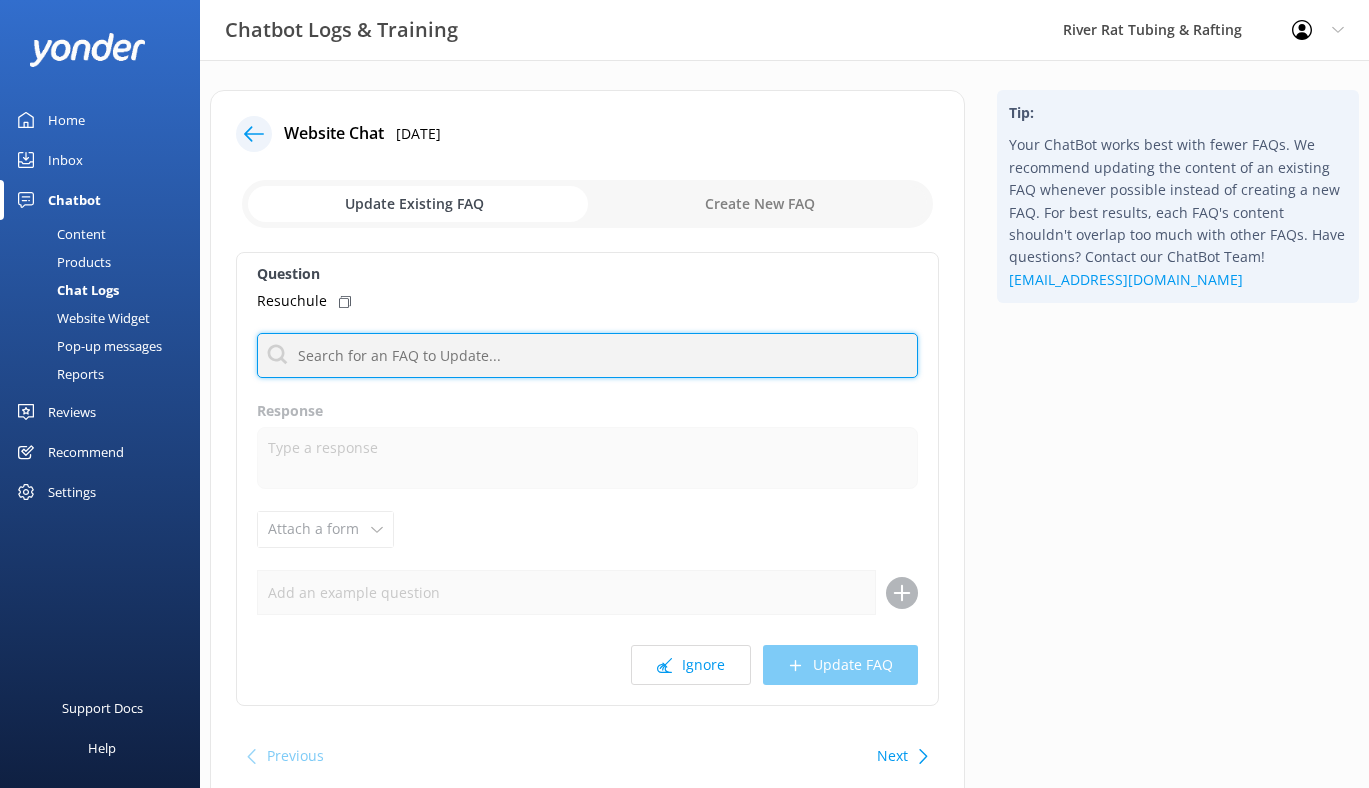 click at bounding box center (587, 355) 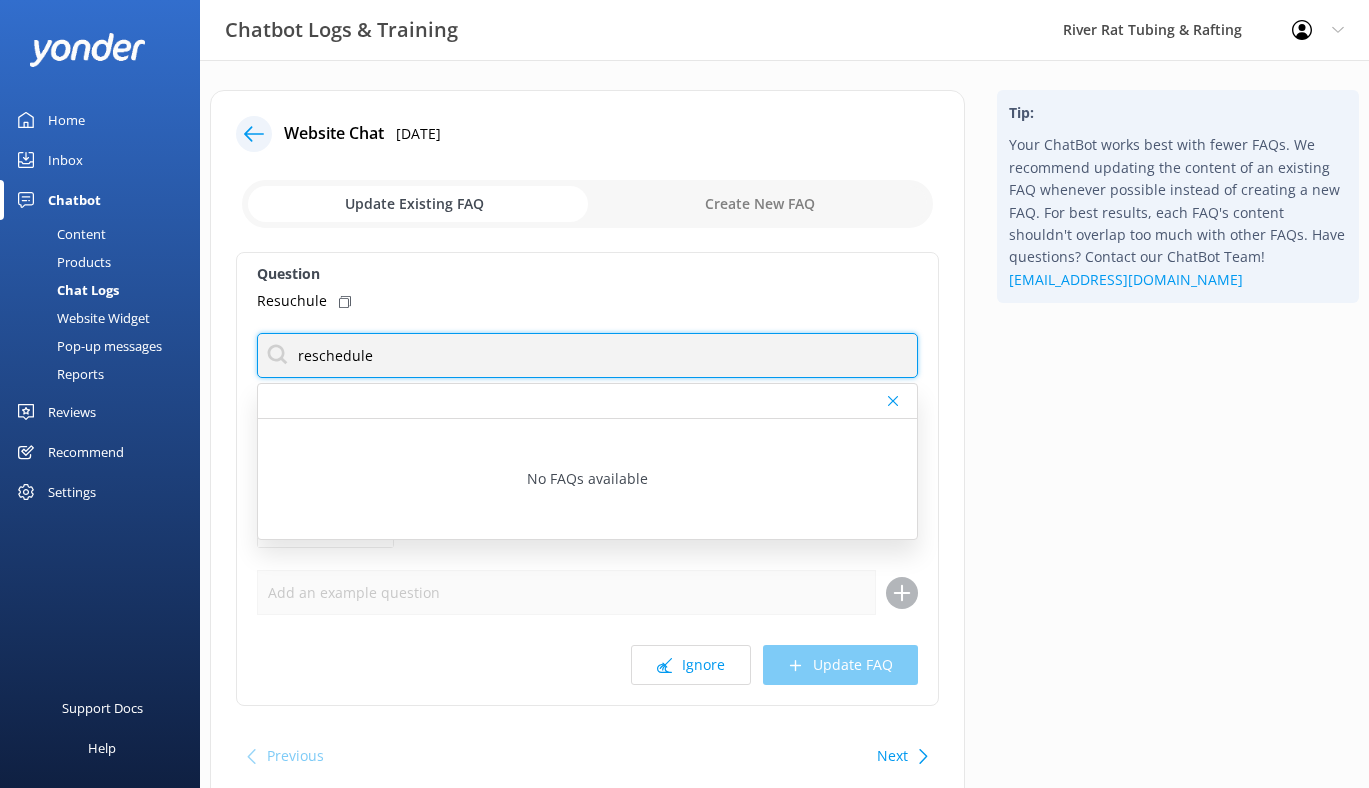 drag, startPoint x: 386, startPoint y: 352, endPoint x: 293, endPoint y: 354, distance: 93.0215 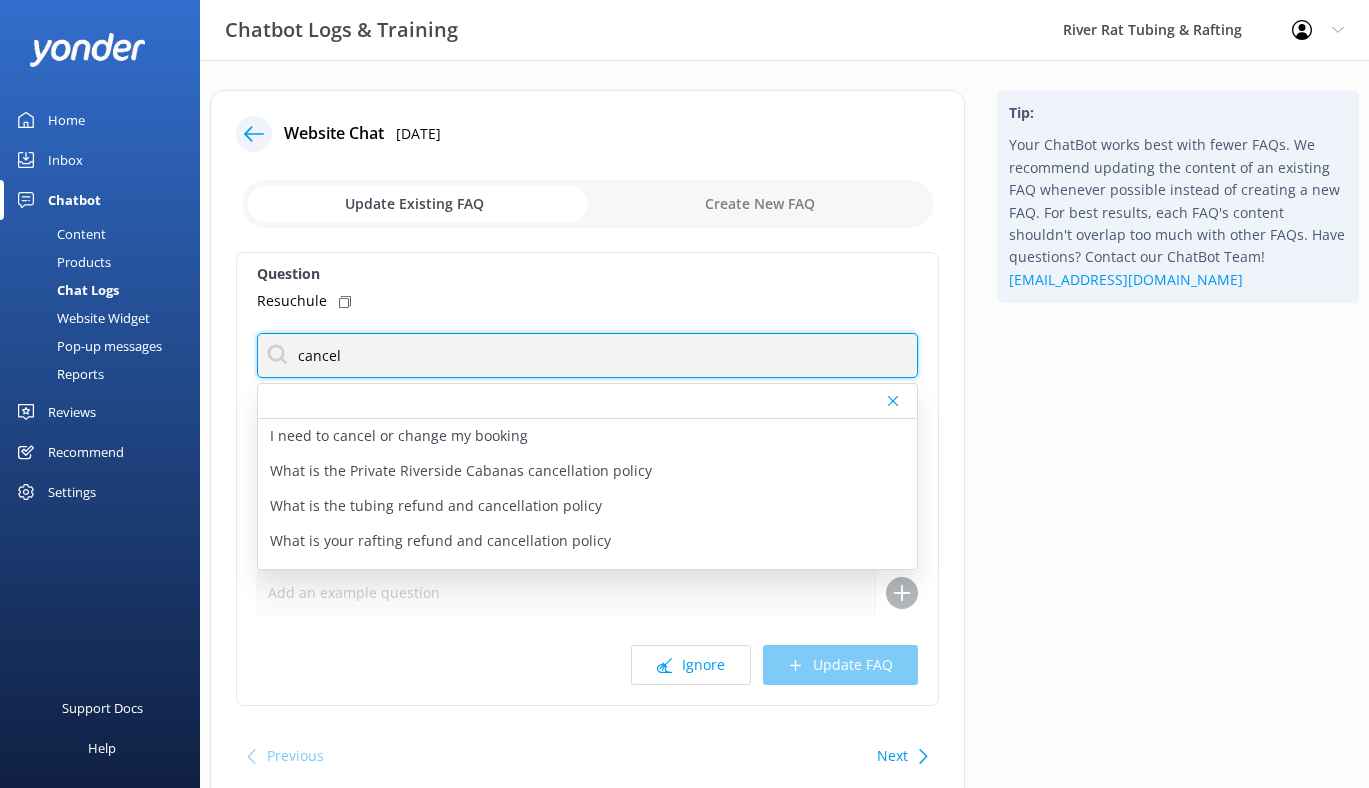 click on "cancel" at bounding box center [587, 355] 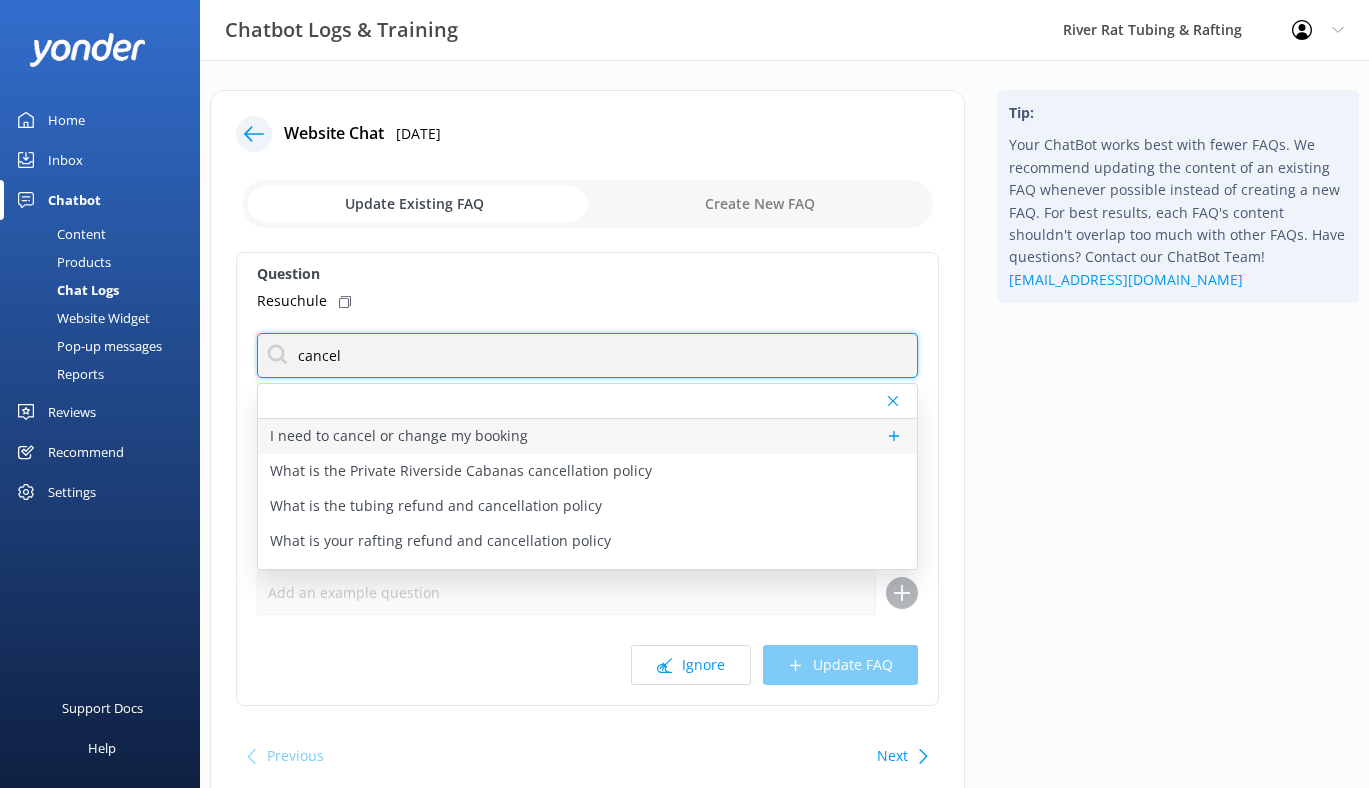 type on "cancel" 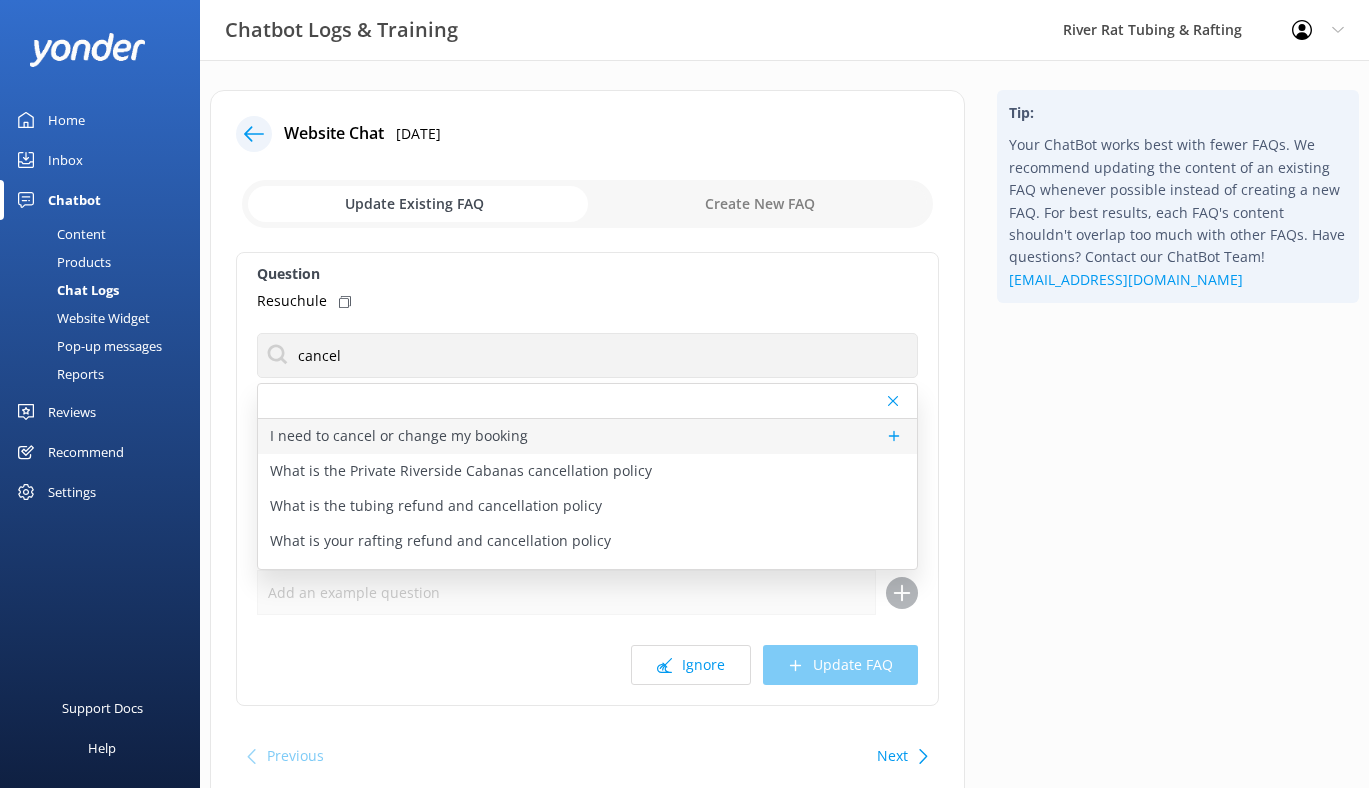 click on "I need to cancel or change my booking" at bounding box center [399, 436] 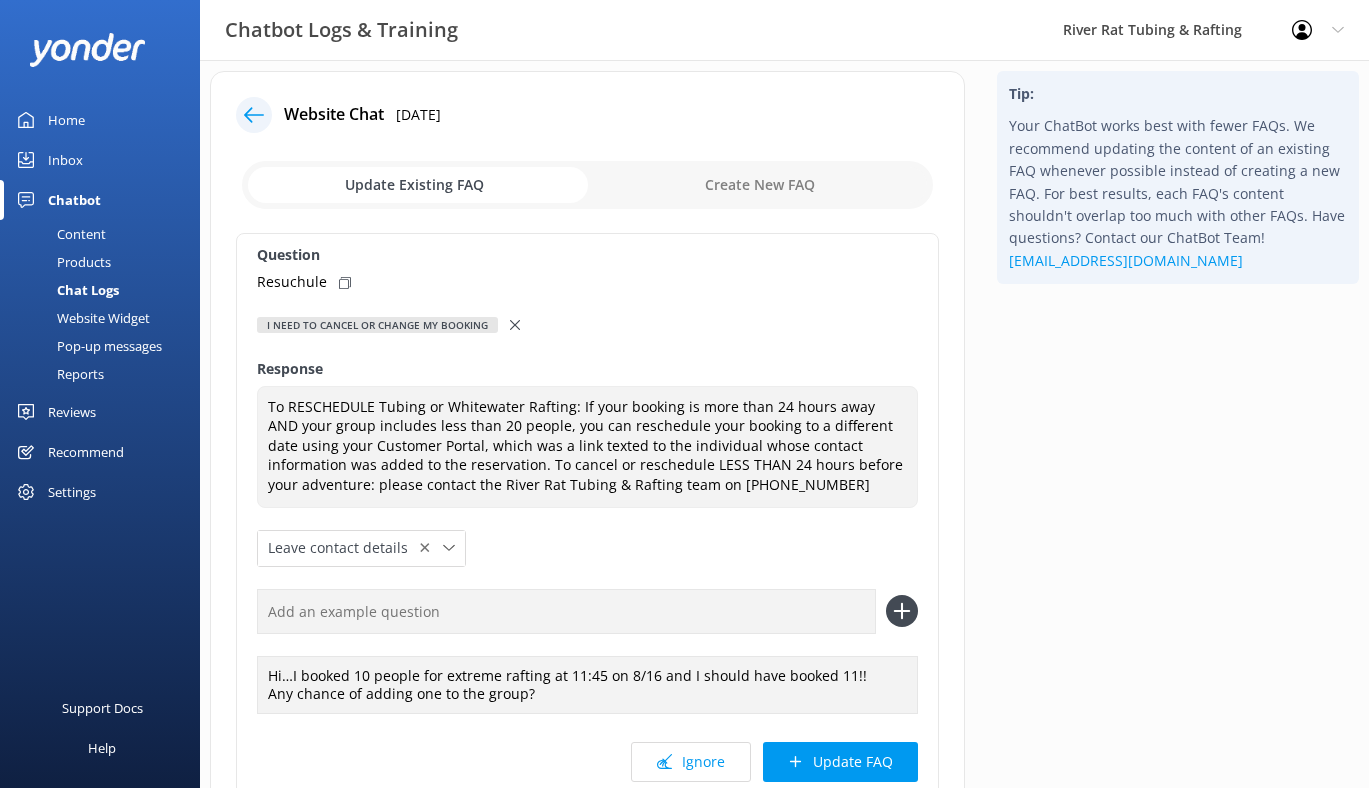 scroll, scrollTop: 31, scrollLeft: 0, axis: vertical 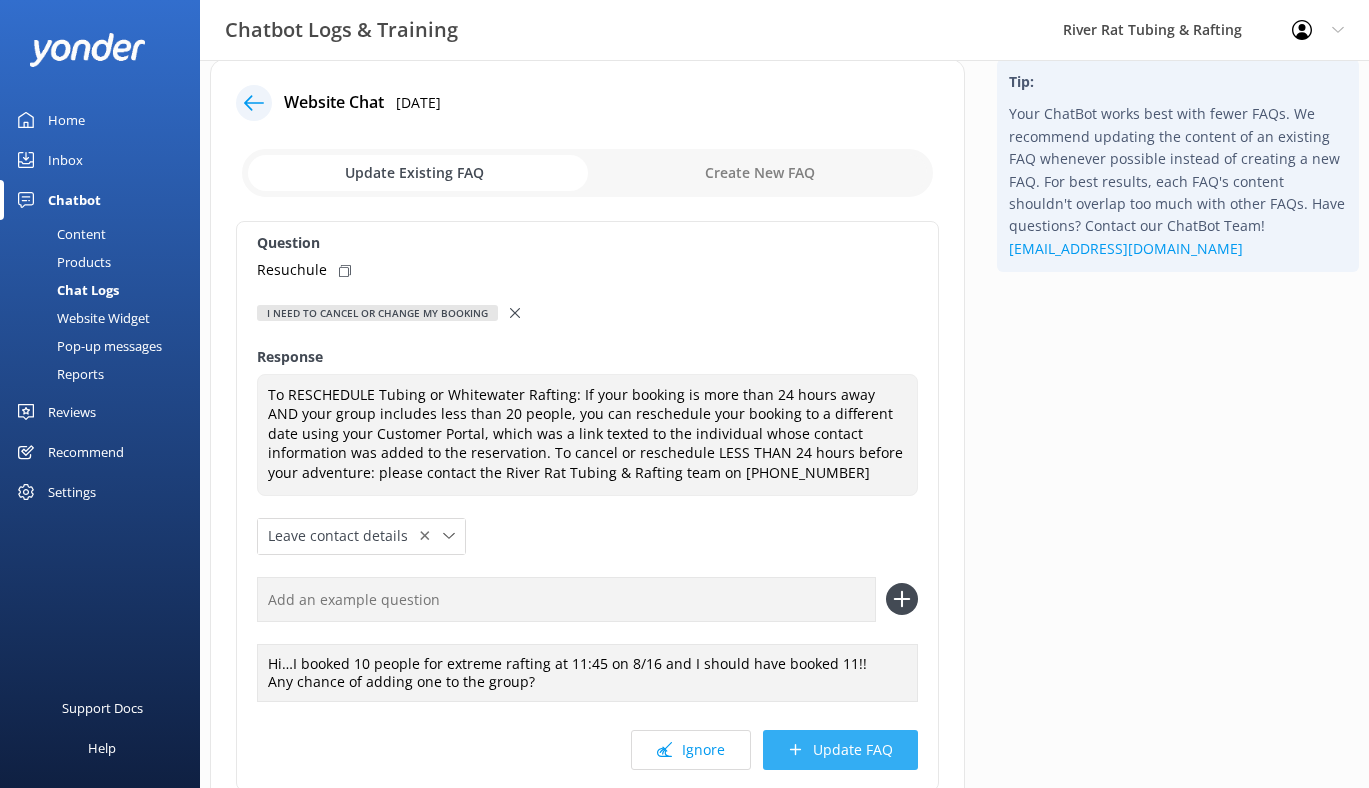 click on "Update FAQ" at bounding box center (840, 750) 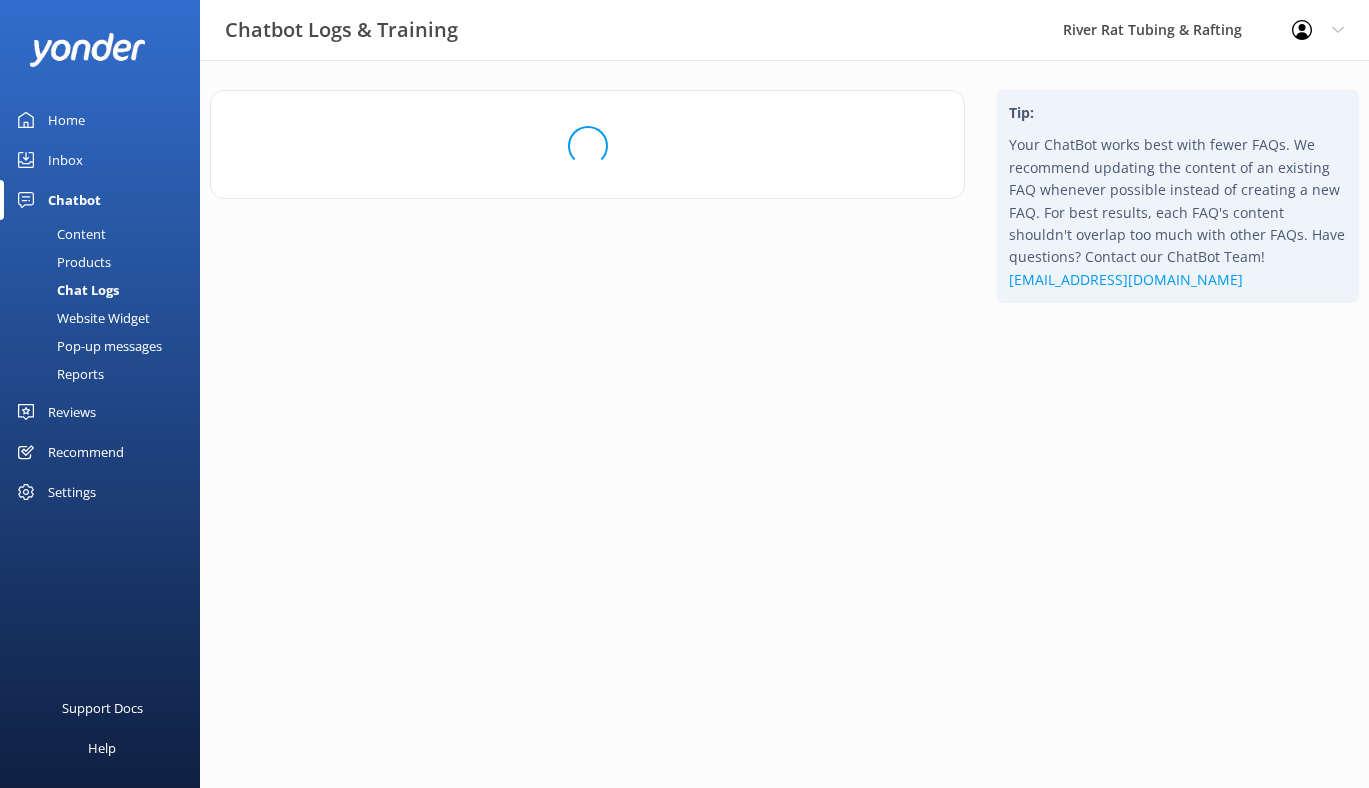 scroll, scrollTop: 0, scrollLeft: 0, axis: both 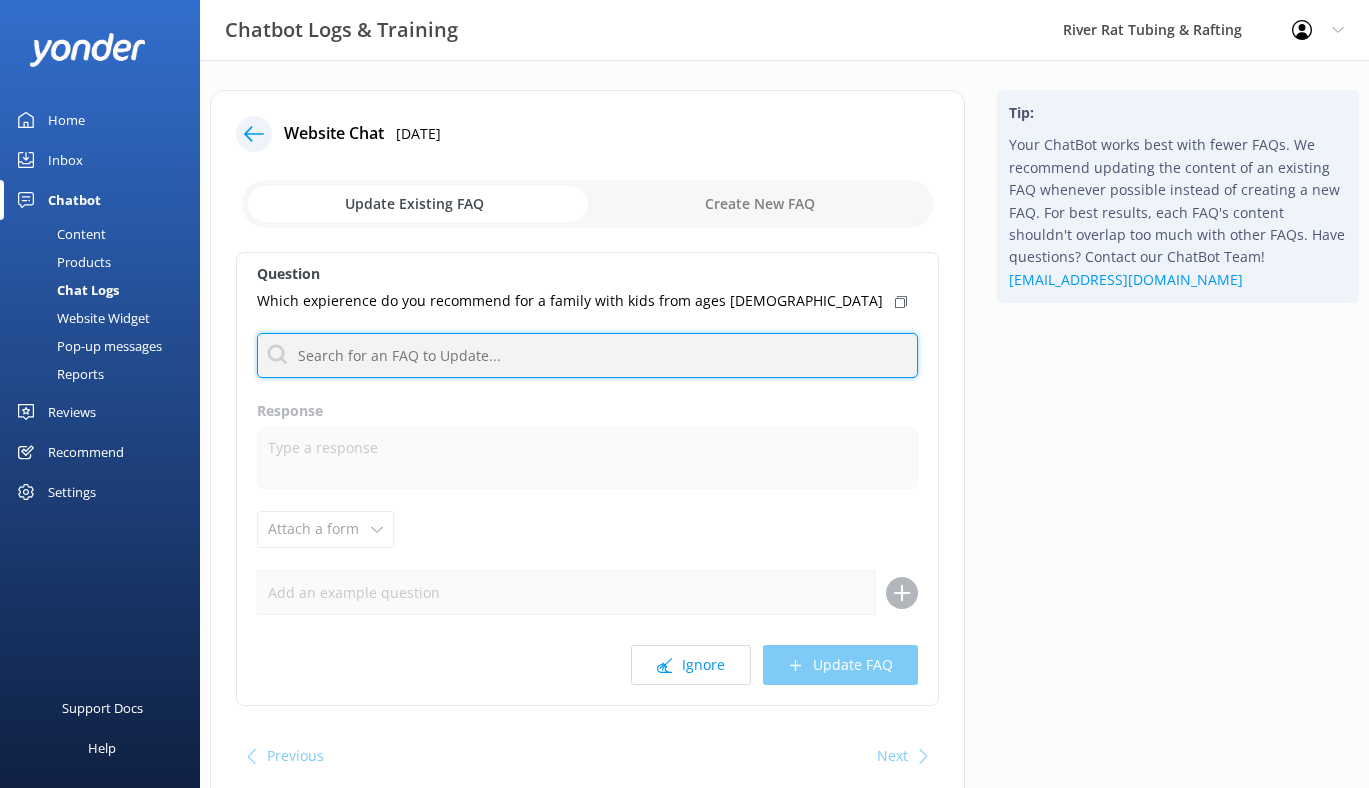 click at bounding box center [587, 355] 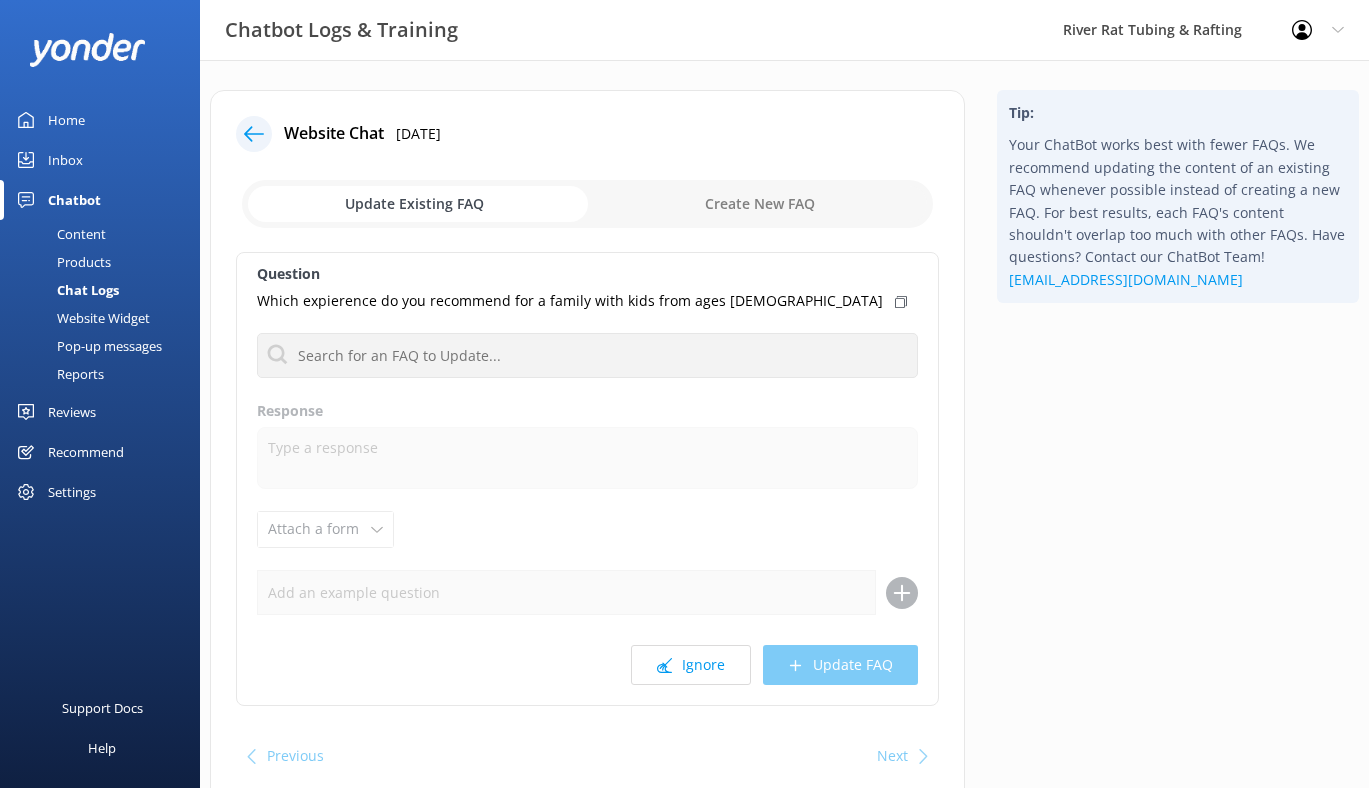 click on "Question Which expierence do you recommend for a family with kids from ages 9 - 17 I need to cancel or change my booking What is the Private Riverside Cabanas cancellation policy What is the tubing refund and cancellation policy What is your rafting refund and cancellation policy Whats your cancellation and refund policy can we be on a cancelation list? Response Attach a form Leave contact details Check availability Ignore Update FAQ" at bounding box center (587, 479) 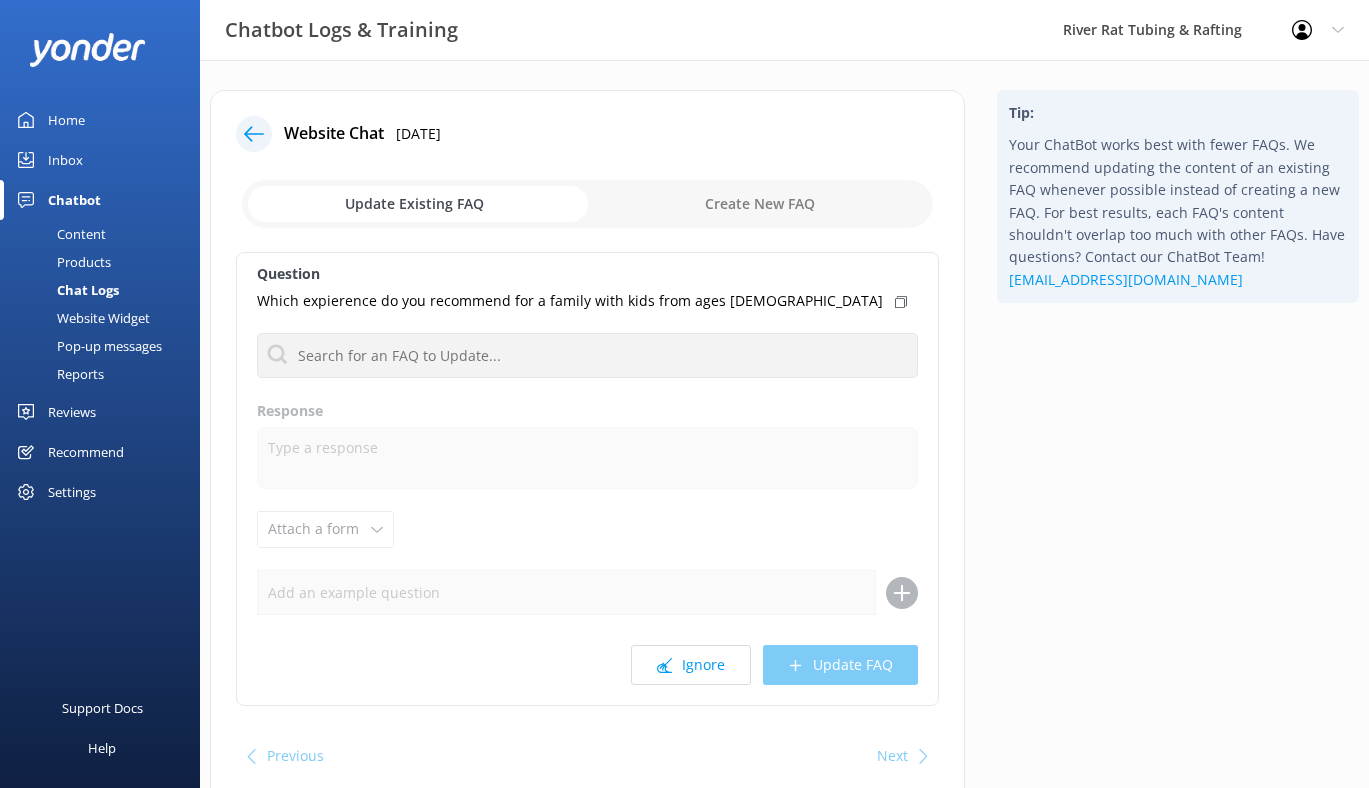 click 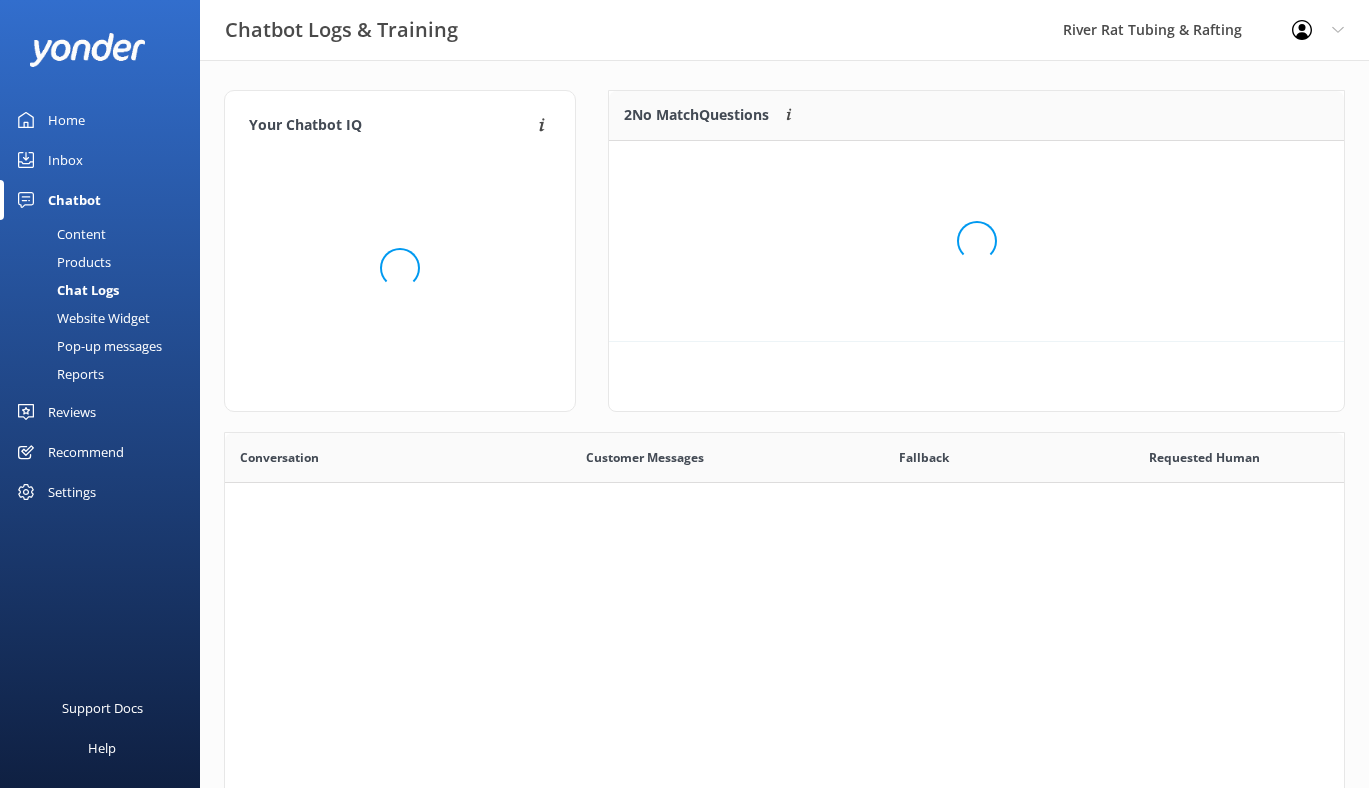 scroll, scrollTop: 1, scrollLeft: 1, axis: both 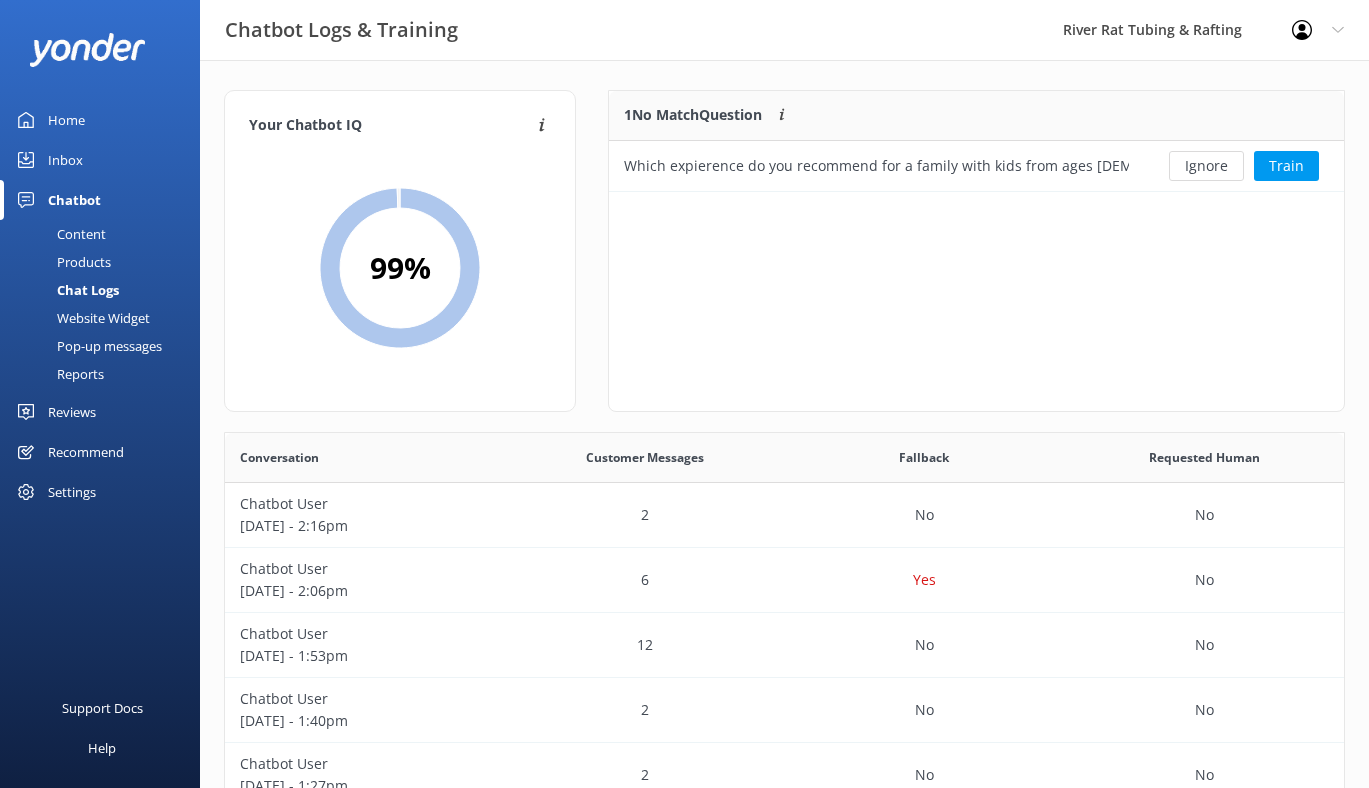 click on "Inbox" at bounding box center (65, 160) 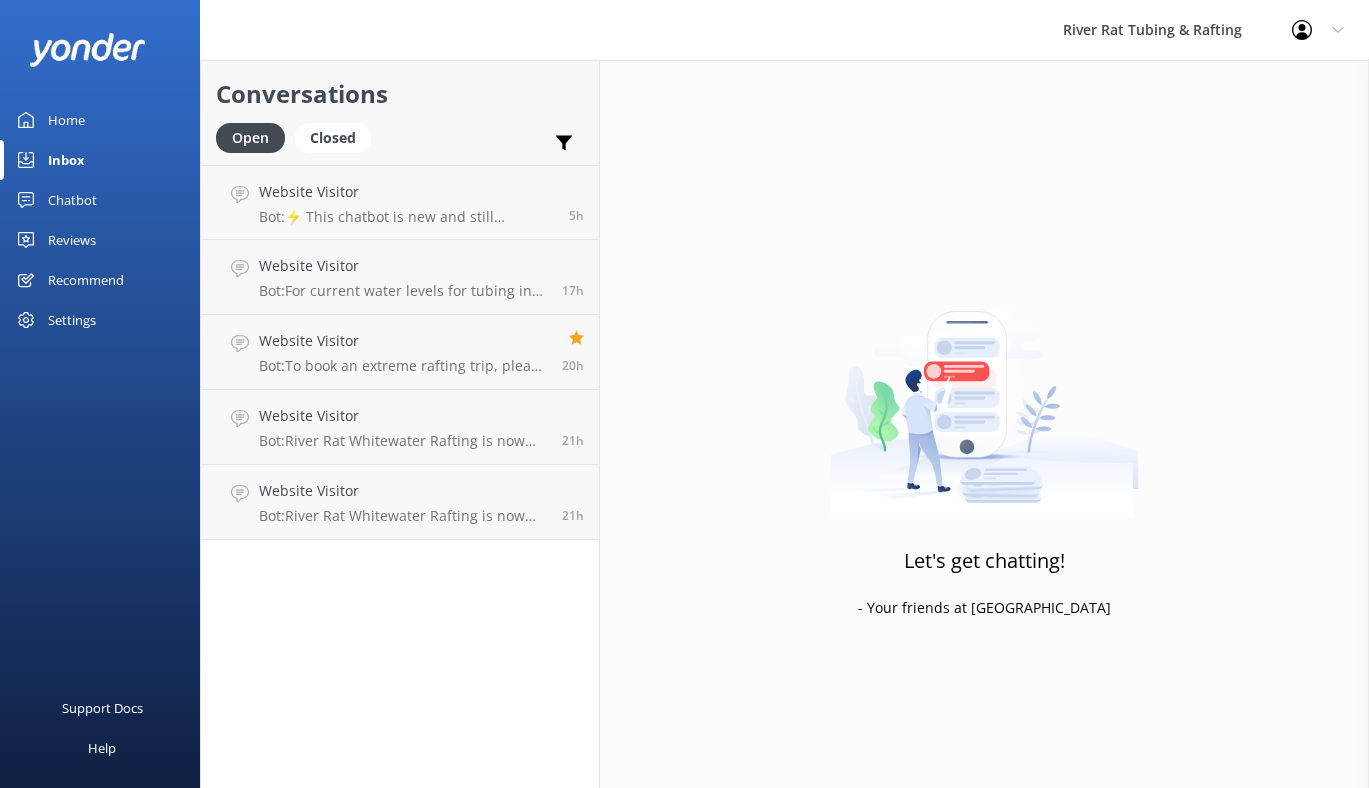 click on "Chatbot" at bounding box center [72, 200] 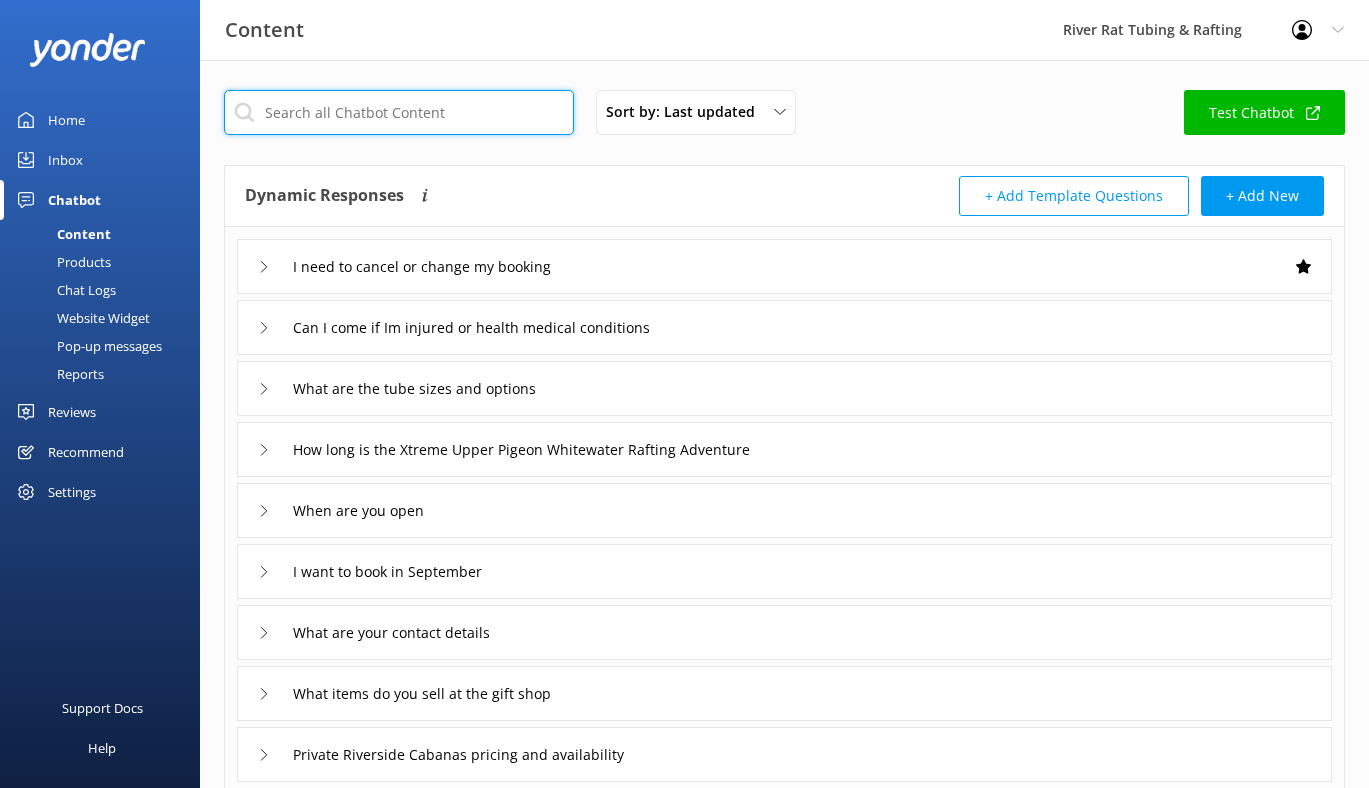 click at bounding box center (399, 112) 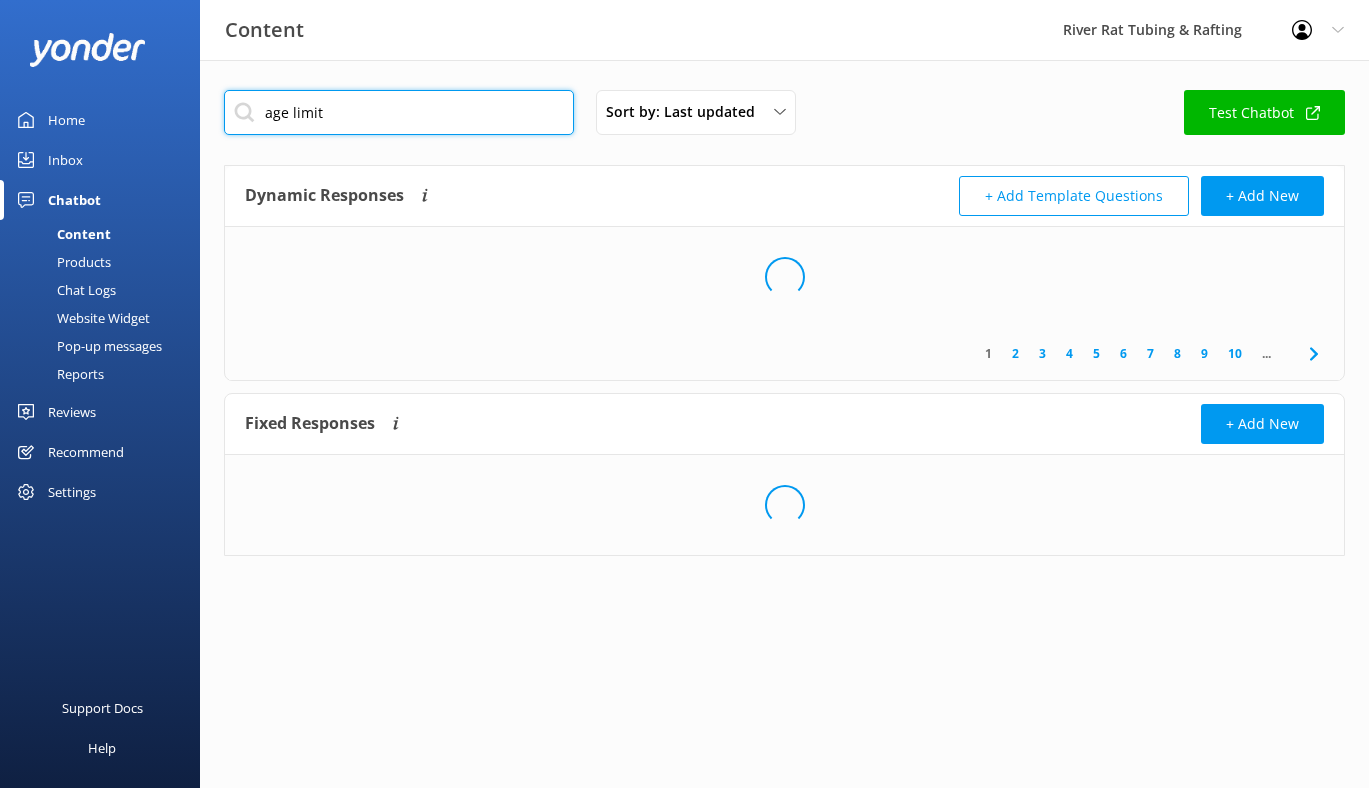type on "age limit" 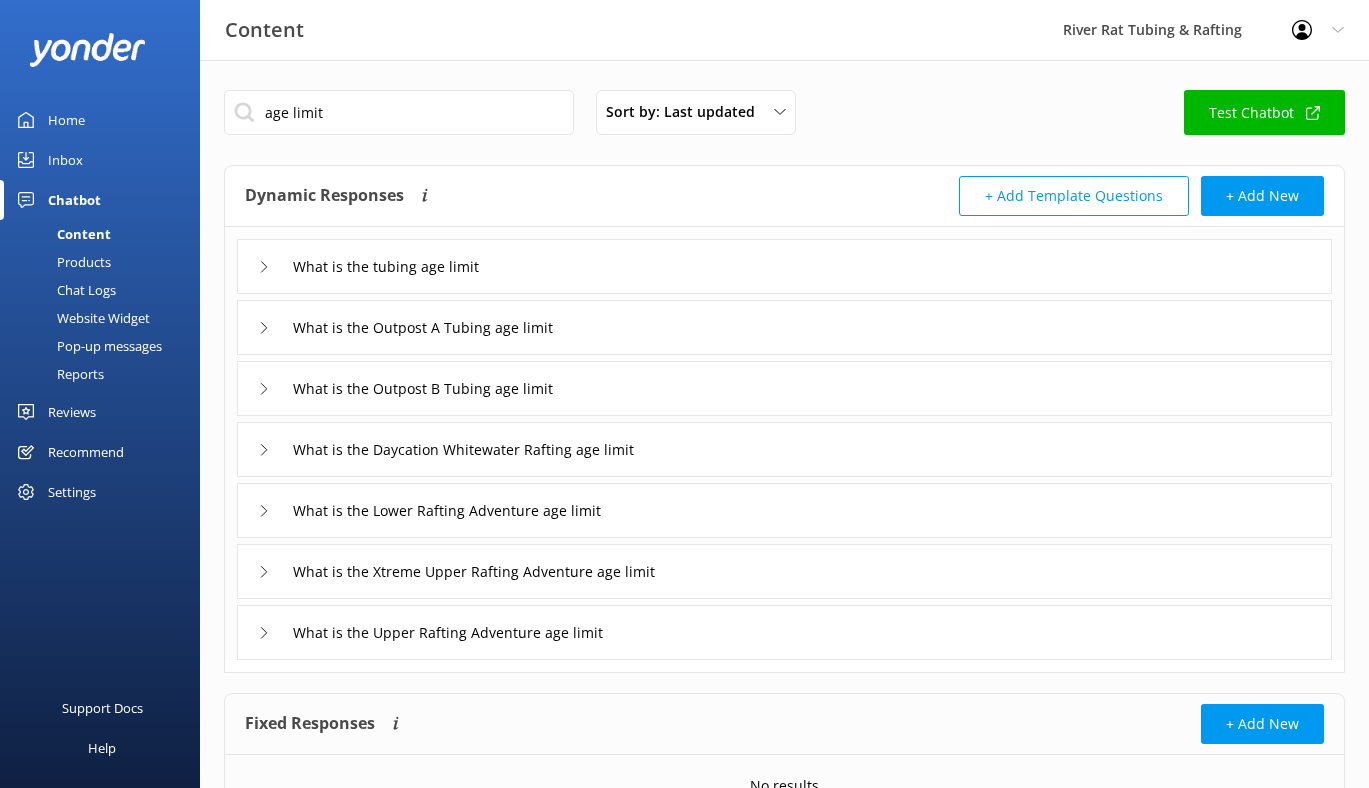 click 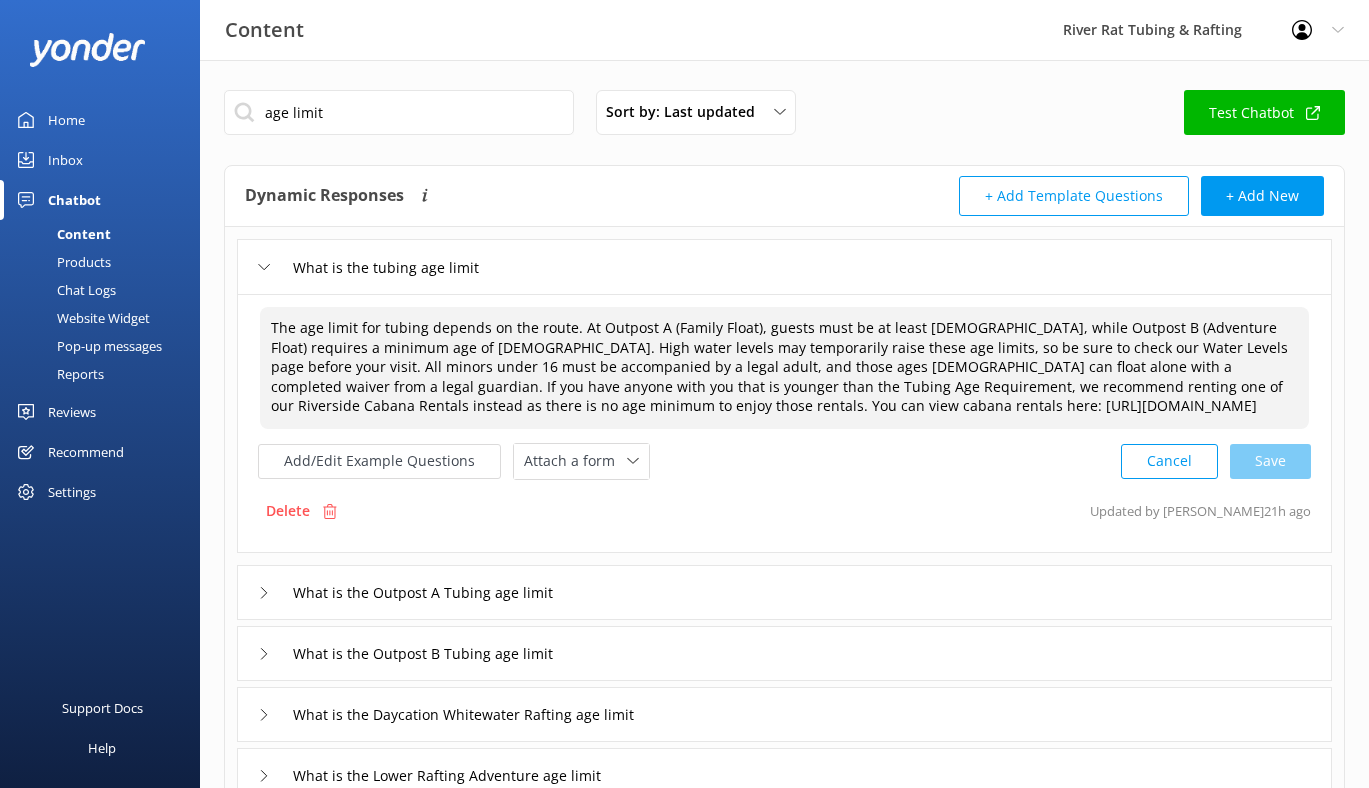 drag, startPoint x: 818, startPoint y: 411, endPoint x: 271, endPoint y: 330, distance: 552.9647 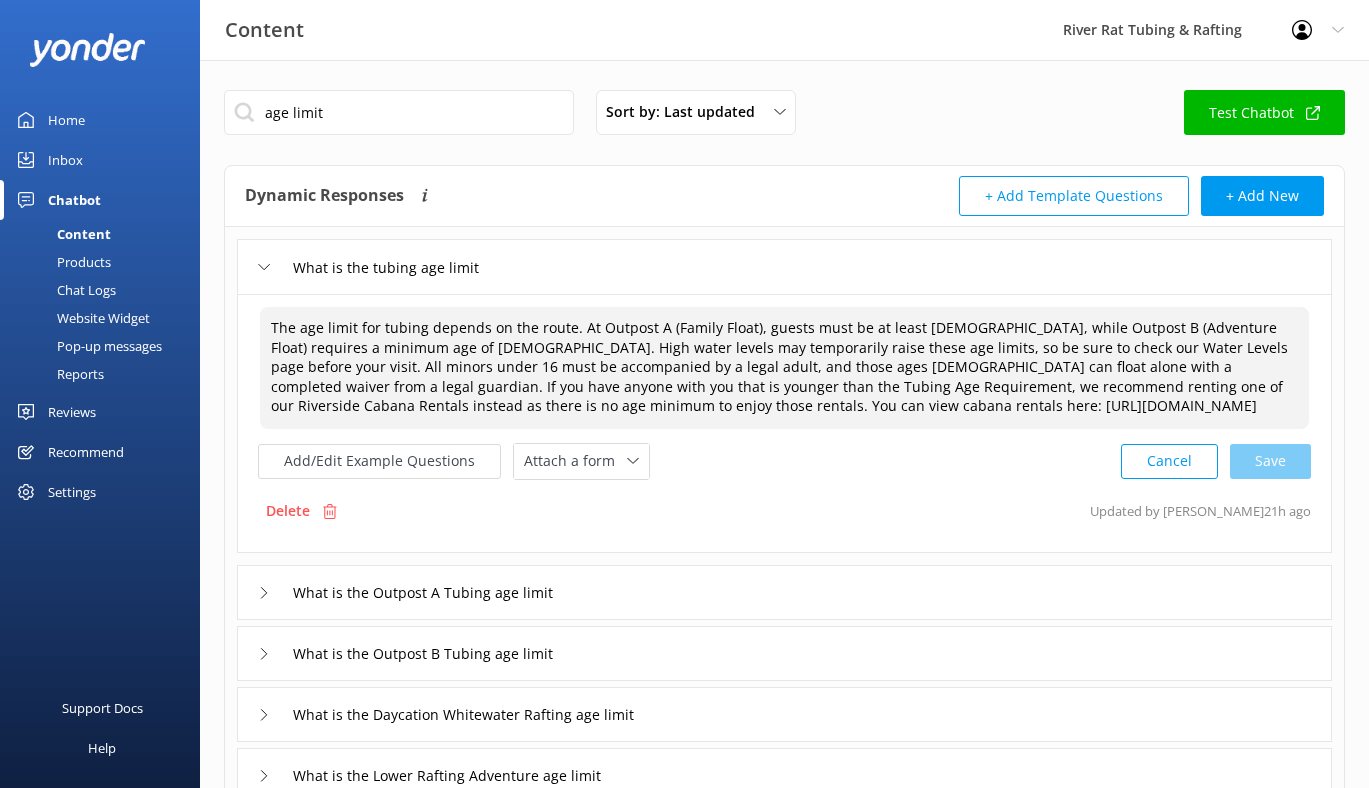 click on "The age limit for tubing depends on the route. At Outpost A (Family Float), guests must be at least 3 years old, while Outpost B (Adventure Float) requires a minimum age of 6. High water levels may temporarily raise these age limits, so be sure to check our Water Levels page before your visit. All minors under 16 must be accompanied by a legal adult, and those ages 16–17 can float alone with a completed waiver from a legal guardian. If you have anyone with you that is younger than the Tubing Age Requirement, we recommend renting one of our Riverside Cabana Rentals instead as there is no age minimum to enjoy those rentals. You can view cabana rentals here: https://smokymtnriverrat.com/cabanas/" at bounding box center [784, 368] 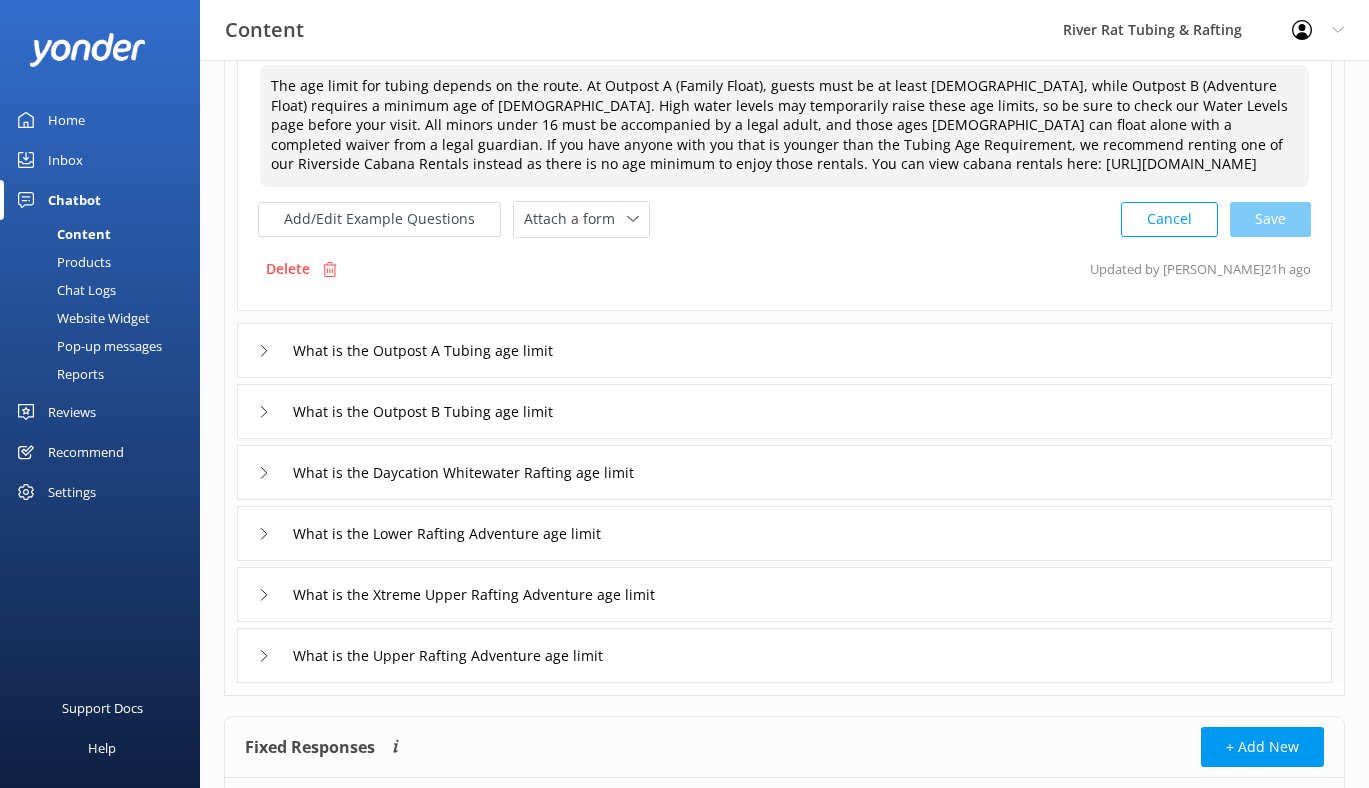 scroll, scrollTop: 247, scrollLeft: 0, axis: vertical 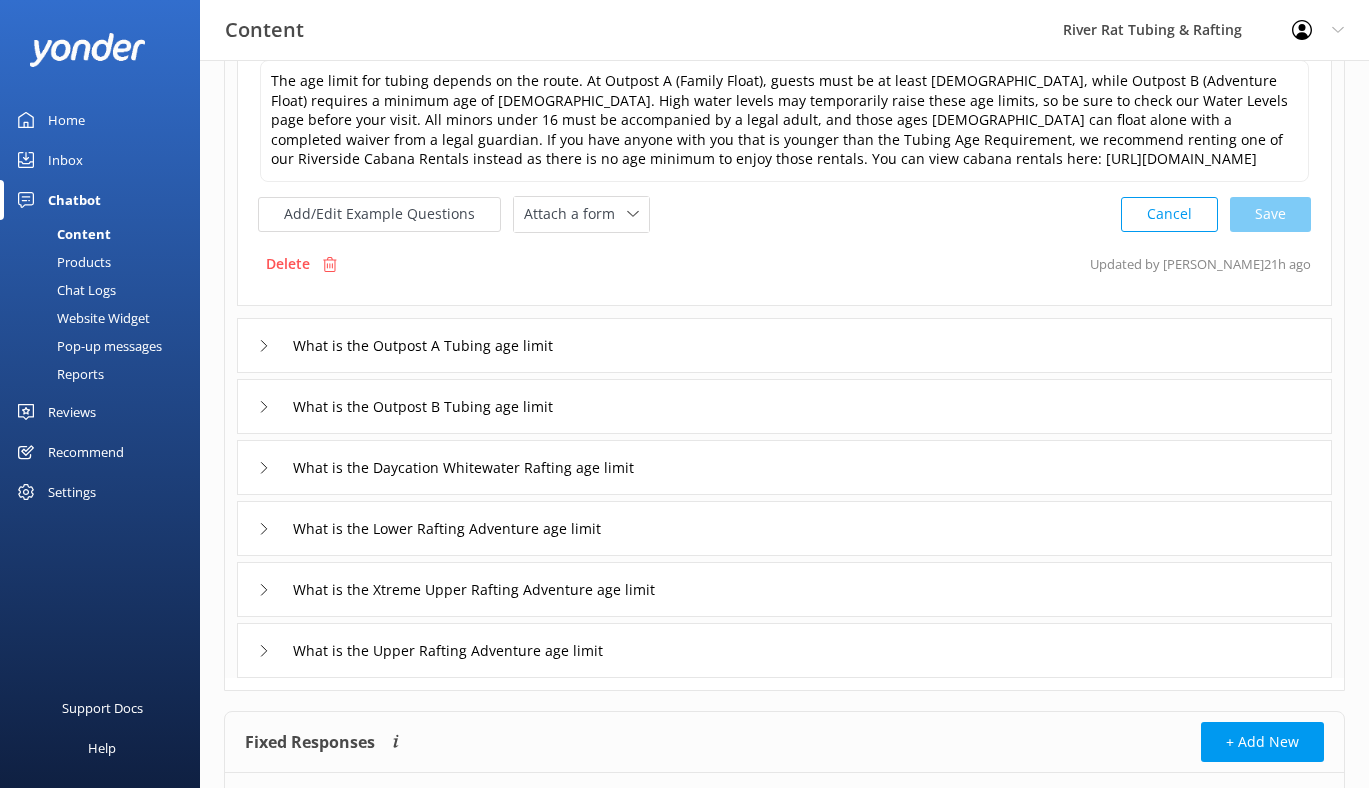 click 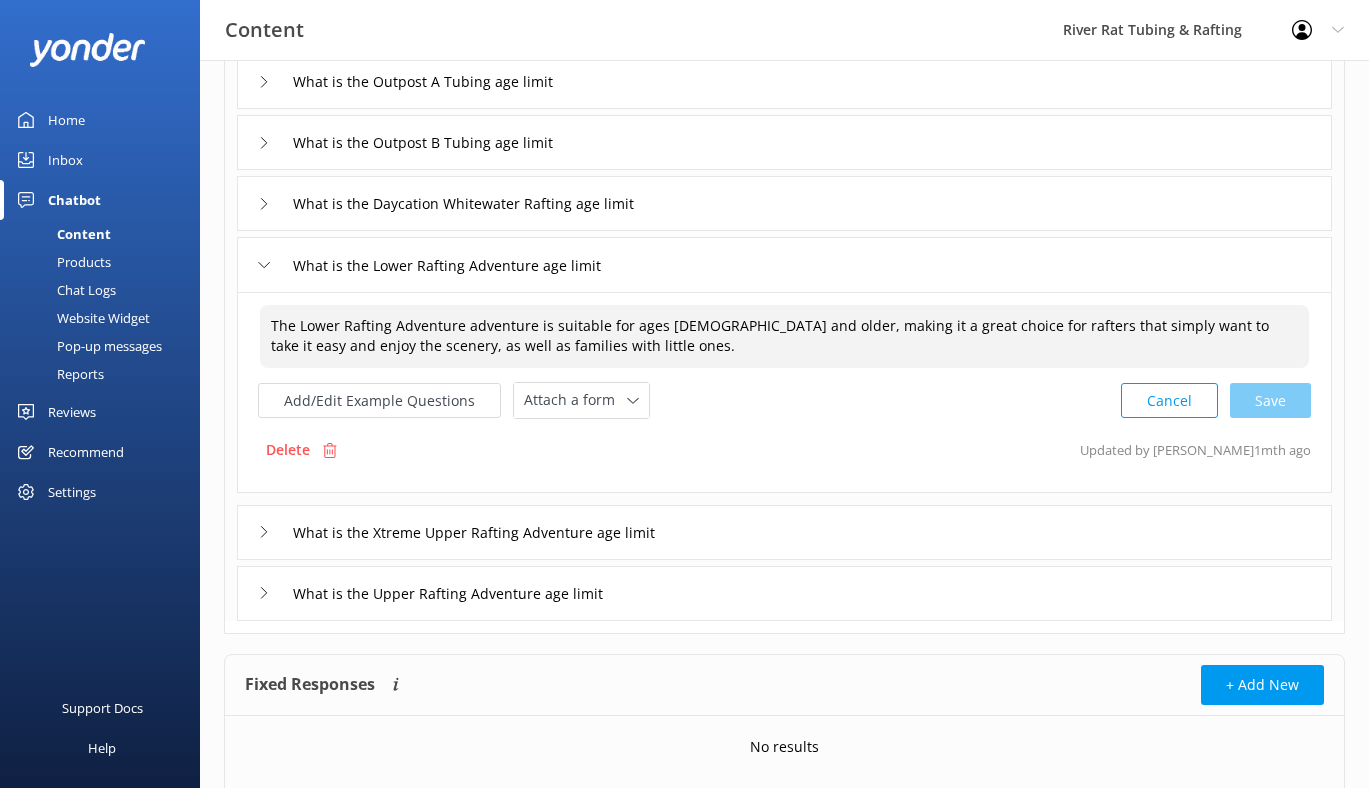 drag, startPoint x: 581, startPoint y: 347, endPoint x: 263, endPoint y: 318, distance: 319.31958 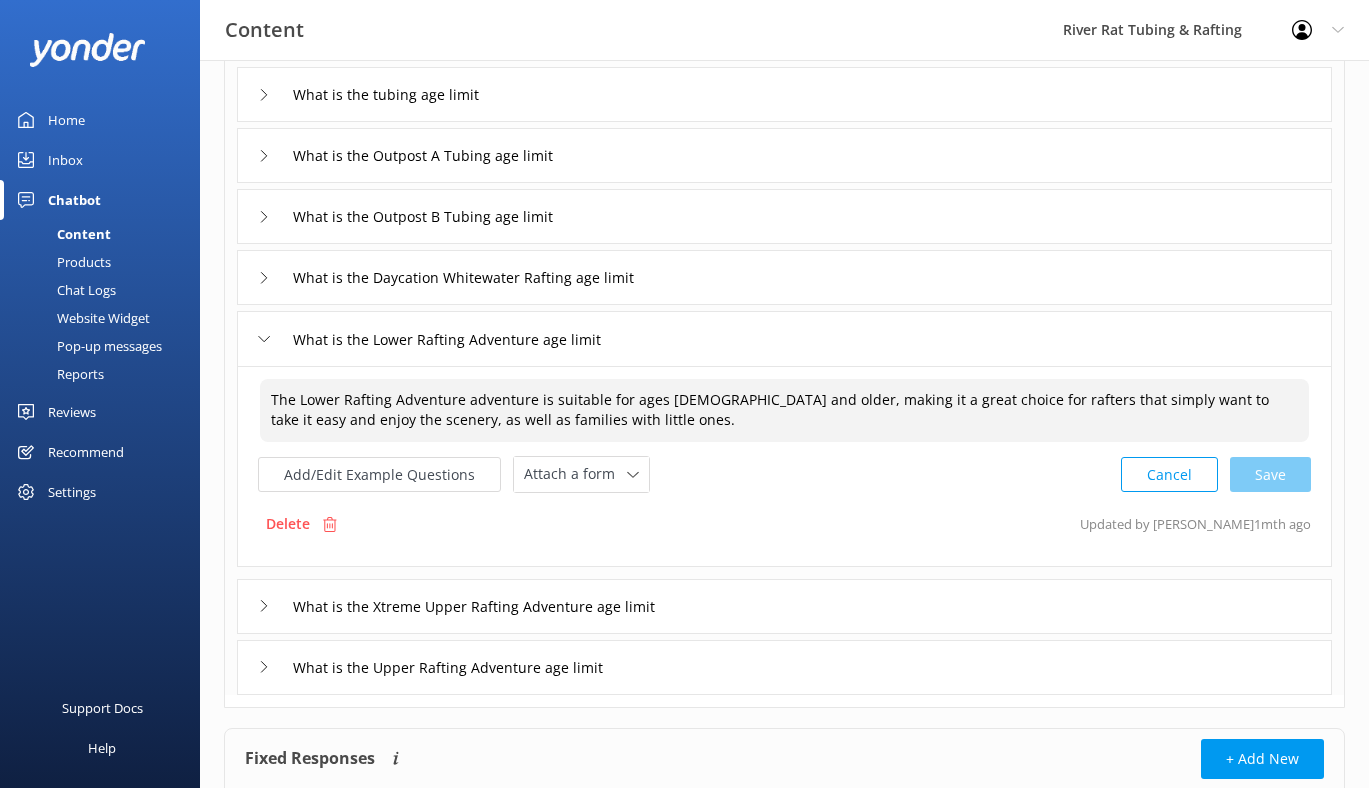 scroll, scrollTop: 165, scrollLeft: 0, axis: vertical 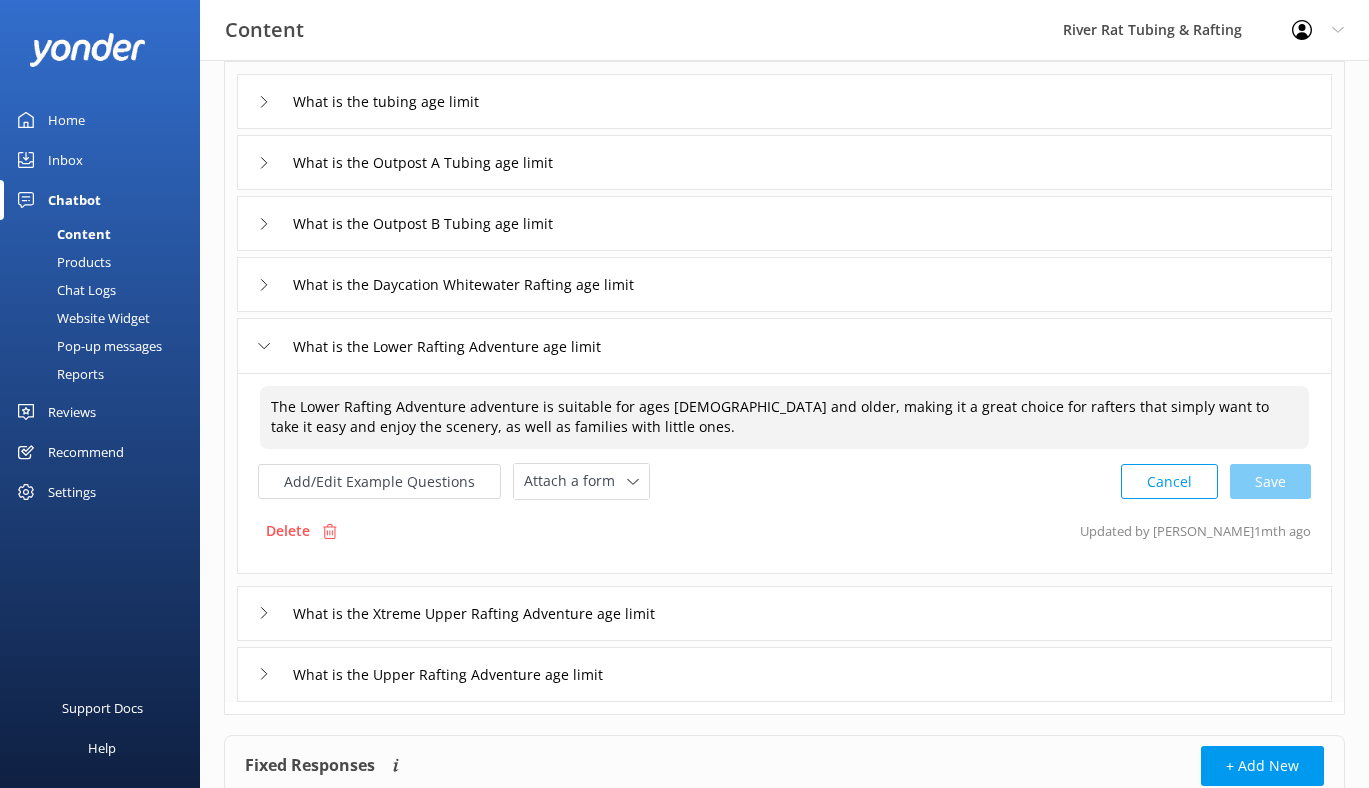click on "The Lower Rafting Adventure adventure is suitable for ages 3 and older, making it a great choice for rafters that simply want to take it easy and enjoy the scenery, as well as families with little ones." at bounding box center (784, 417) 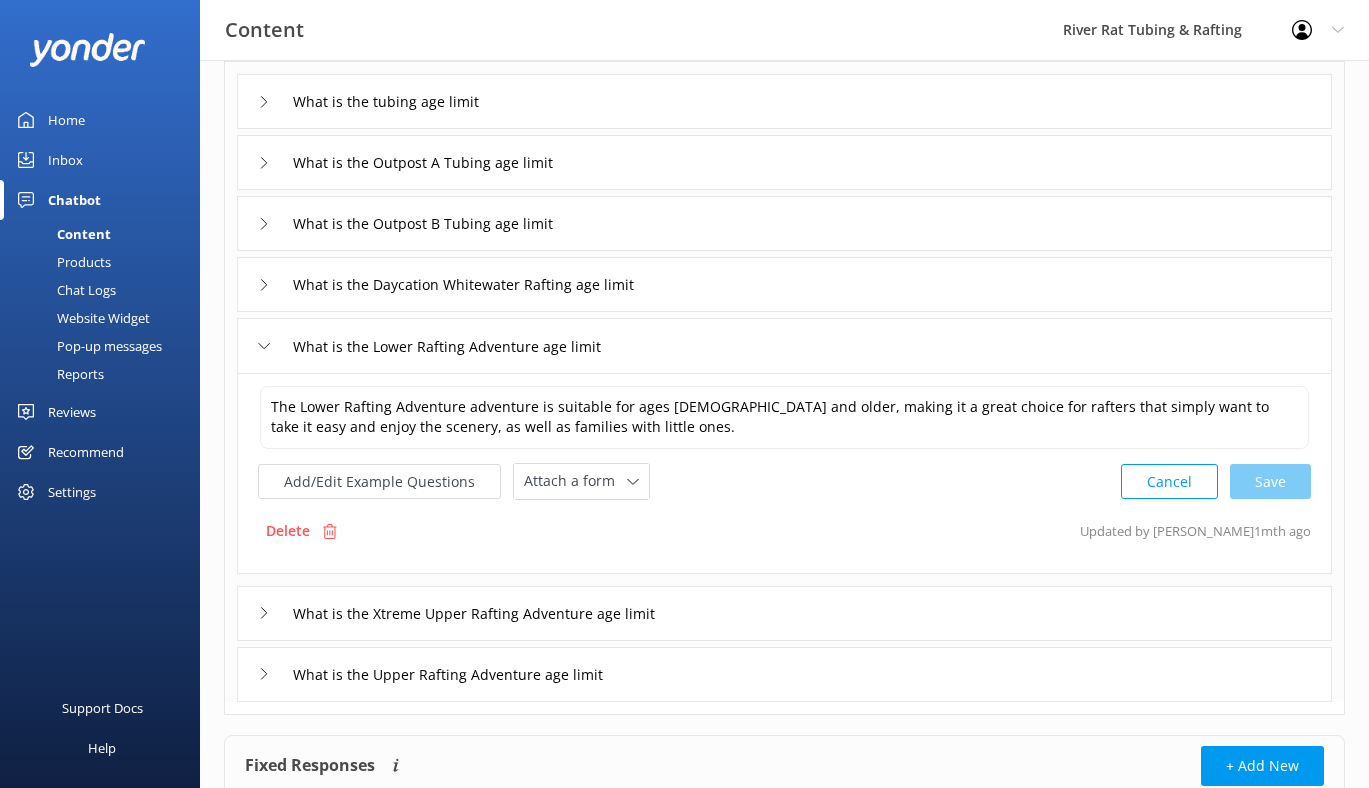 click on "Content River Rat Tubing & Rafting Profile Settings Logout" at bounding box center (684, 30) 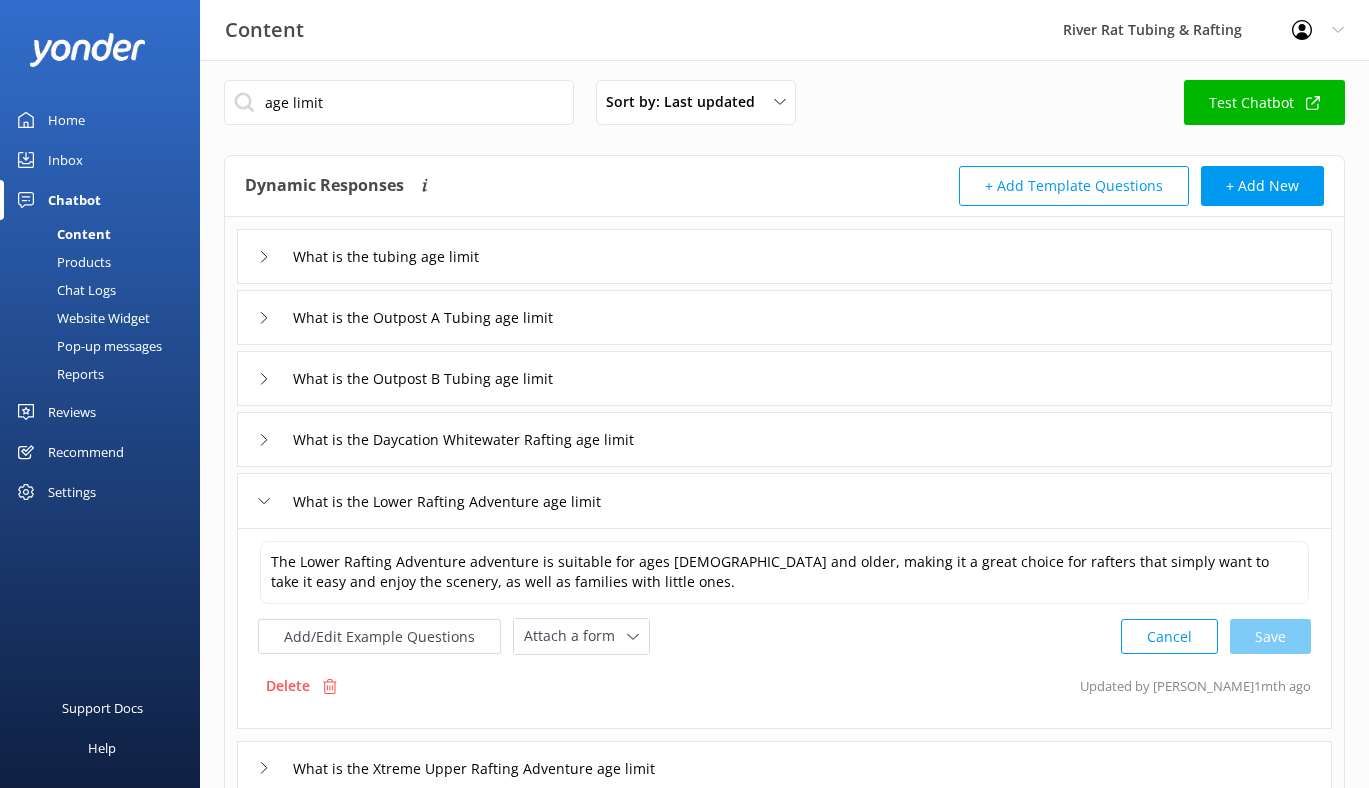 scroll, scrollTop: 0, scrollLeft: 0, axis: both 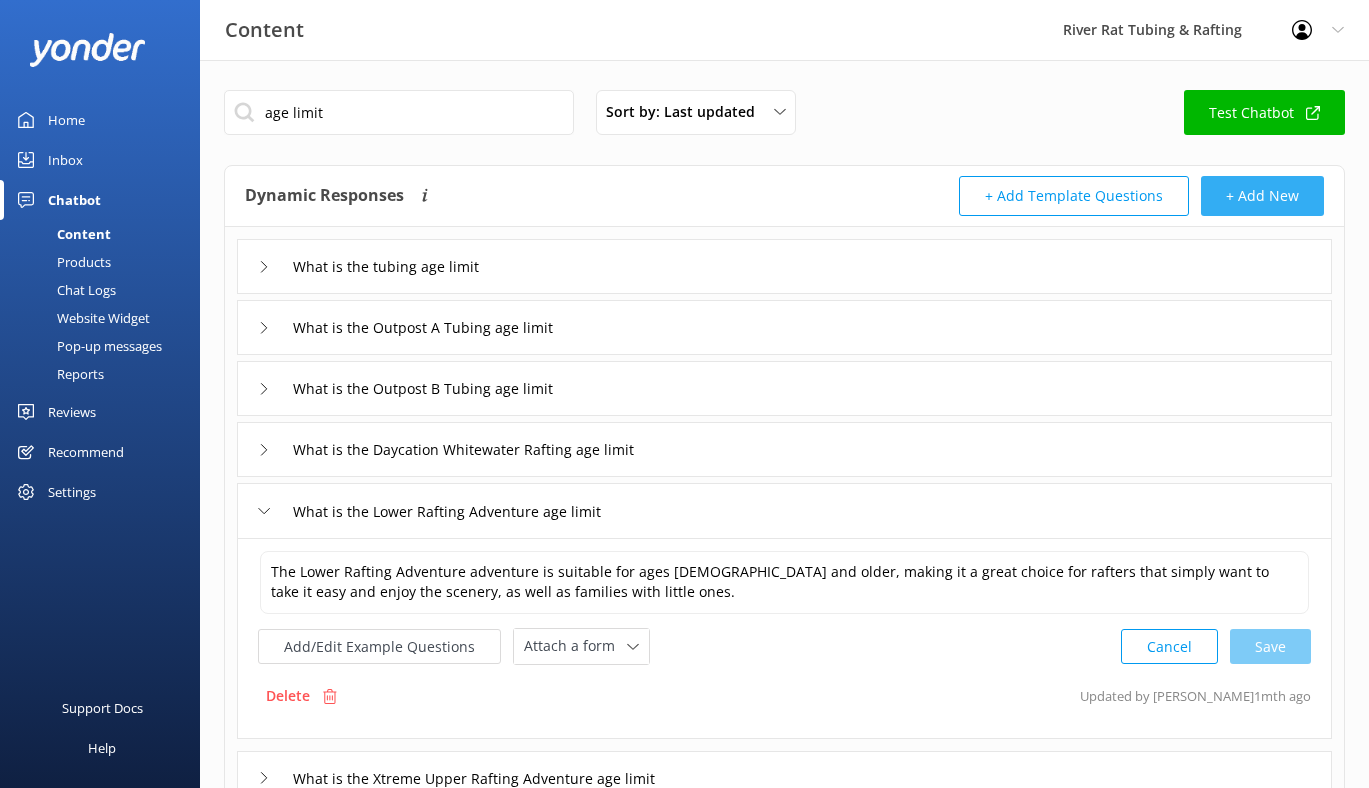 click on "+ Add New" at bounding box center [1262, 196] 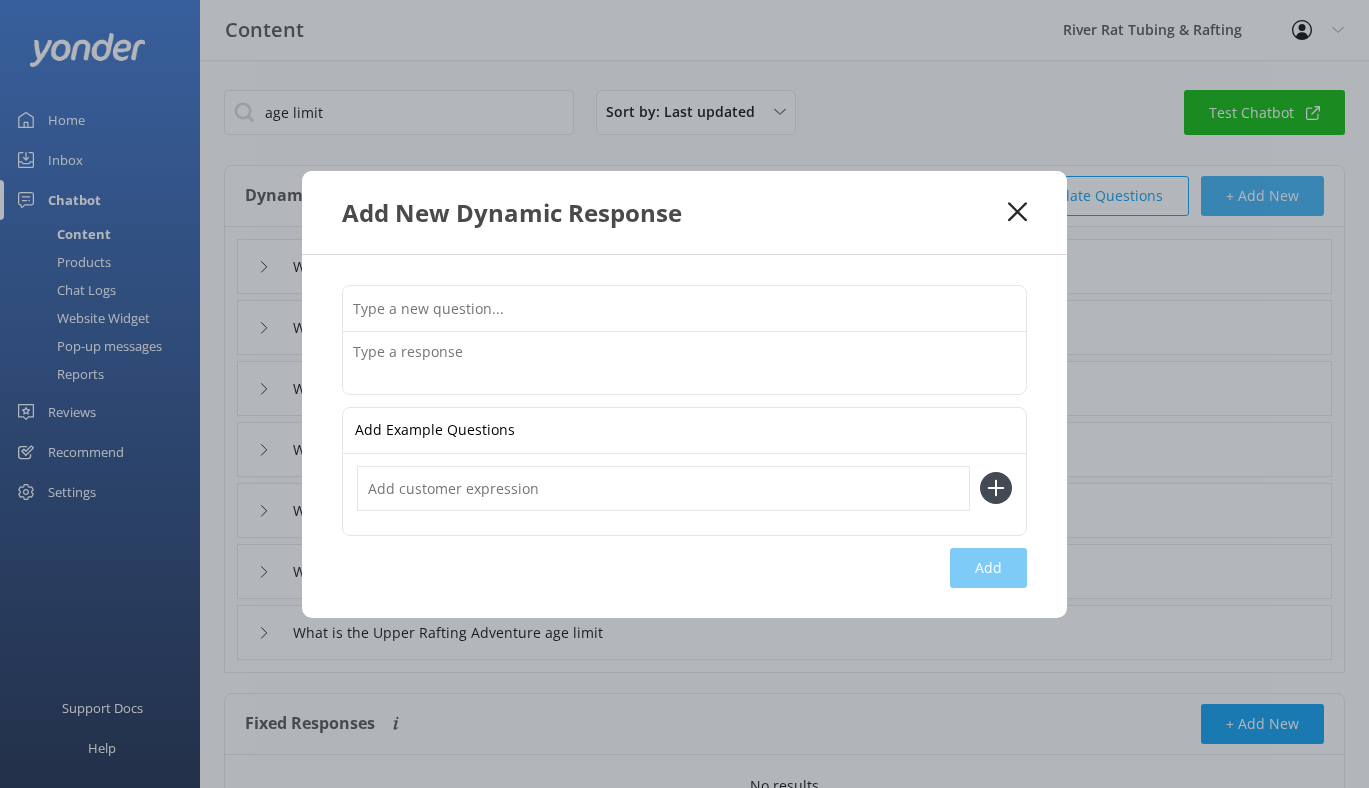 type 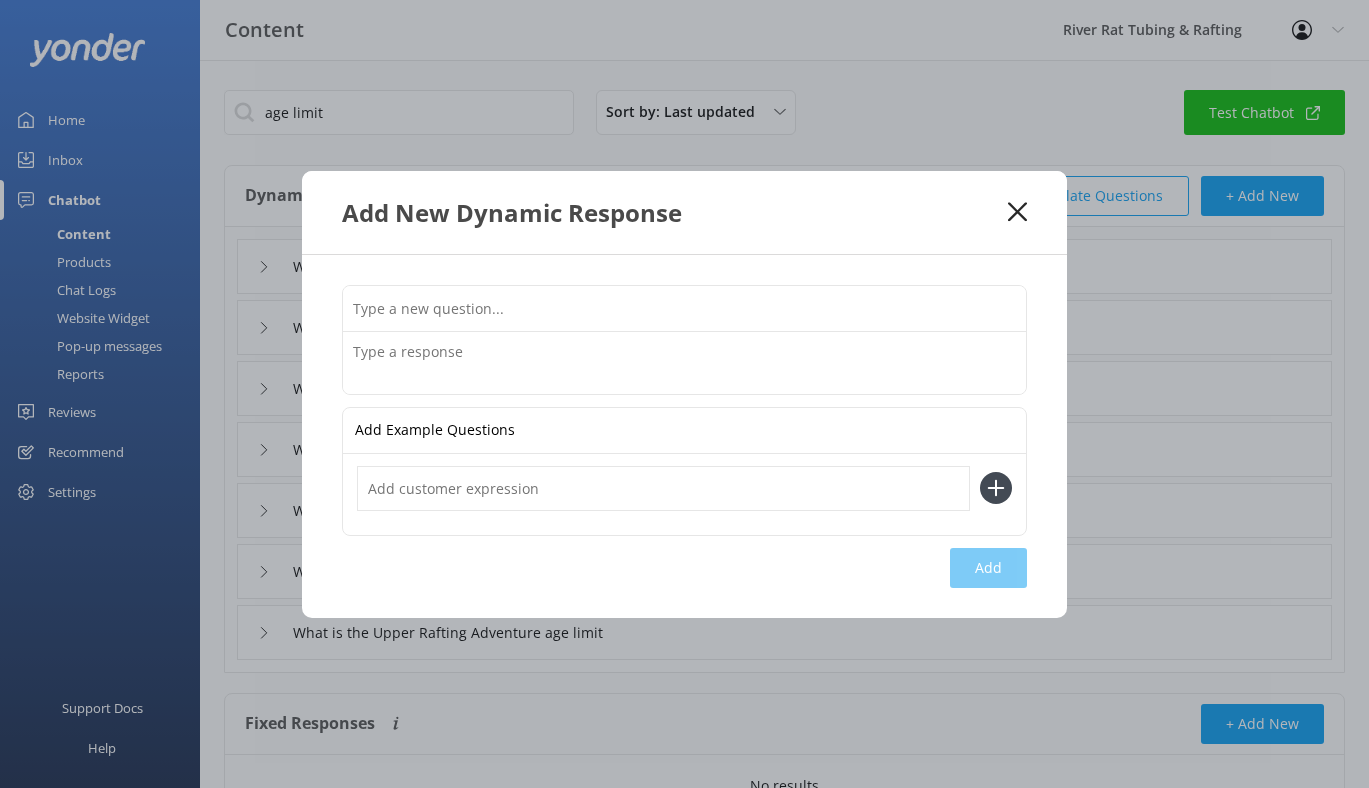 click at bounding box center (684, 308) 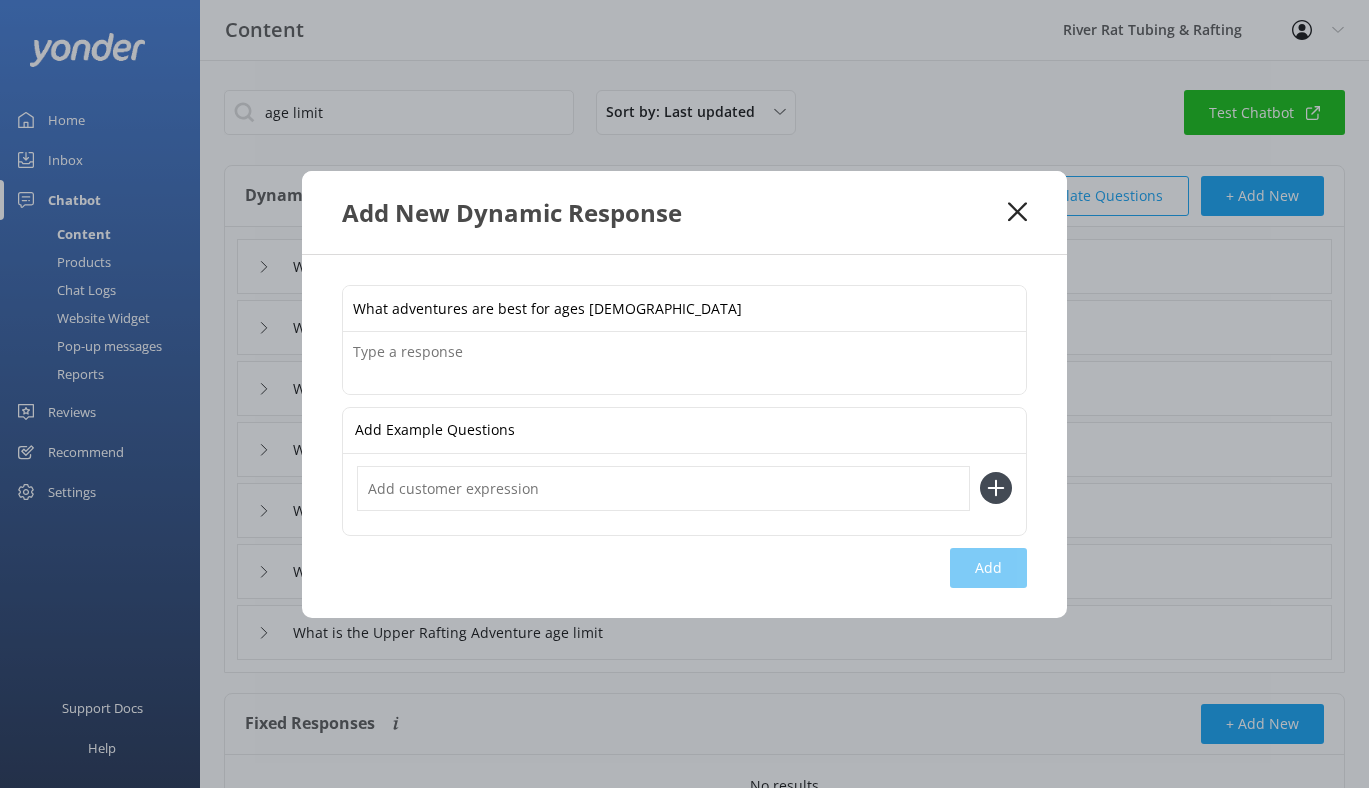 type on "What adventures are best for ages [DEMOGRAPHIC_DATA]" 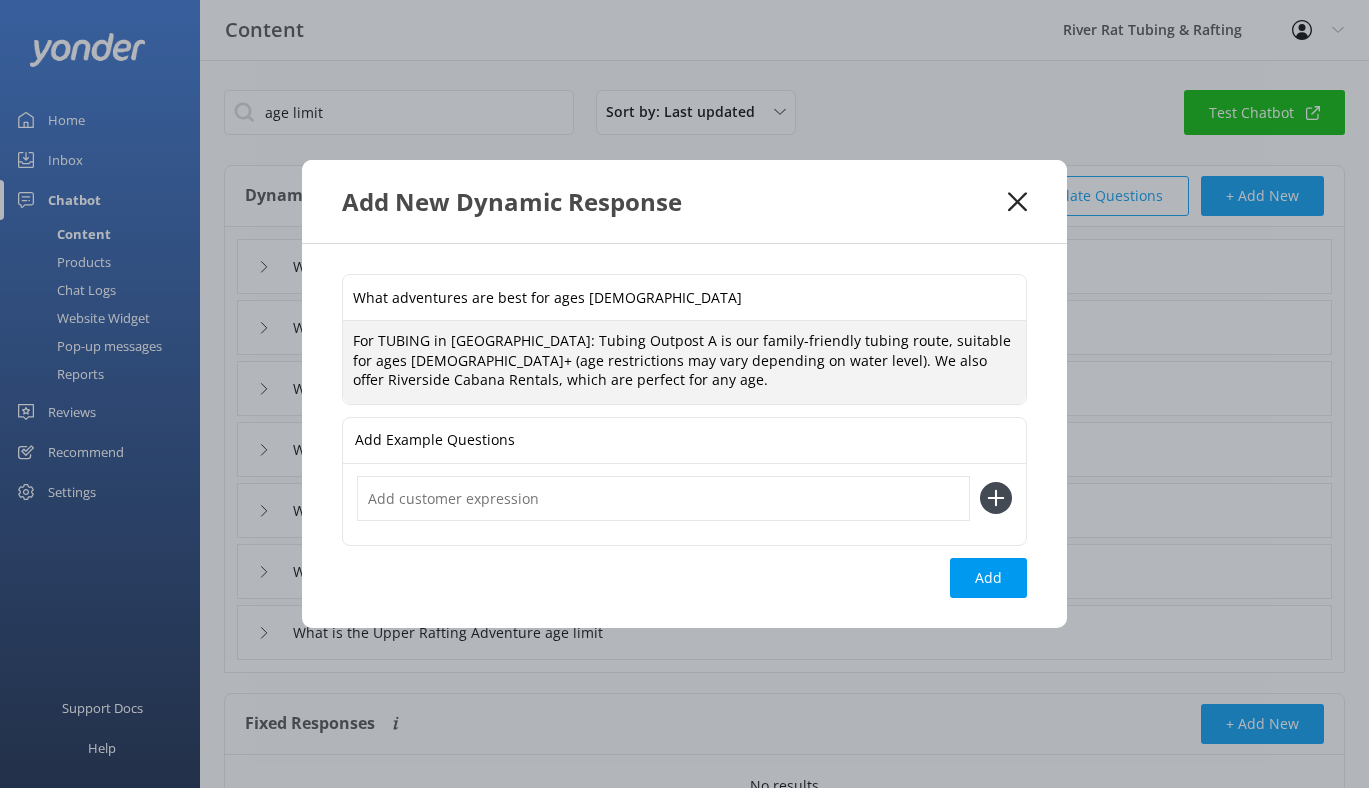 drag, startPoint x: 512, startPoint y: 375, endPoint x: 355, endPoint y: 384, distance: 157.25775 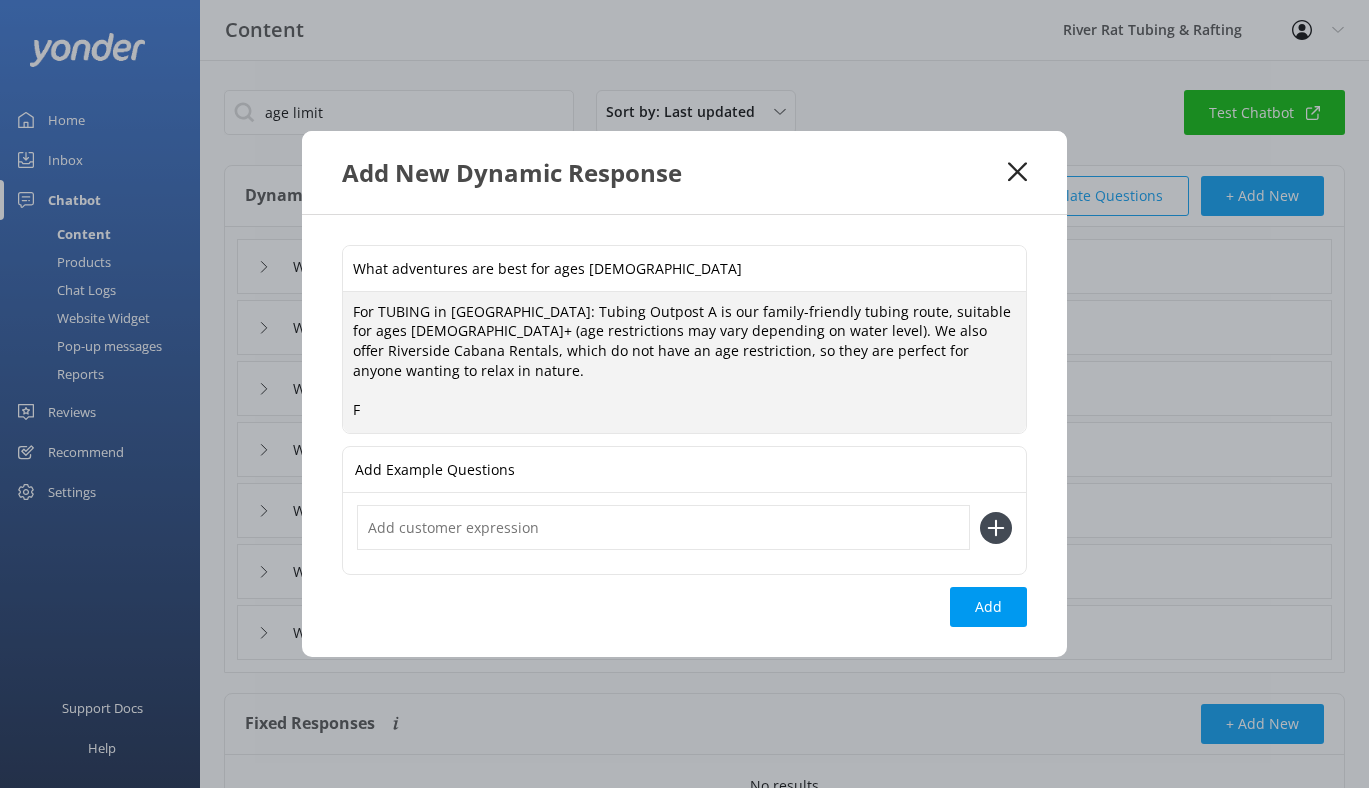 scroll, scrollTop: 0, scrollLeft: 0, axis: both 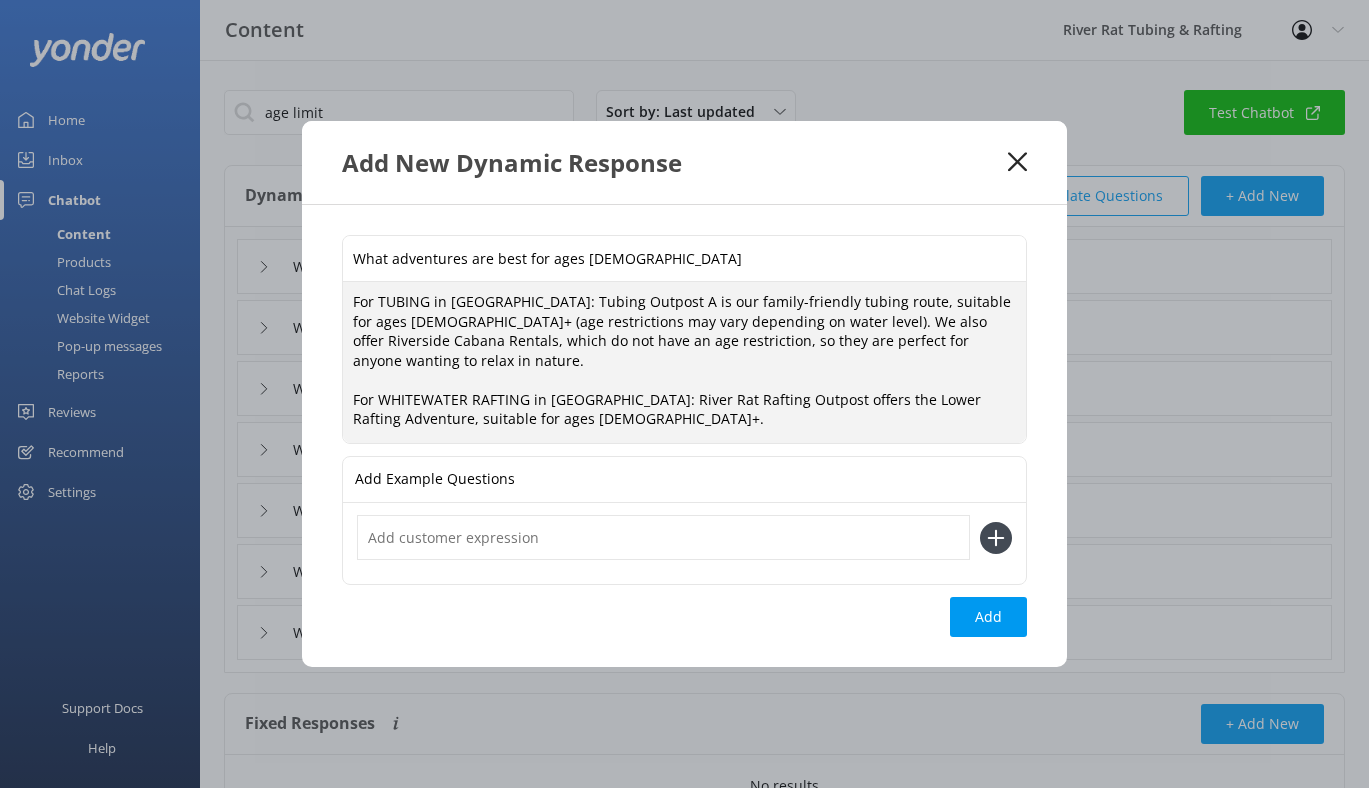 drag, startPoint x: 495, startPoint y: 410, endPoint x: 331, endPoint y: 317, distance: 188.53381 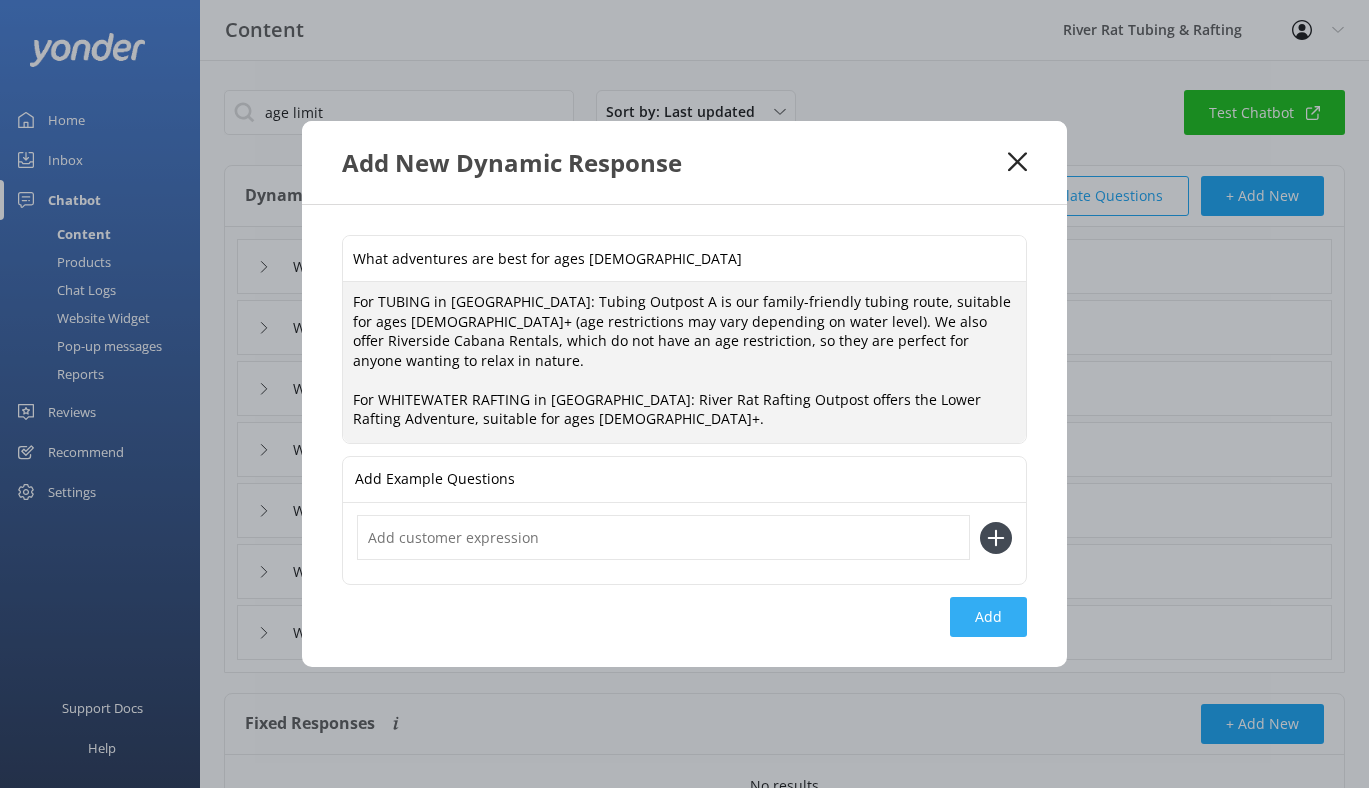 type on "For TUBING in Townsend: Tubing Outpost A is our family-friendly tubing route, suitable for ages 3+ (age restrictions may vary depending on water level). We also offer Riverside Cabana Rentals, which do not have an age restriction, so they are perfect for anyone wanting to relax in nature.
For WHITEWATER RAFTING in Hartford: River Rat Rafting Outpost offers the Lower Rafting Adventure, suitable for ages 3+." 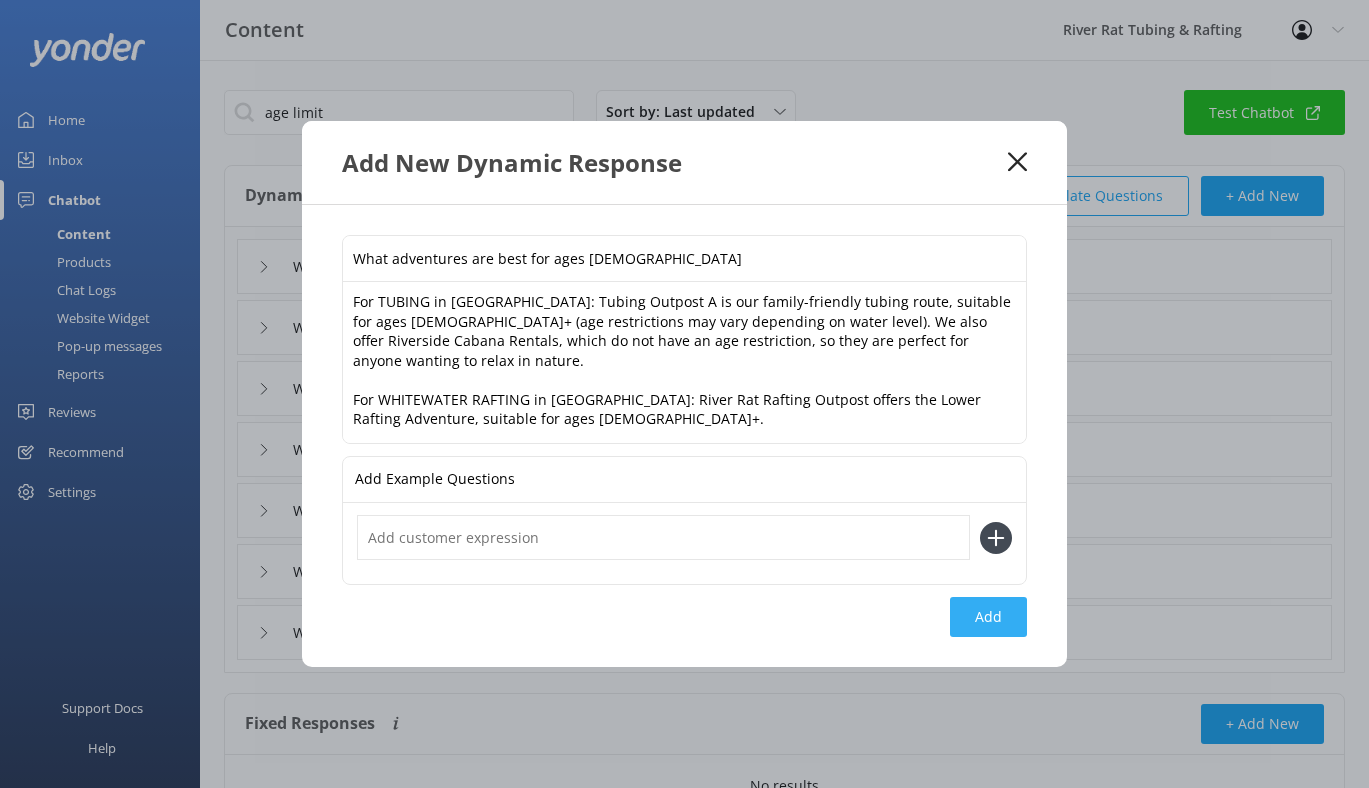 click on "Add" at bounding box center (988, 617) 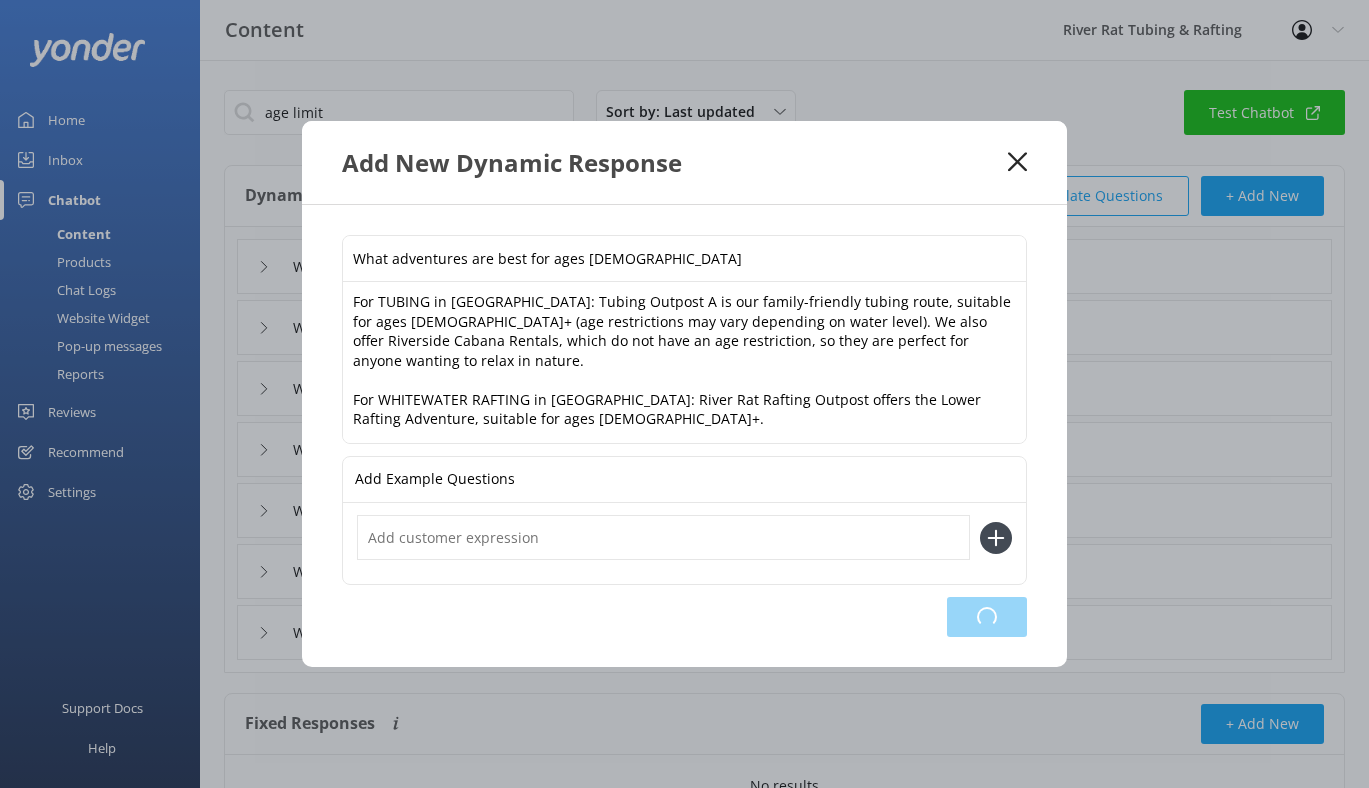 type on "What adventures are best for ages [DEMOGRAPHIC_DATA]" 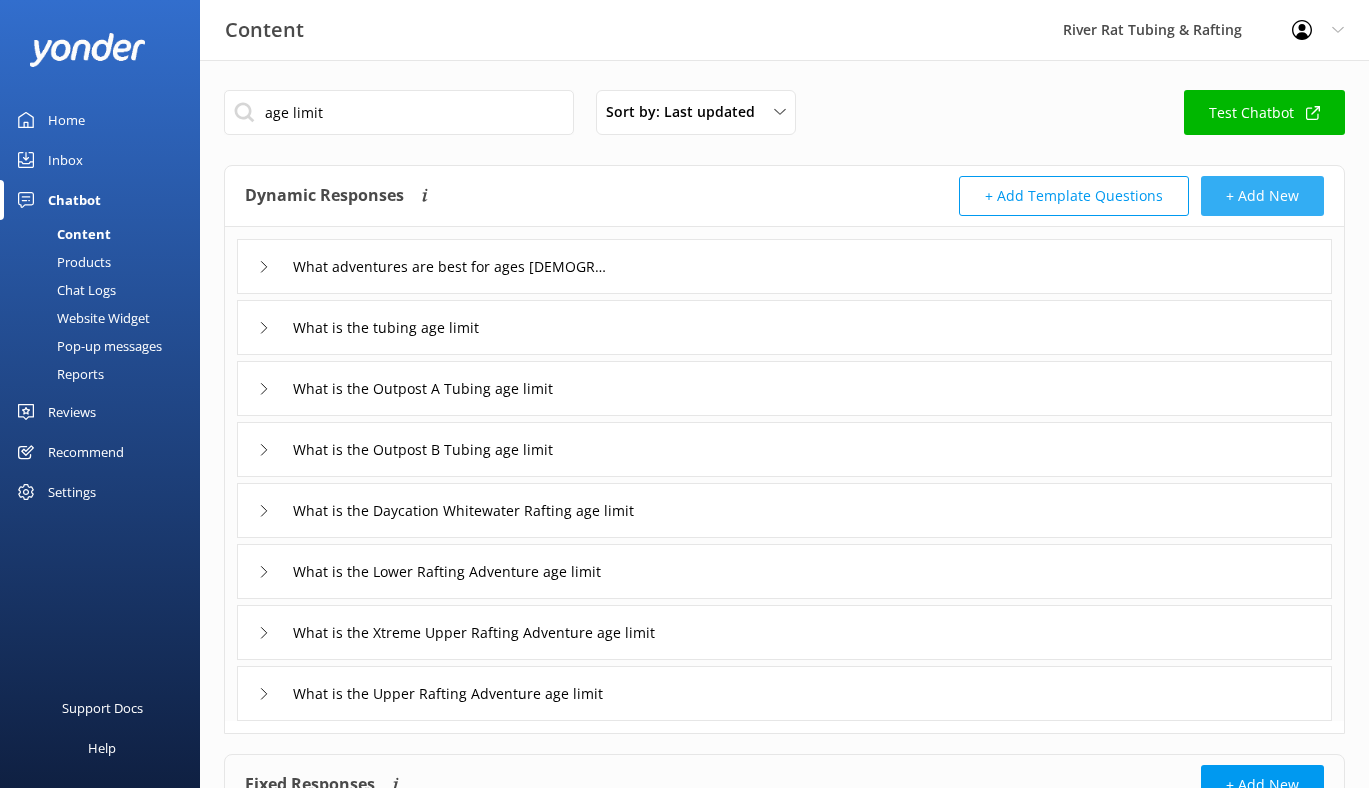 click on "+ Add New" at bounding box center (1262, 196) 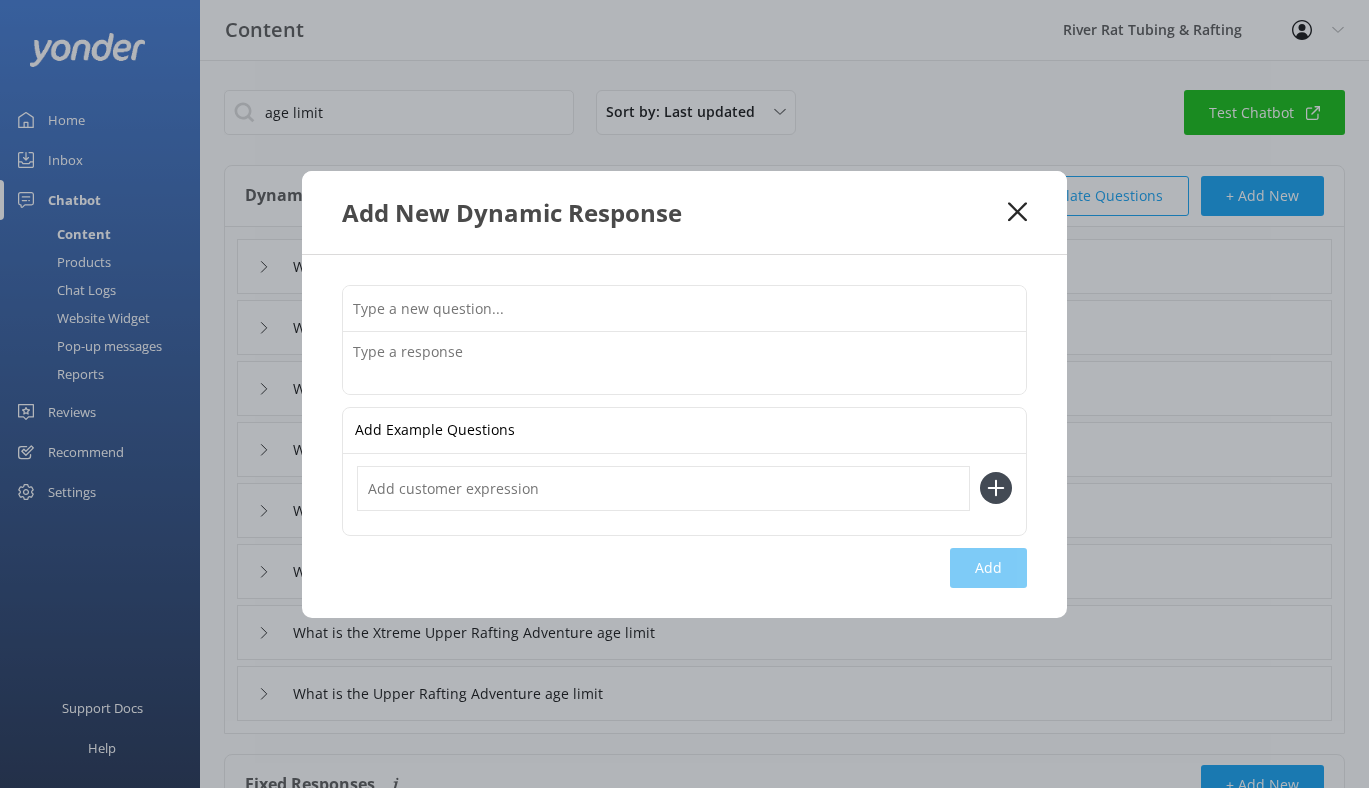 click at bounding box center (684, 308) 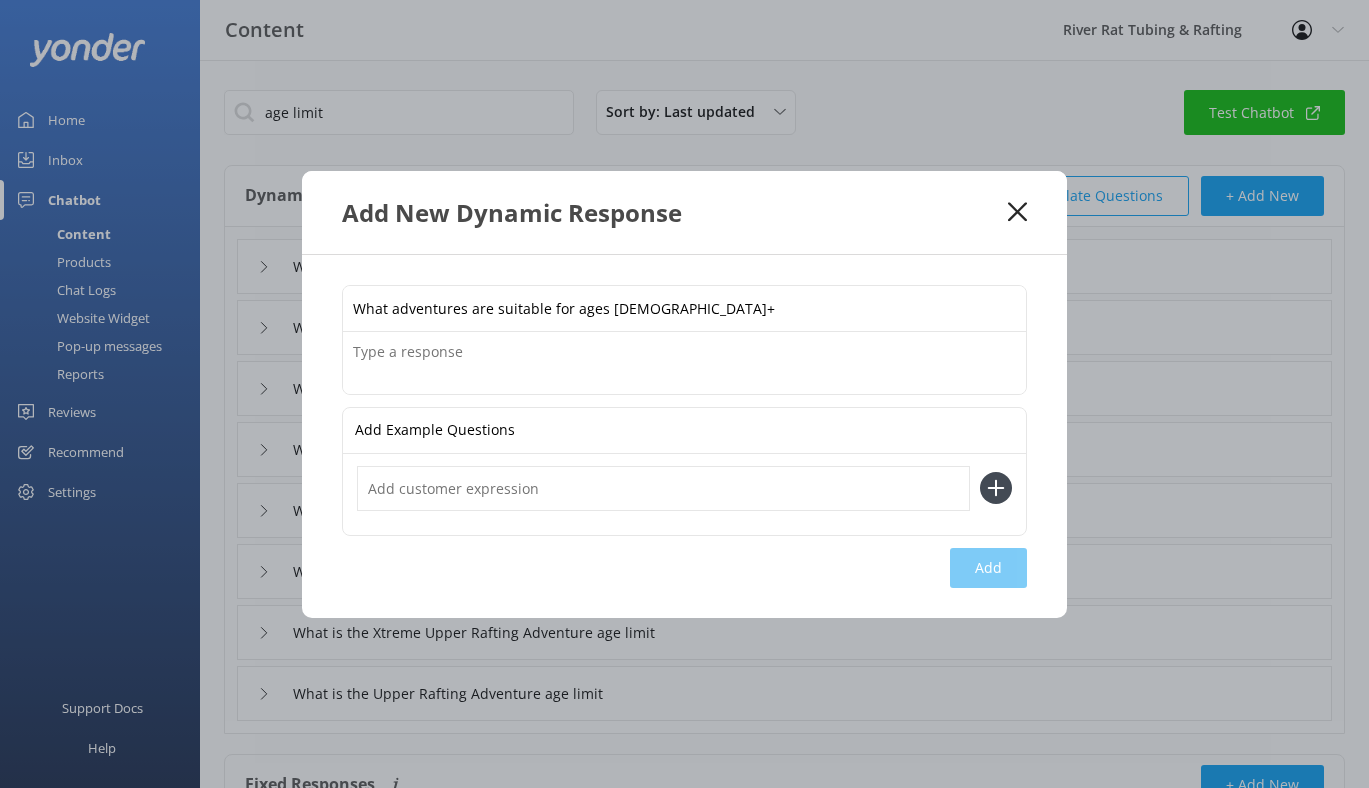 type on "What adventures are suitable for ages [DEMOGRAPHIC_DATA]+" 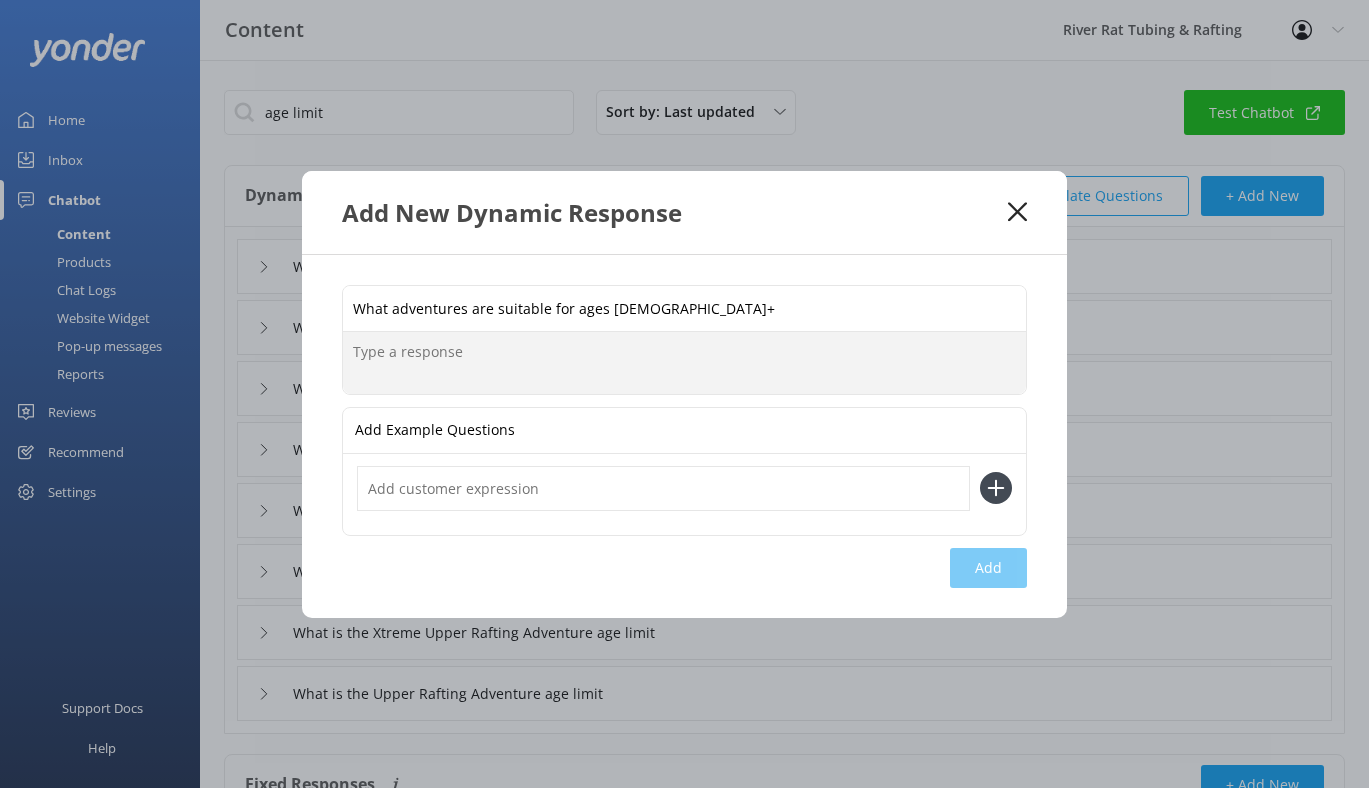 paste on "For TUBING in Townsend: Tubing Outpost A is our family-friendly tubing route, suitable for ages 3+ (age restrictions may vary depending on water level). We also offer Riverside Cabana Rentals, which do not have an age restriction, so they are perfect for anyone wanting to relax in nature.
For WHITEWATER RAFTING in Hartford: River Rat Rafting Outpost offers the Lower Rafting Adventure, suitable for ages 3+." 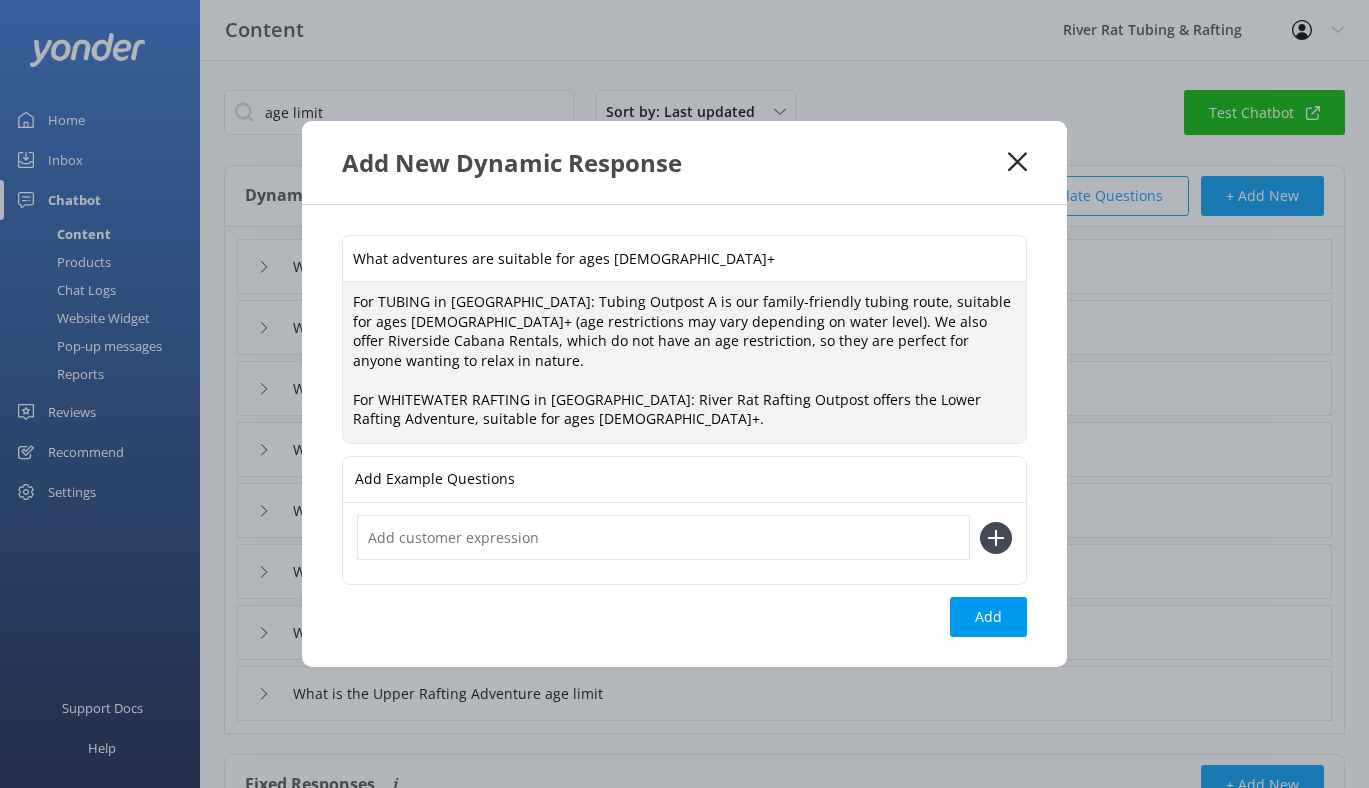 click on "For TUBING in Townsend: Tubing Outpost A is our family-friendly tubing route, suitable for ages 3+ (age restrictions may vary depending on water level). We also offer Riverside Cabana Rentals, which do not have an age restriction, so they are perfect for anyone wanting to relax in nature.
For WHITEWATER RAFTING in Hartford: River Rat Rafting Outpost offers the Lower Rafting Adventure, suitable for ages 3+." at bounding box center [684, 362] 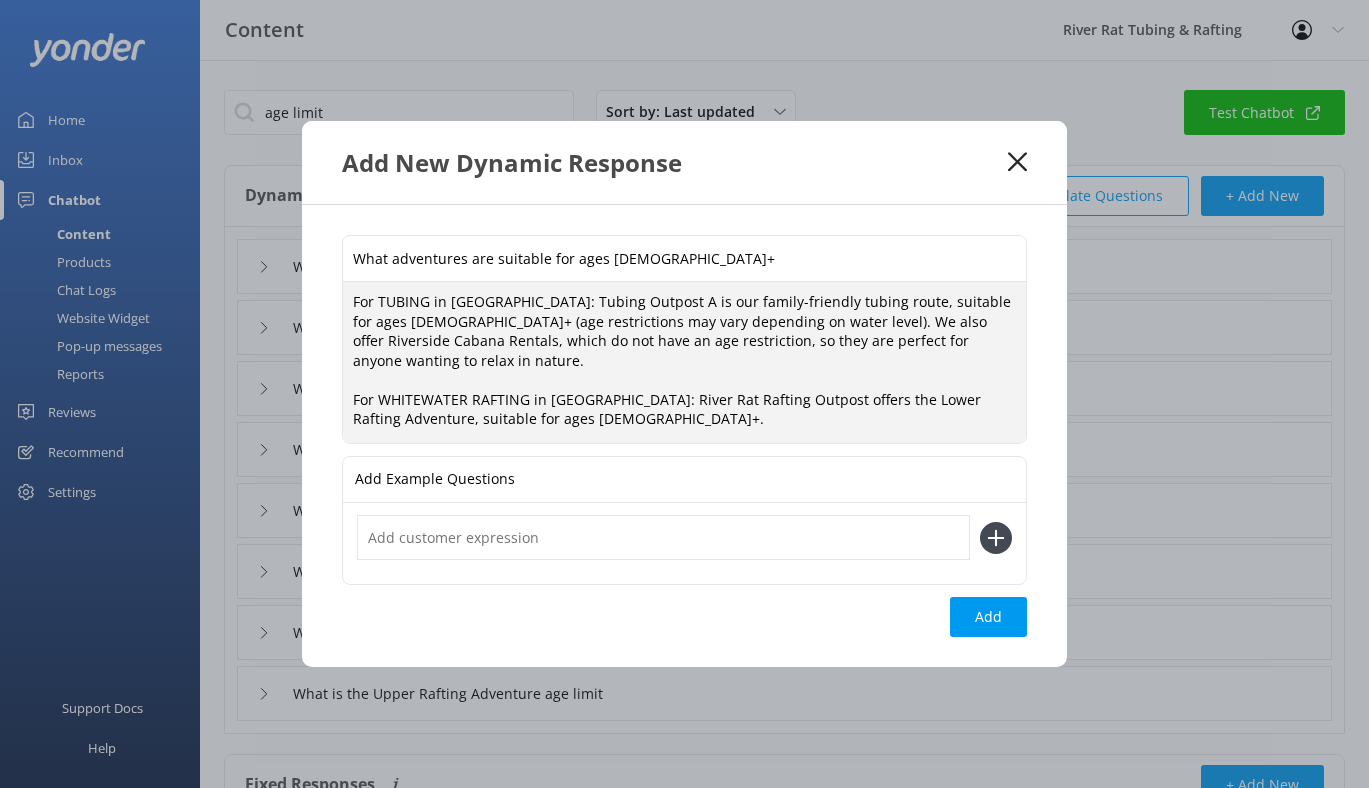 drag, startPoint x: 639, startPoint y: 314, endPoint x: 678, endPoint y: 307, distance: 39.623226 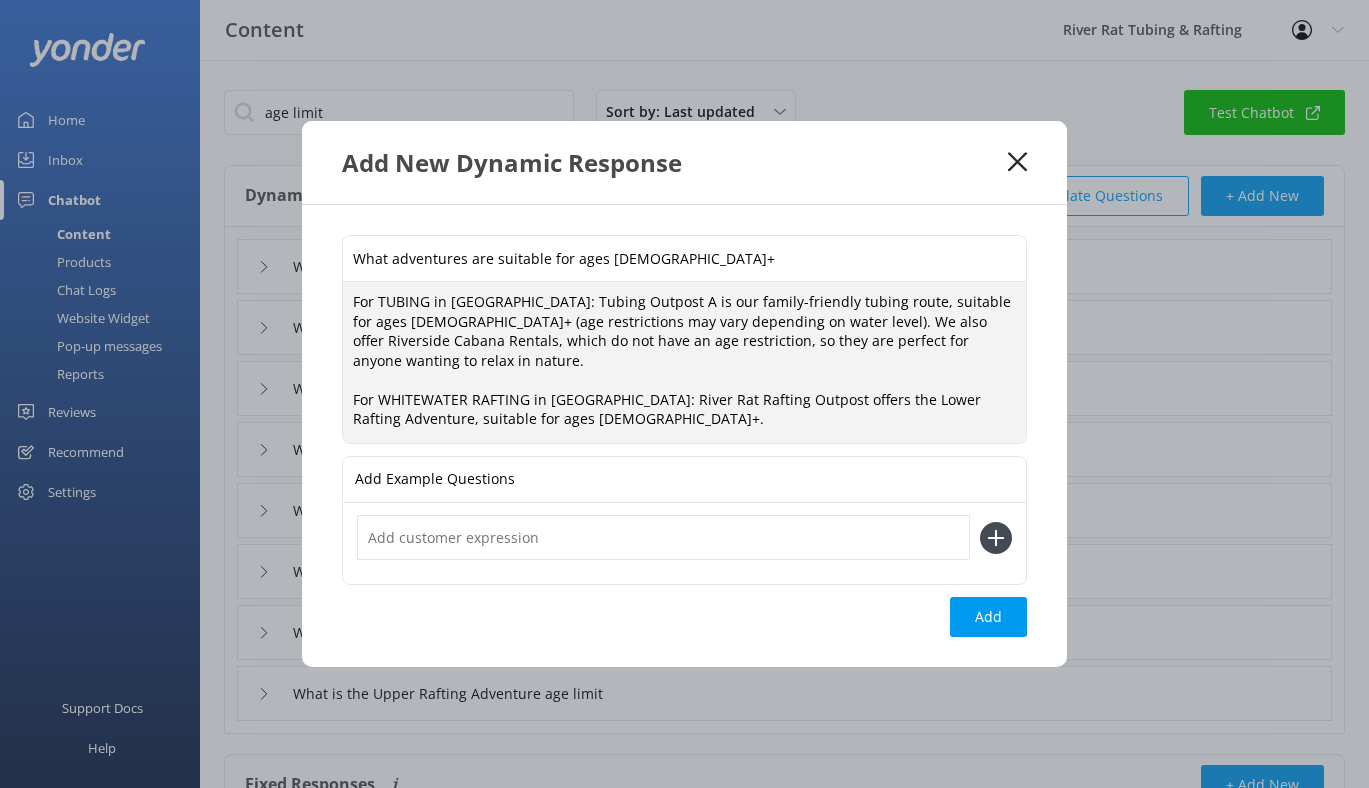 drag, startPoint x: 941, startPoint y: 313, endPoint x: 642, endPoint y: 306, distance: 299.08194 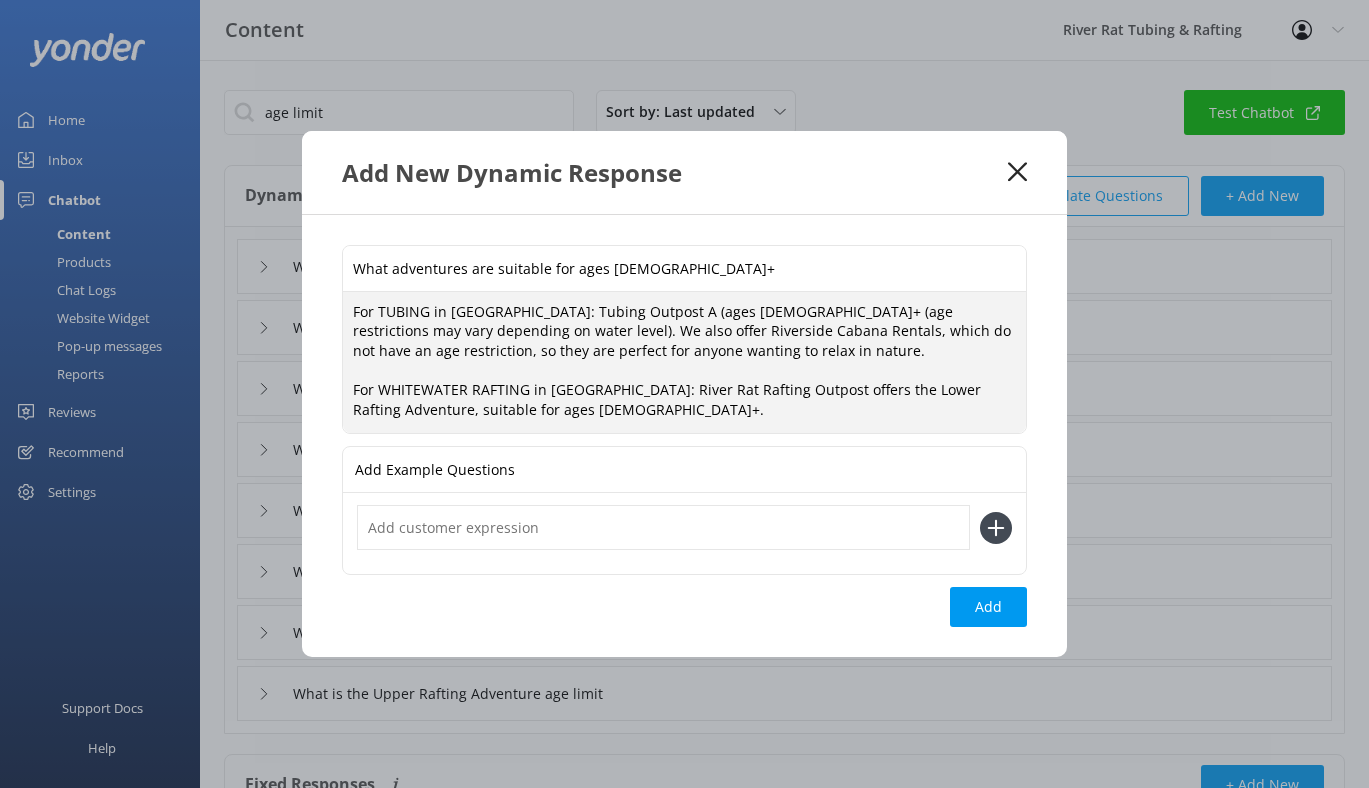 click on "For TUBING in Townsend: Tubing Outpost A (ages 3+ (age restrictions may vary depending on water level). We also offer Riverside Cabana Rentals, which do not have an age restriction, so they are perfect for anyone wanting to relax in nature.
For WHITEWATER RAFTING in Hartford: River Rat Rafting Outpost offers the Lower Rafting Adventure, suitable for ages 3+." at bounding box center [684, 363] 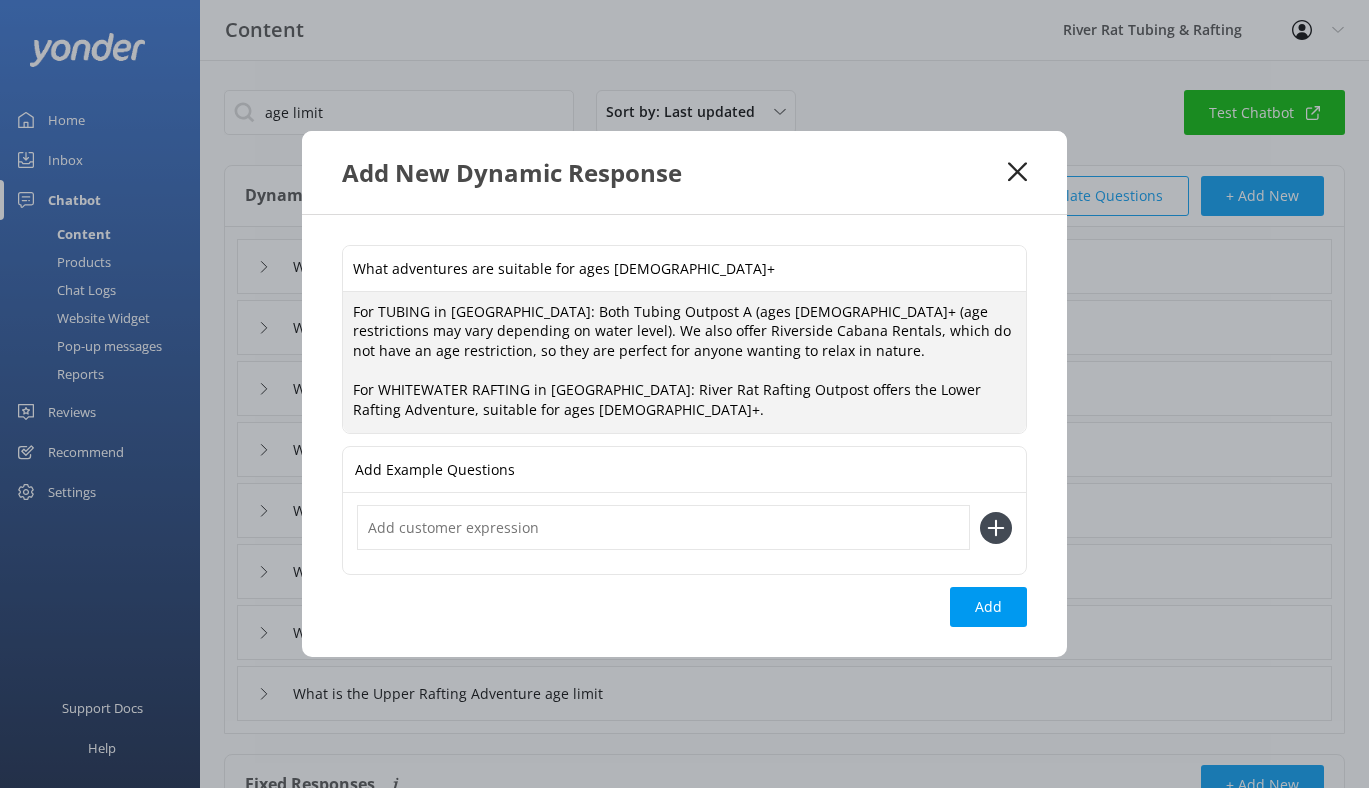 click on "For TUBING in Townsend: Both Tubing Outpost A (ages 3+ (age restrictions may vary depending on water level). We also offer Riverside Cabana Rentals, which do not have an age restriction, so they are perfect for anyone wanting to relax in nature.
For WHITEWATER RAFTING in Hartford: River Rat Rafting Outpost offers the Lower Rafting Adventure, suitable for ages 3+." at bounding box center [684, 363] 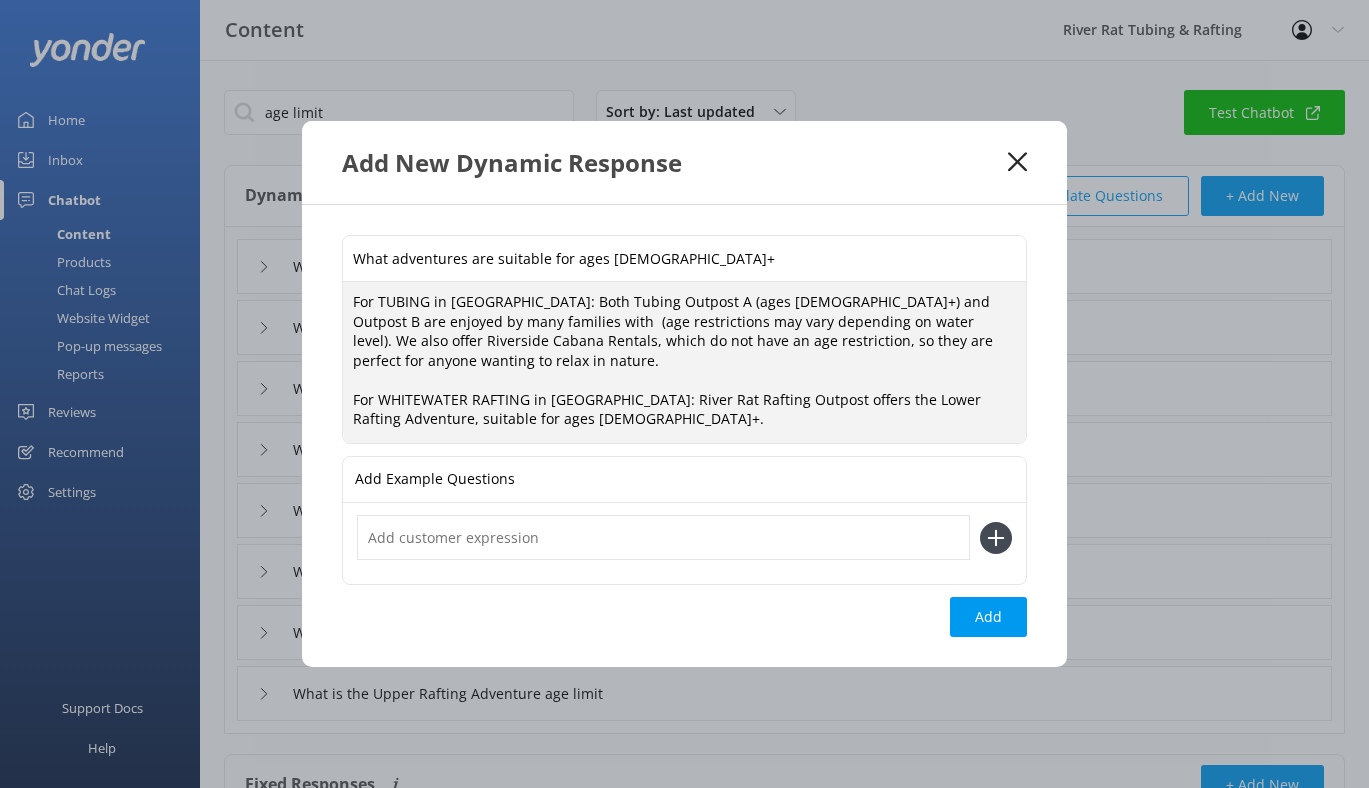 click on "For TUBING in Townsend: Both Tubing Outpost A (ages 3+) and Outpost B are enjoyed by many families with  (age restrictions may vary depending on water level). We also offer Riverside Cabana Rentals, which do not have an age restriction, so they are perfect for anyone wanting to relax in nature.
For WHITEWATER RAFTING in Hartford: River Rat Rafting Outpost offers the Lower Rafting Adventure, suitable for ages 3+." at bounding box center (684, 362) 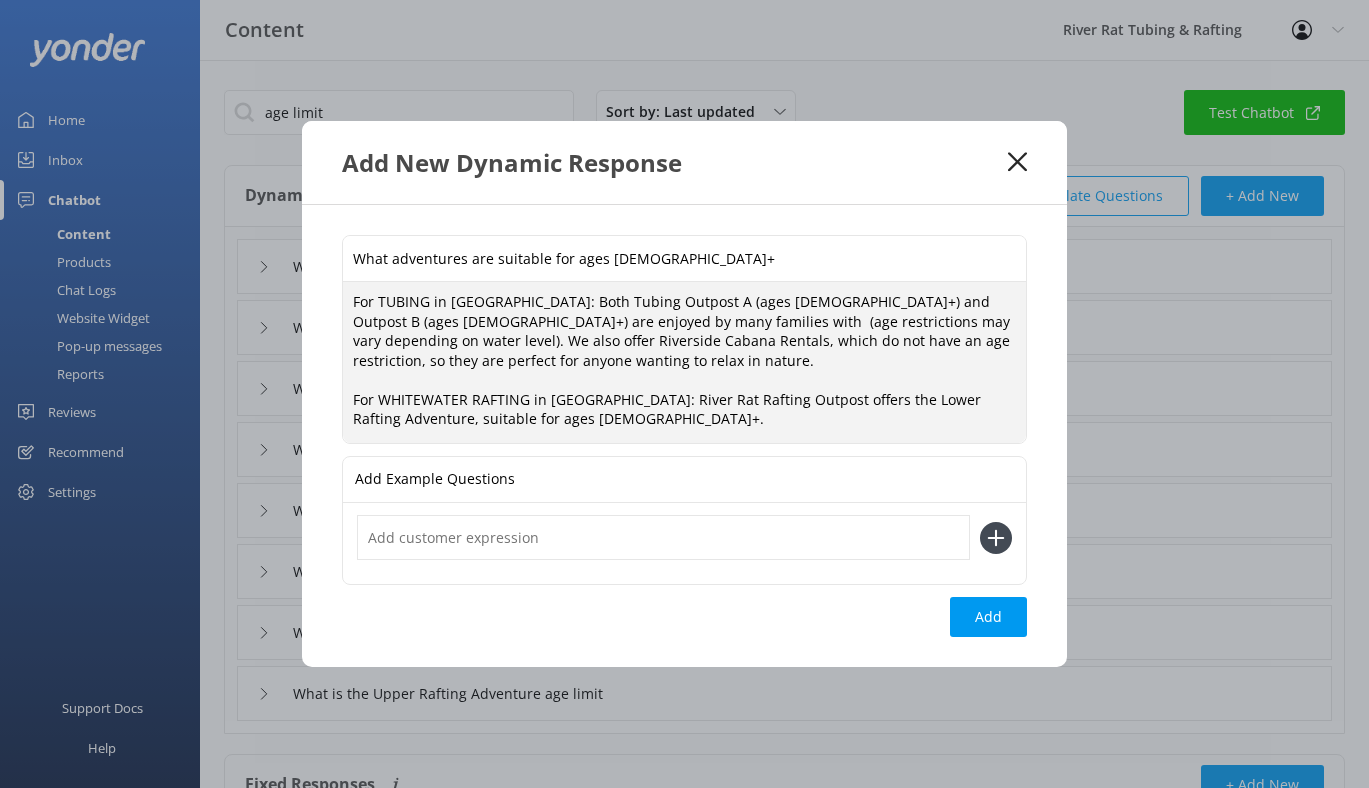 click on "For TUBING in Townsend: Both Tubing Outpost A (ages 3+) and Outpost B (ages 6+) are enjoyed by many families with  (age restrictions may vary depending on water level). We also offer Riverside Cabana Rentals, which do not have an age restriction, so they are perfect for anyone wanting to relax in nature.
For WHITEWATER RAFTING in Hartford: River Rat Rafting Outpost offers the Lower Rafting Adventure, suitable for ages 3+." at bounding box center (684, 362) 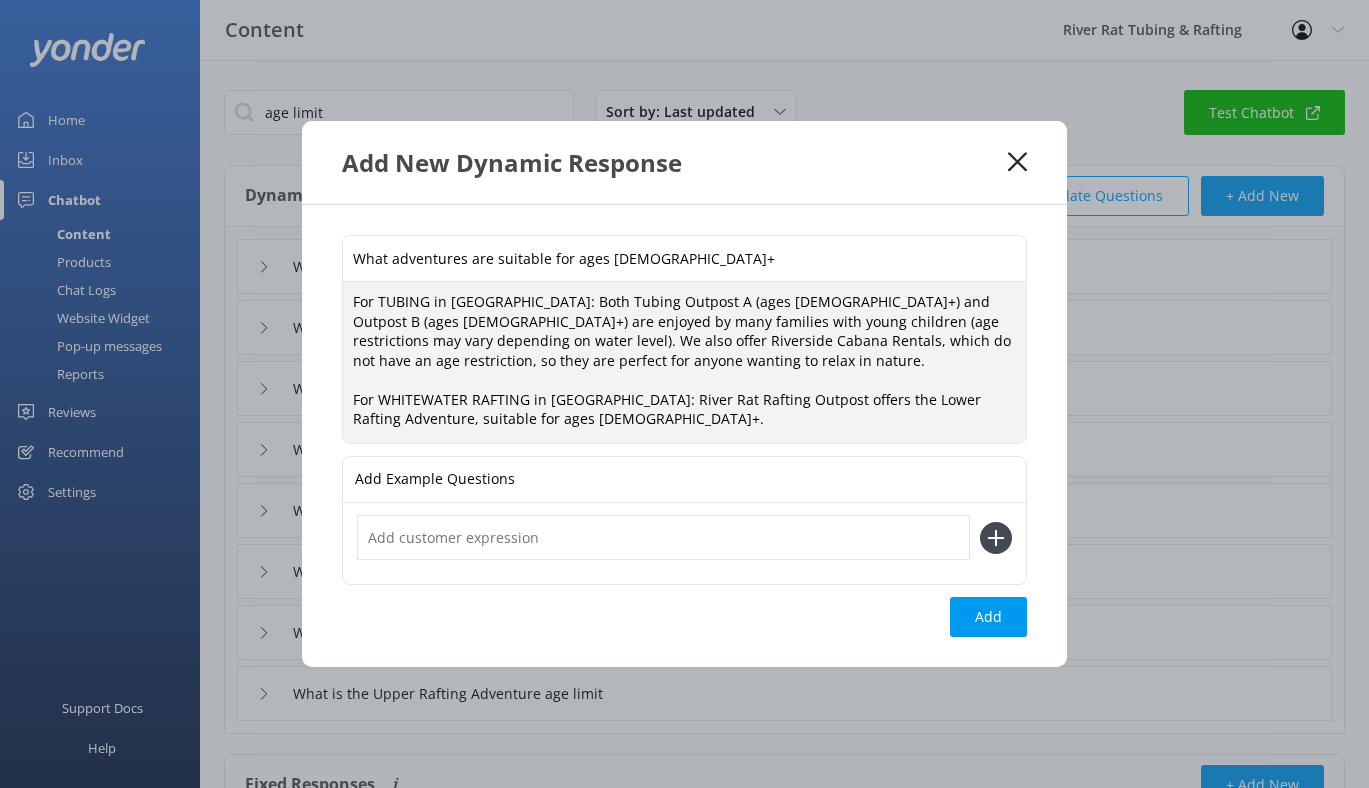 drag, startPoint x: 576, startPoint y: 325, endPoint x: 364, endPoint y: 322, distance: 212.02122 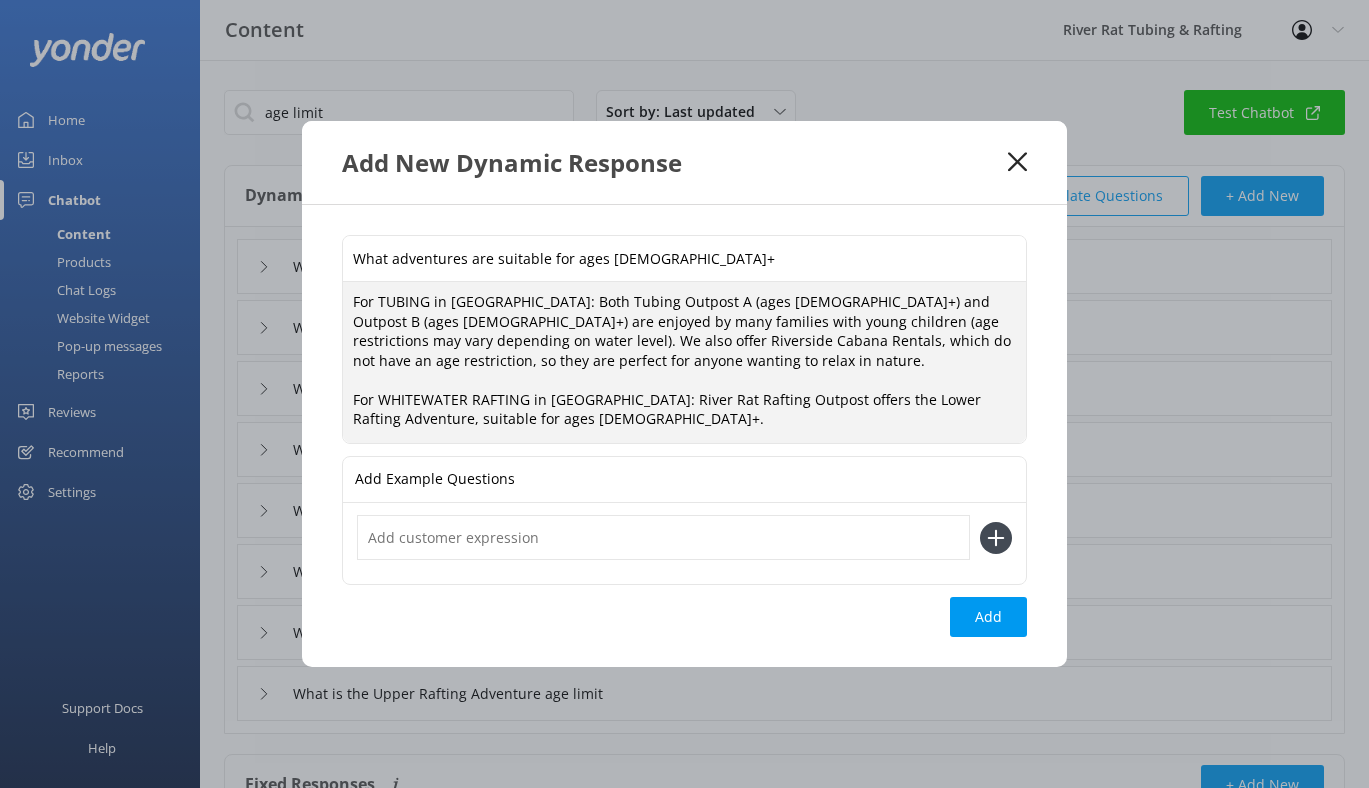 click on "For TUBING in Townsend: Both Tubing Outpost A (ages 3+) and Outpost B (ages 6+) are enjoyed by many families with young children (age restrictions may vary depending on water level). We also offer Riverside Cabana Rentals, which do not have an age restriction, so they are perfect for anyone wanting to relax in nature.
For WHITEWATER RAFTING in Hartford: River Rat Rafting Outpost offers the Lower Rafting Adventure, suitable for ages 3+." at bounding box center (684, 362) 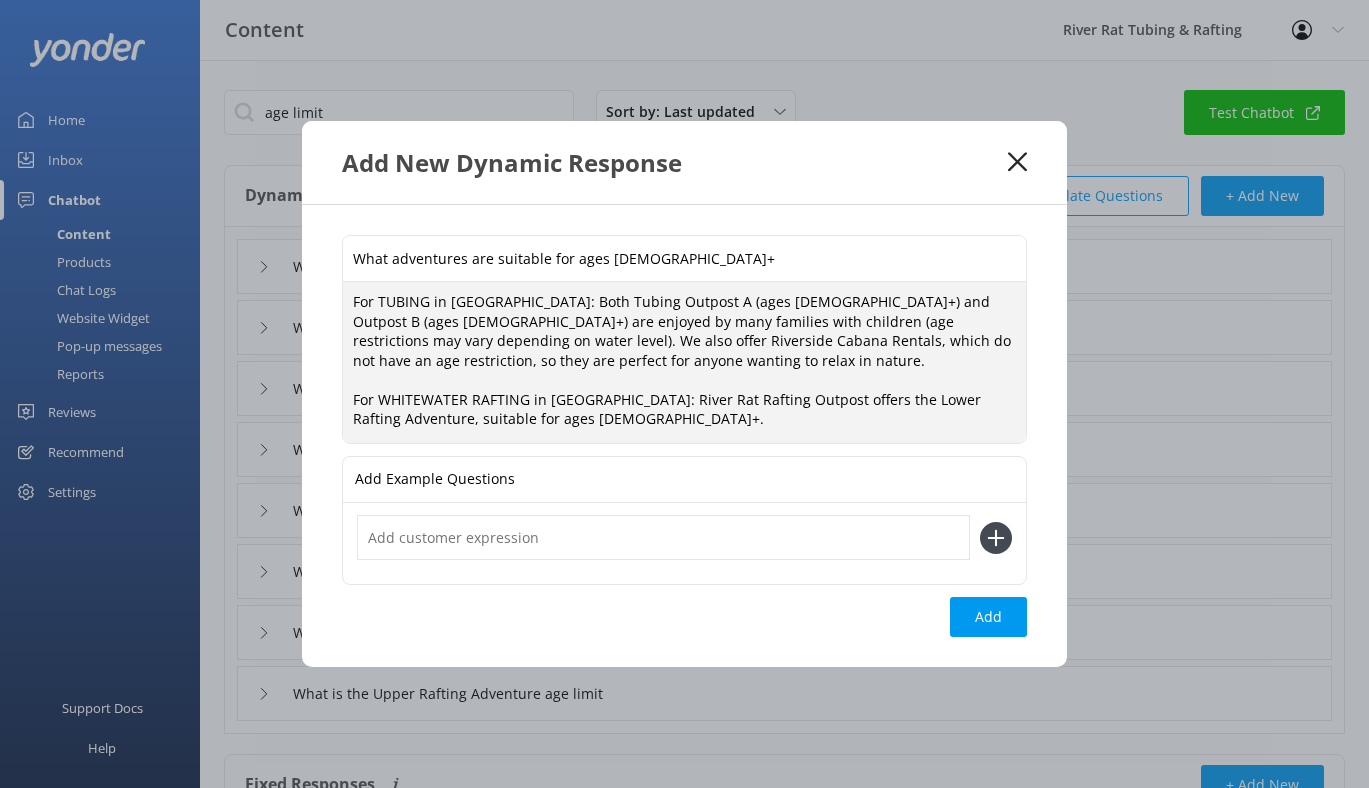 click on "For TUBING in Townsend: Both Tubing Outpost A (ages 3+) and Outpost B (ages 6+) are enjoyed by many families with children (age restrictions may vary depending on water level). We also offer Riverside Cabana Rentals, which do not have an age restriction, so they are perfect for anyone wanting to relax in nature.
For WHITEWATER RAFTING in Hartford: River Rat Rafting Outpost offers the Lower Rafting Adventure, suitable for ages 3+." at bounding box center [684, 362] 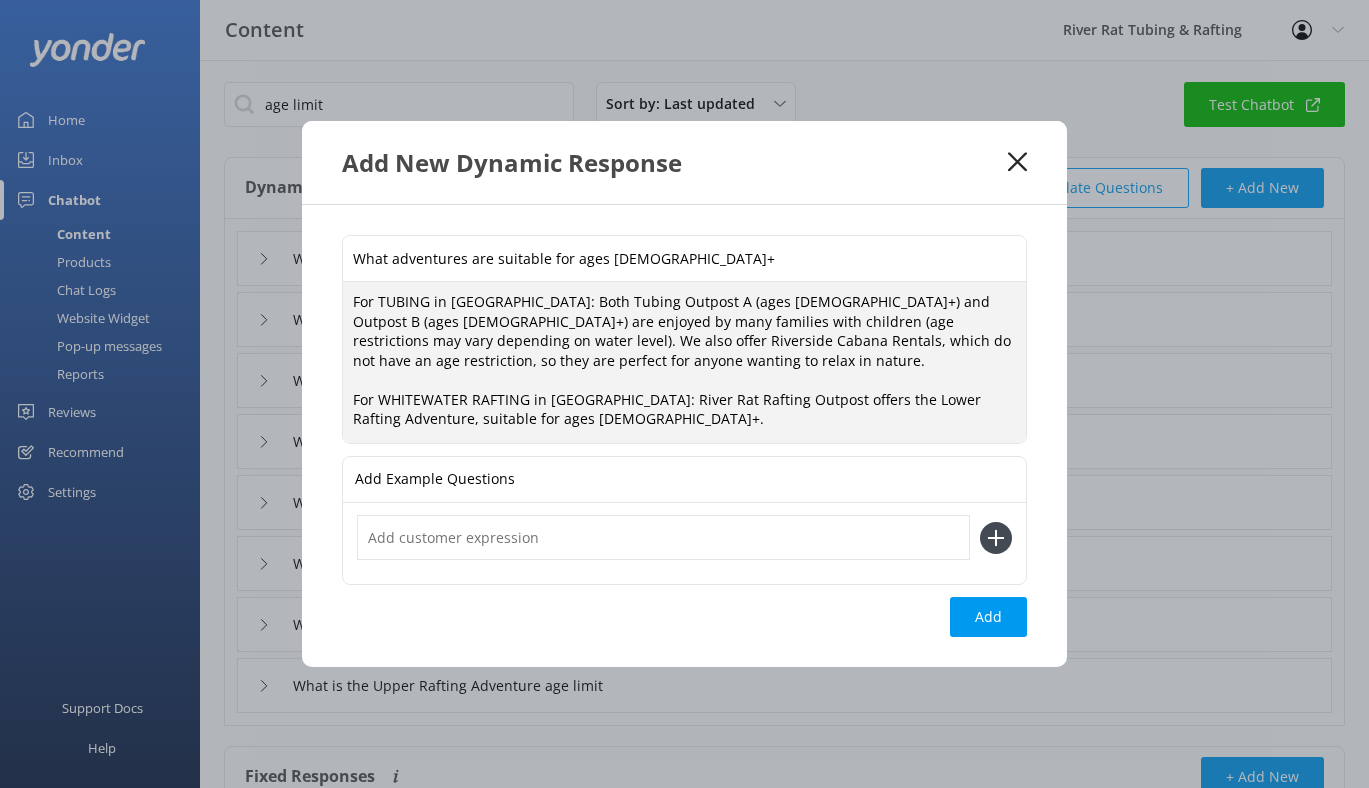 drag, startPoint x: 533, startPoint y: 323, endPoint x: 351, endPoint y: 330, distance: 182.13457 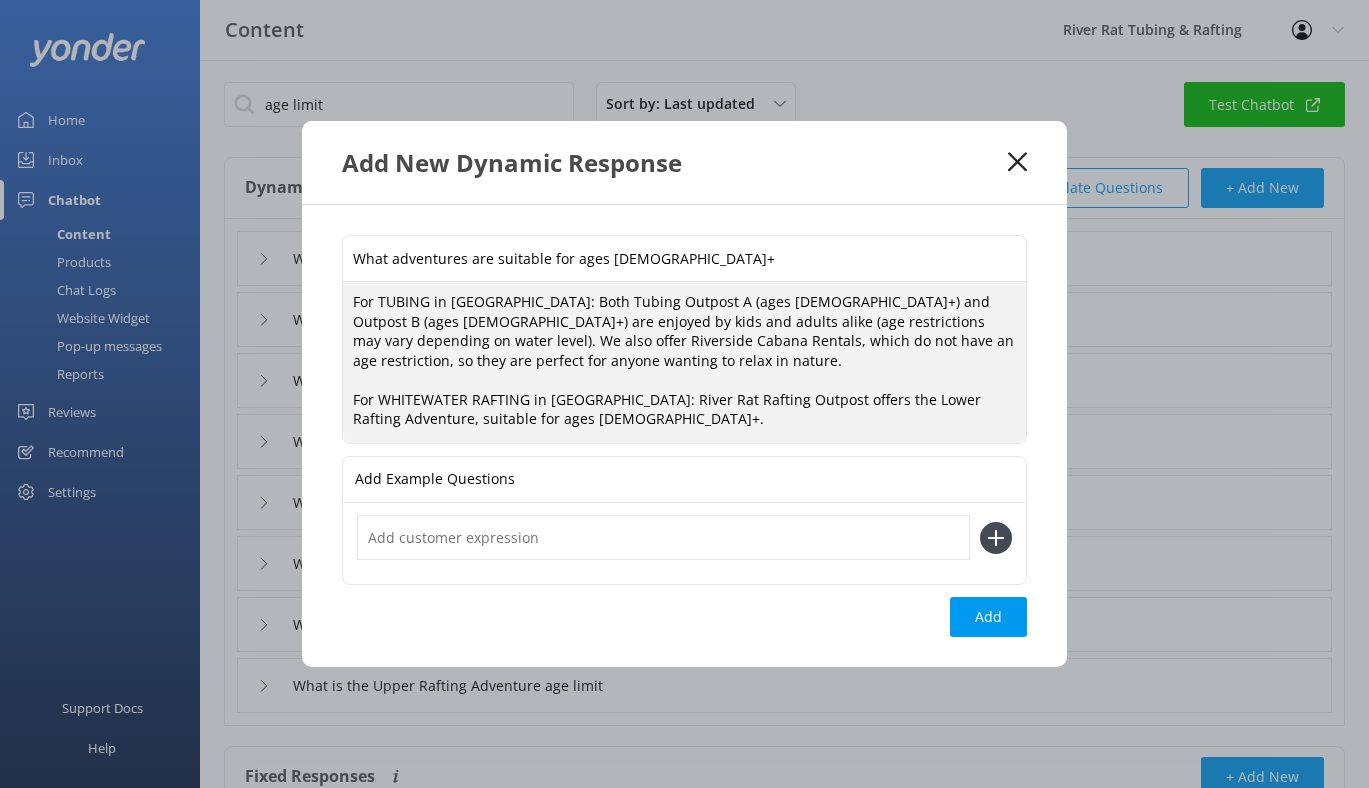 click on "For TUBING in Townsend: Both Tubing Outpost A (ages 3+) and Outpost B (ages 6+) are enjoyed by kids and adults alike (age restrictions may vary depending on water level). We also offer Riverside Cabana Rentals, which do not have an age restriction, so they are perfect for anyone wanting to relax in nature.
For WHITEWATER RAFTING in Hartford: River Rat Rafting Outpost offers the Lower Rafting Adventure, suitable for ages 3+." at bounding box center [684, 362] 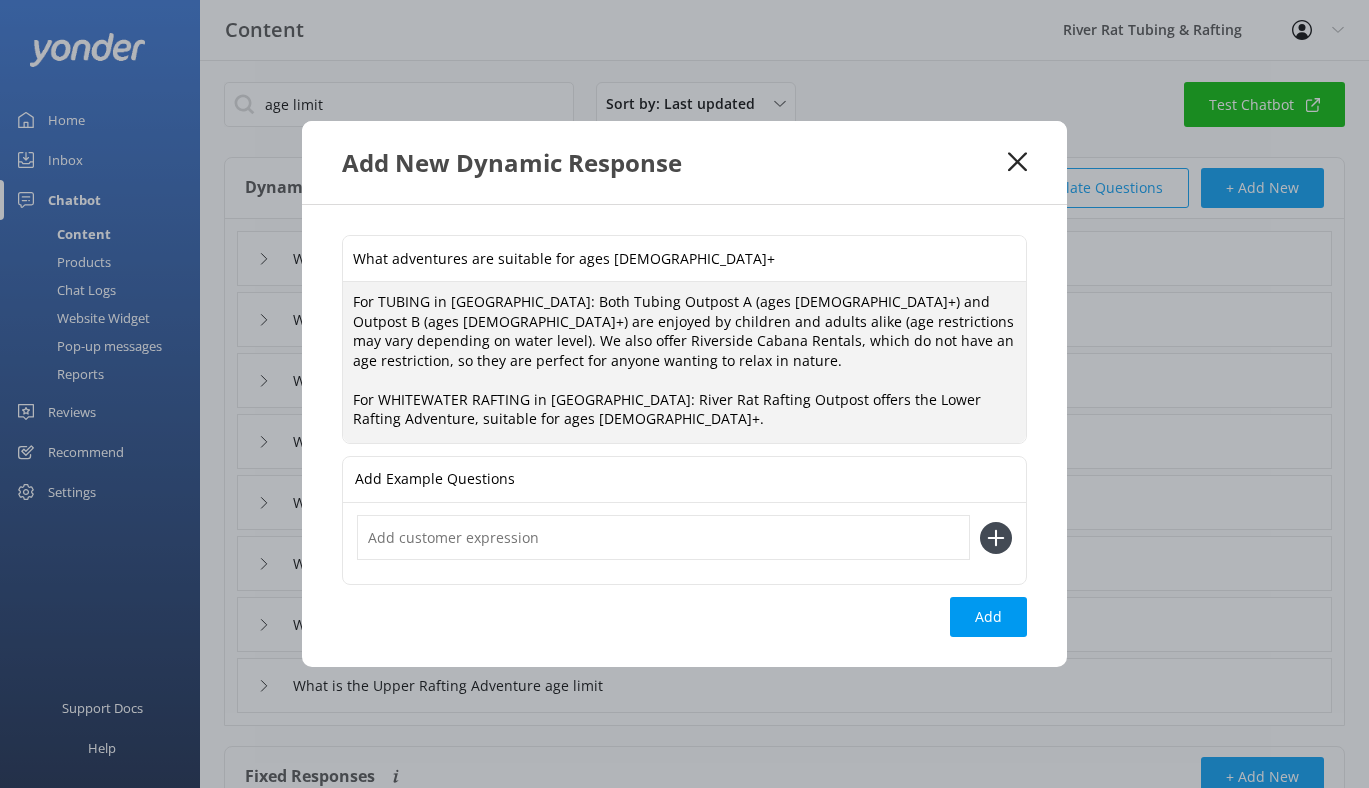 click on "For TUBING in Townsend: Both Tubing Outpost A (ages 3+) and Outpost B (ages 6+) are enjoyed by children and adults alike (age restrictions may vary depending on water level). We also offer Riverside Cabana Rentals, which do not have an age restriction, so they are perfect for anyone wanting to relax in nature.
For WHITEWATER RAFTING in Hartford: River Rat Rafting Outpost offers the Lower Rafting Adventure, suitable for ages 3+." at bounding box center [684, 362] 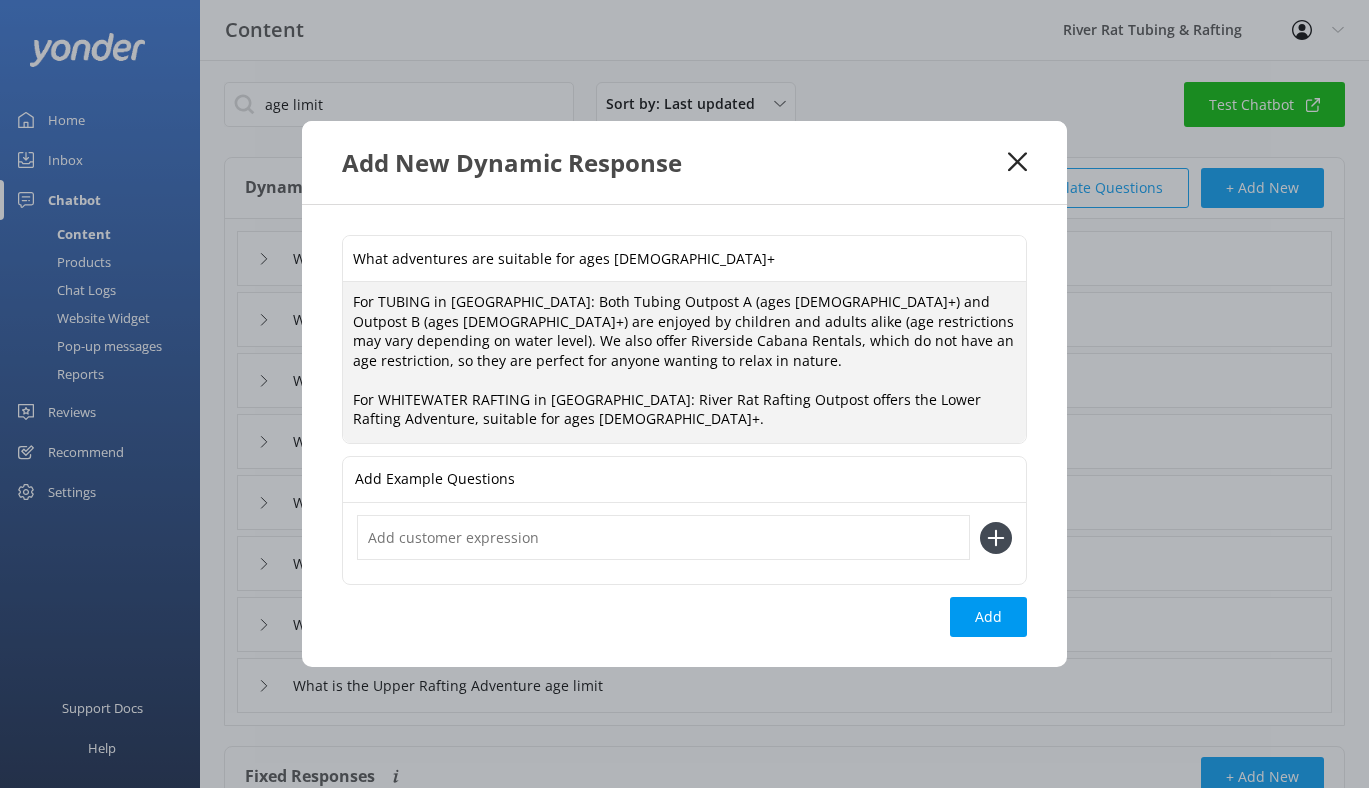 drag, startPoint x: 752, startPoint y: 346, endPoint x: 464, endPoint y: 346, distance: 288 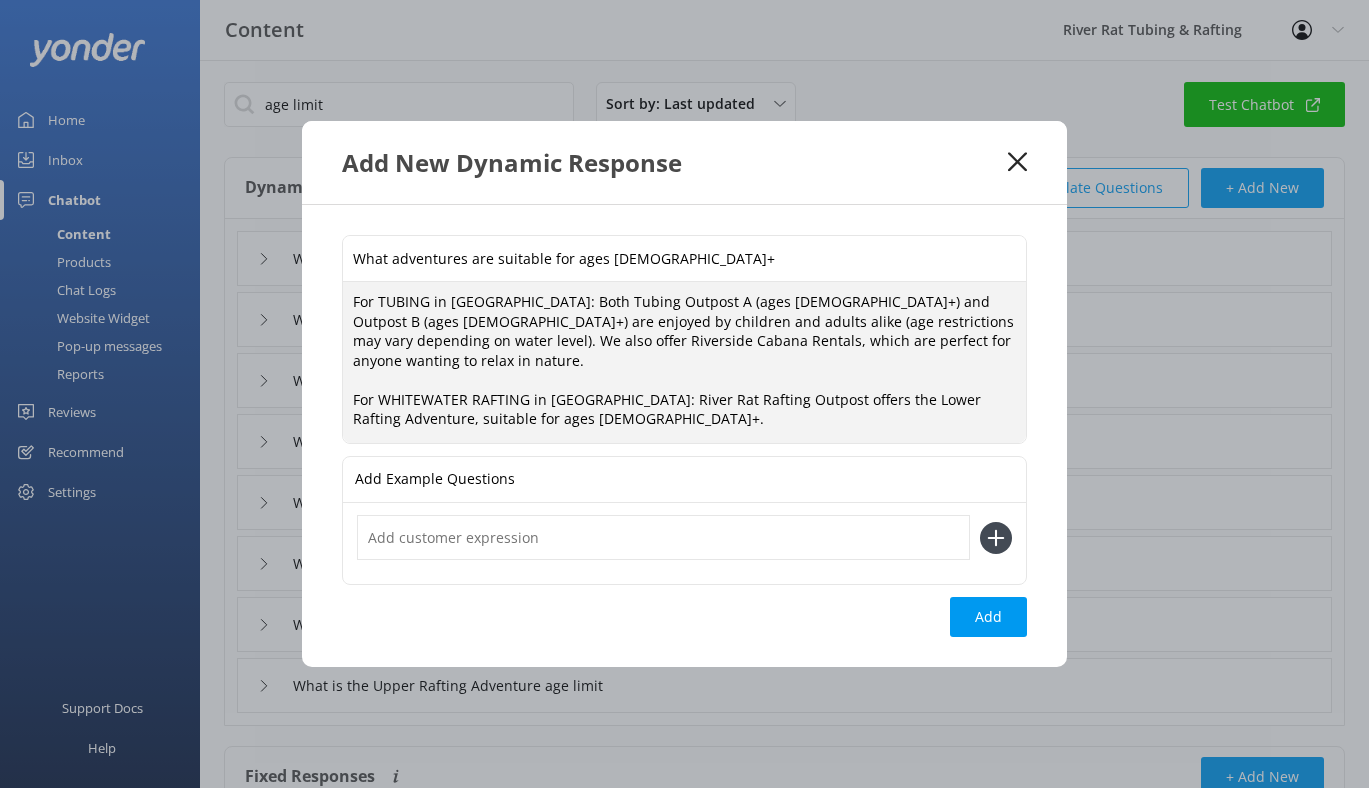 drag, startPoint x: 816, startPoint y: 392, endPoint x: 819, endPoint y: 406, distance: 14.3178215 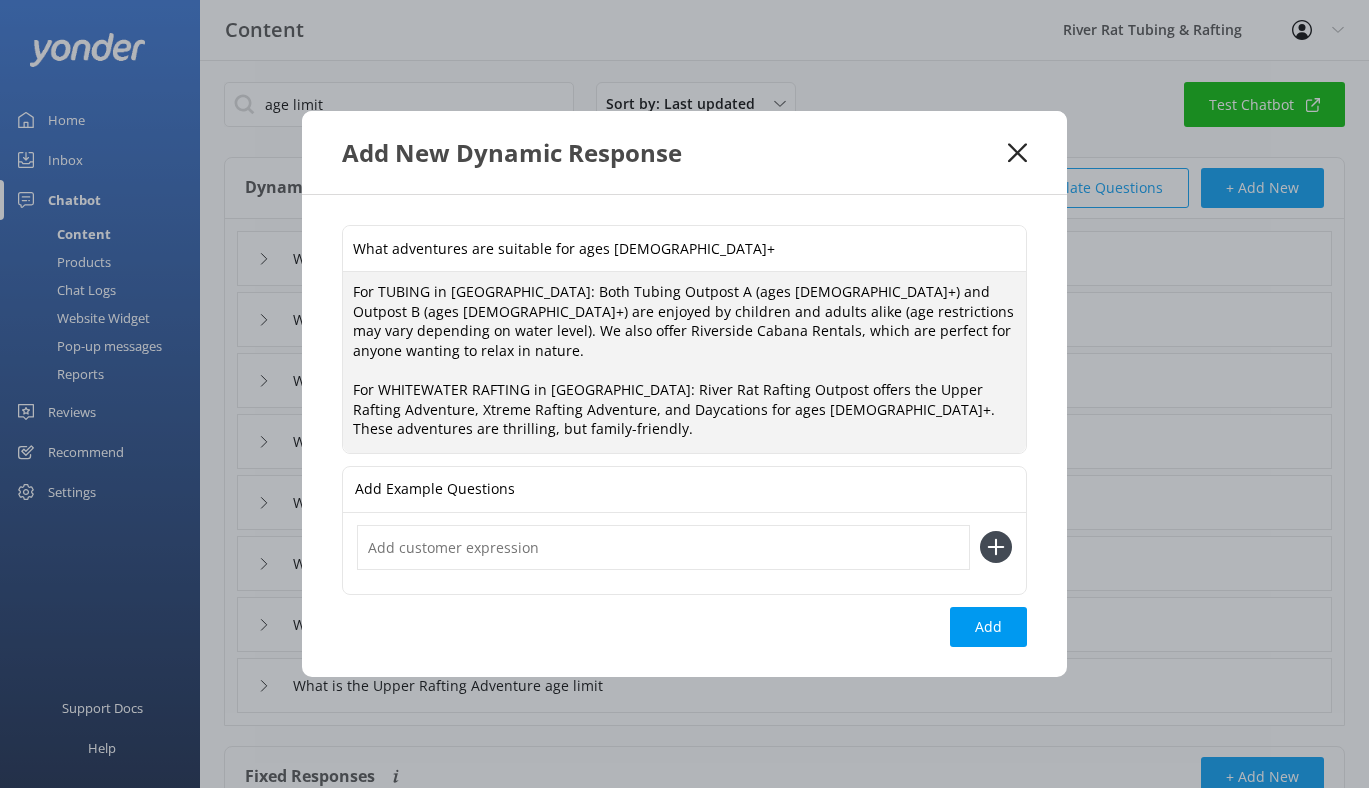 click on "For TUBING in Townsend: Both Tubing Outpost A (ages 3+) and Outpost B (ages 6+) are enjoyed by children and adults alike (age restrictions may vary depending on water level). We also offer Riverside Cabana Rentals, which are perfect for anyone wanting to relax in nature.
For WHITEWATER RAFTING in Hartford: River Rat Rafting Outpost offers the Upper Rafting Adventure, Xtreme Rafting Adventure, and Daycations for ages 8+. These adventures are thrilling, but family-friendly." at bounding box center [684, 362] 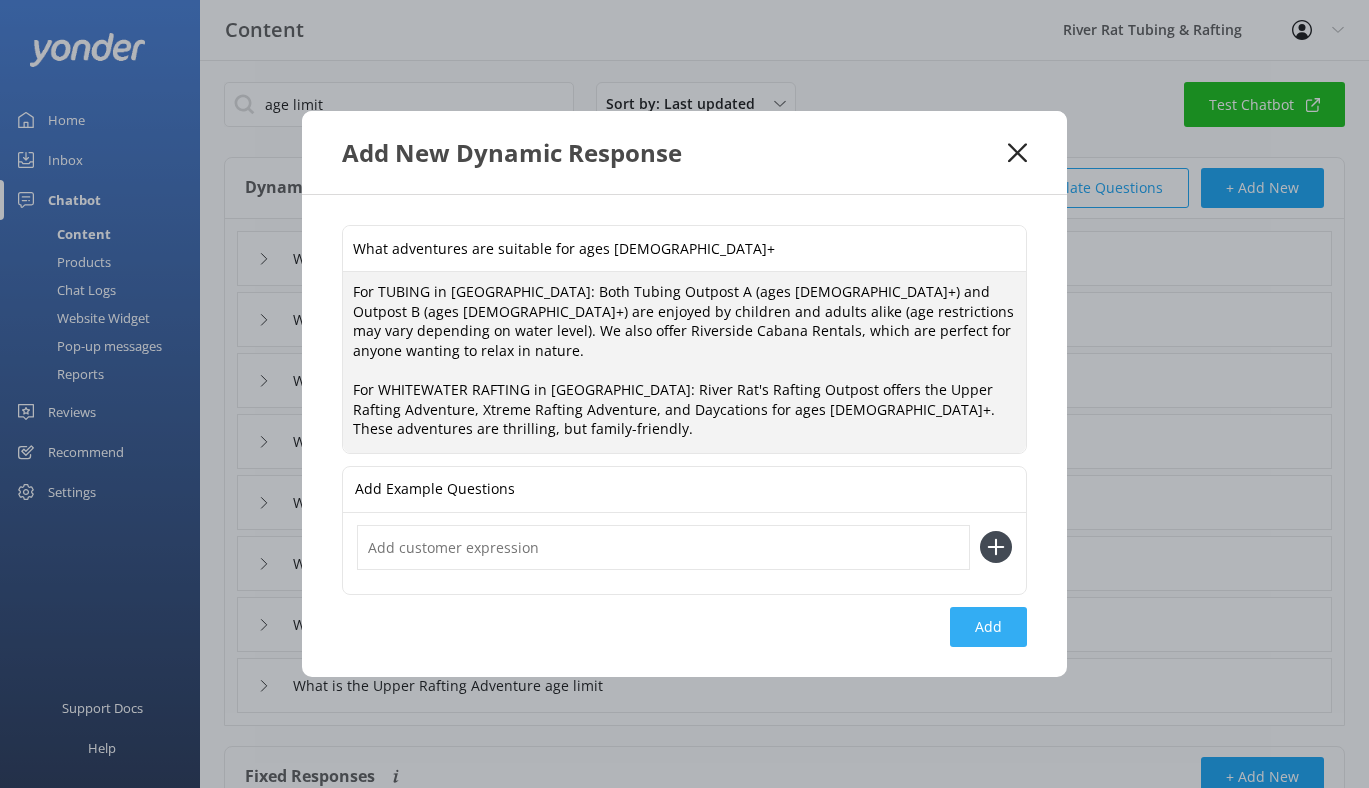 type on "For TUBING in Townsend: Both Tubing Outpost A (ages 3+) and Outpost B (ages 6+) are enjoyed by children and adults alike (age restrictions may vary depending on water level). We also offer Riverside Cabana Rentals, which are perfect for anyone wanting to relax in nature.
For WHITEWATER RAFTING in Hartford: River Rat's Rafting Outpost offers the Upper Rafting Adventure, Xtreme Rafting Adventure, and Daycations for ages 8+. These adventures are thrilling, but family-friendly." 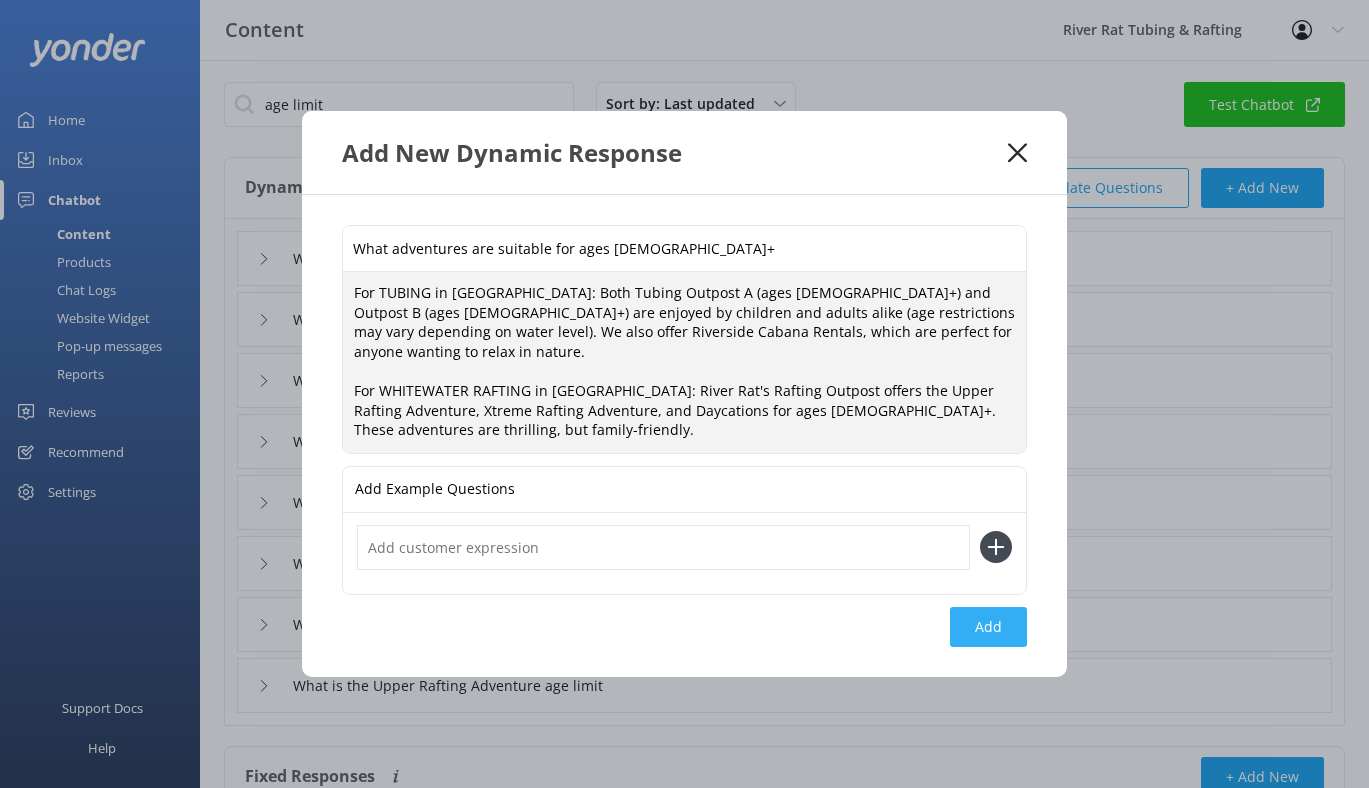 click on "Add" at bounding box center [988, 627] 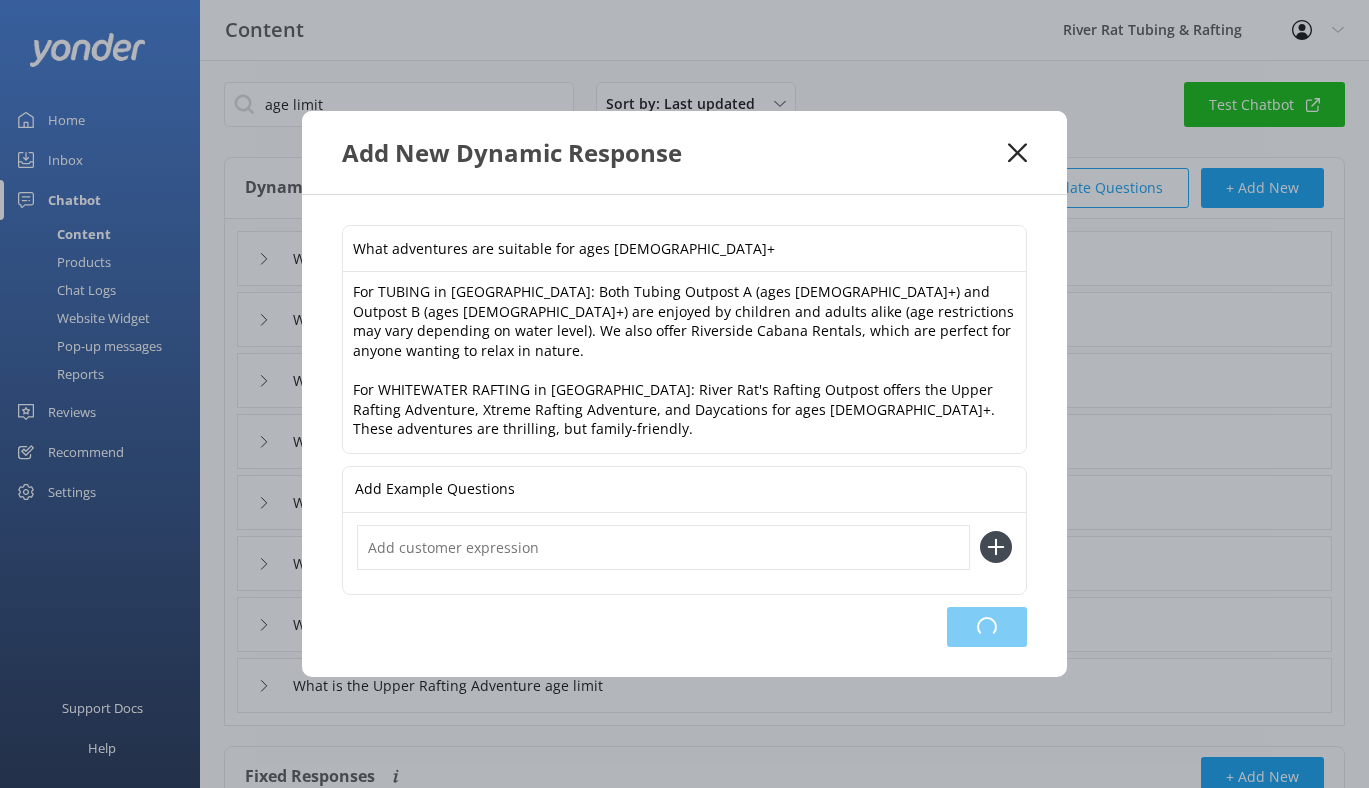 type on "What adventures are suitable for ages [DEMOGRAPHIC_DATA]+" 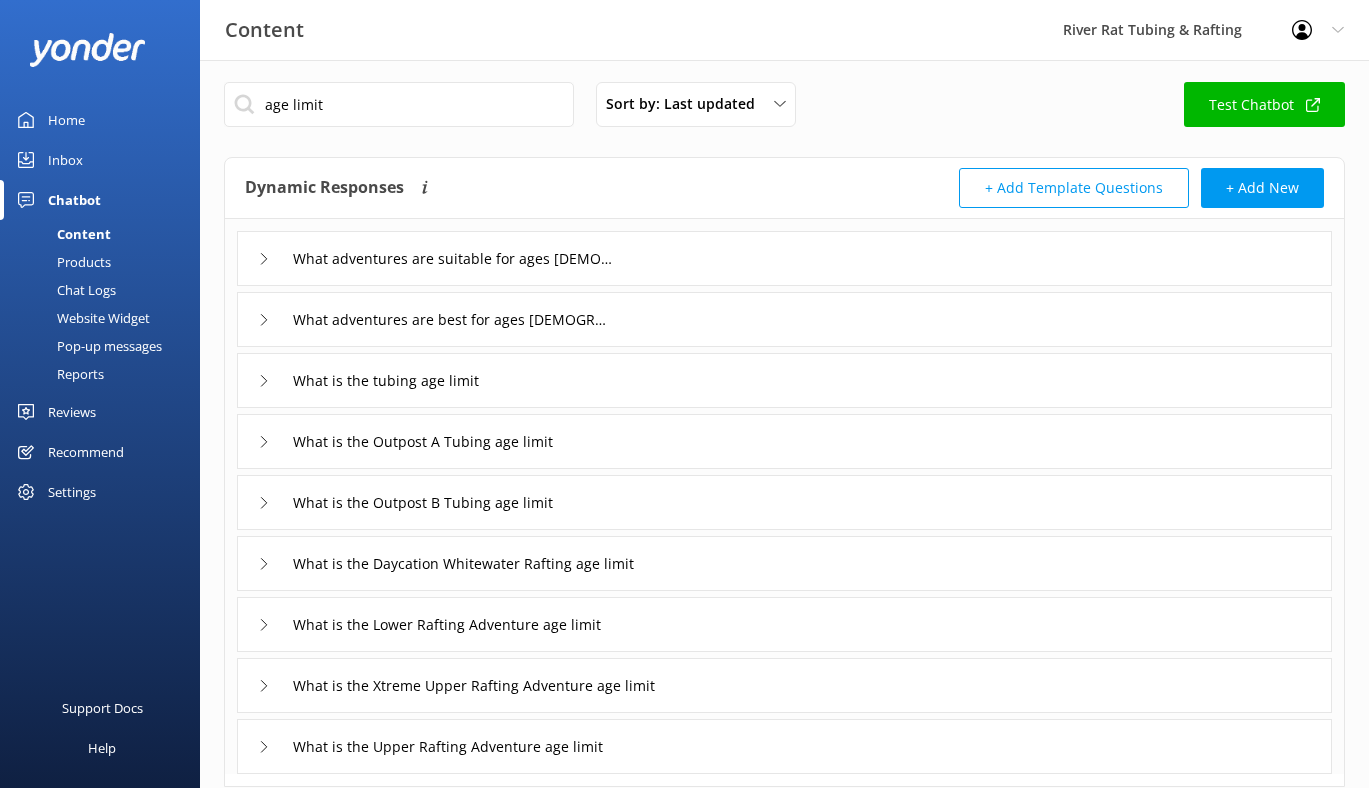 click on "Home" at bounding box center [66, 120] 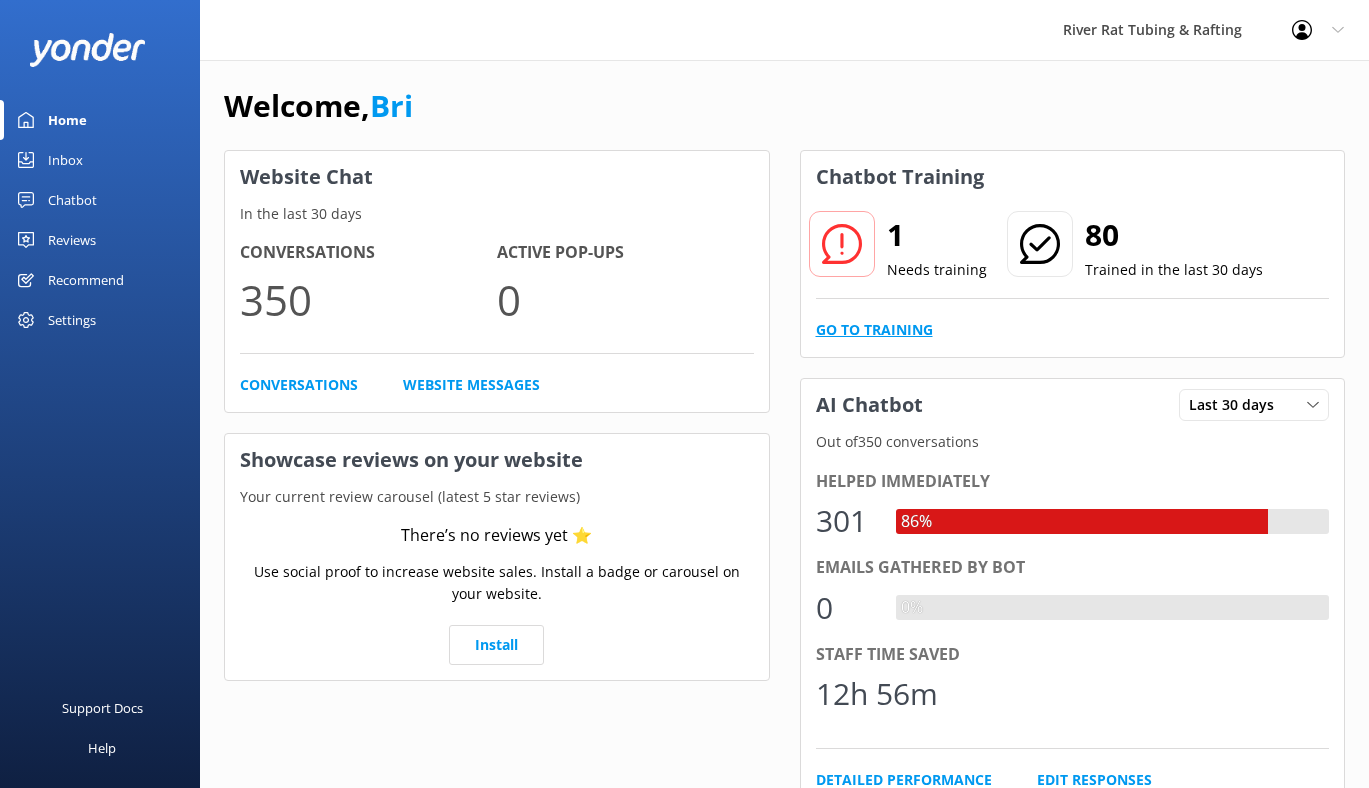 click on "Go to Training" at bounding box center (874, 330) 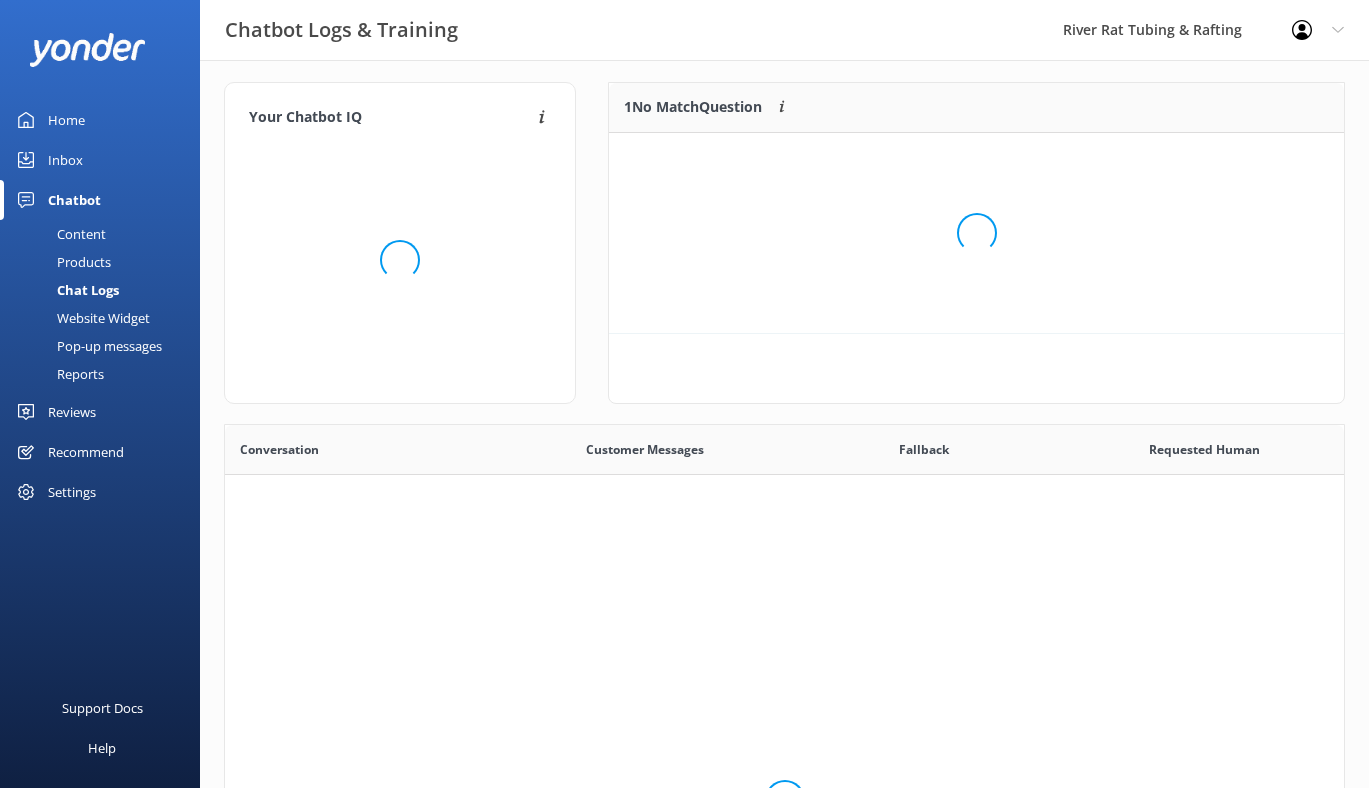 scroll, scrollTop: 1, scrollLeft: 1, axis: both 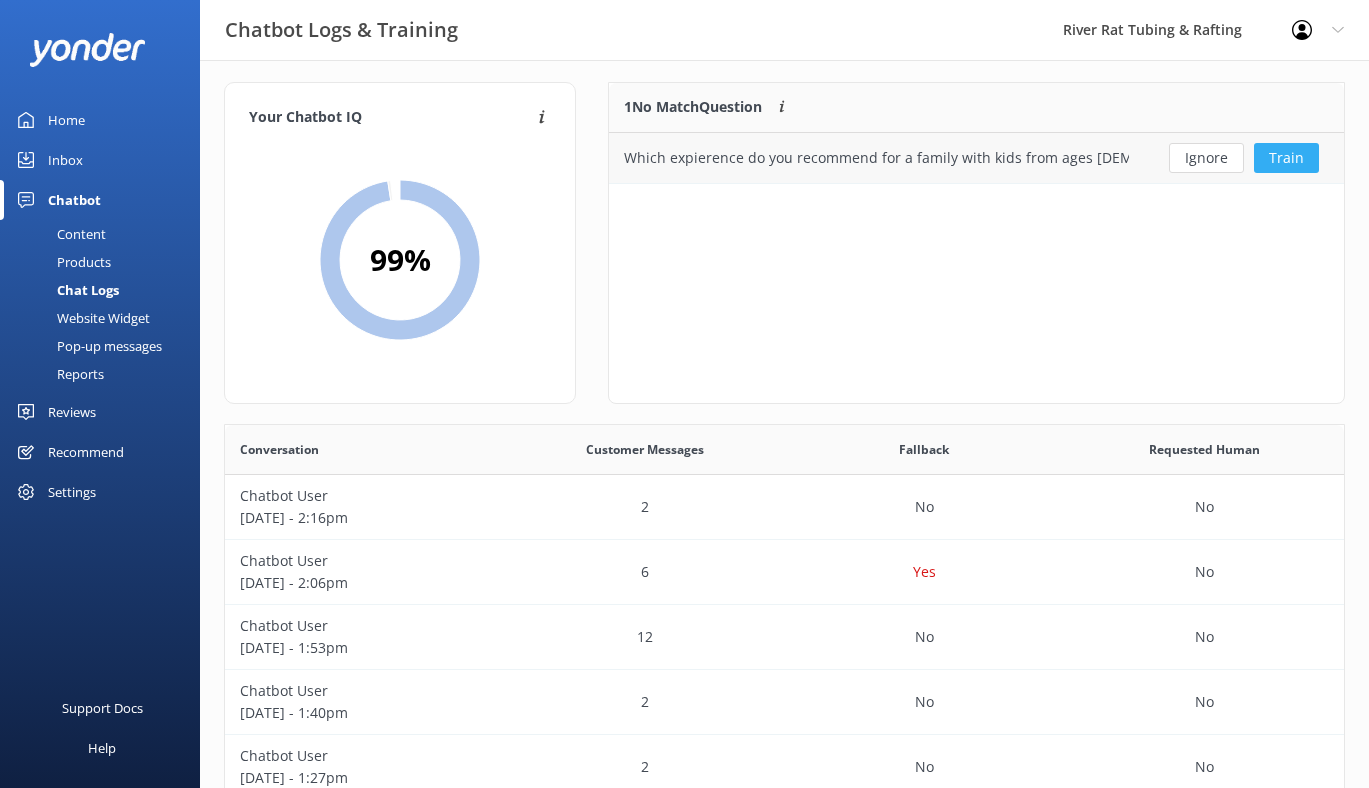 click on "Train" at bounding box center [1286, 158] 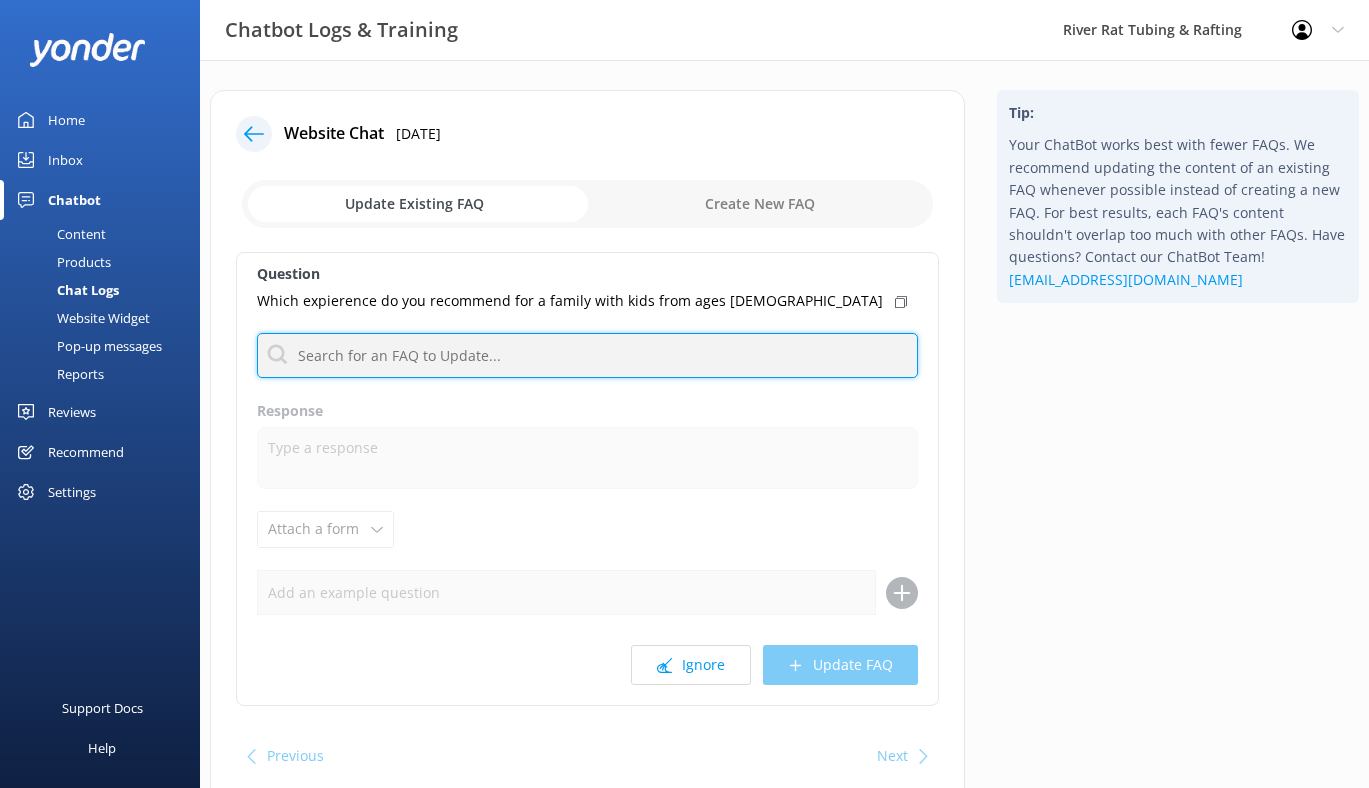 click at bounding box center [587, 355] 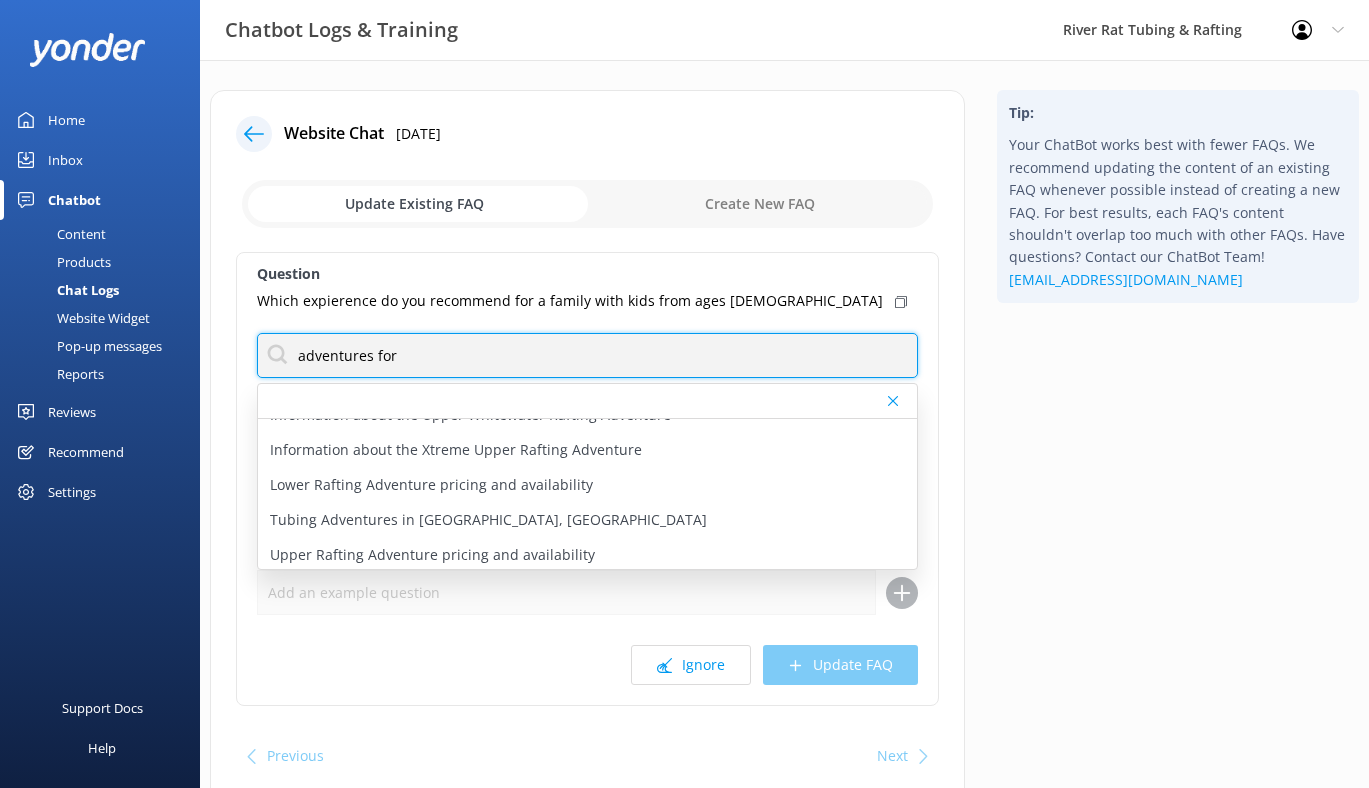 scroll, scrollTop: 200, scrollLeft: 0, axis: vertical 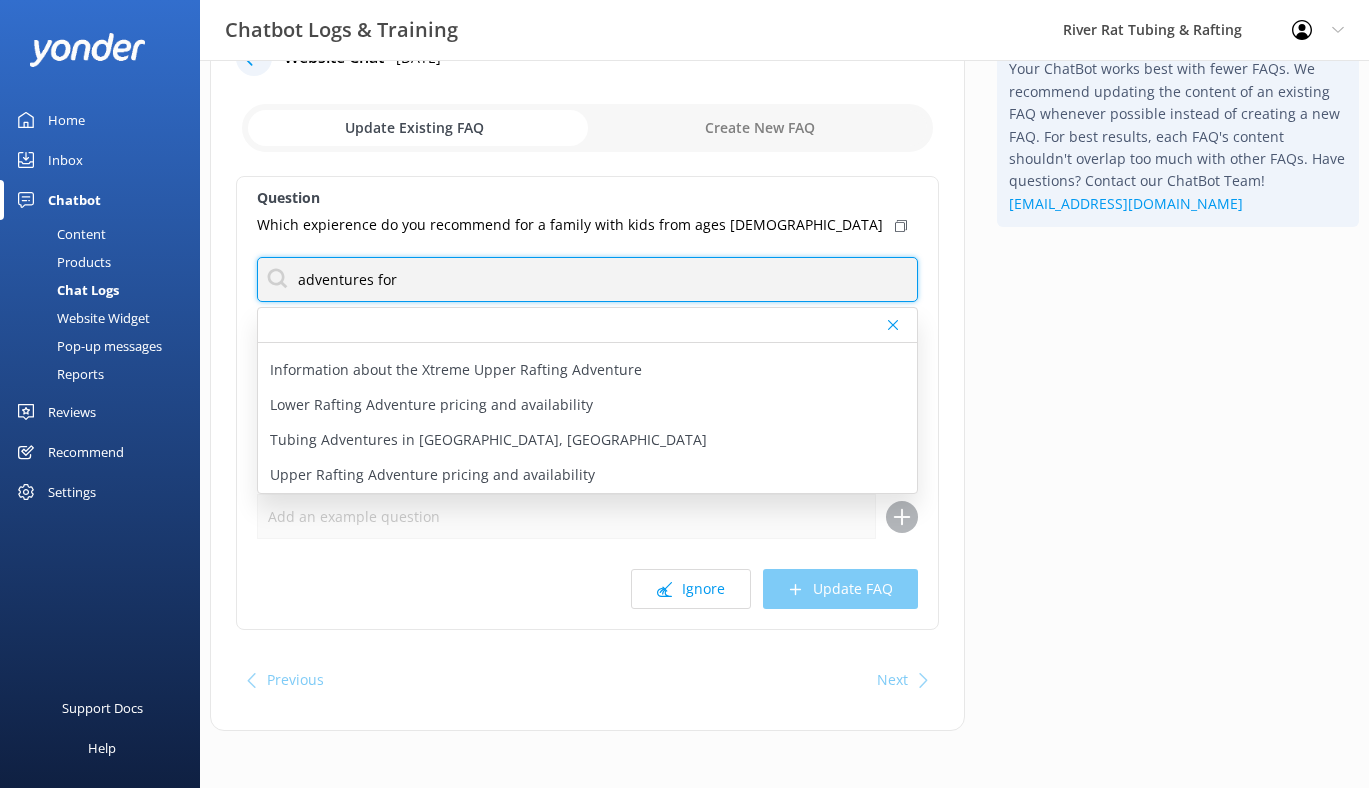 drag, startPoint x: 409, startPoint y: 274, endPoint x: 247, endPoint y: 274, distance: 162 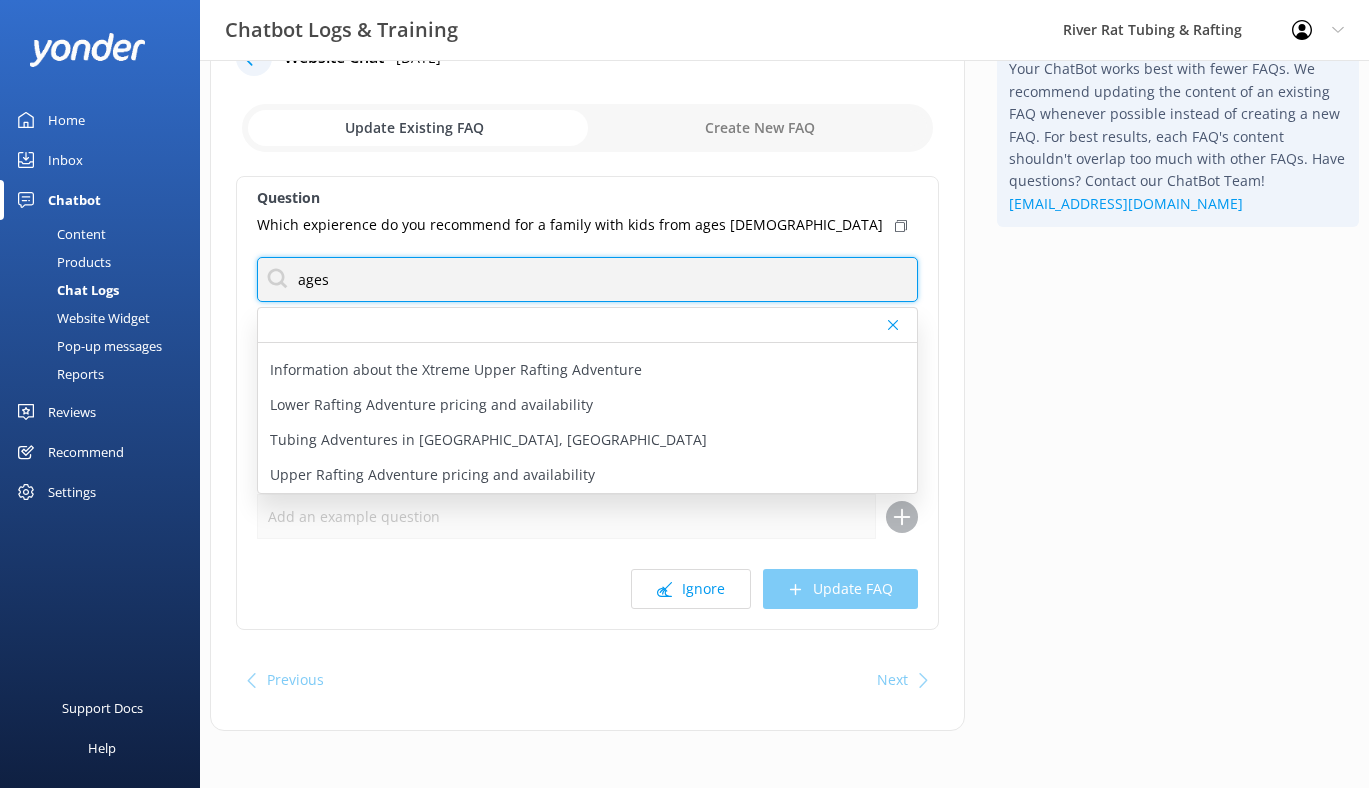 scroll, scrollTop: 0, scrollLeft: 0, axis: both 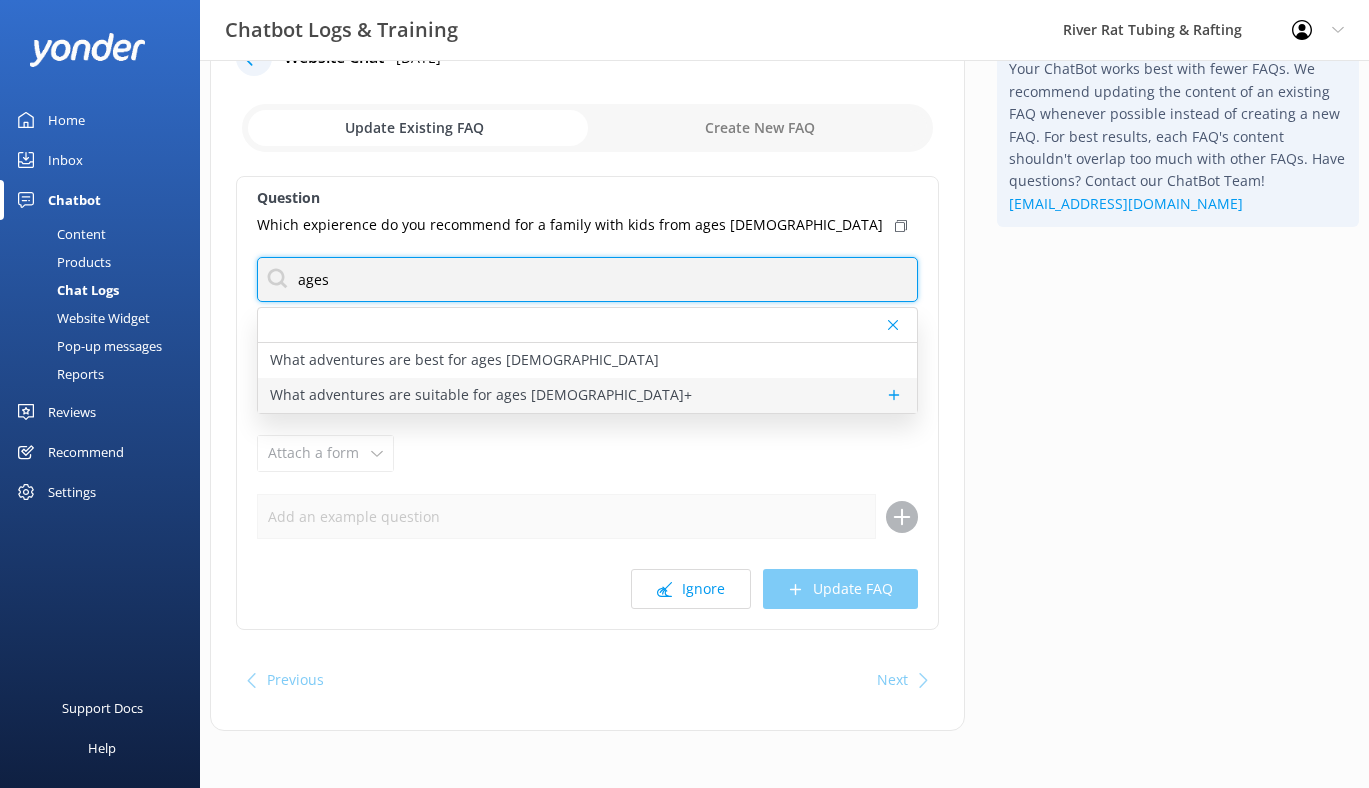type on "ages" 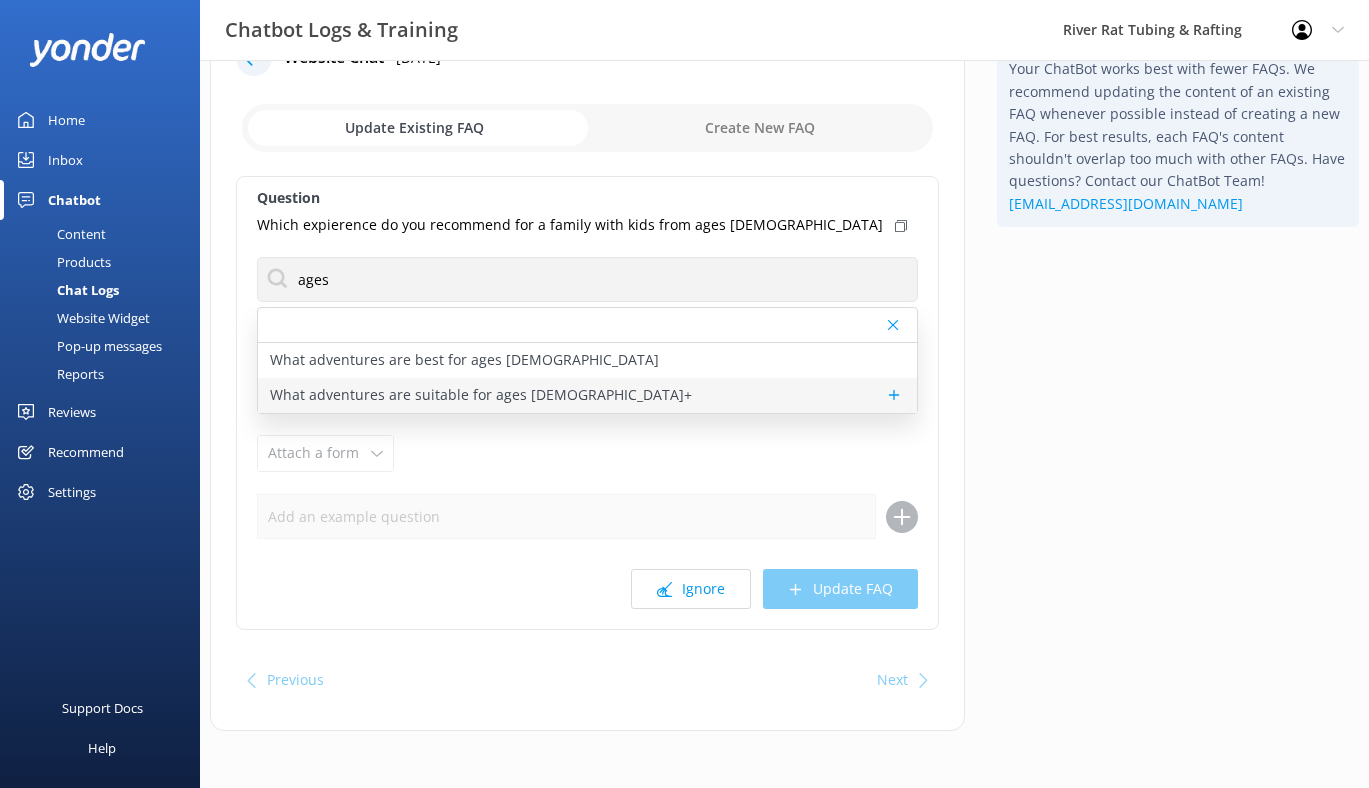 click on "What adventures are suitable for ages [DEMOGRAPHIC_DATA]+" at bounding box center [481, 395] 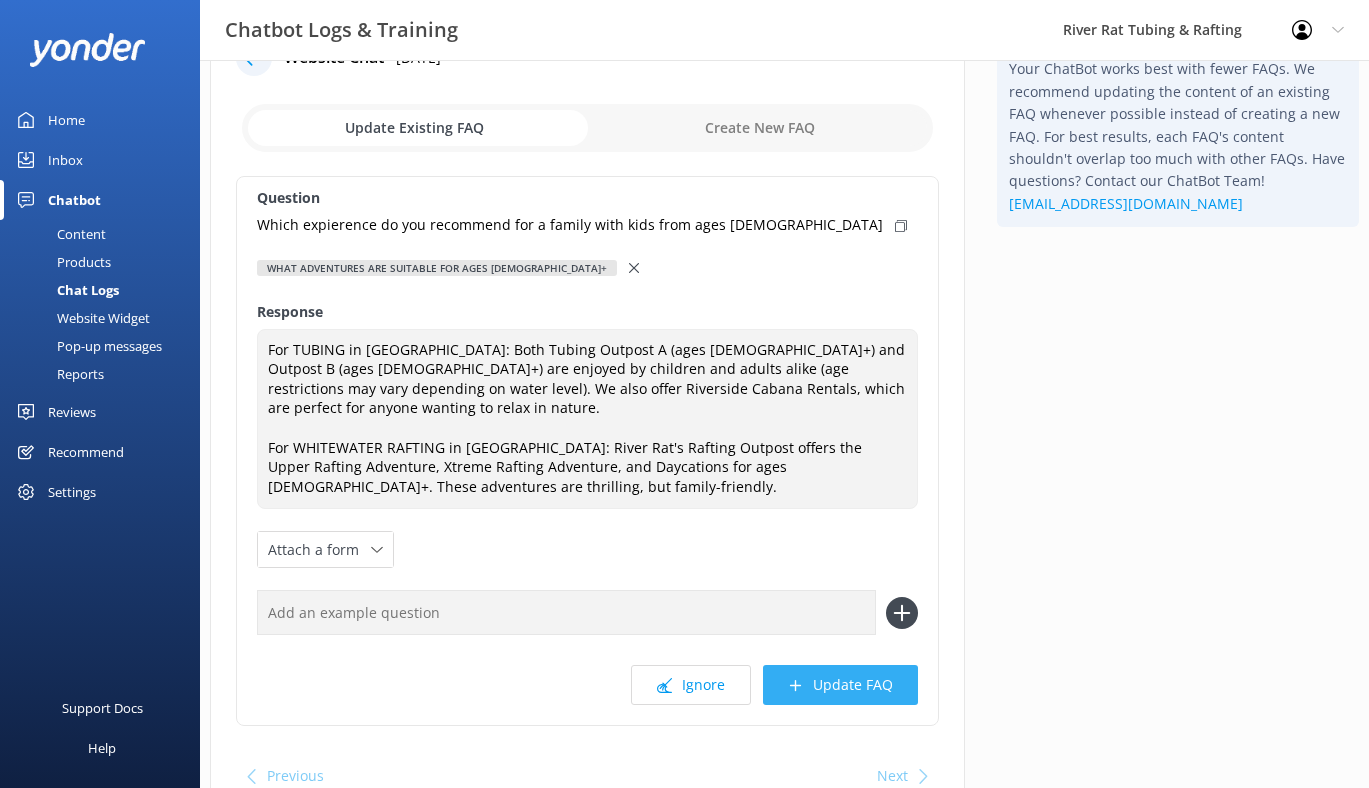 click on "Update FAQ" at bounding box center (840, 685) 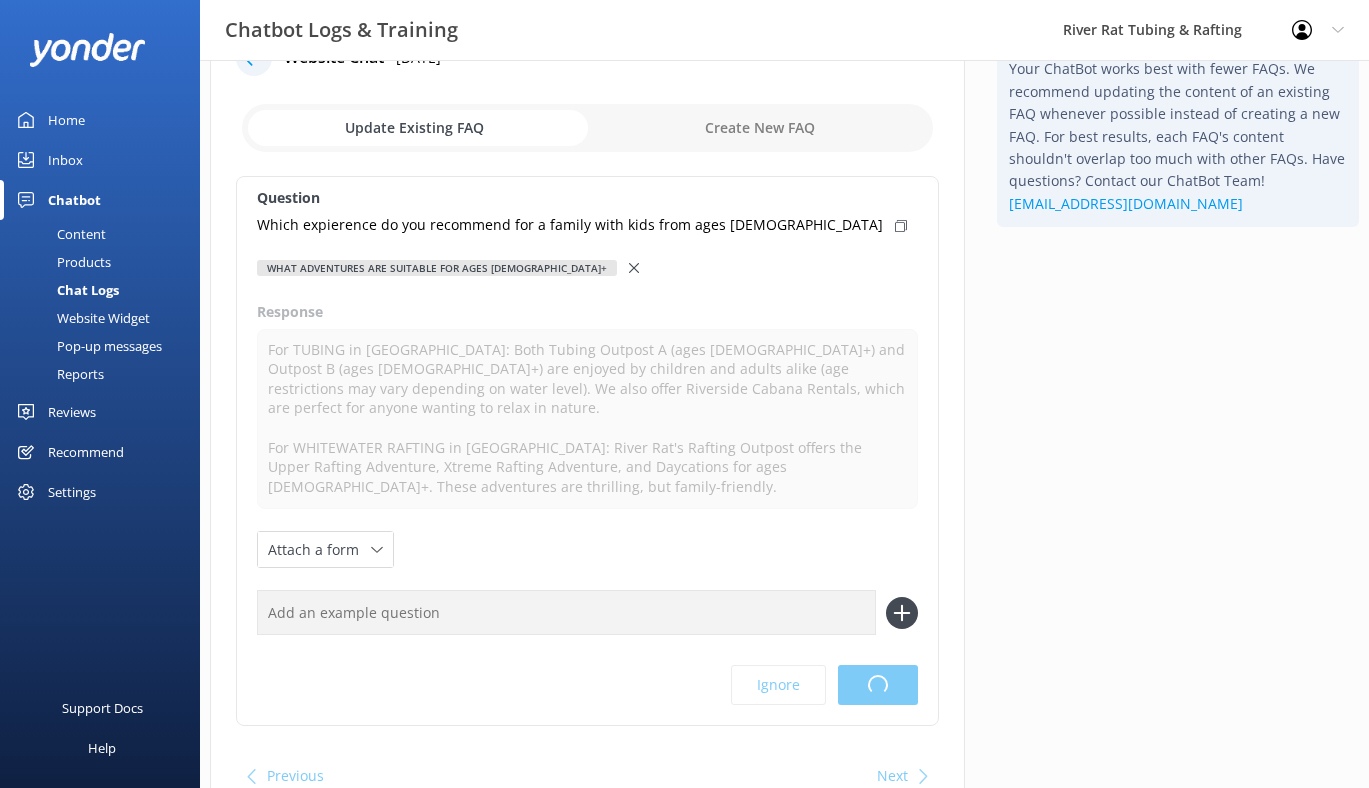 scroll, scrollTop: 0, scrollLeft: 0, axis: both 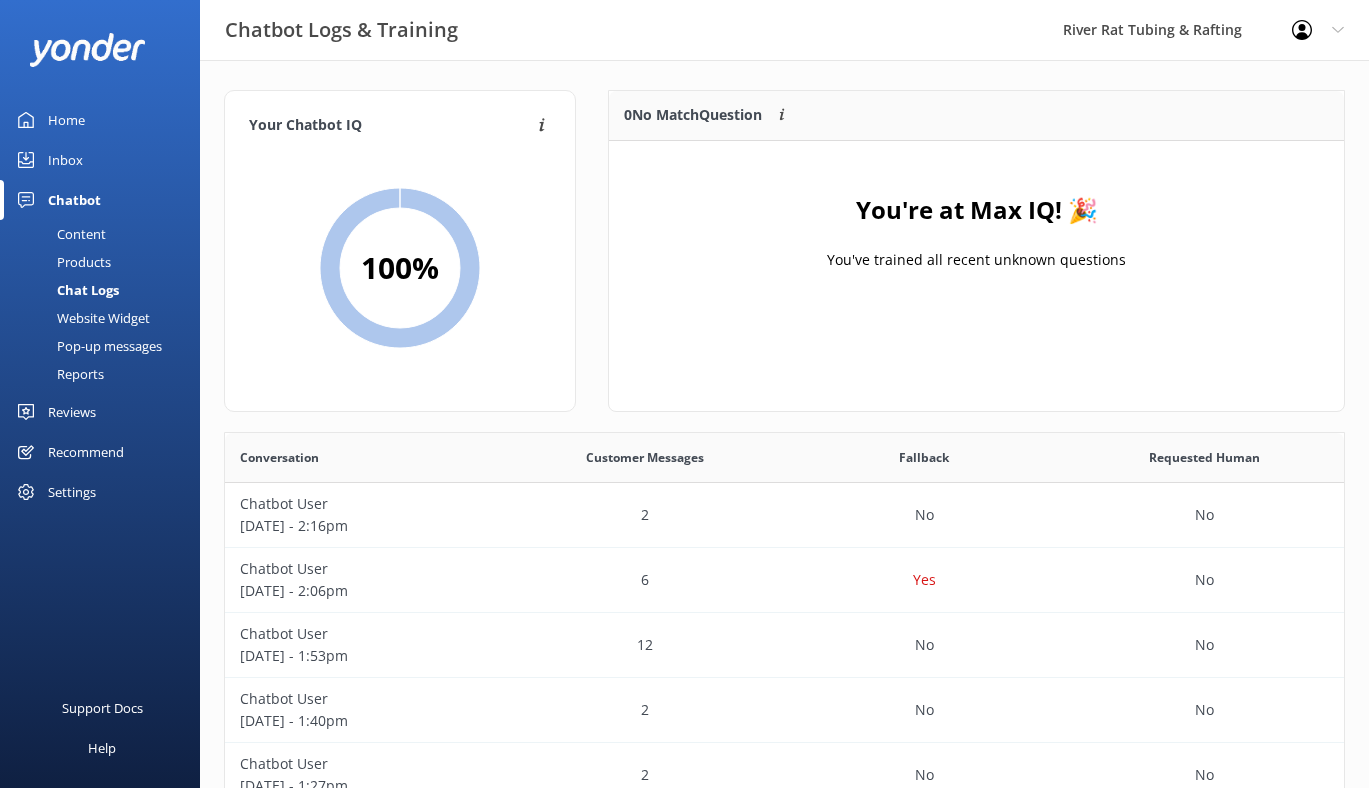 click on "Content" at bounding box center (59, 234) 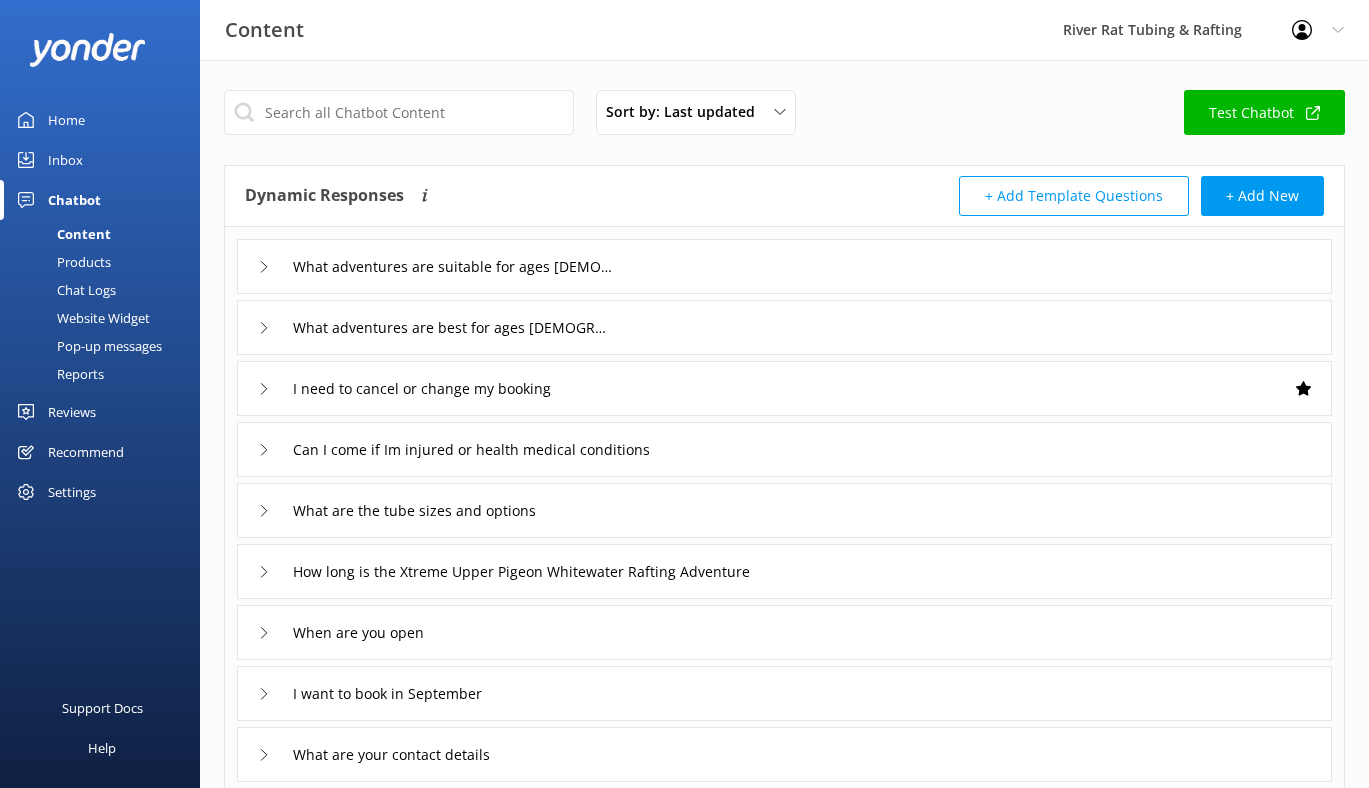 click on "Test Chatbot" at bounding box center (1264, 112) 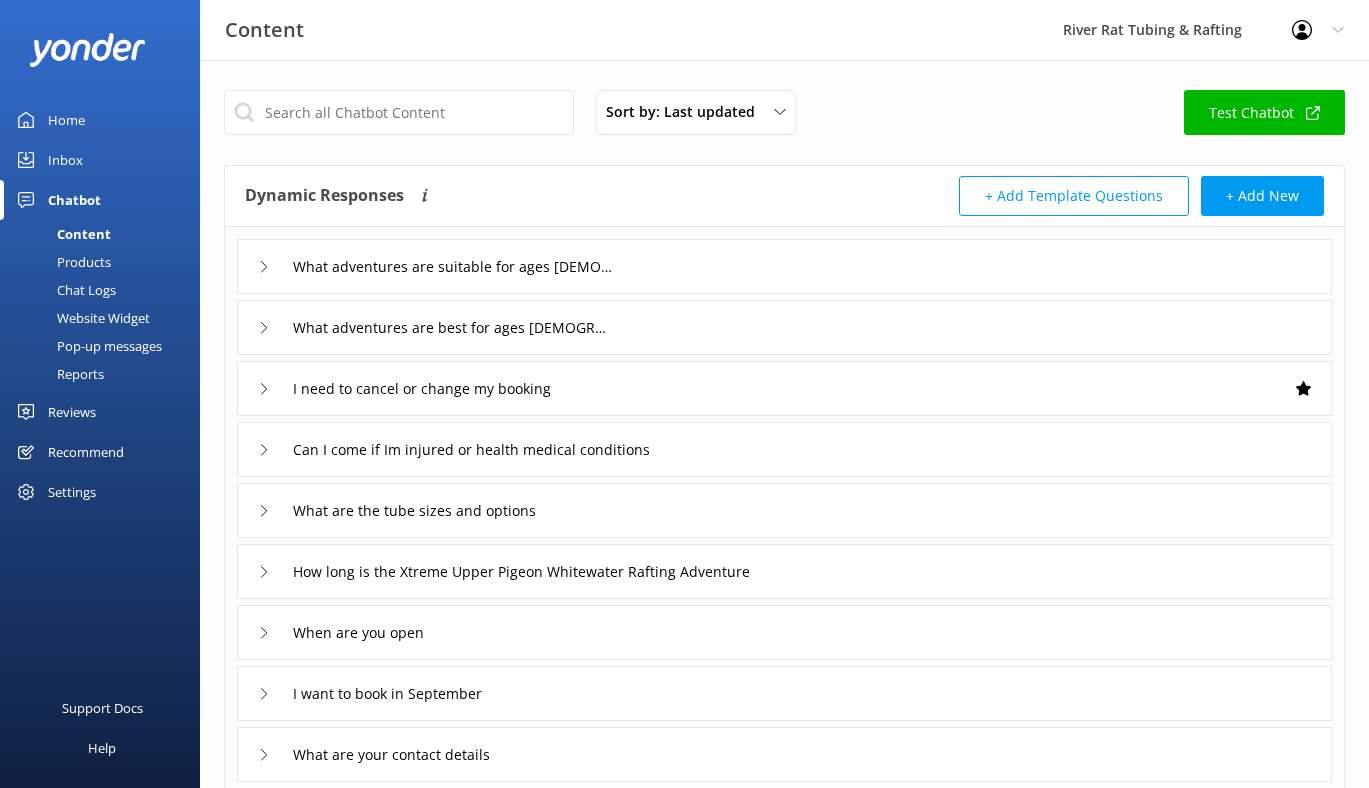 click on "Inbox" at bounding box center [65, 160] 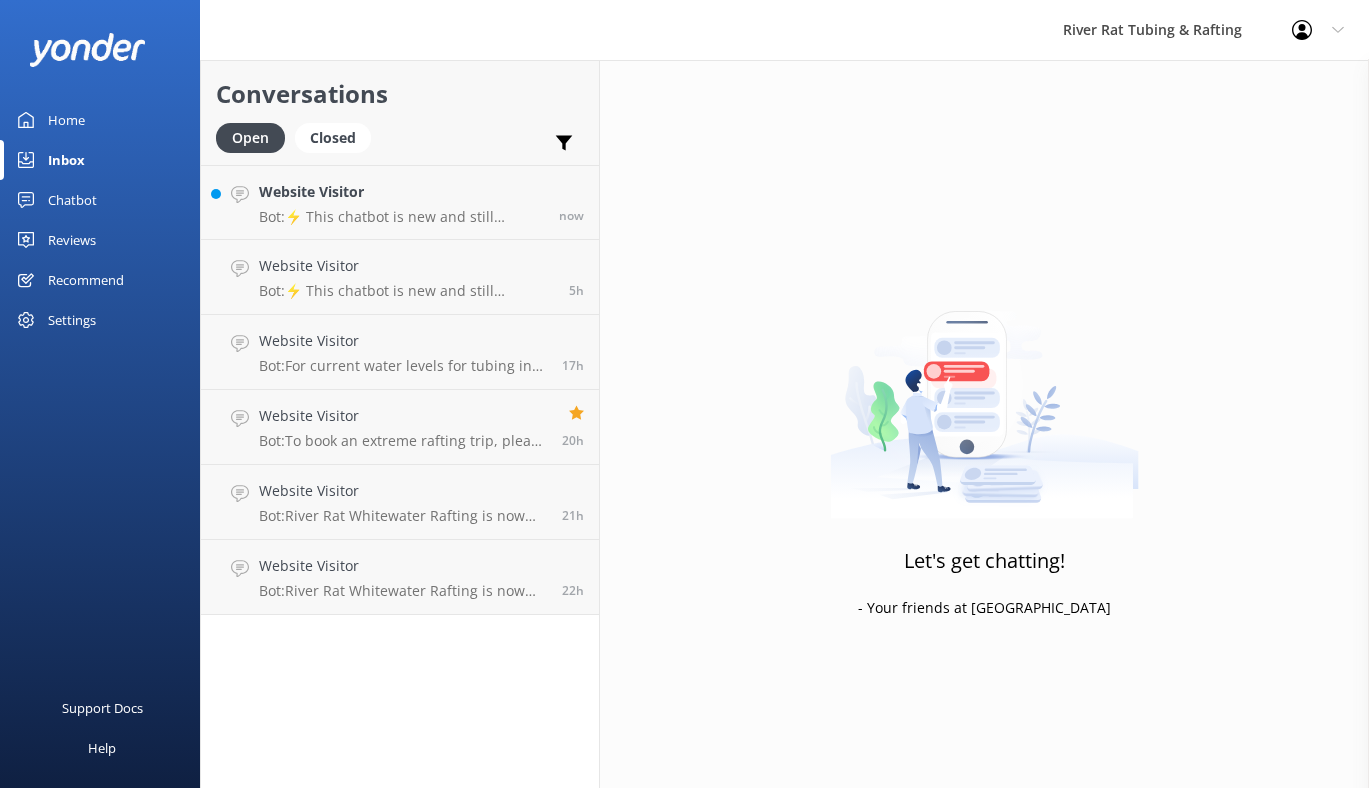 click on "Home" at bounding box center [66, 120] 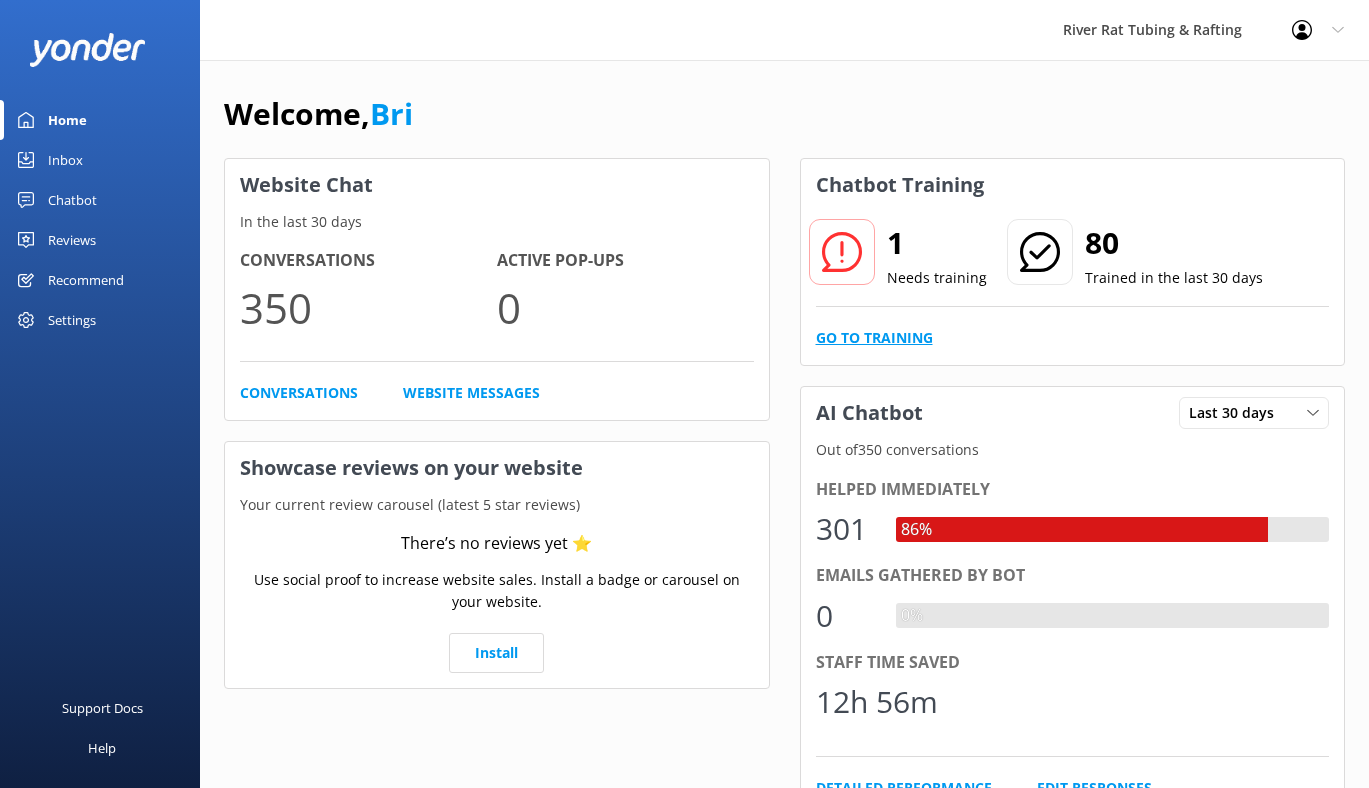 click on "Go to Training" at bounding box center (874, 338) 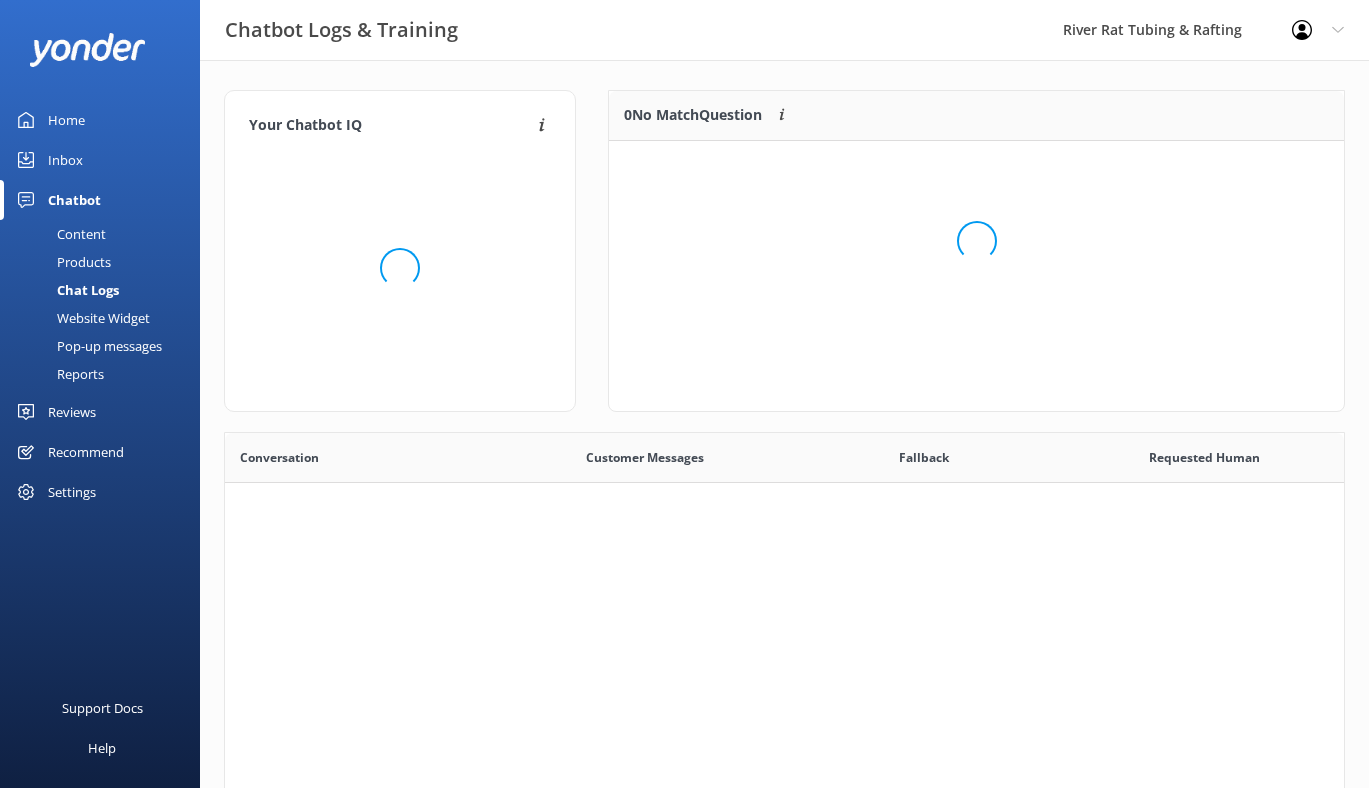 scroll, scrollTop: 1, scrollLeft: 1, axis: both 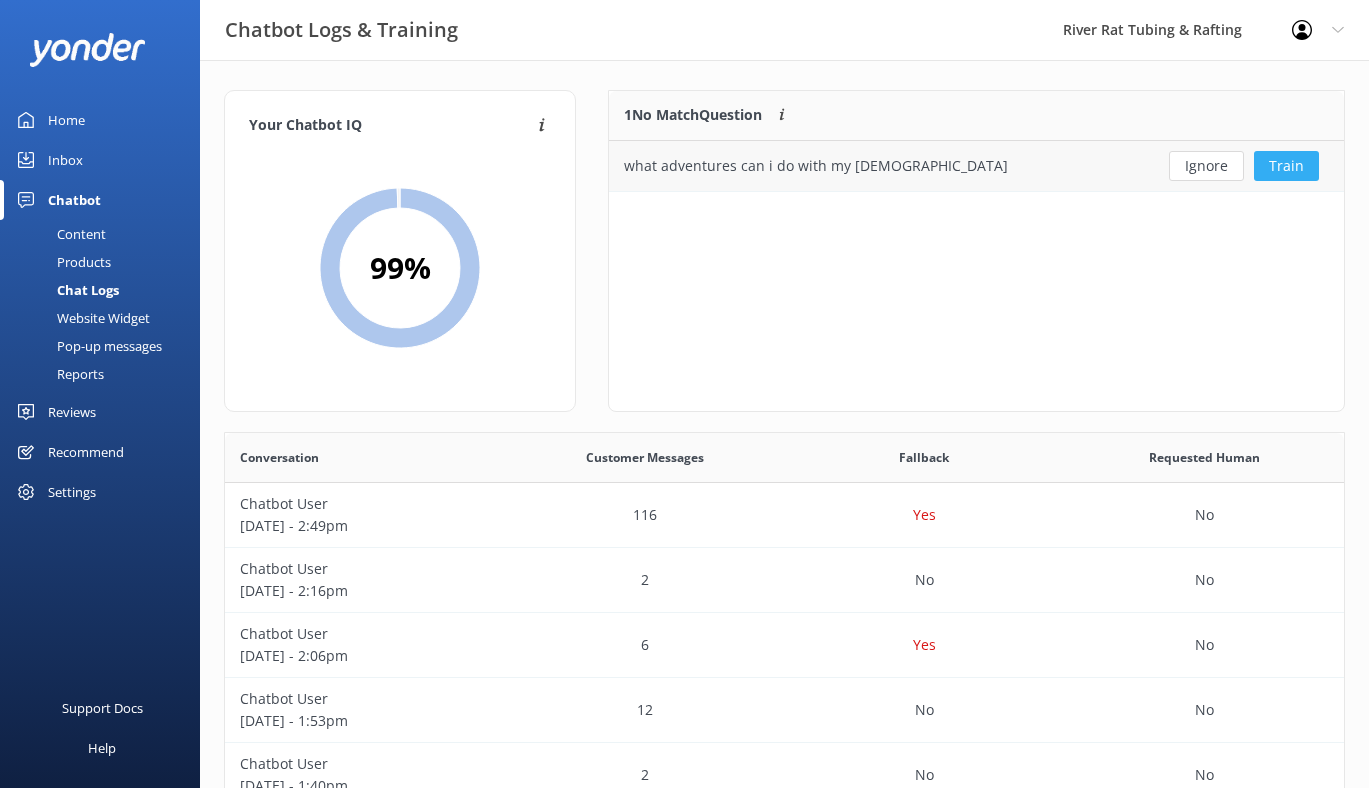 click on "Train" at bounding box center [1286, 166] 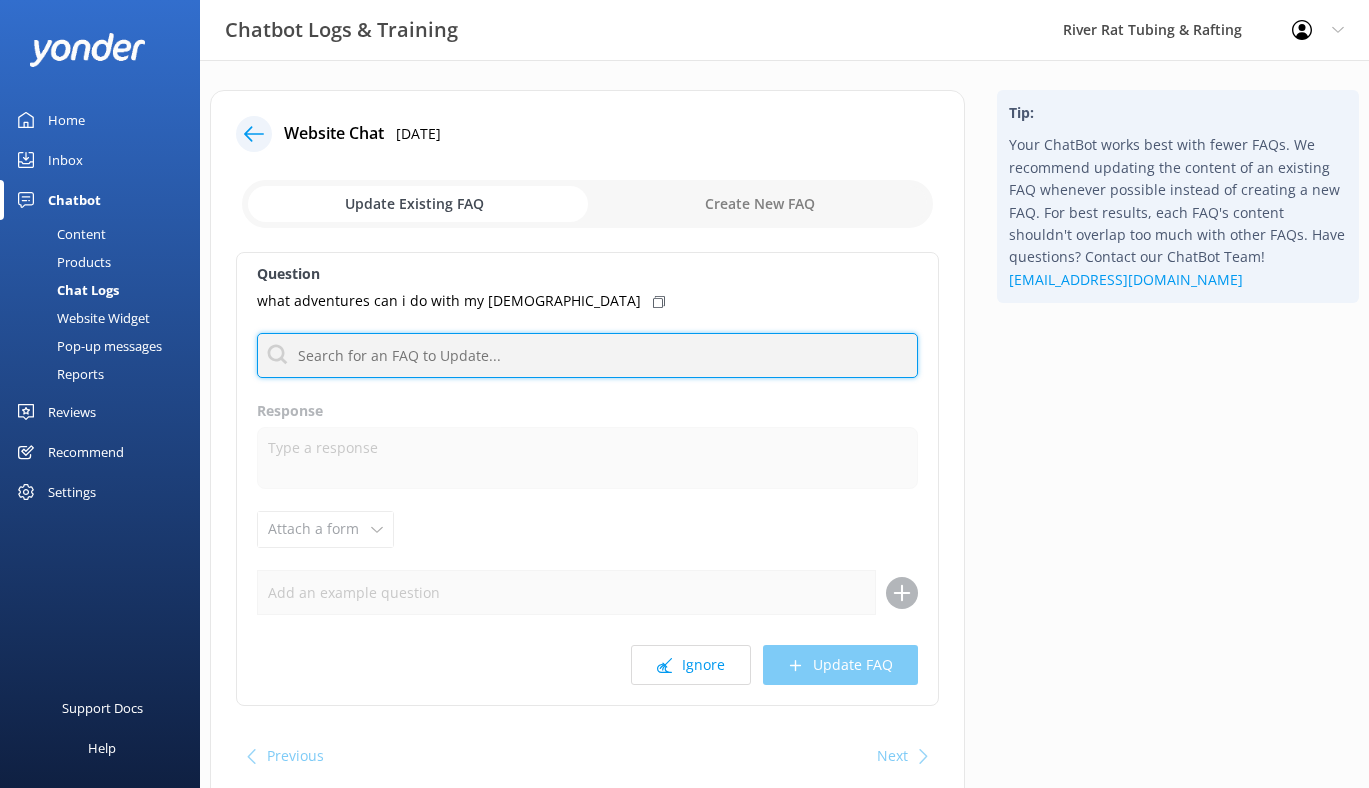 click at bounding box center [587, 355] 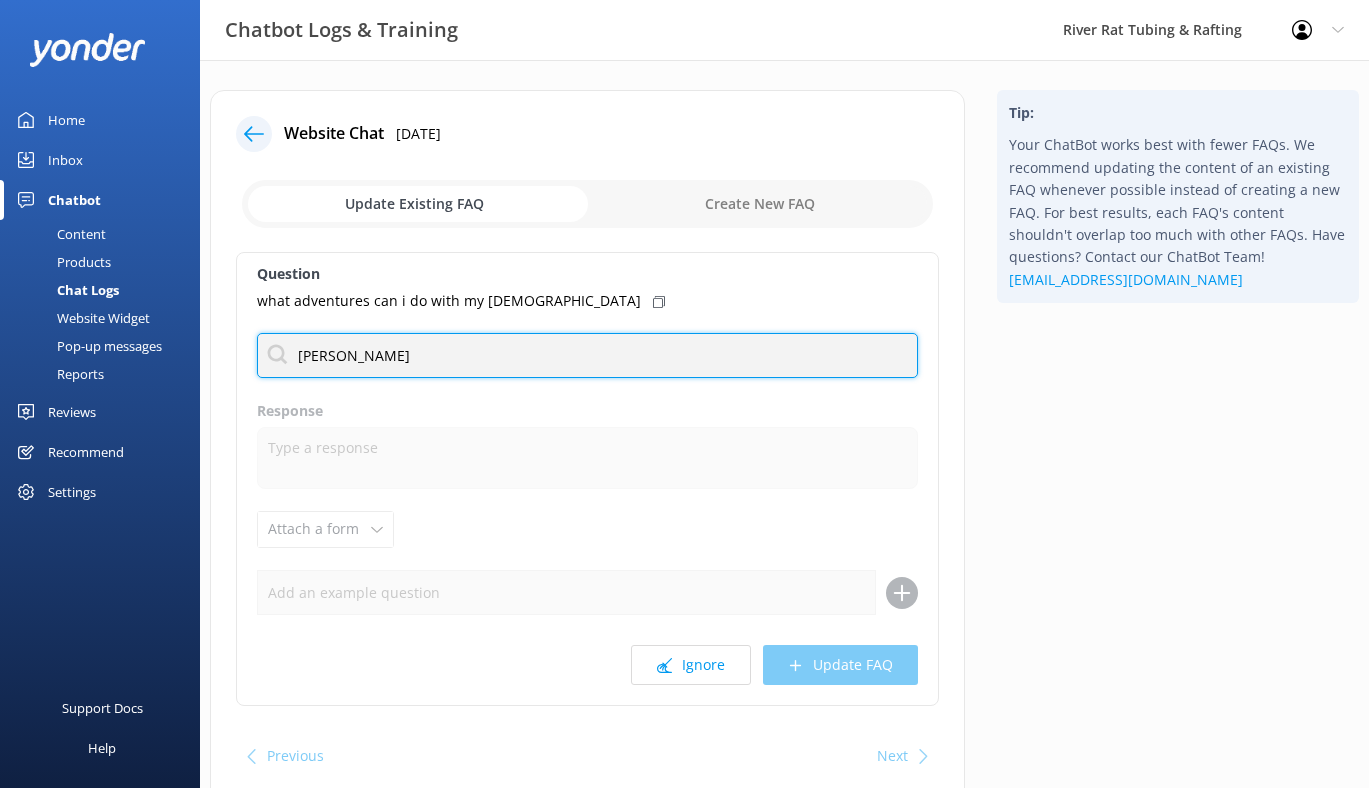 type on "cabana" 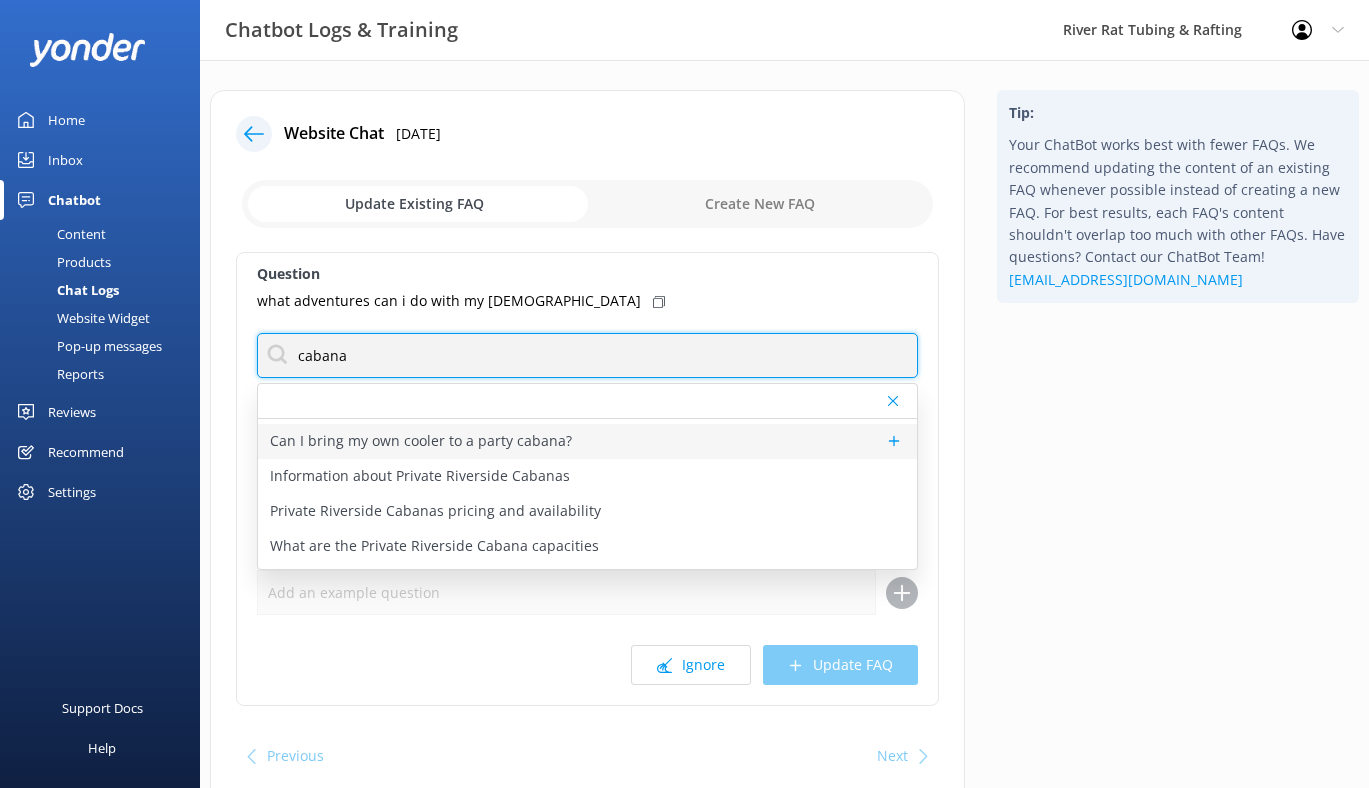scroll, scrollTop: 49, scrollLeft: 0, axis: vertical 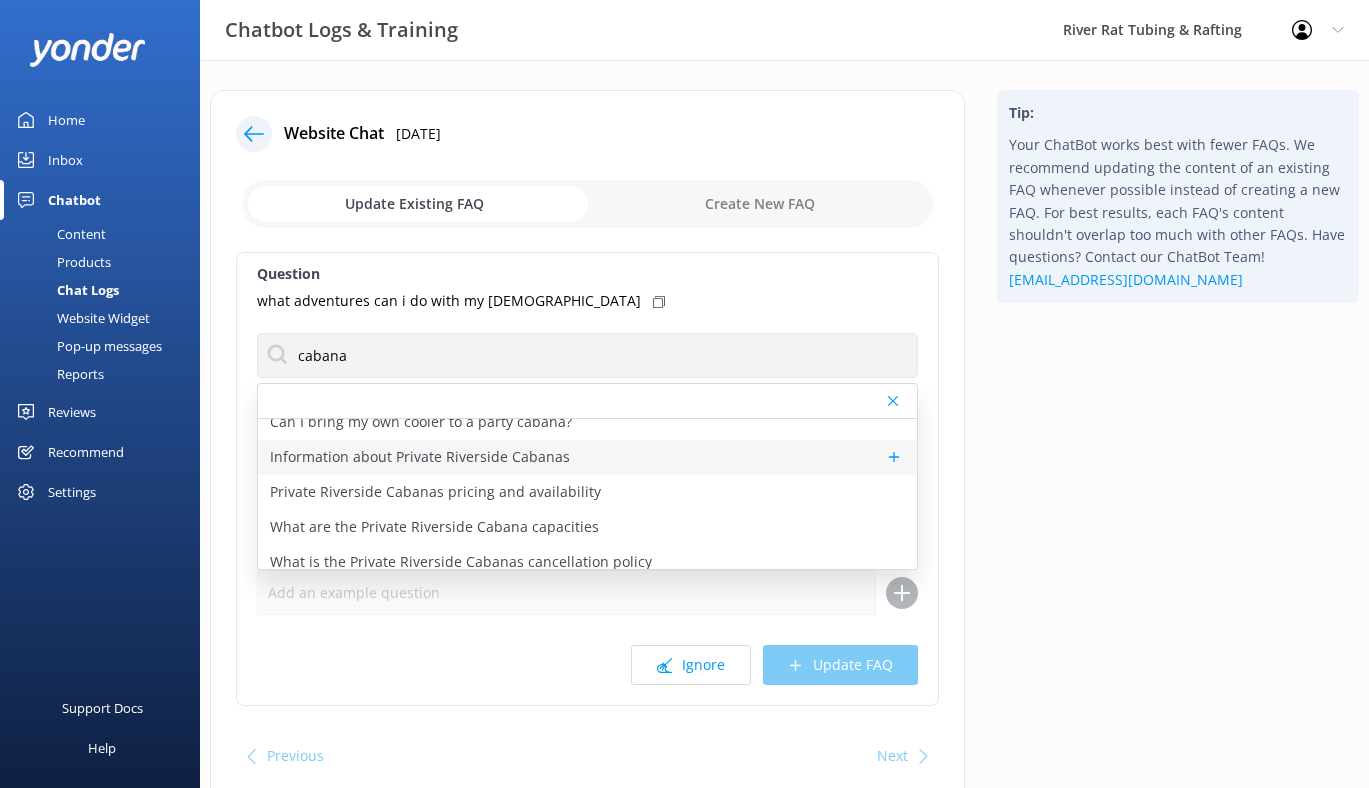click on "Information about Private Riverside Cabanas" at bounding box center [420, 457] 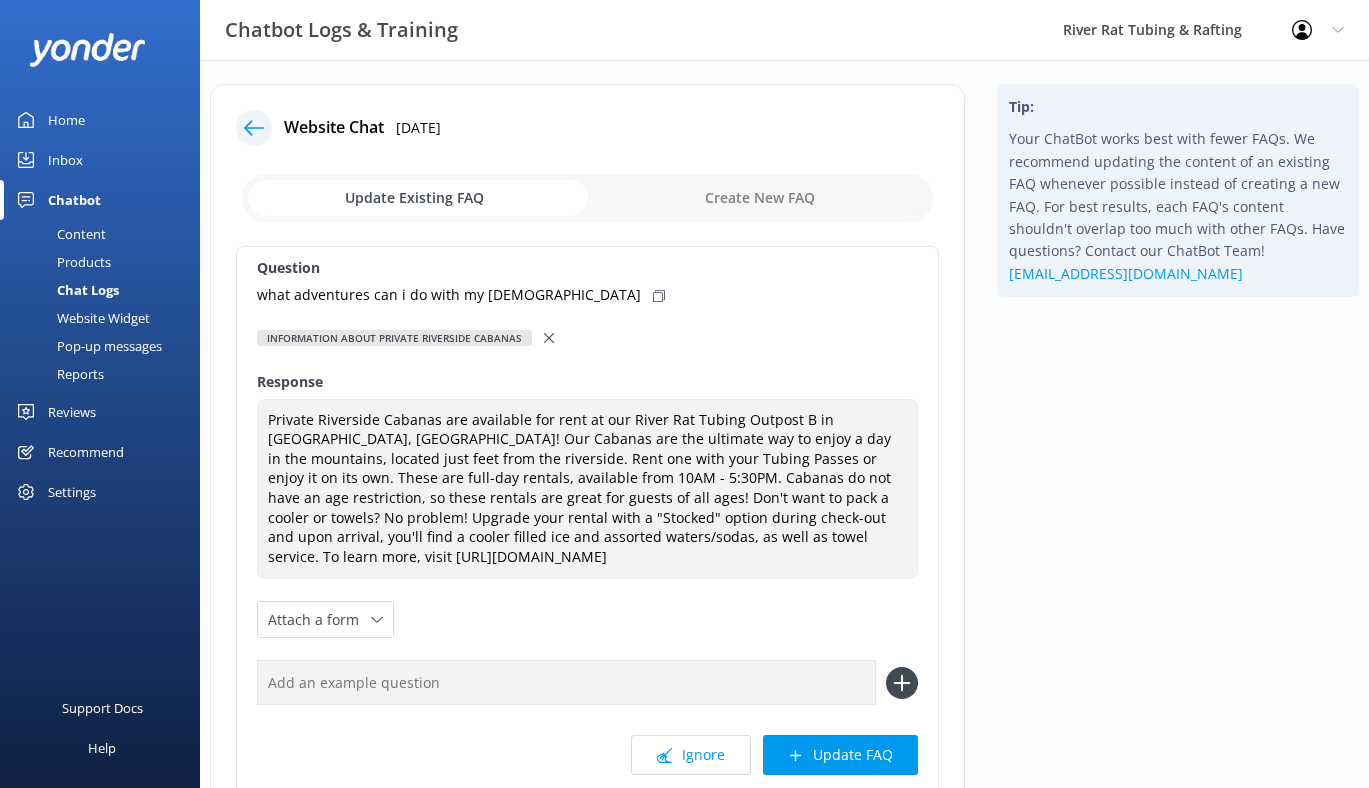 scroll, scrollTop: 7, scrollLeft: 0, axis: vertical 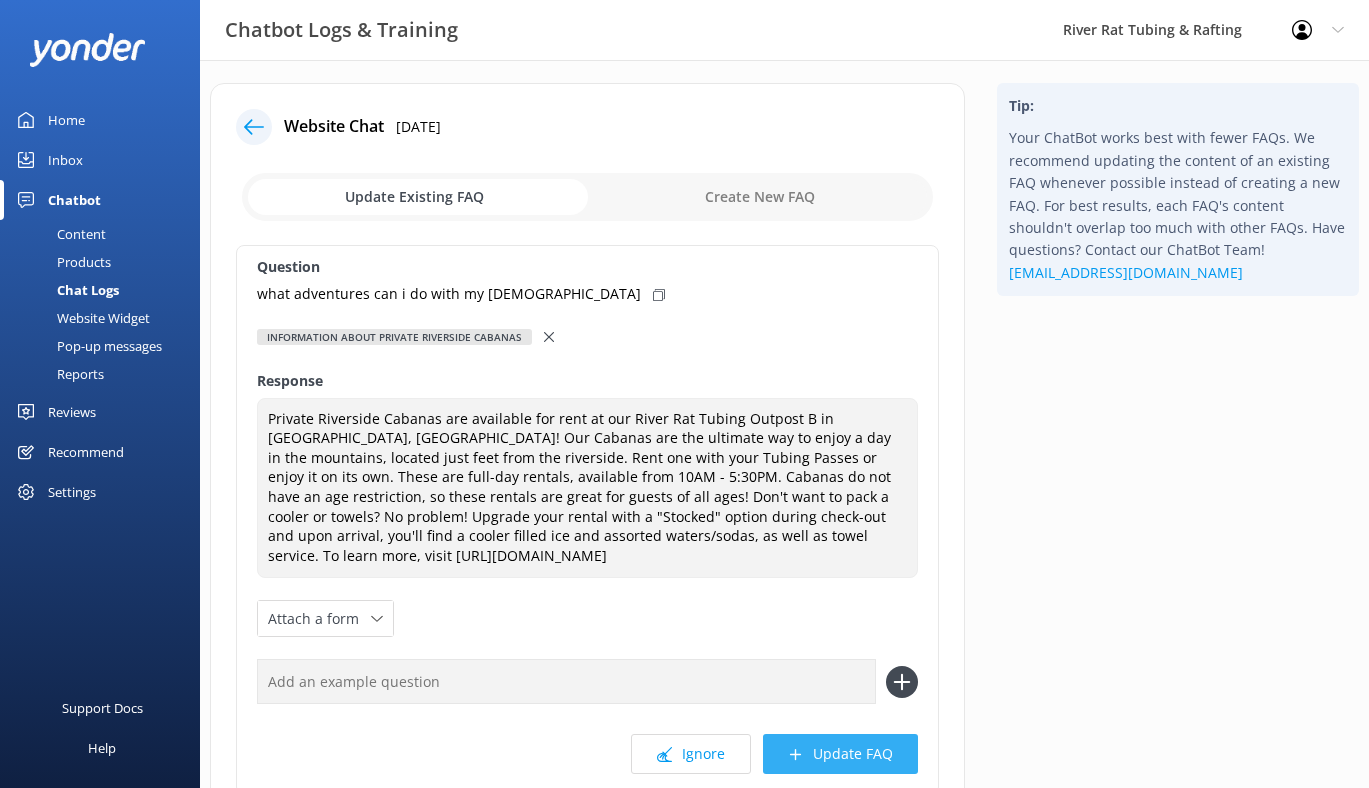 click on "Update FAQ" at bounding box center [840, 754] 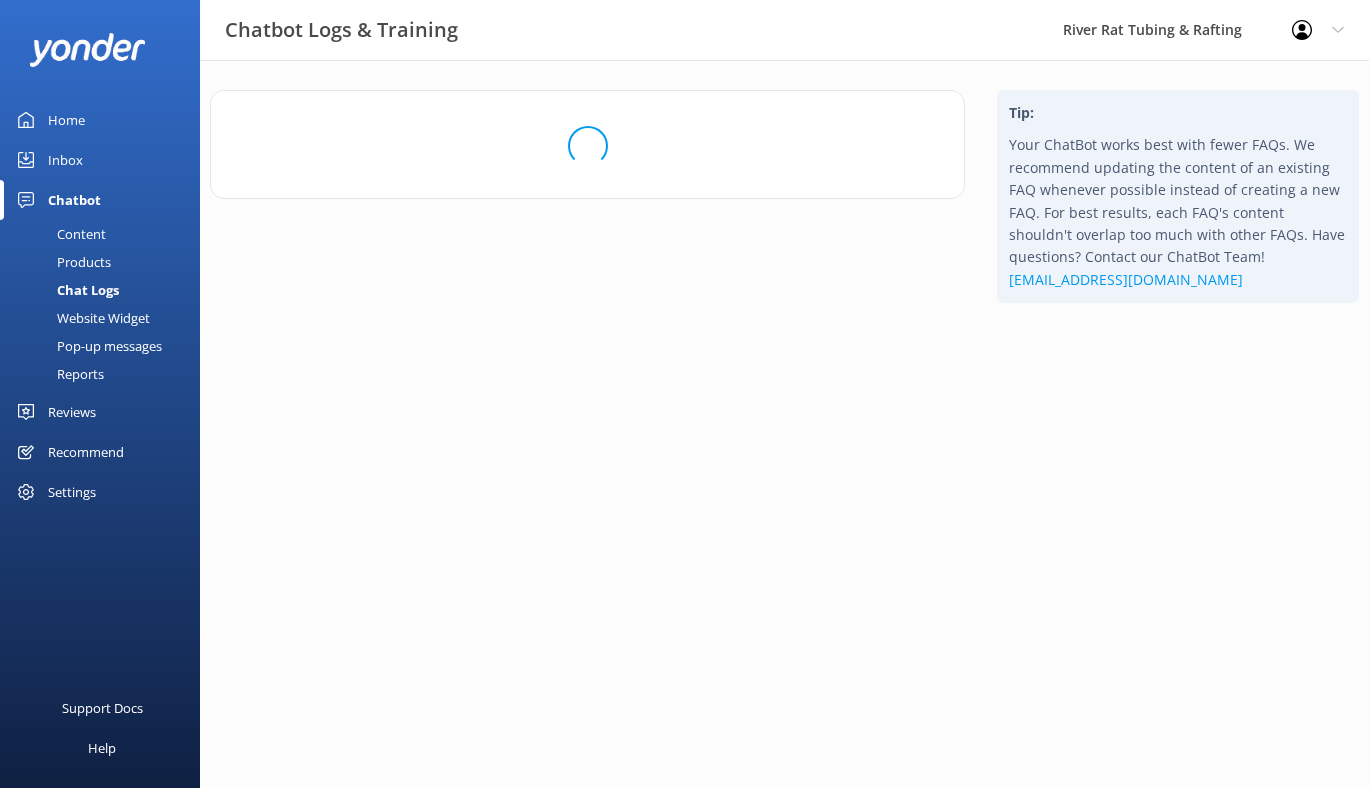 scroll, scrollTop: 0, scrollLeft: 0, axis: both 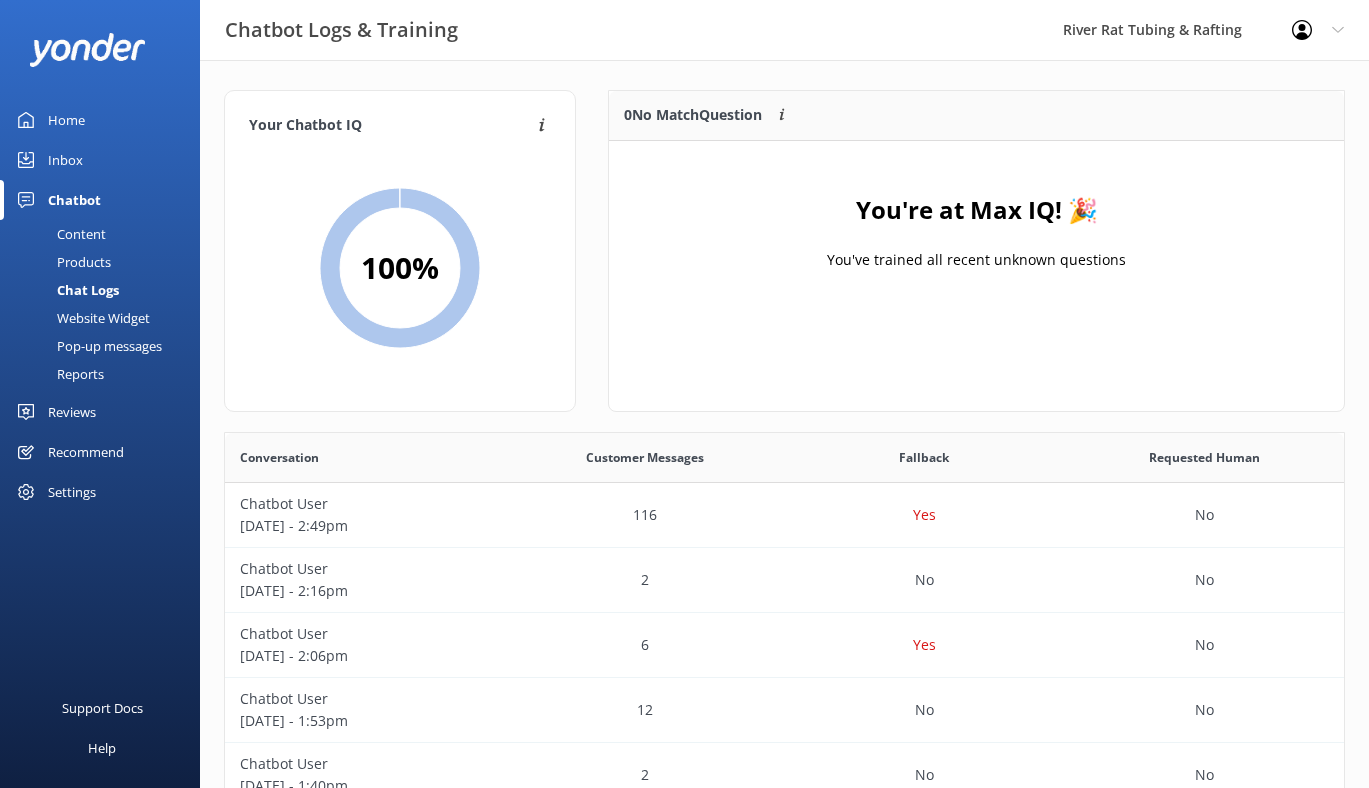 click on "Inbox" at bounding box center (65, 160) 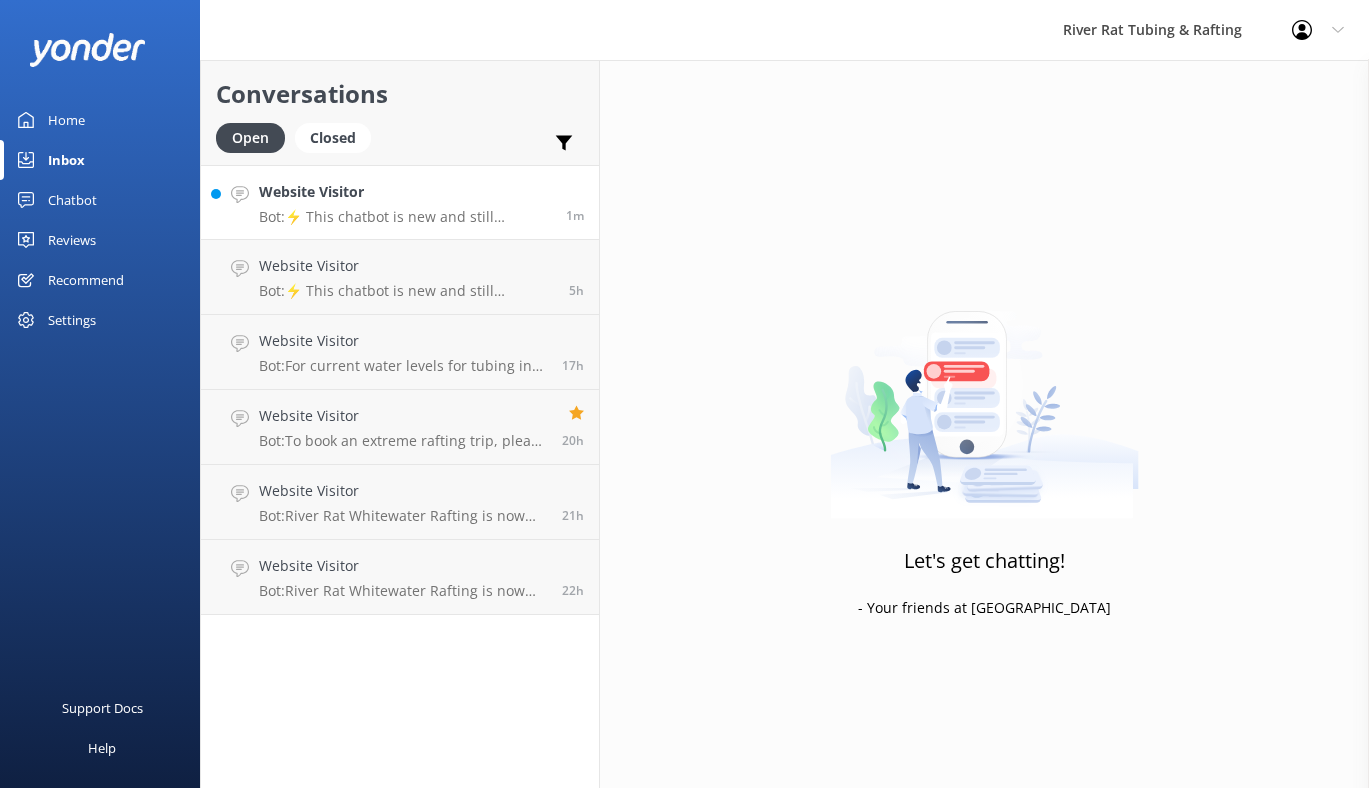 click on "Website Visitor" at bounding box center [405, 192] 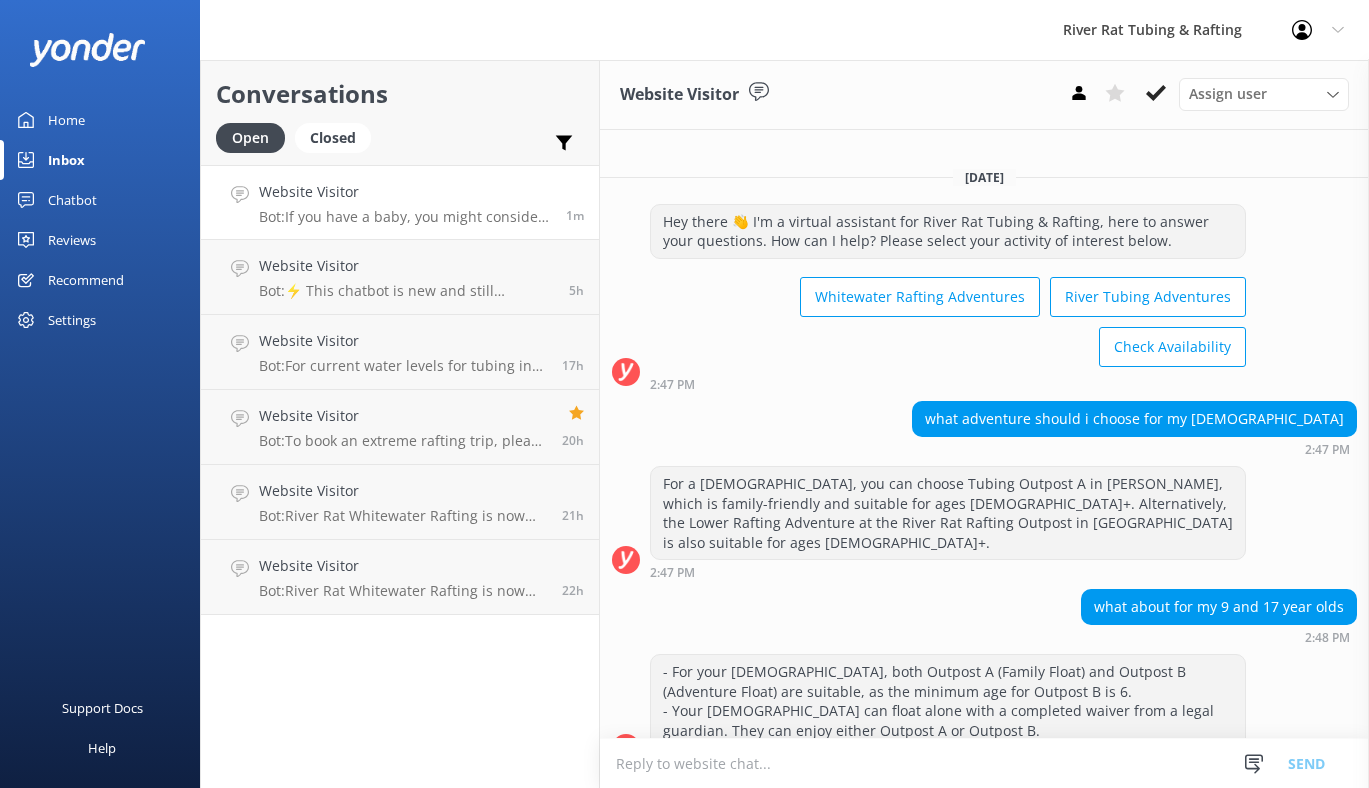 scroll, scrollTop: 12828, scrollLeft: 0, axis: vertical 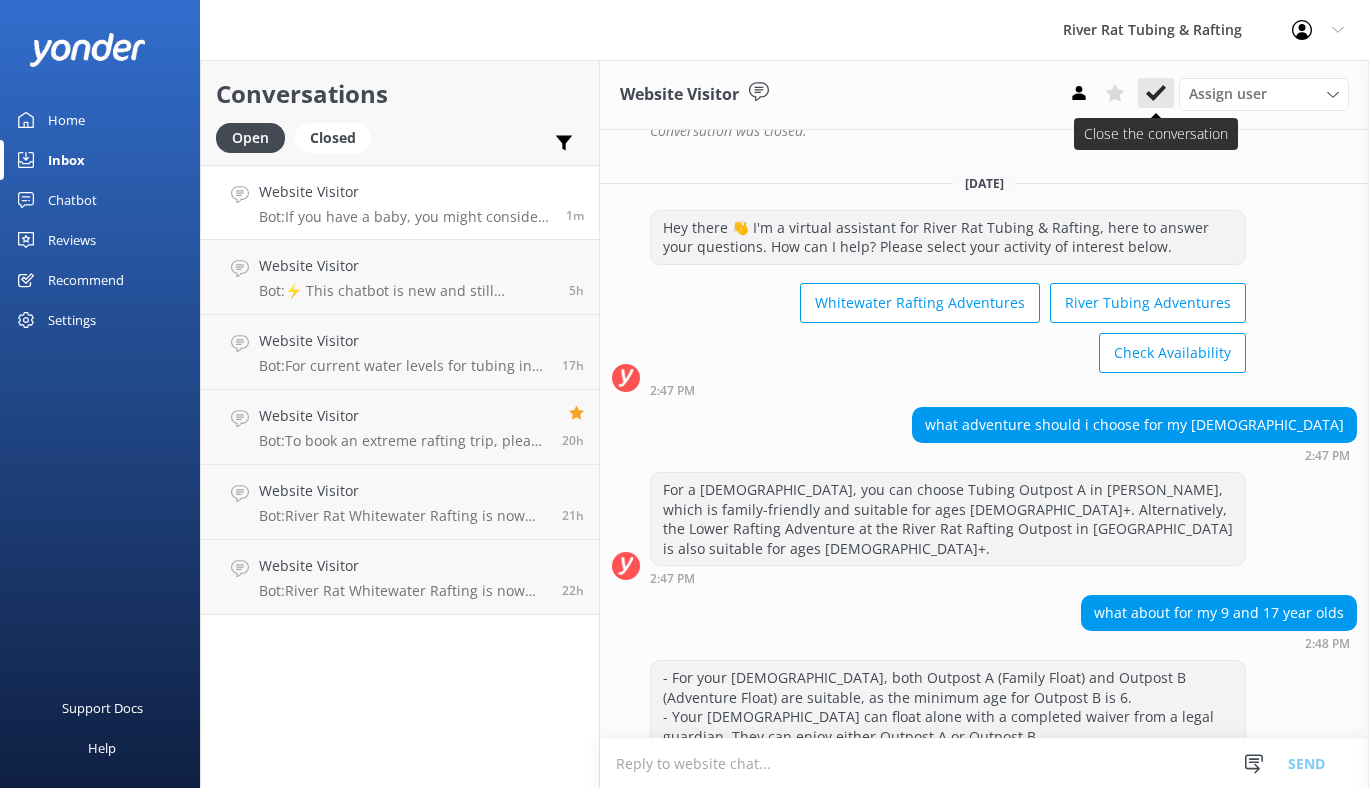 click 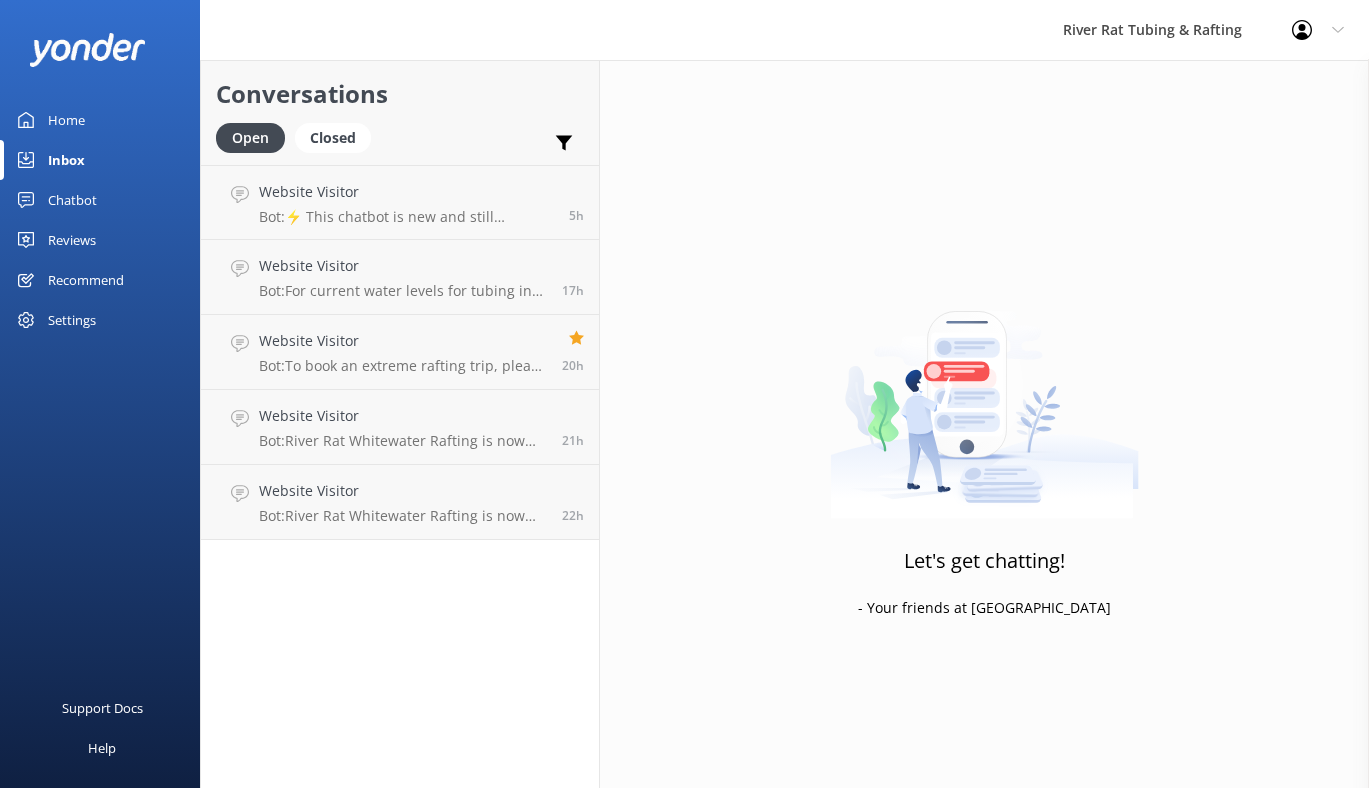 click on "Home" at bounding box center [66, 120] 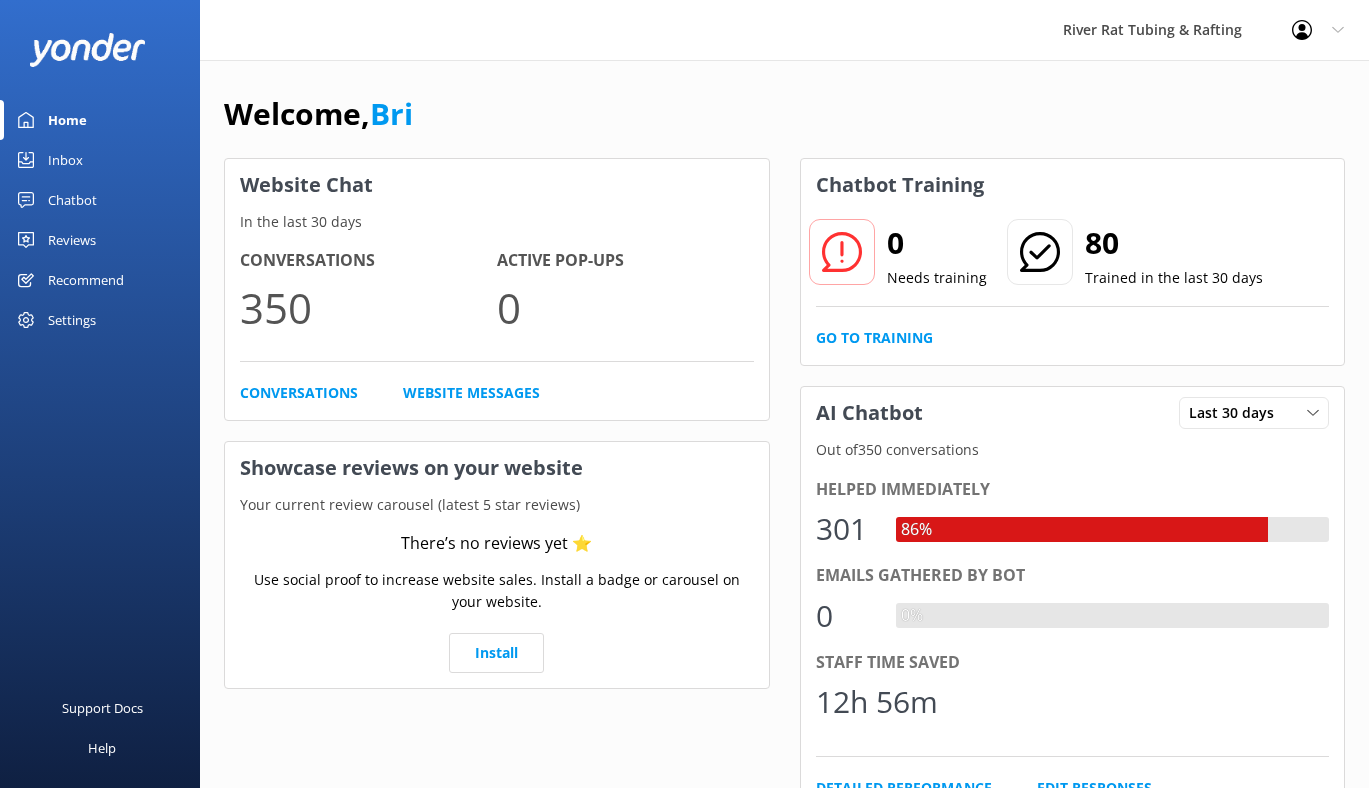 click on "Chatbot" at bounding box center (72, 200) 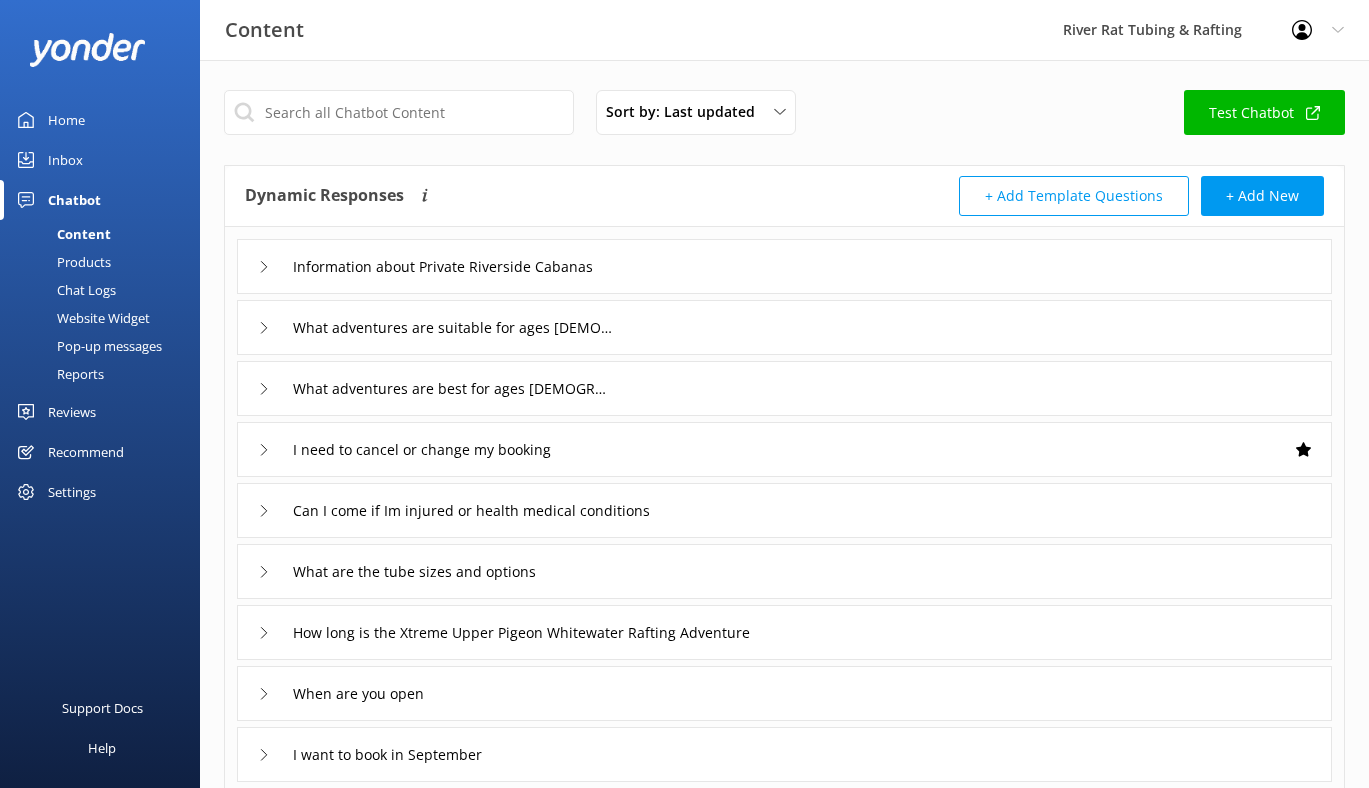 click on "Content" at bounding box center [61, 234] 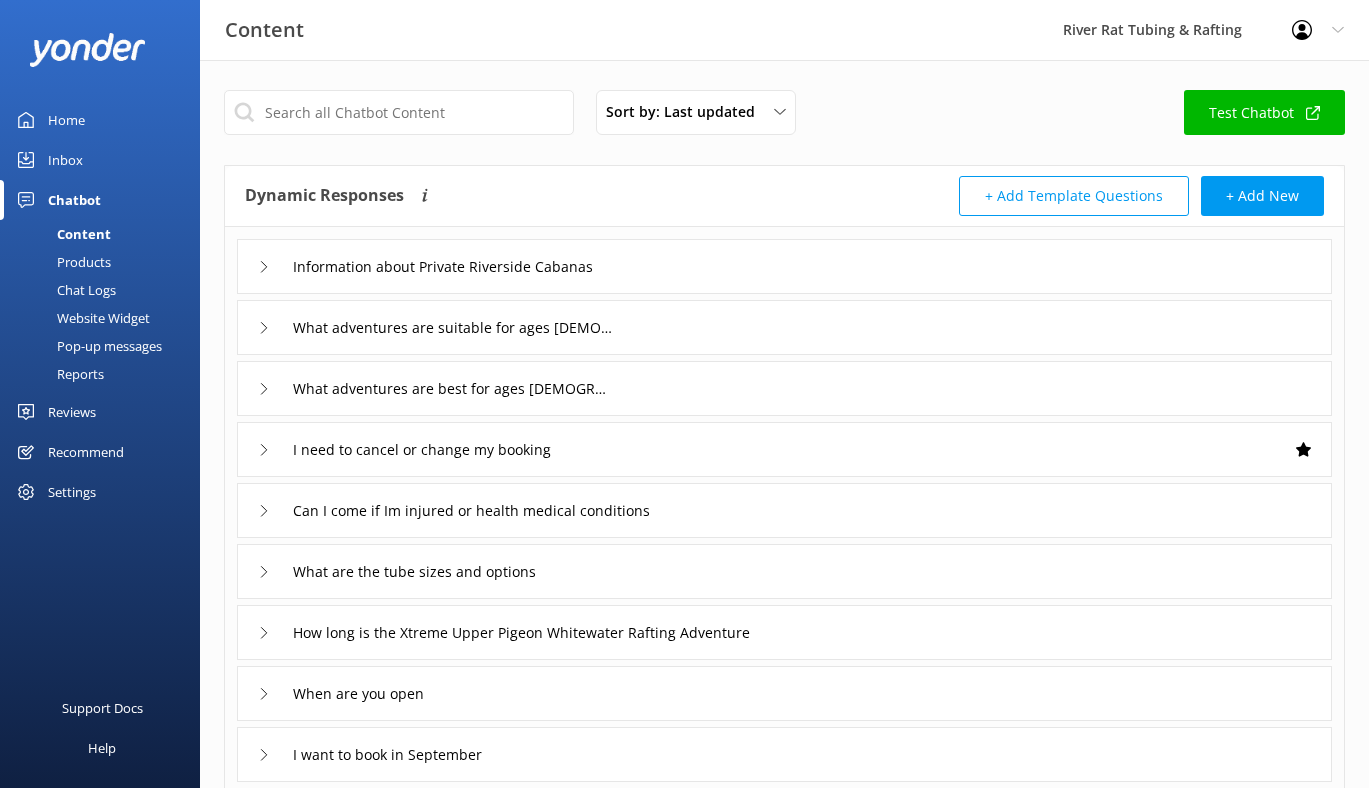 click on "Inbox" at bounding box center (65, 160) 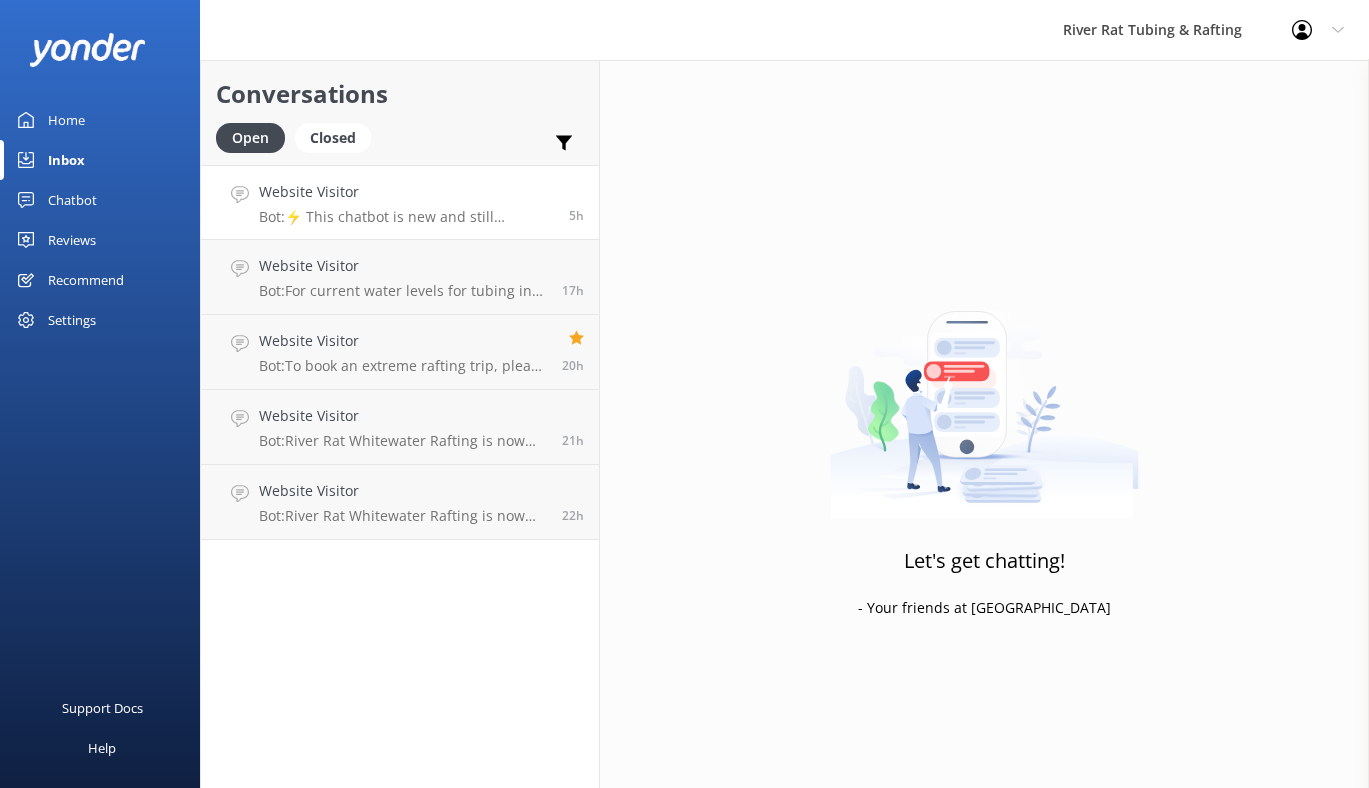 click on "Website Visitor Bot:  ⚡ This chatbot is new and still learning. You're welcome to ask a new question and our automated FAQ bot might be able to help. OR you can Call Us at (865) 448-8888 or fill out this Contact Us form: https://smokymtnriverrat.com/contact-us/" at bounding box center [406, 202] 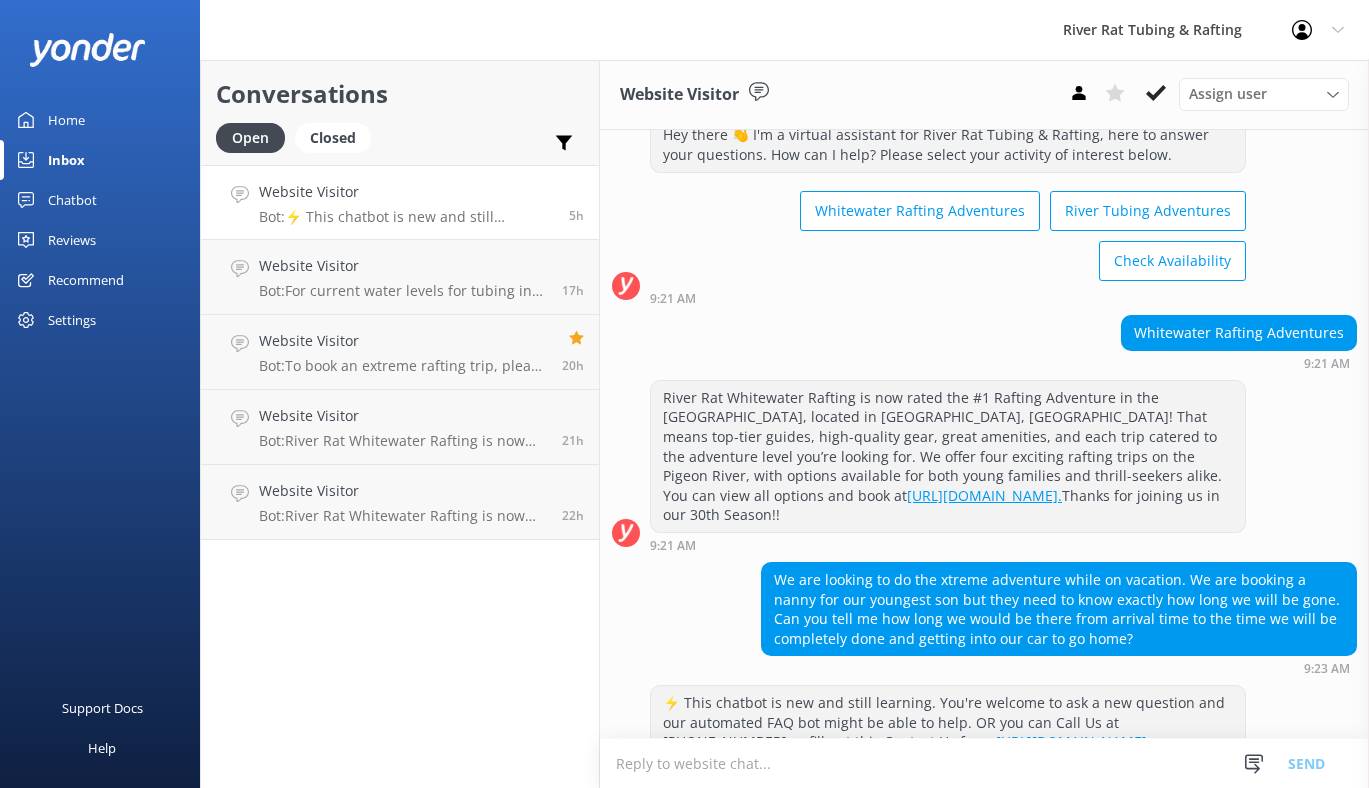 scroll, scrollTop: 0, scrollLeft: 0, axis: both 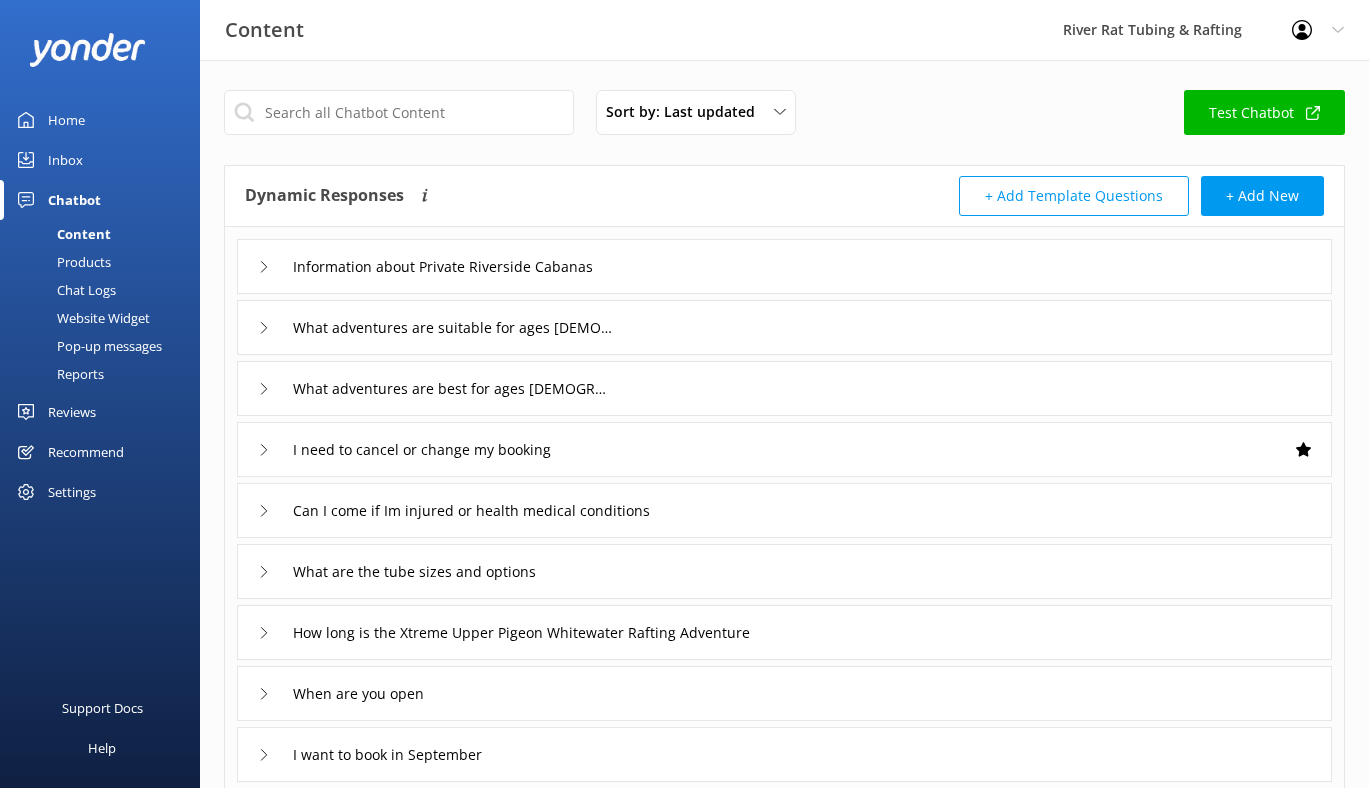 click on "Inbox" at bounding box center (65, 160) 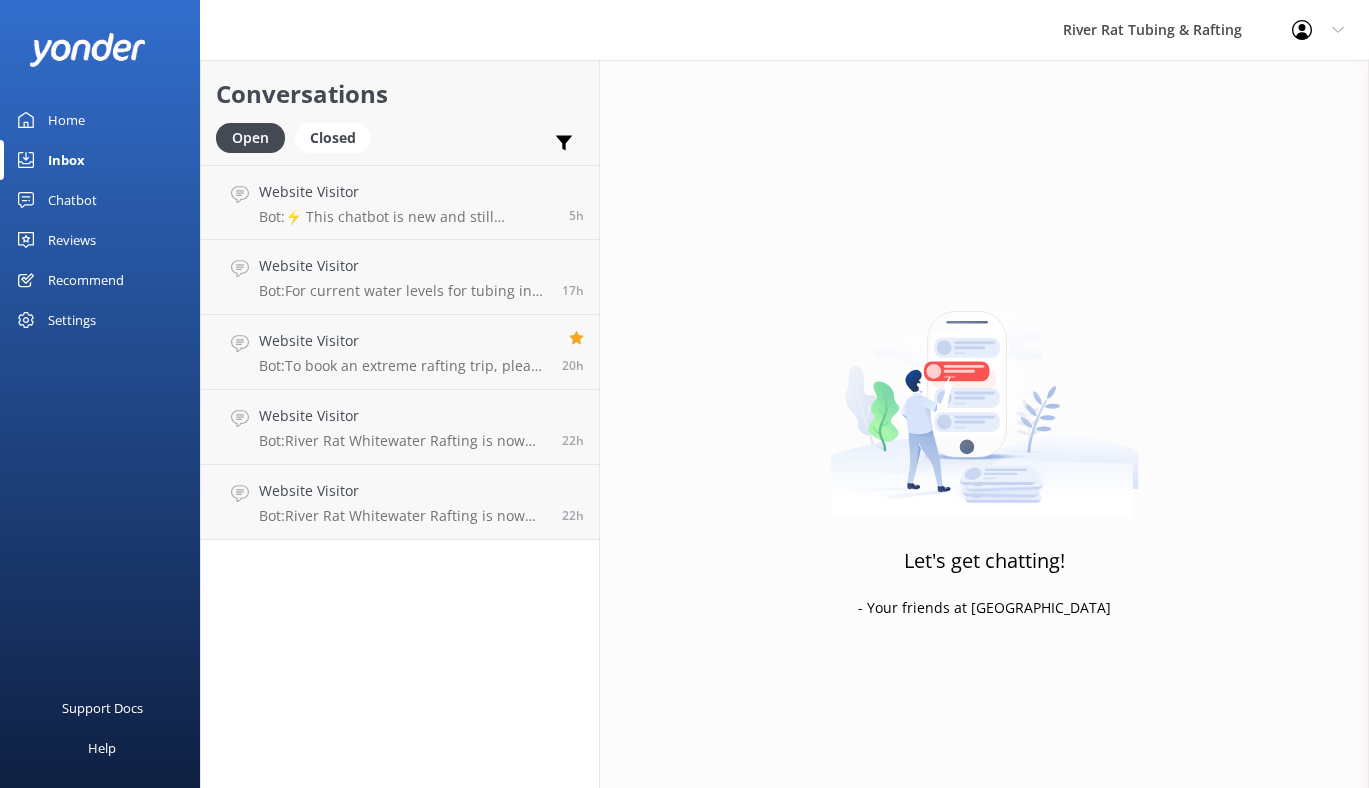 click on "Reviews" at bounding box center (72, 240) 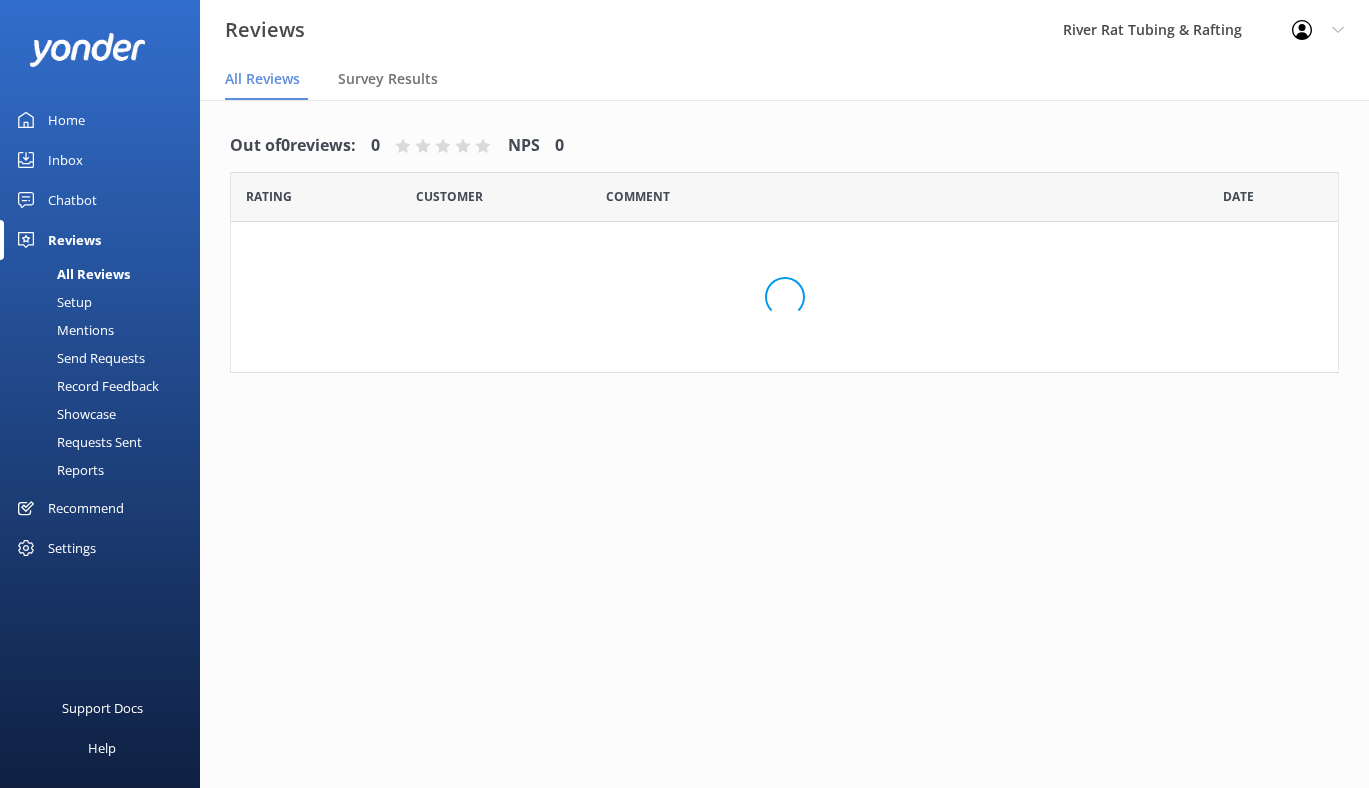 click on "Chatbot" at bounding box center (72, 200) 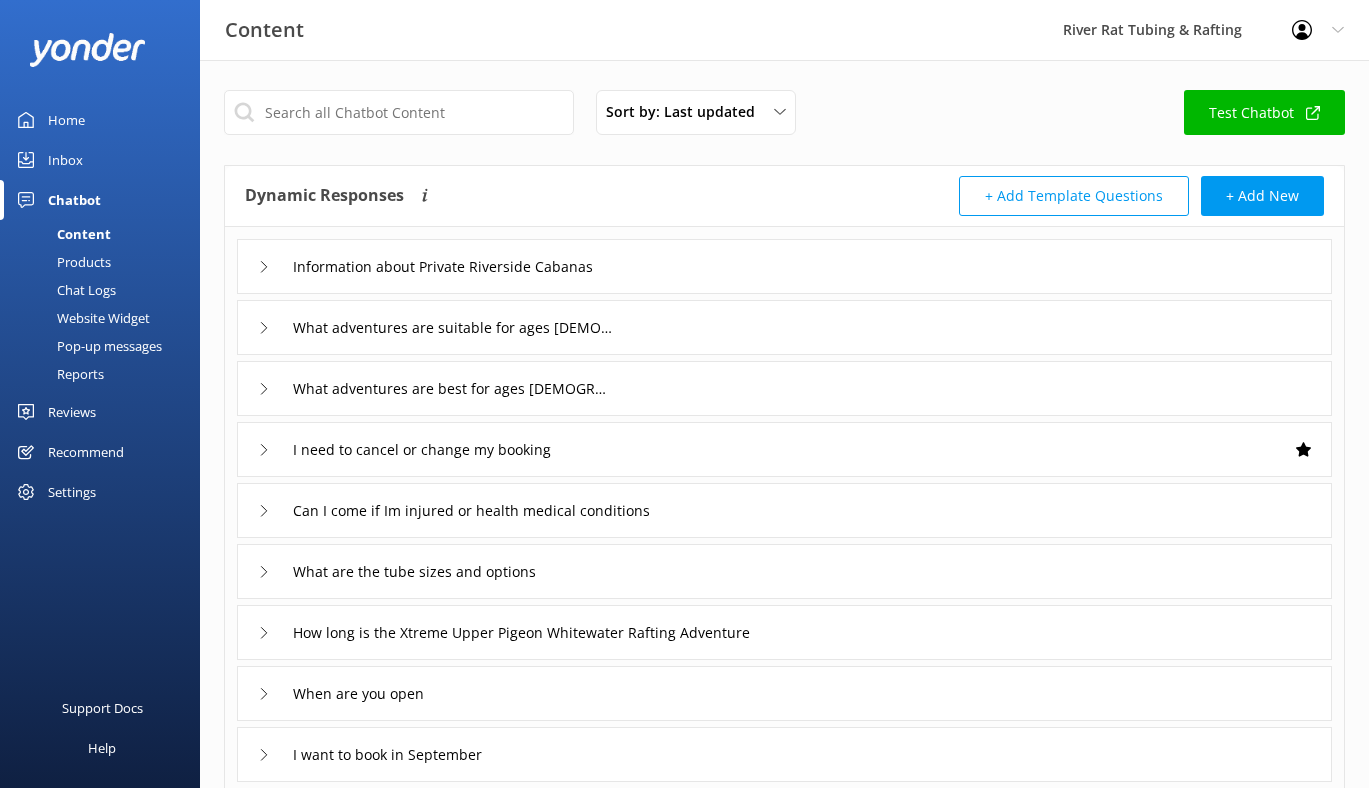 click on "Reports" at bounding box center (58, 374) 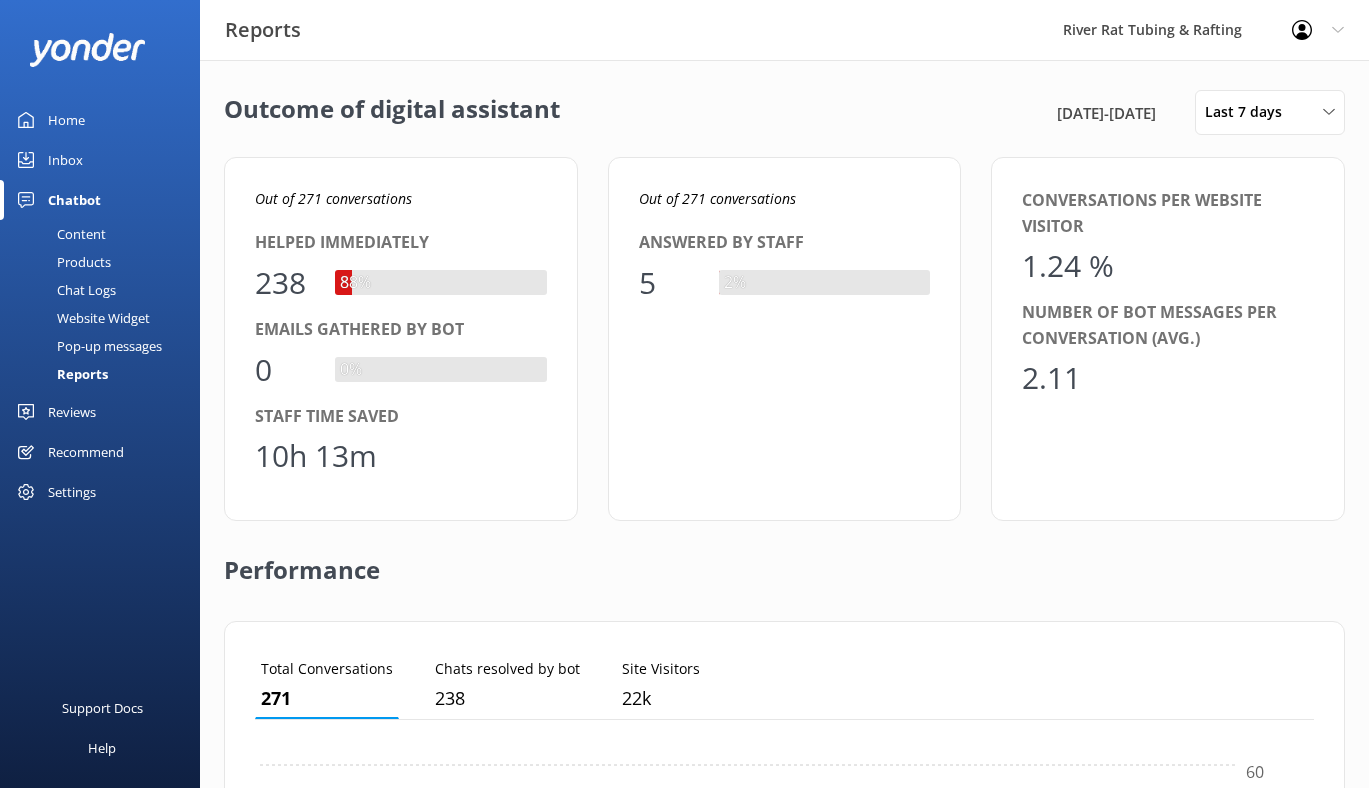scroll, scrollTop: 1, scrollLeft: 1, axis: both 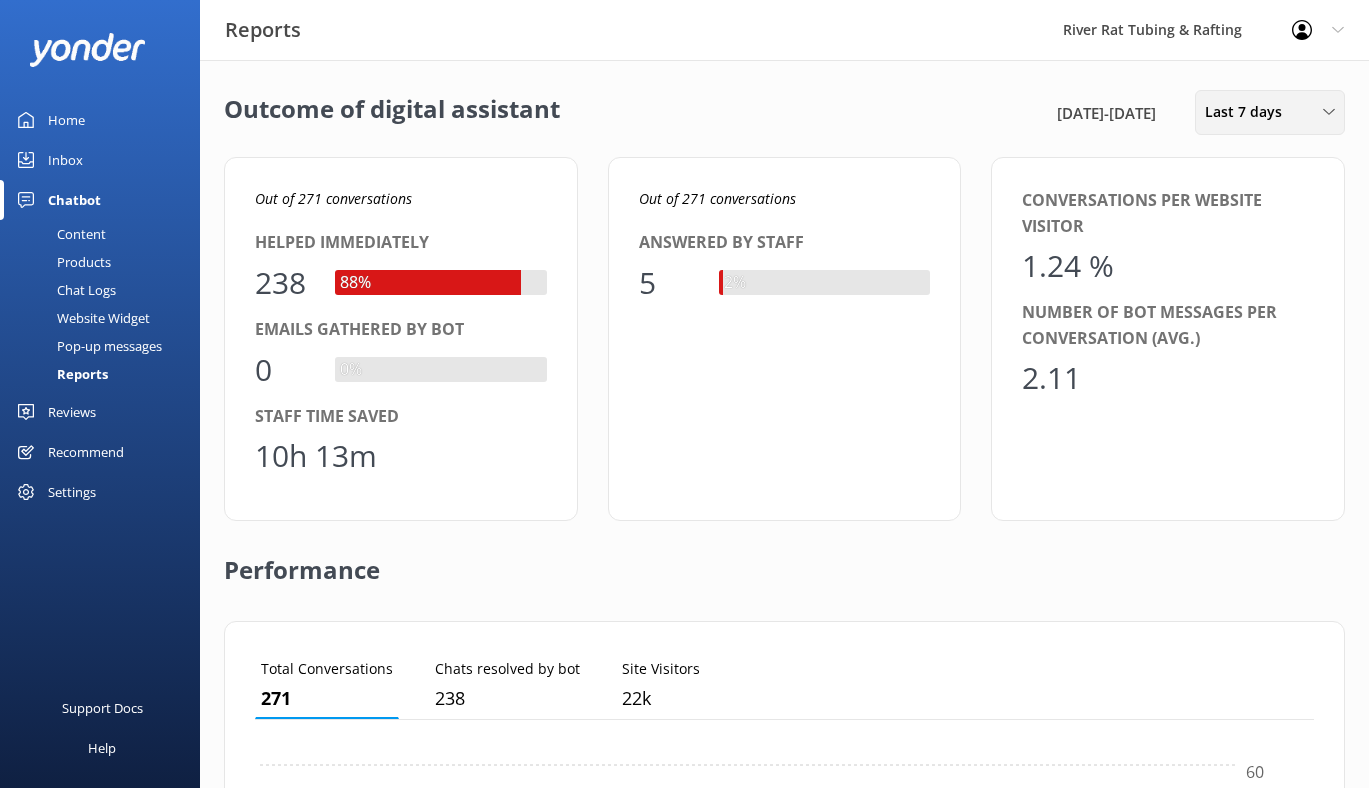 click on "Last 7 days Last 7 days Last 30 days Last month Last 90 days Last 180 days Custom" at bounding box center [1270, 112] 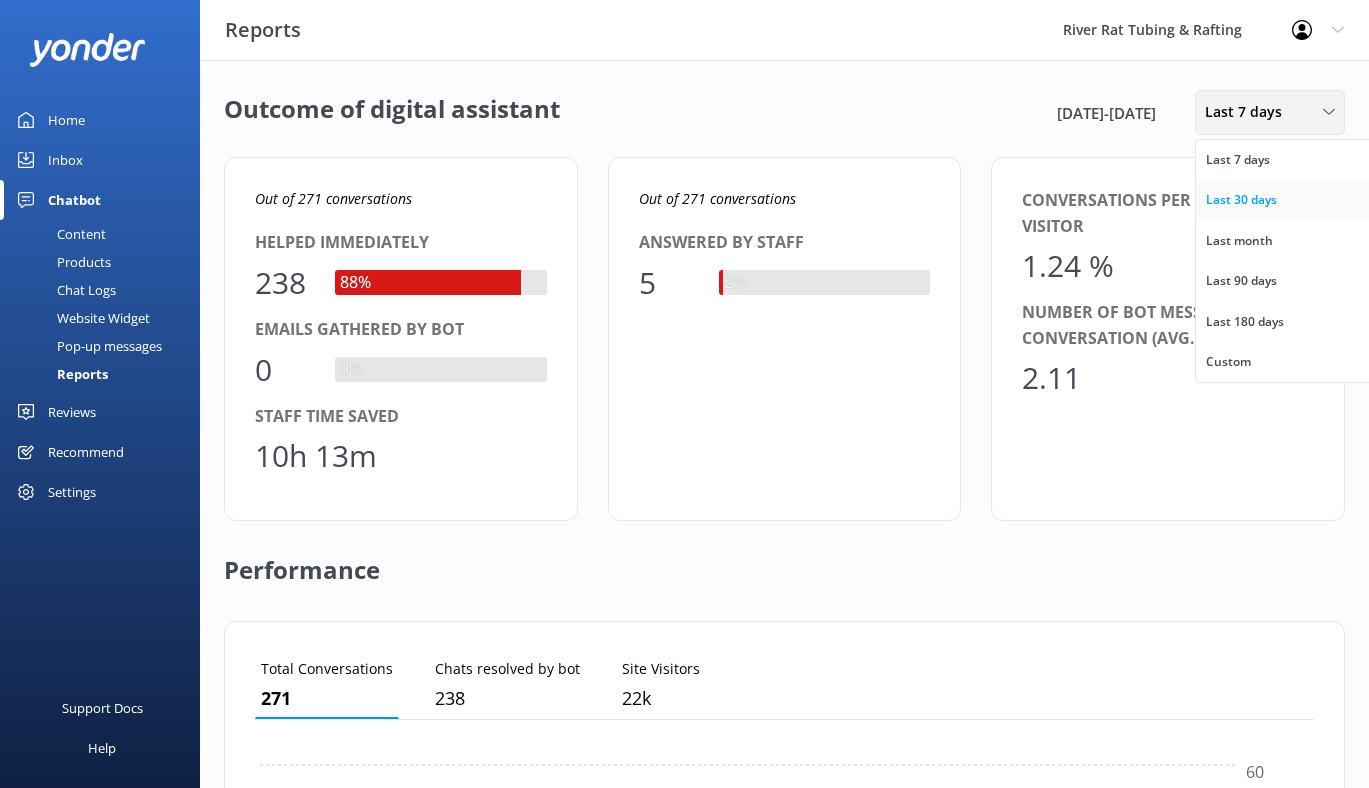 click on "Last 30 days" at bounding box center (1241, 200) 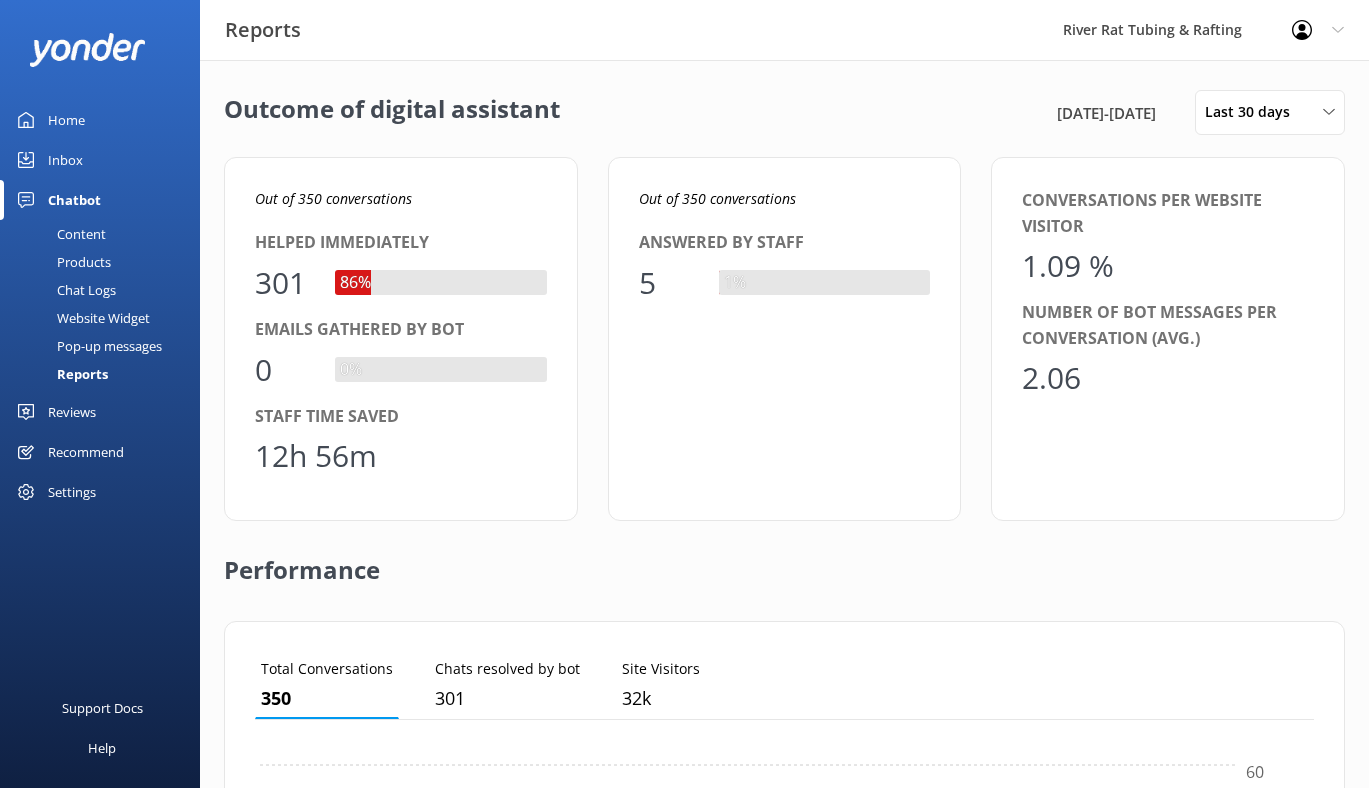 scroll, scrollTop: 1, scrollLeft: 1, axis: both 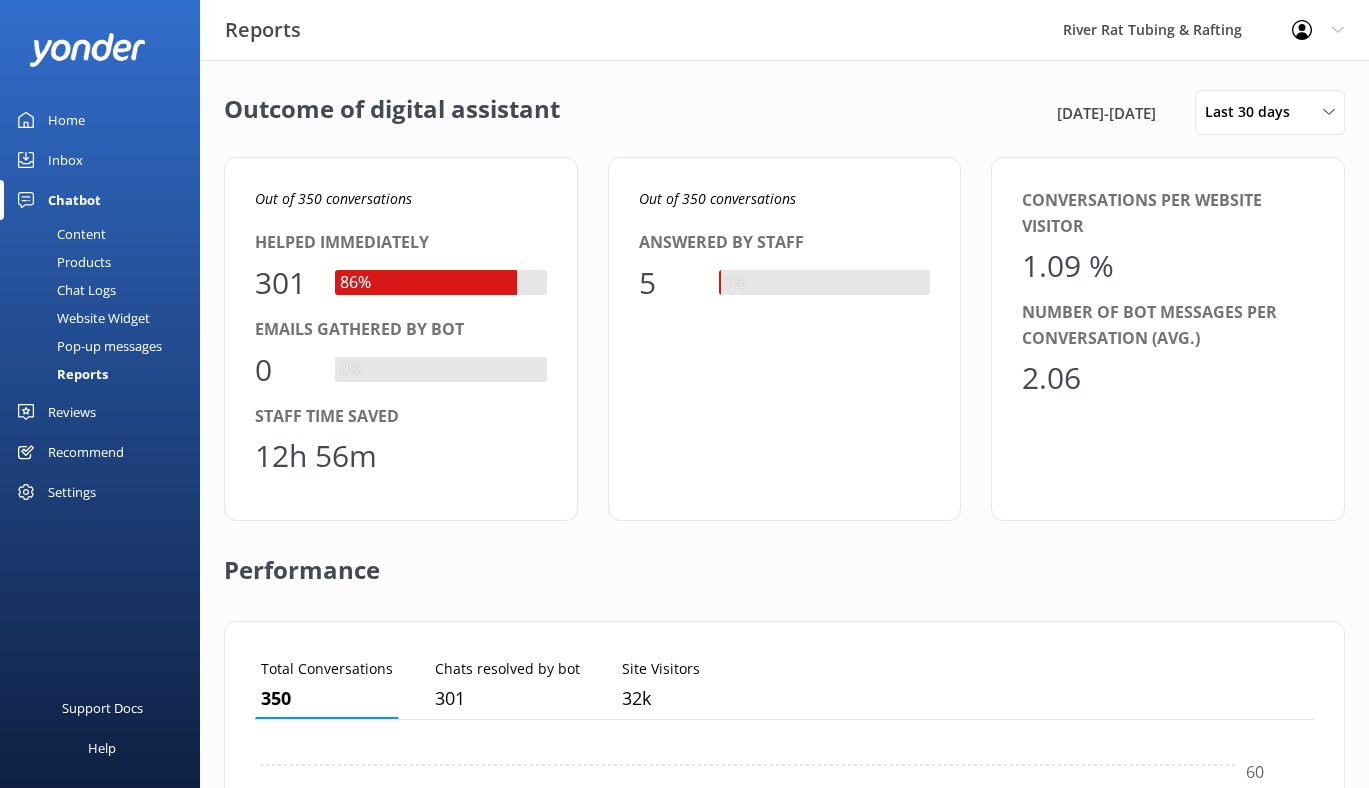click on "Inbox" at bounding box center [65, 160] 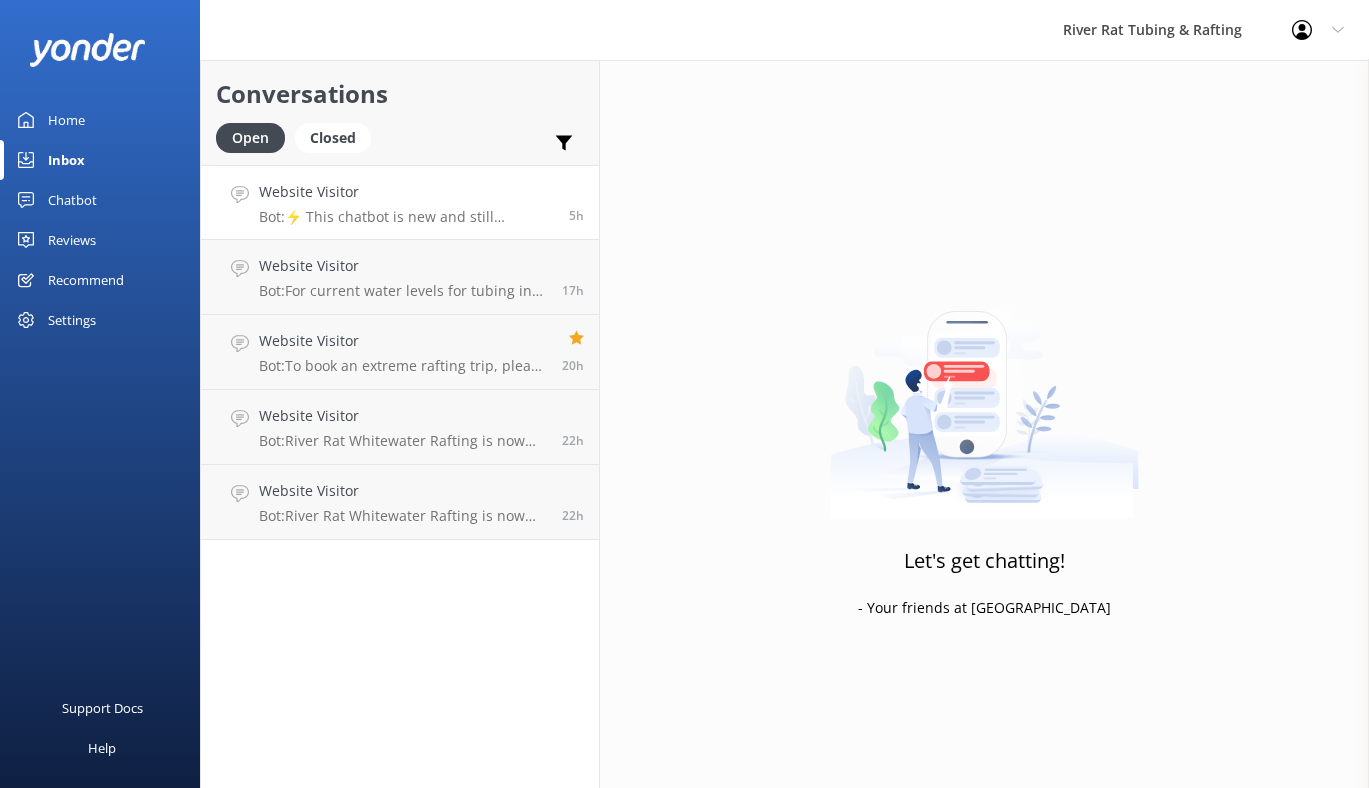 click on "Website Visitor Bot:  ⚡ This chatbot is new and still learning. You're welcome to ask a new question and our automated FAQ bot might be able to help. OR you can Call Us at (865) 448-8888 or fill out this Contact Us form: https://smokymtnriverrat.com/contact-us/  5h" at bounding box center [400, 202] 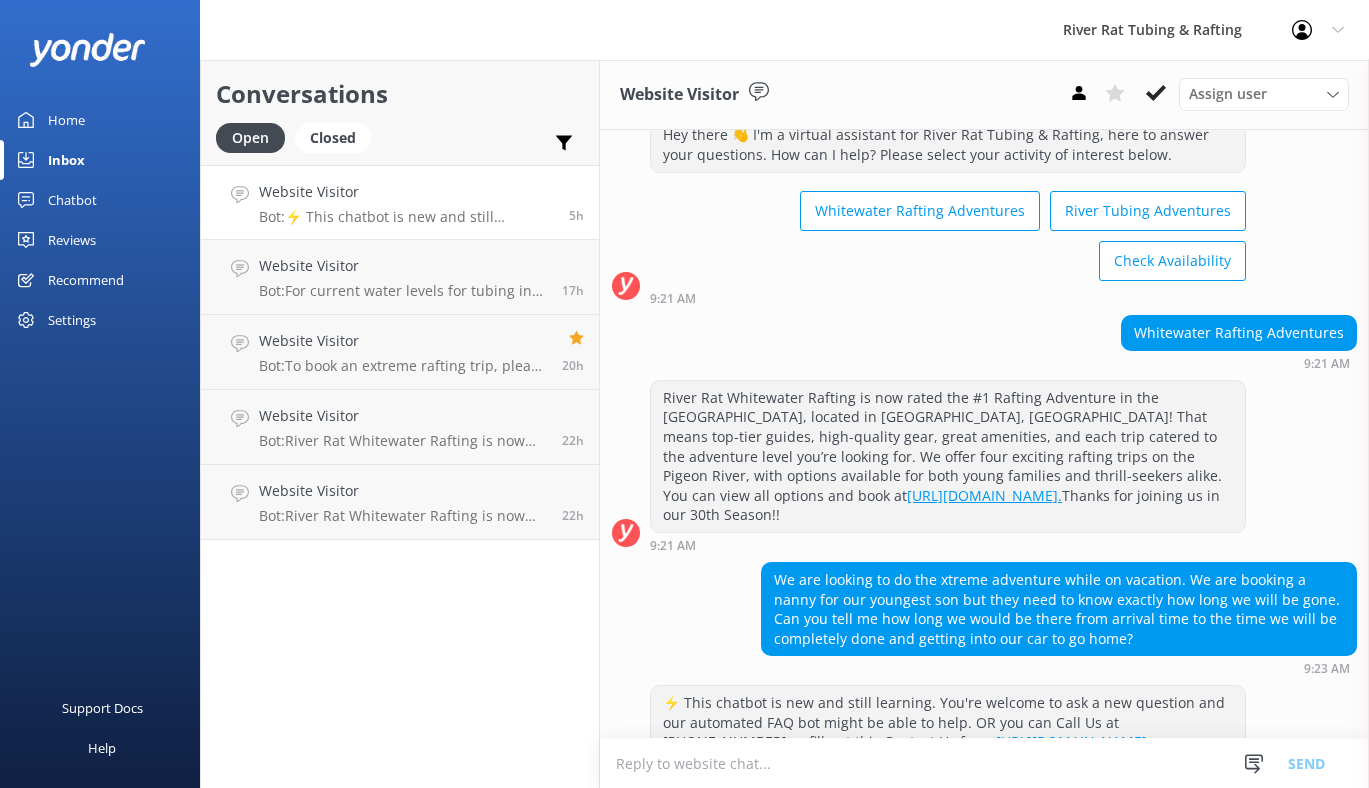 scroll, scrollTop: 0, scrollLeft: 0, axis: both 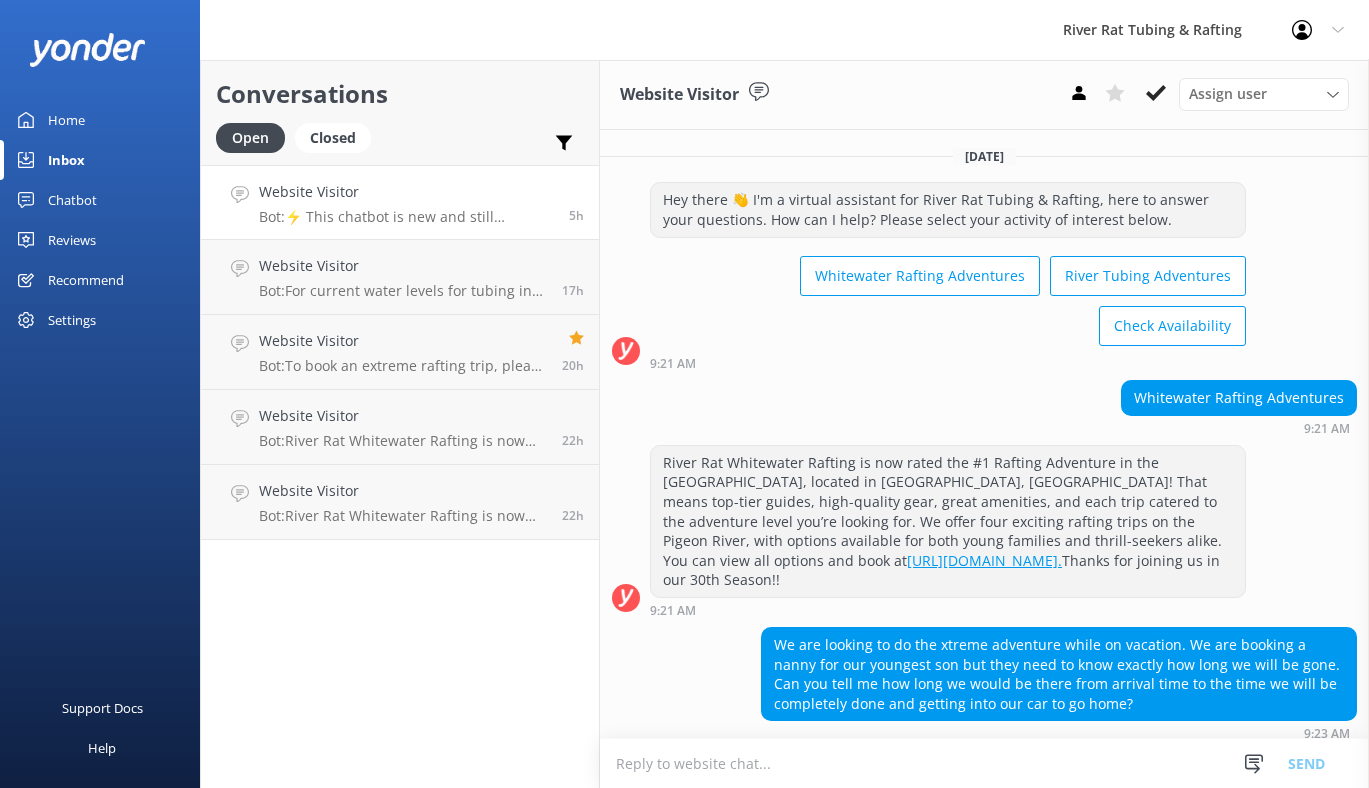 click on "Home" at bounding box center [66, 120] 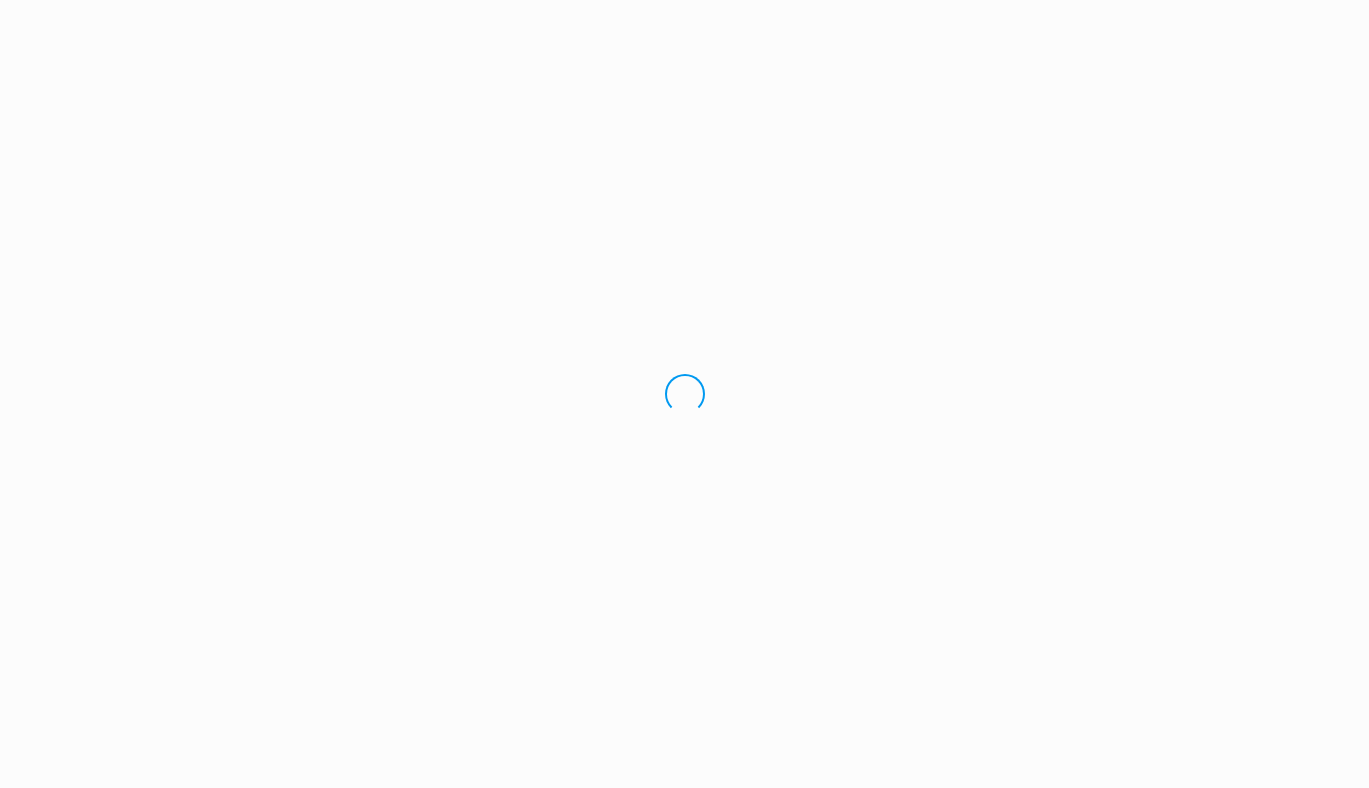 scroll, scrollTop: 0, scrollLeft: 0, axis: both 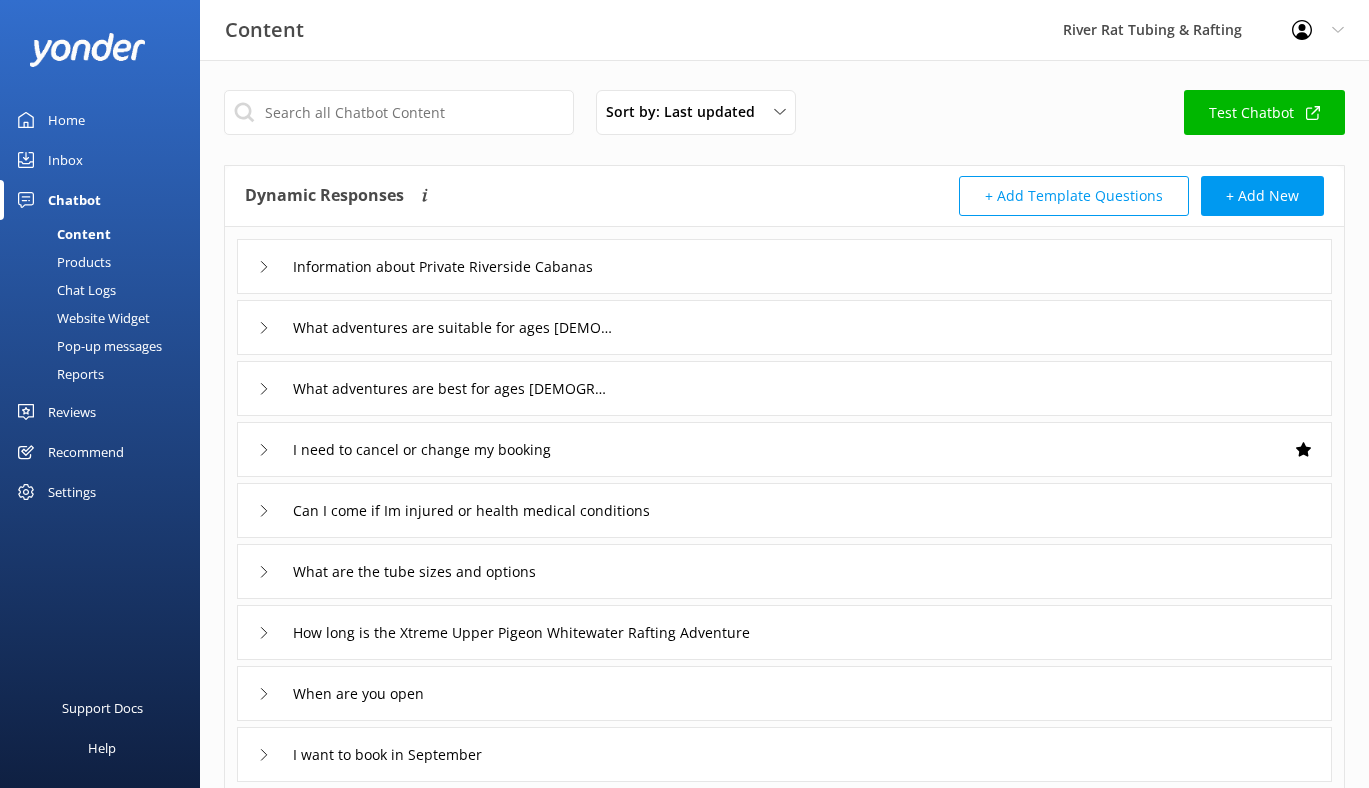 click on "Inbox" at bounding box center (65, 160) 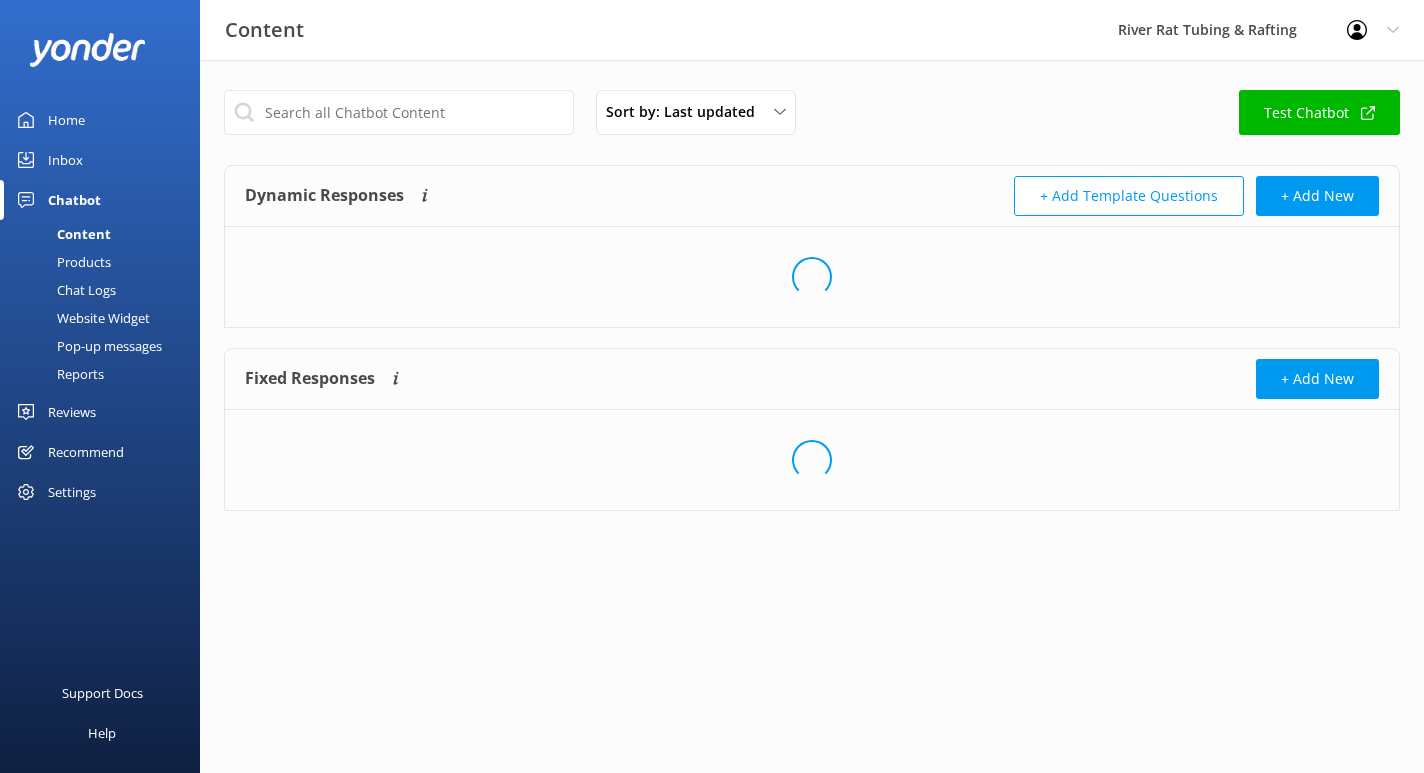 scroll, scrollTop: 0, scrollLeft: 0, axis: both 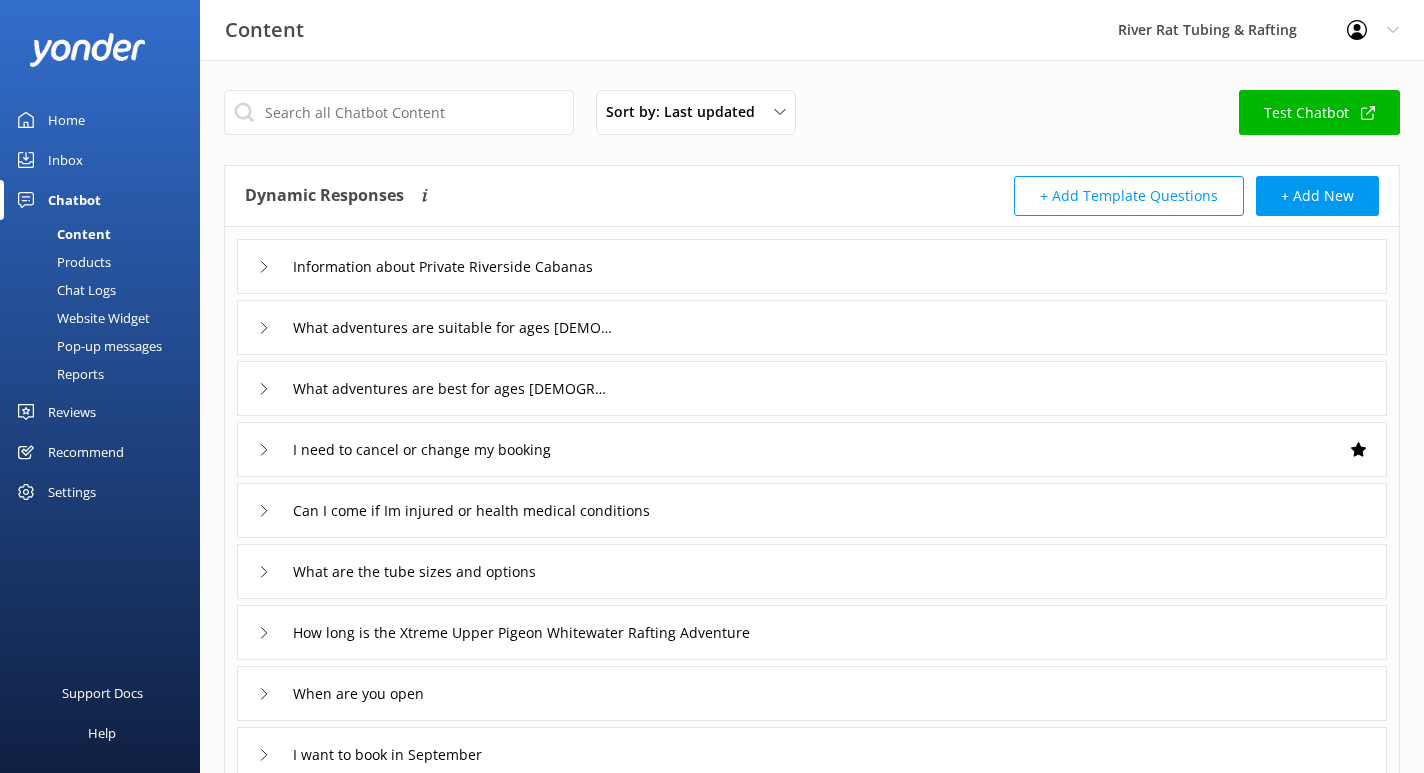 click on "Inbox" at bounding box center (65, 160) 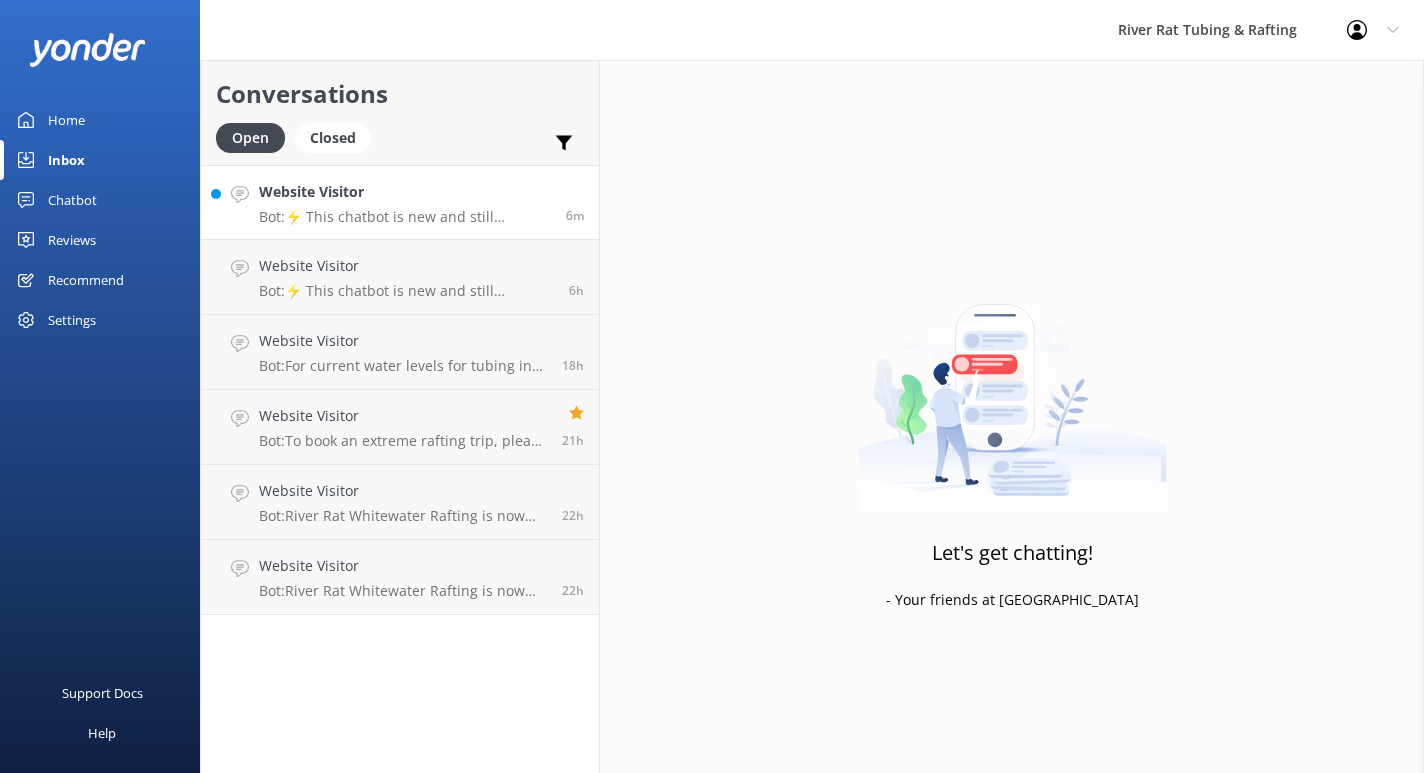 click on "Bot:  ⚡ This chatbot is new and still learning. You're welcome to ask a new question and our automated FAQ bot might be able to help. OR you can Call Us at [PHONE_NUMBER] or fill out this Contact Us form: [URL][DOMAIN_NAME]" at bounding box center (405, 217) 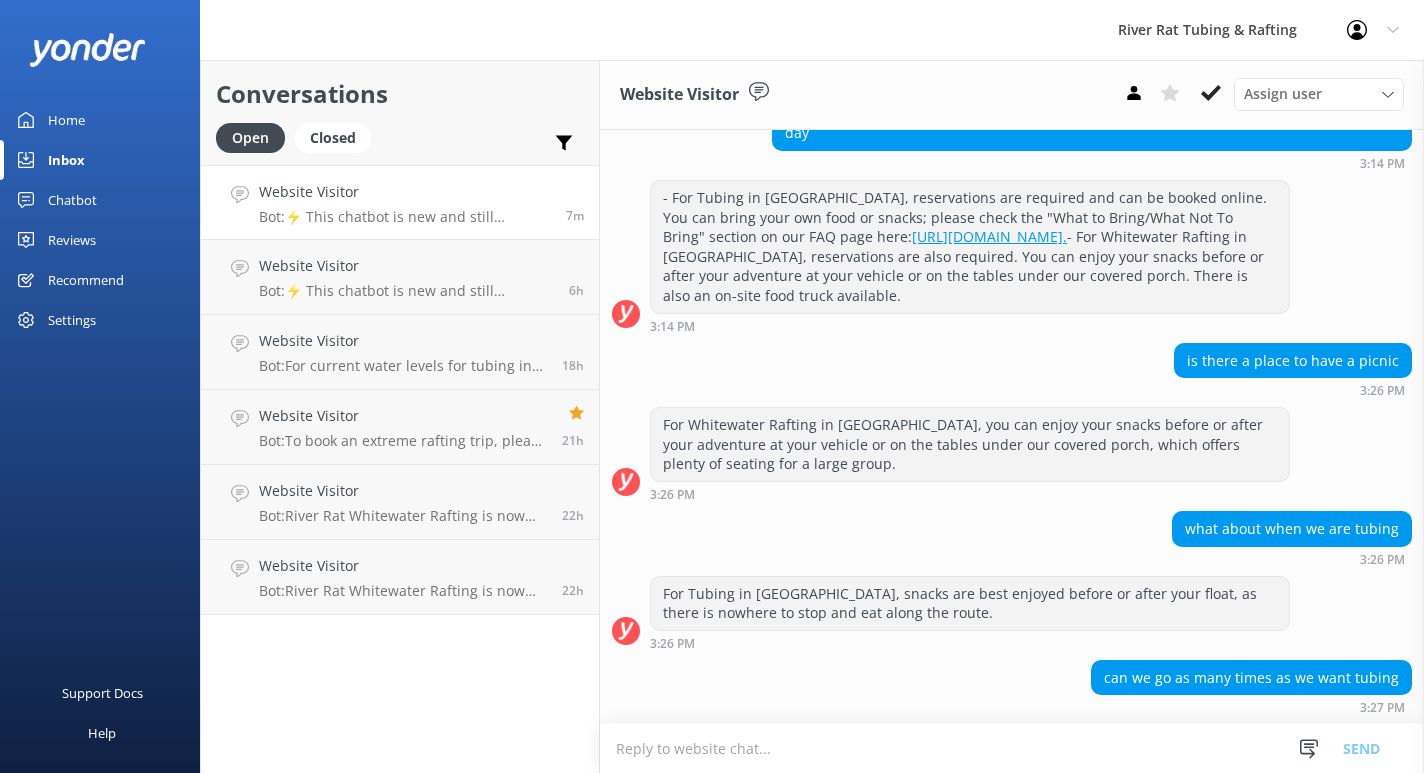 scroll, scrollTop: 965, scrollLeft: 0, axis: vertical 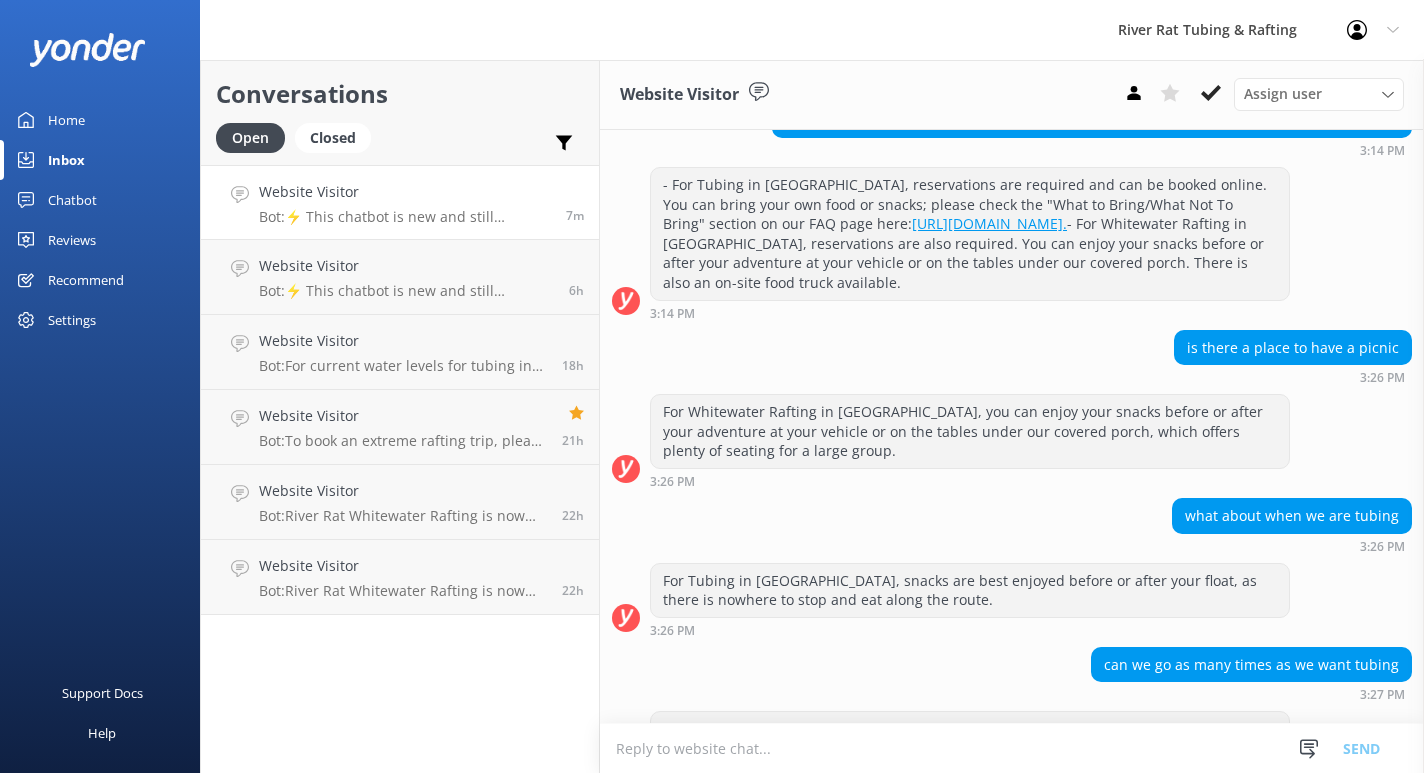 click on "Inbox" at bounding box center (66, 160) 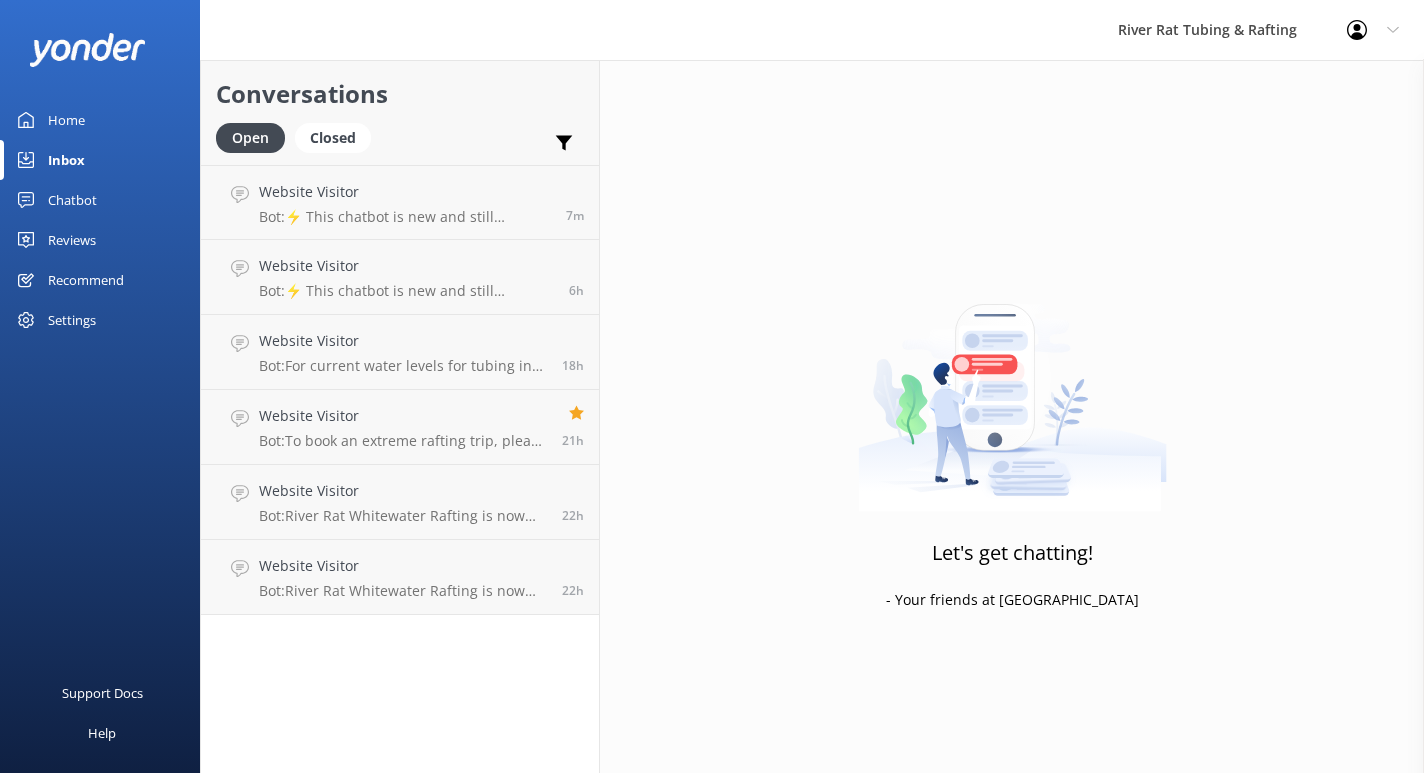 click on "Chatbot" at bounding box center [72, 200] 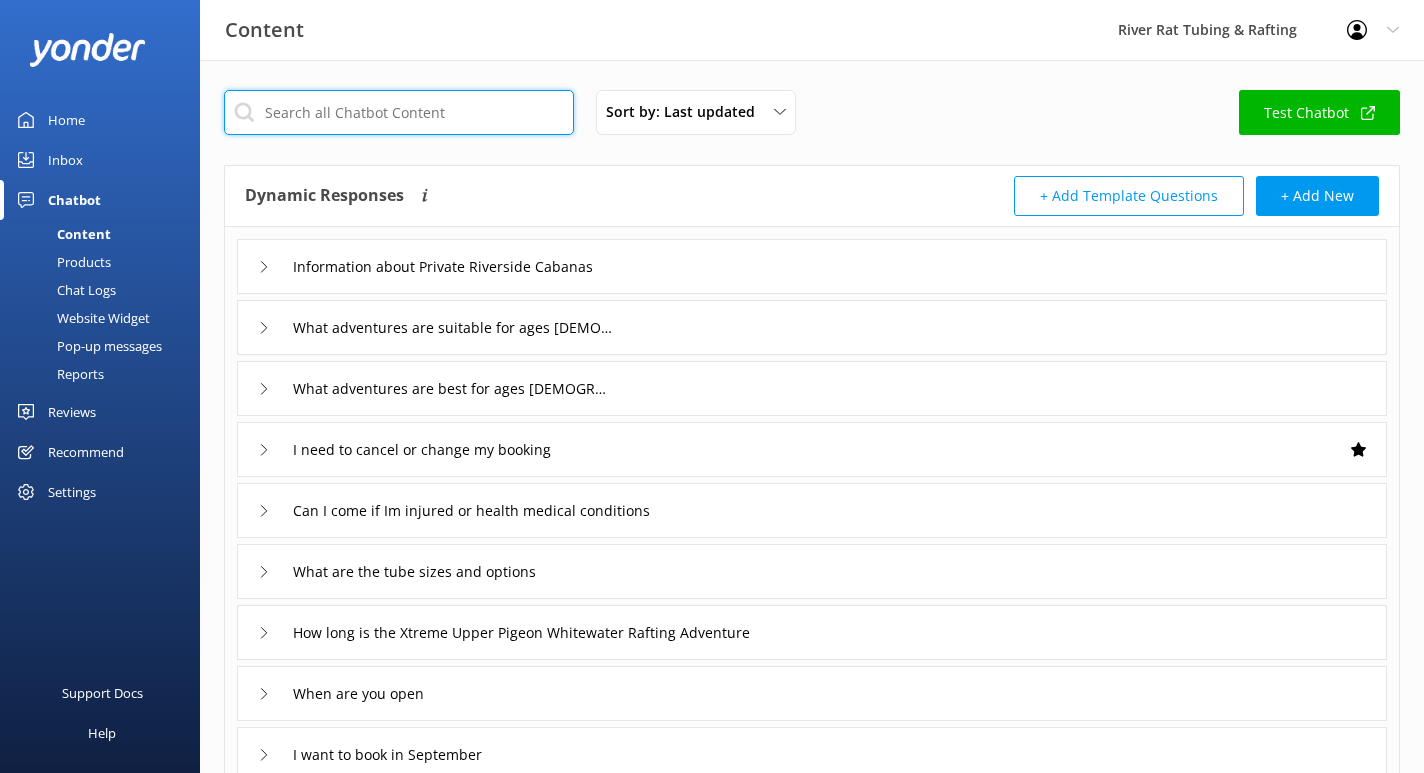 click at bounding box center [399, 112] 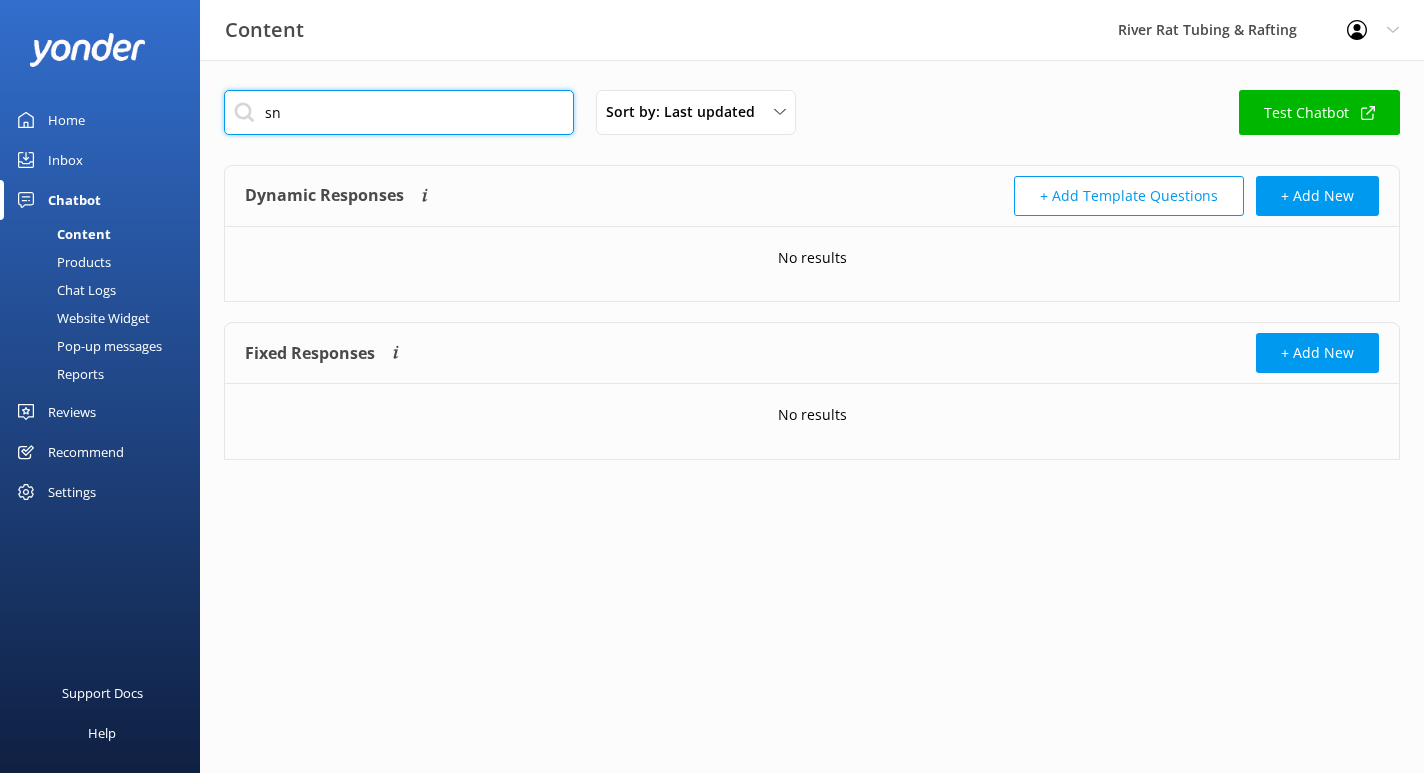 type on "s" 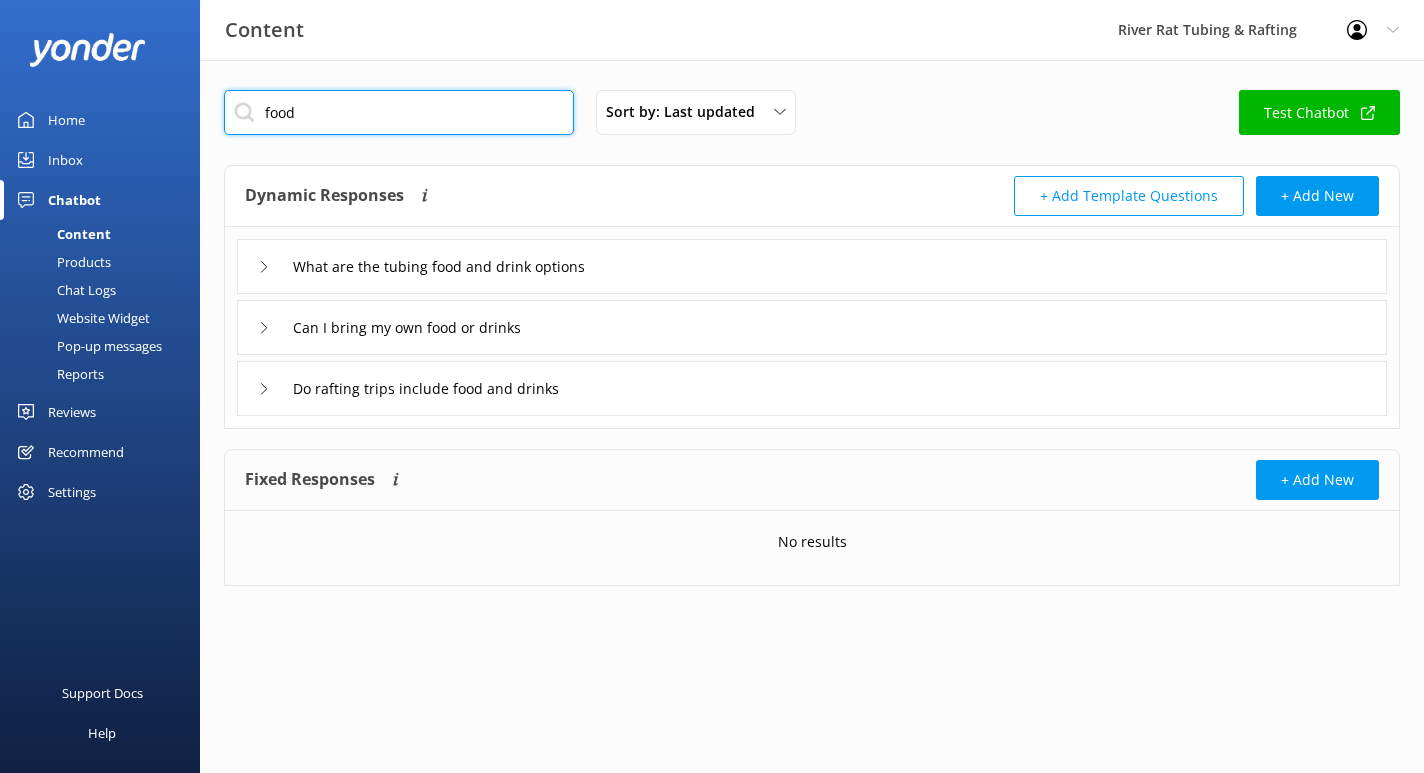type on "food" 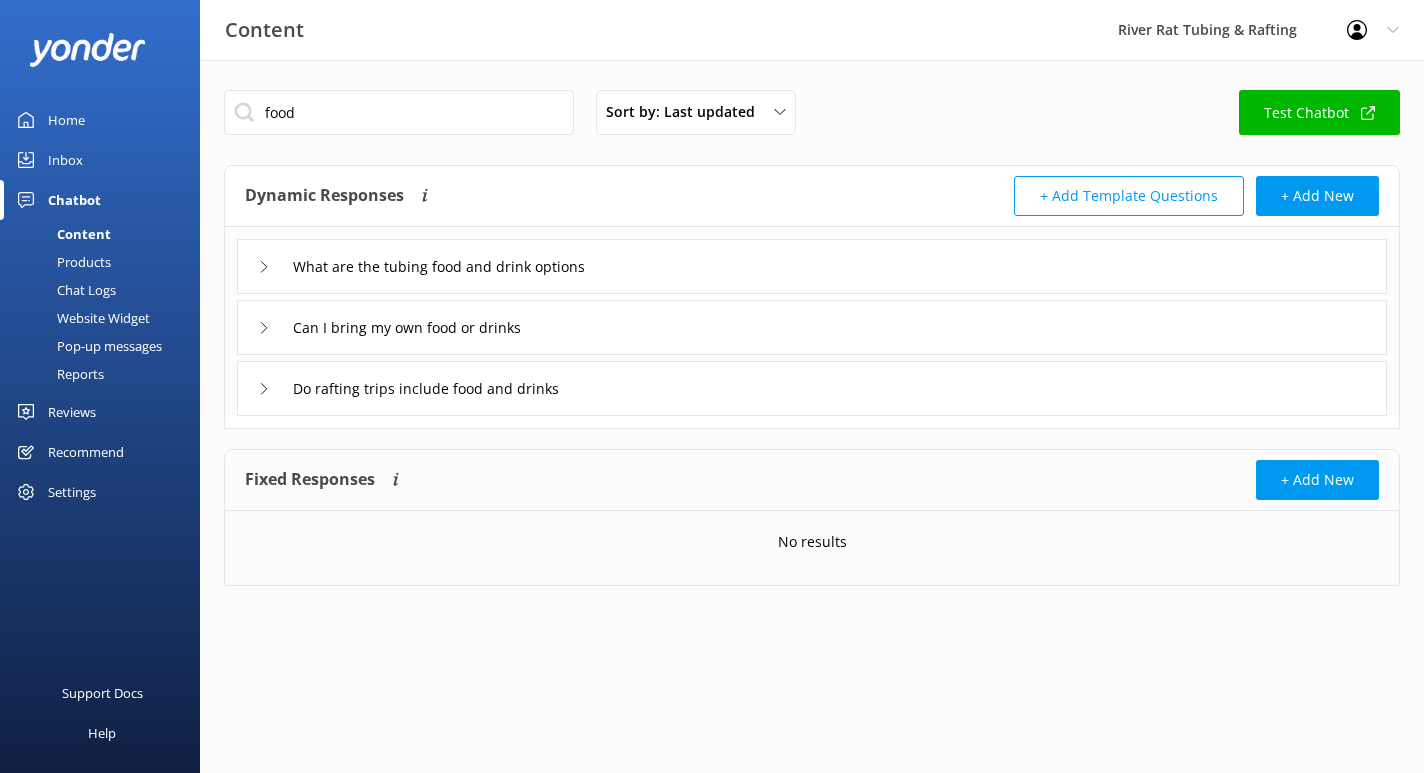 click 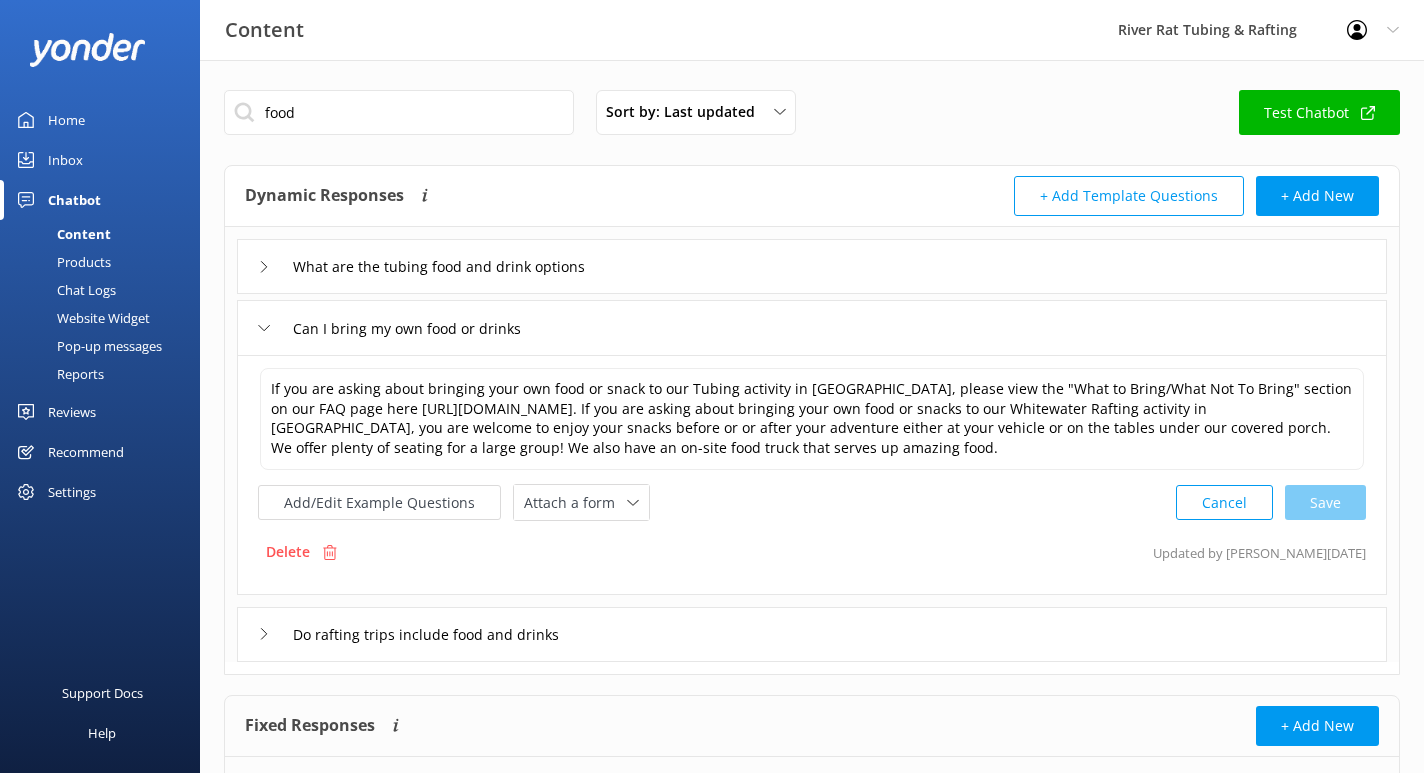 click 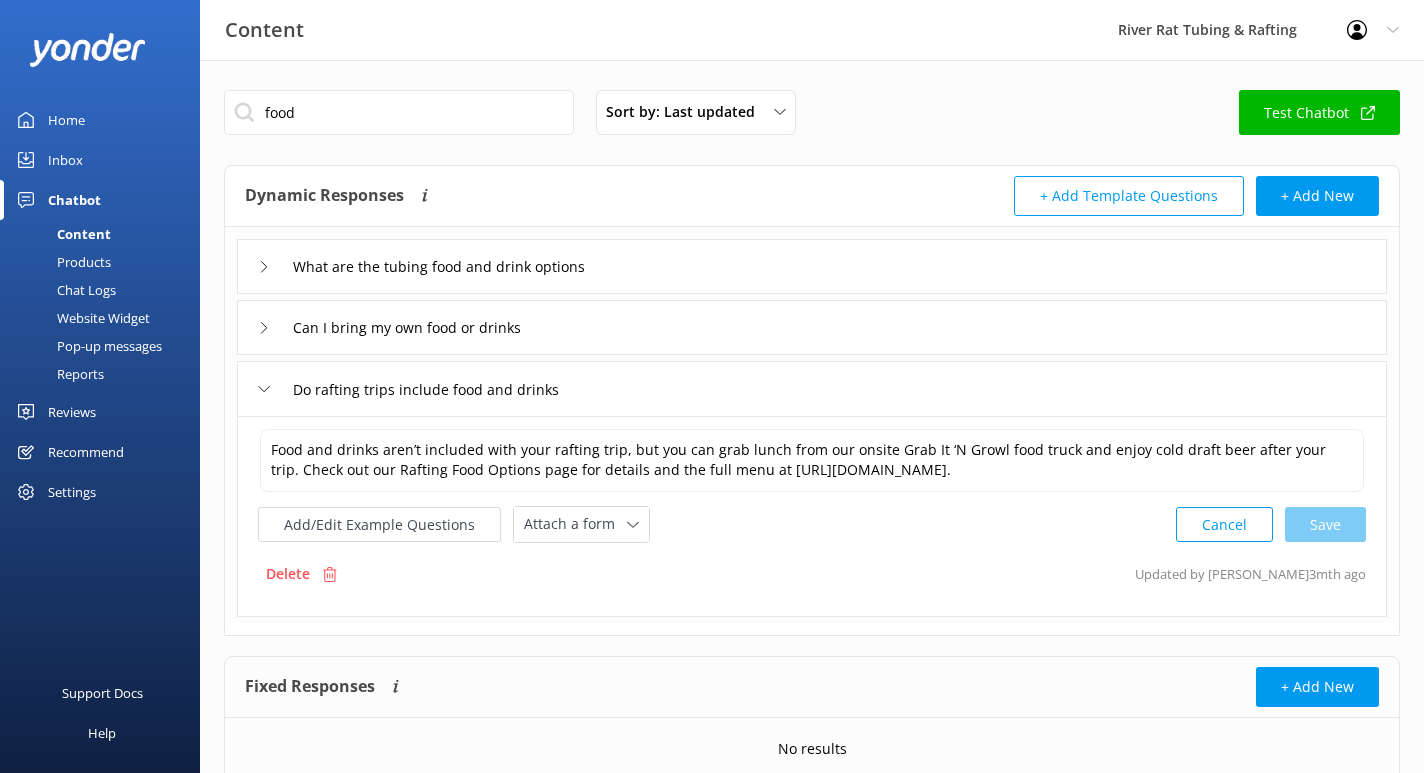 click 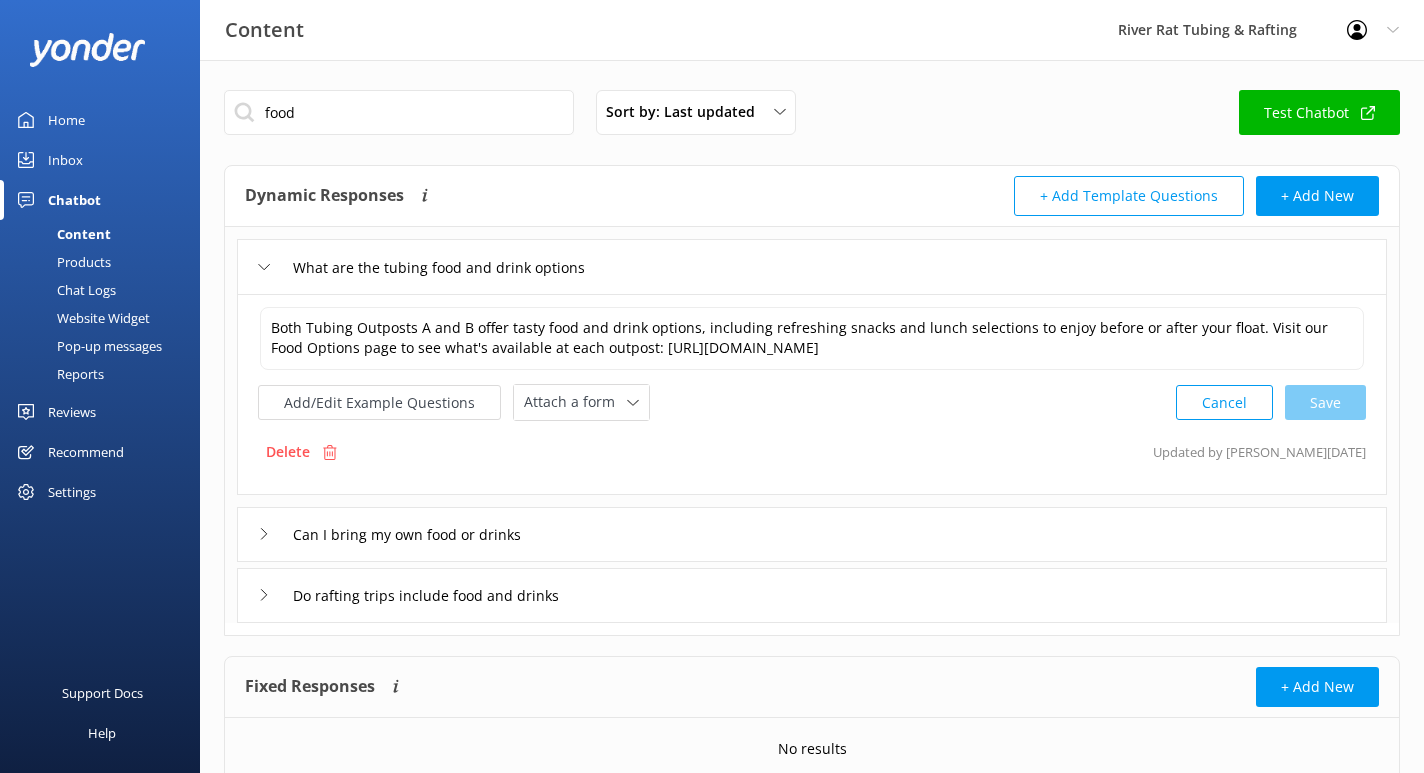 click on "Can I bring my own food or drinks" at bounding box center (402, 534) 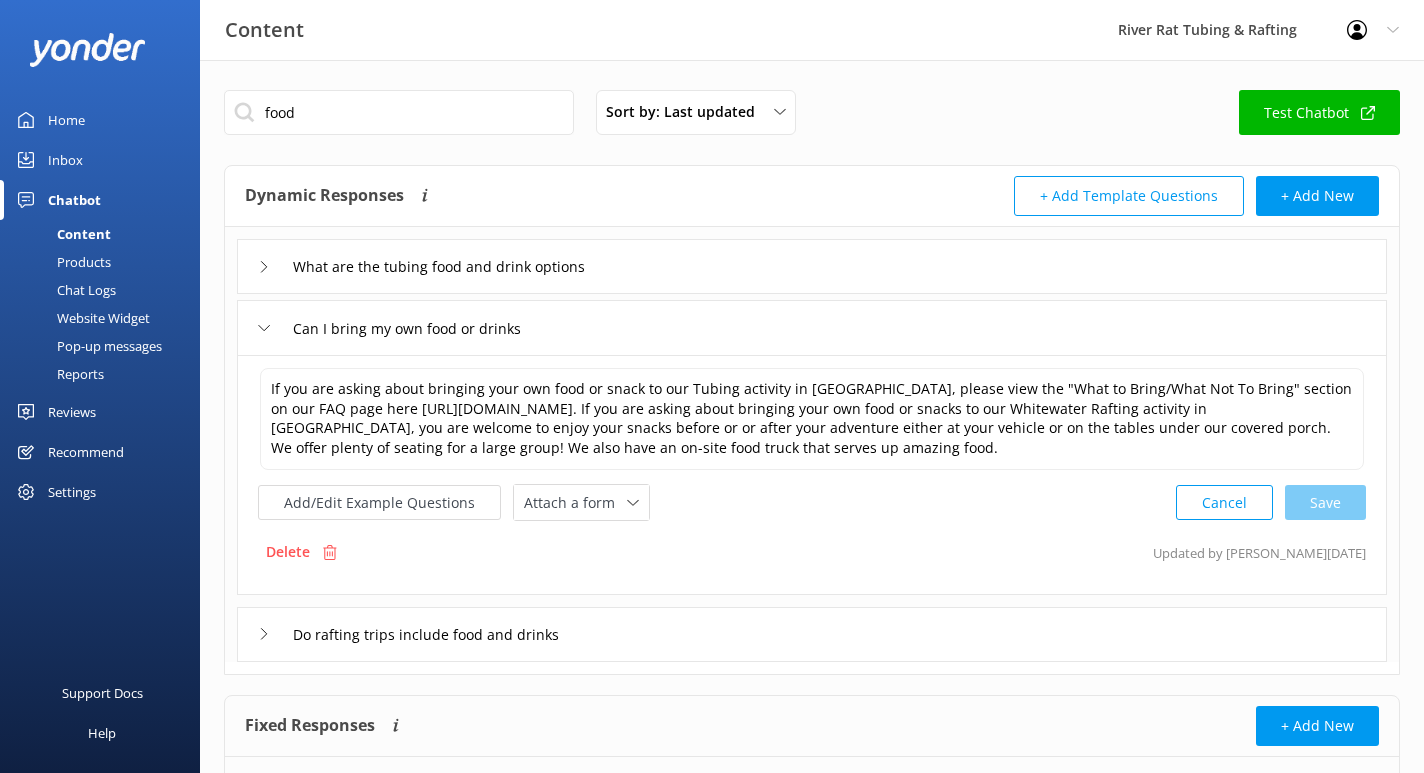 click on "Chat Logs" at bounding box center [64, 290] 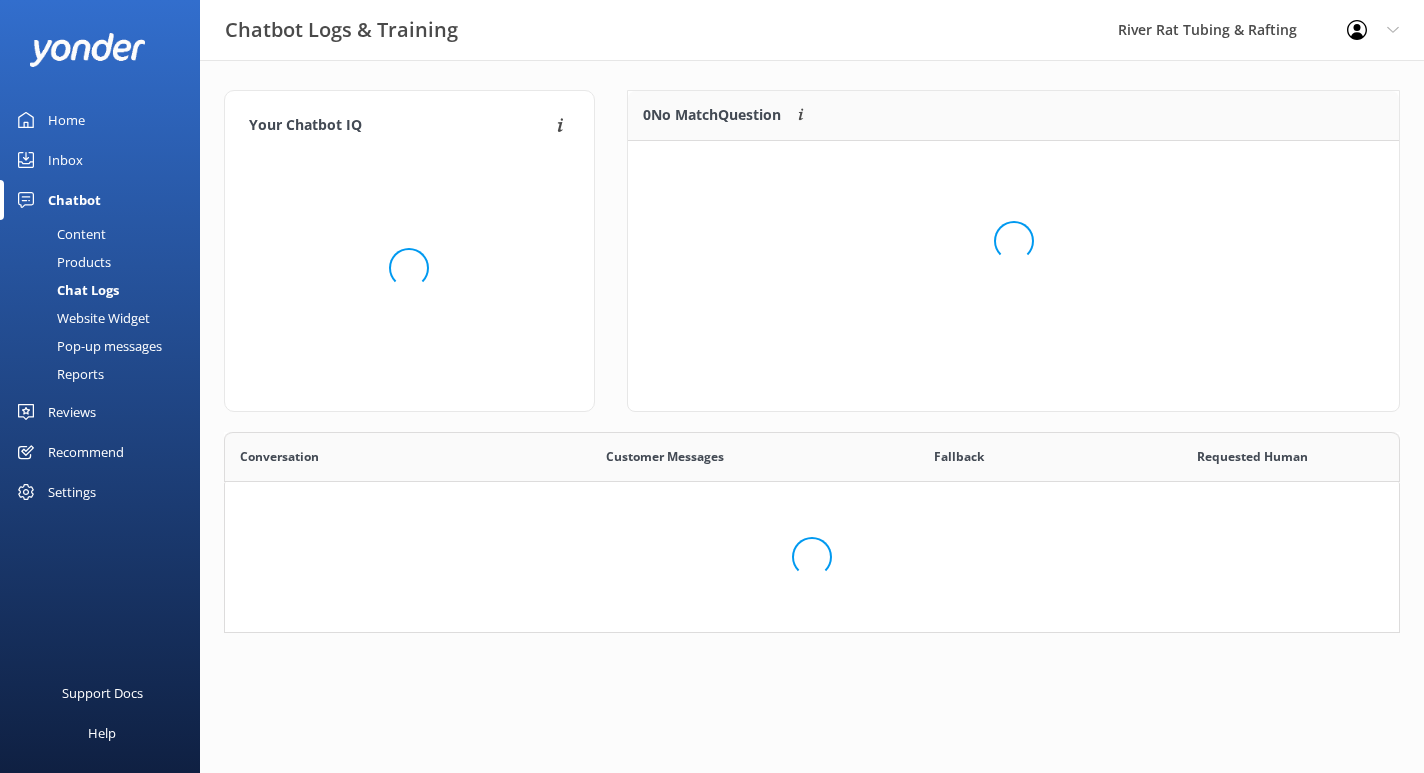 scroll, scrollTop: 1, scrollLeft: 0, axis: vertical 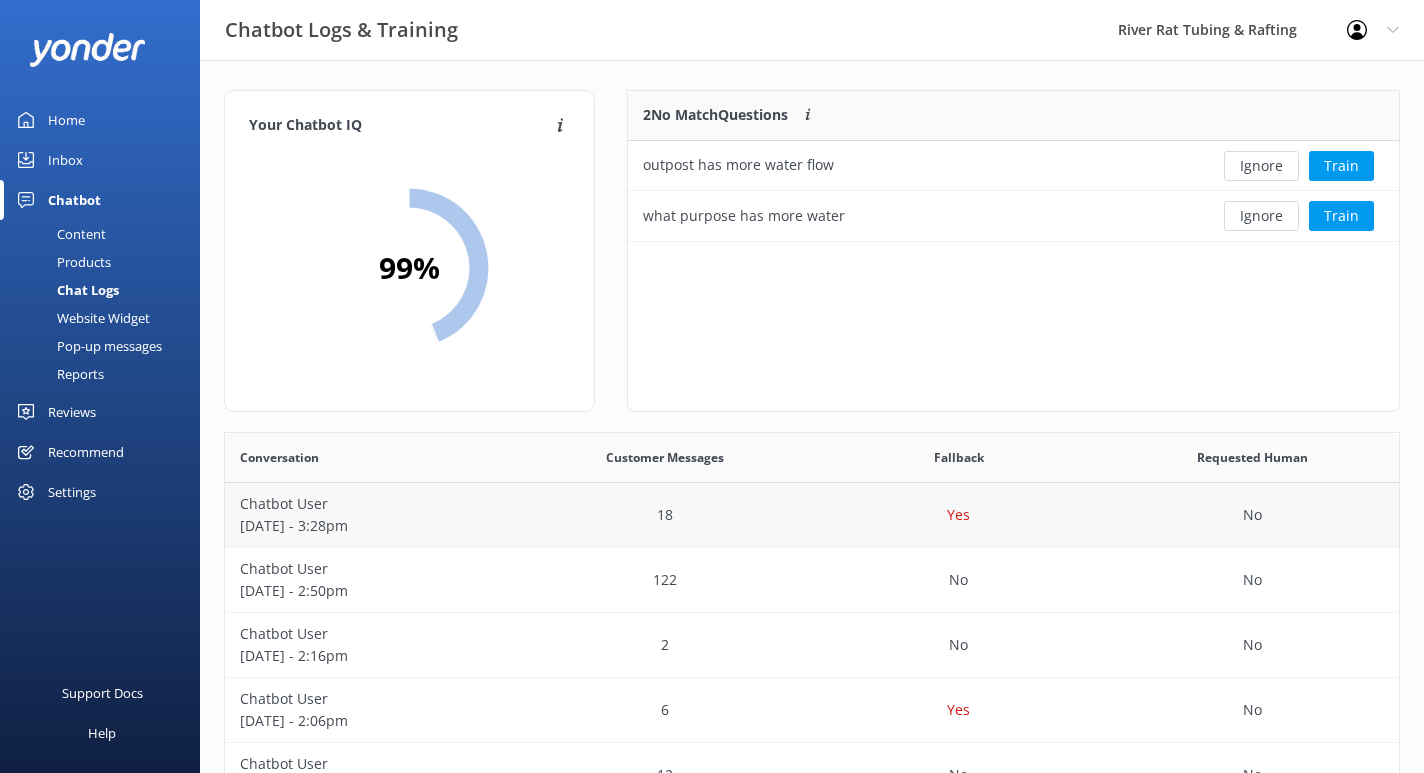 click on "[DATE] - 3:28pm" at bounding box center [372, 526] 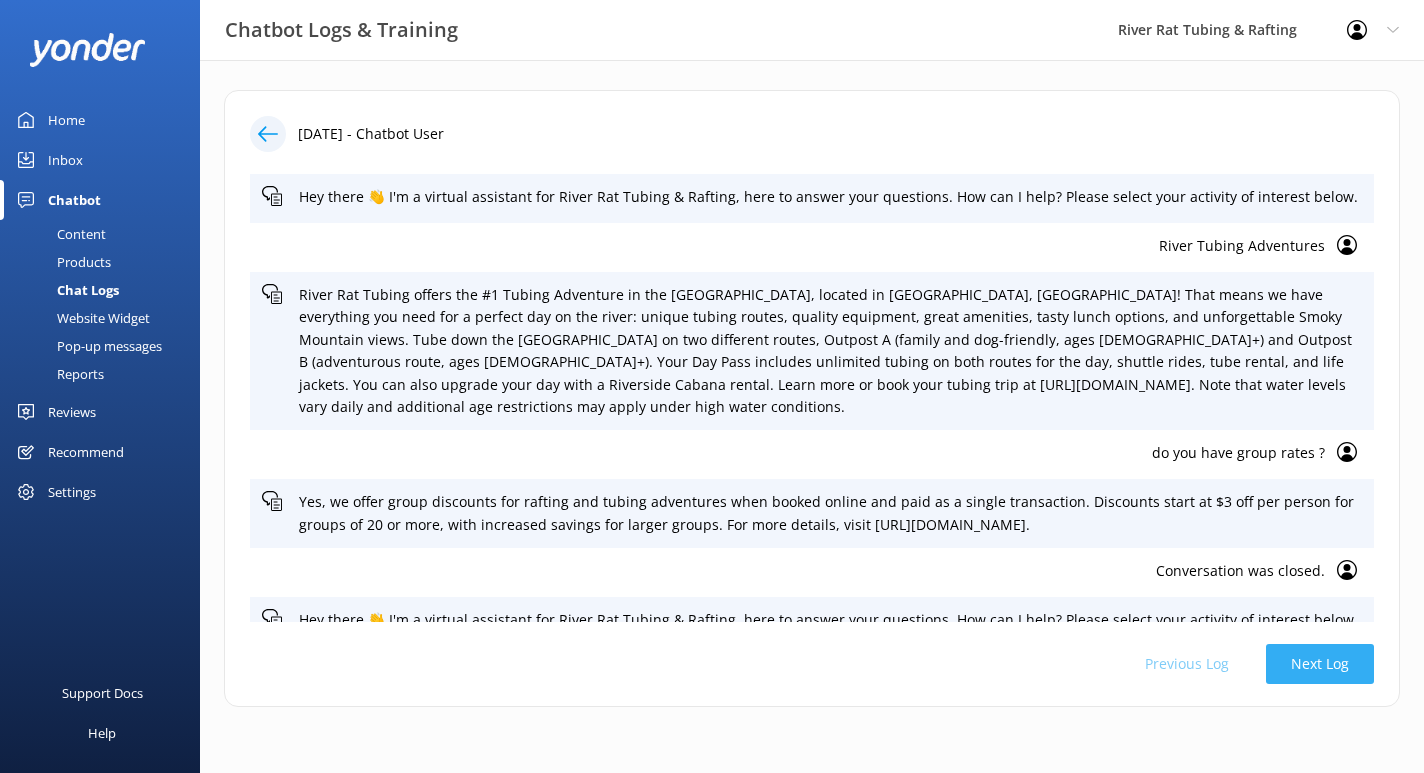 click on "Next Log" at bounding box center (1320, 664) 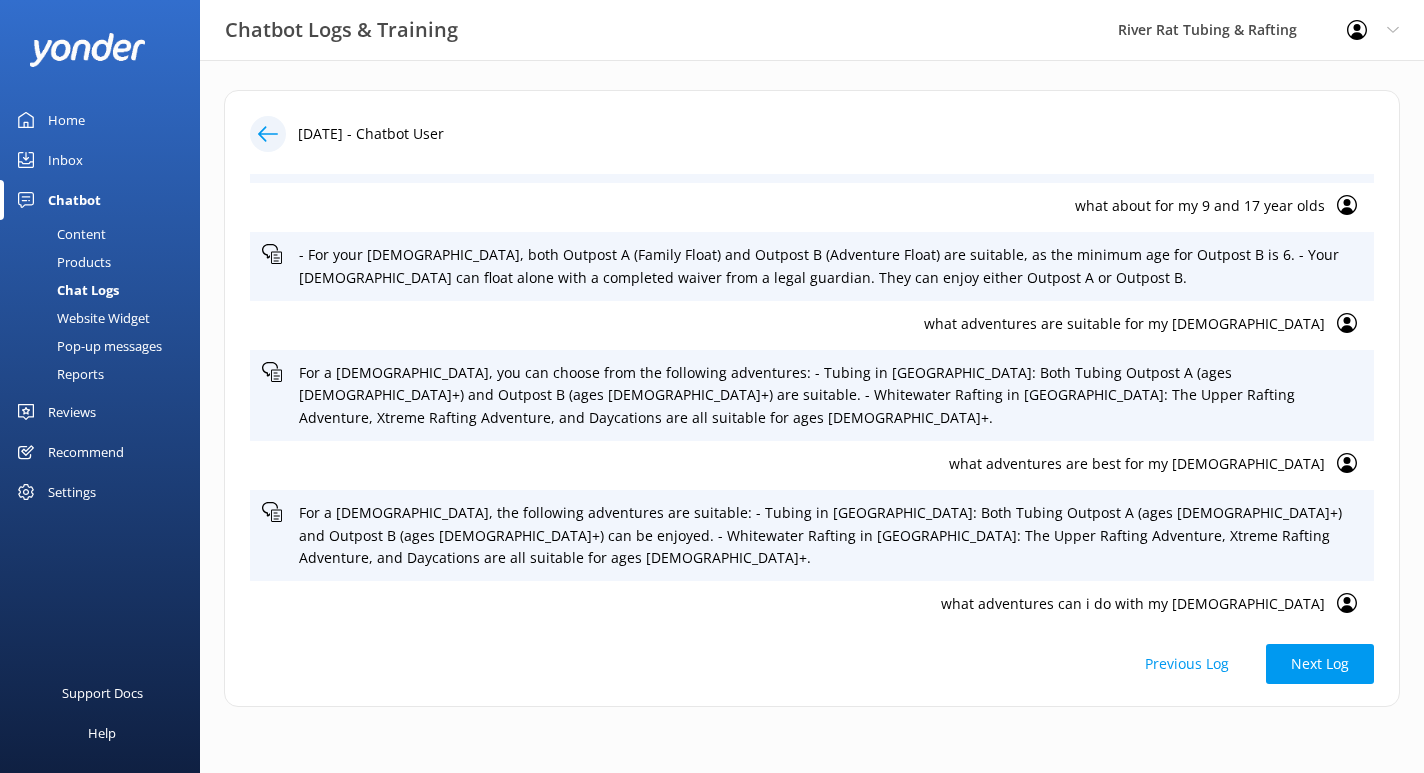 scroll, scrollTop: 8279, scrollLeft: 0, axis: vertical 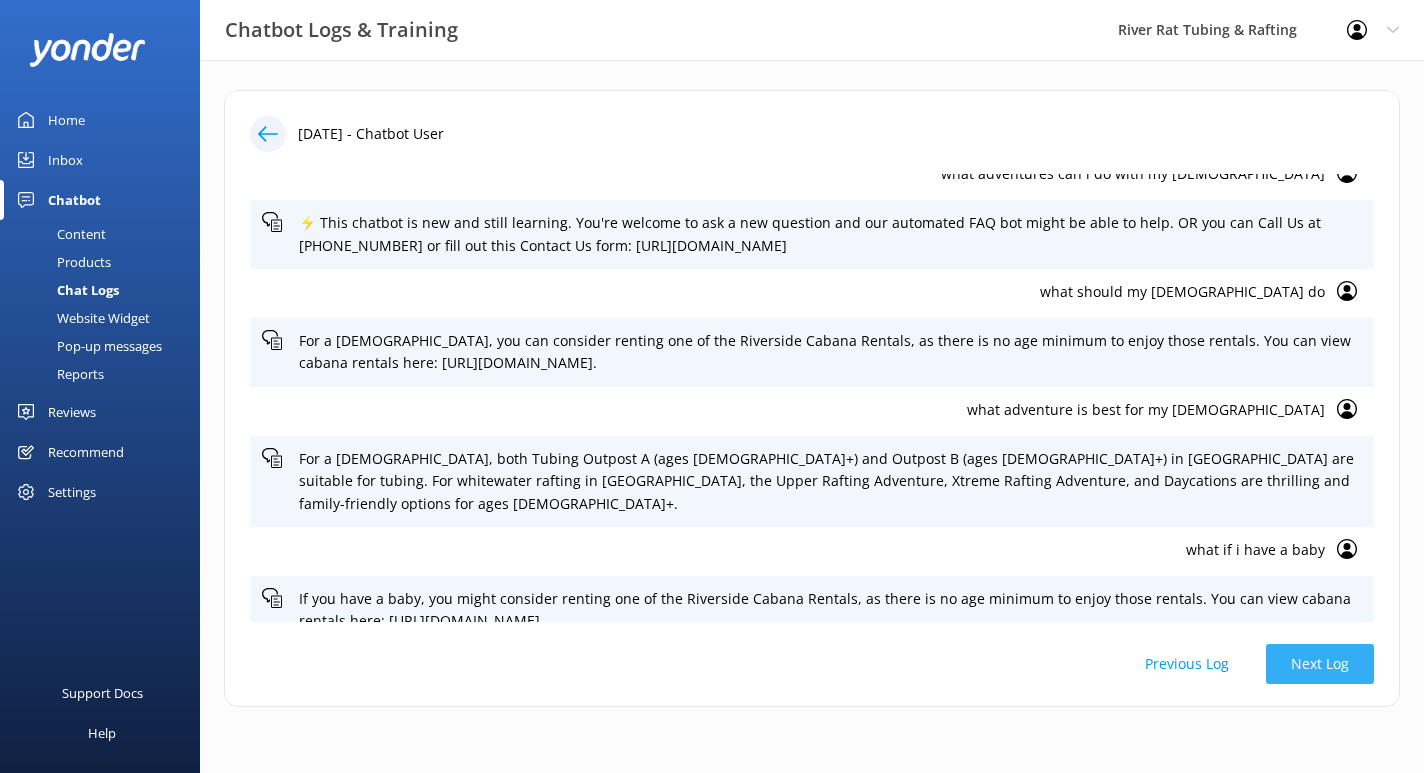 click on "Next Log" at bounding box center (1320, 664) 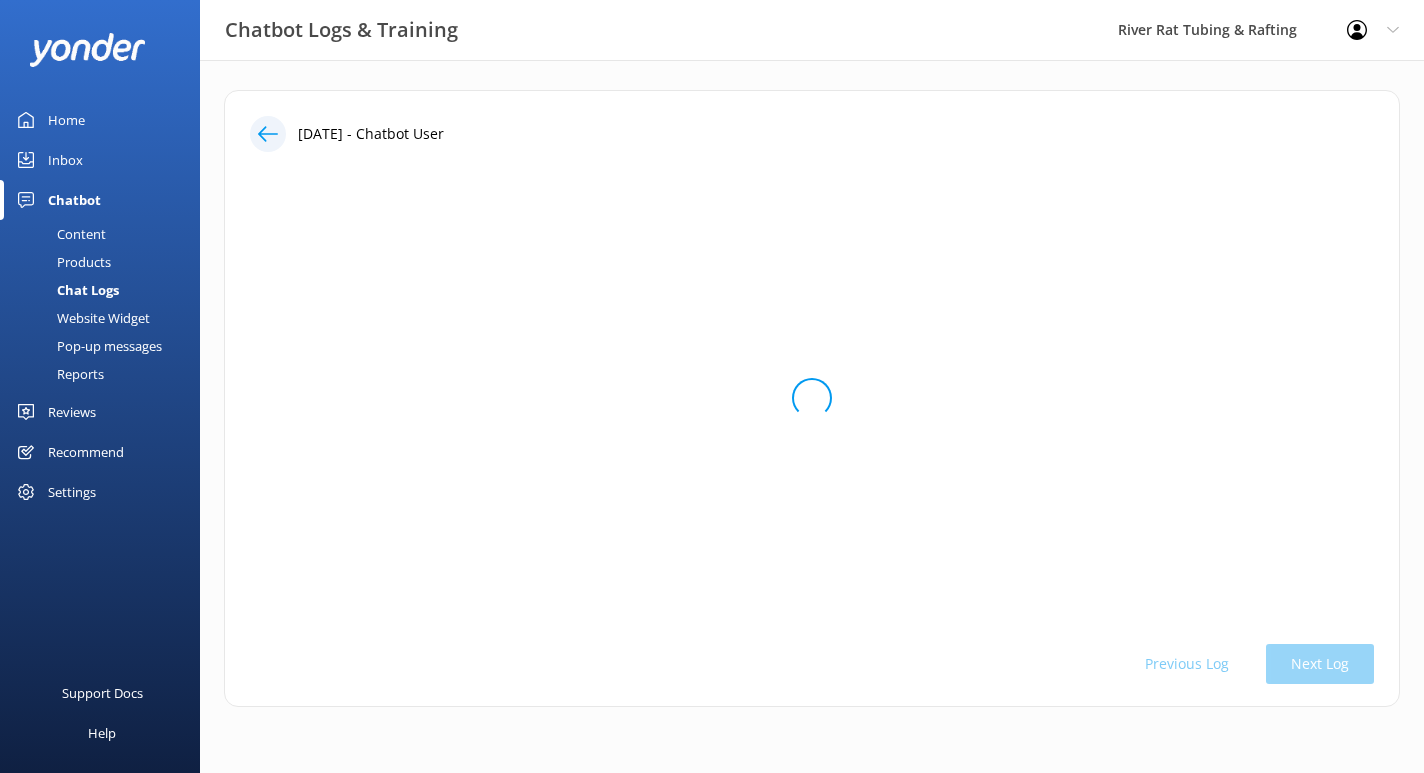 scroll, scrollTop: 0, scrollLeft: 0, axis: both 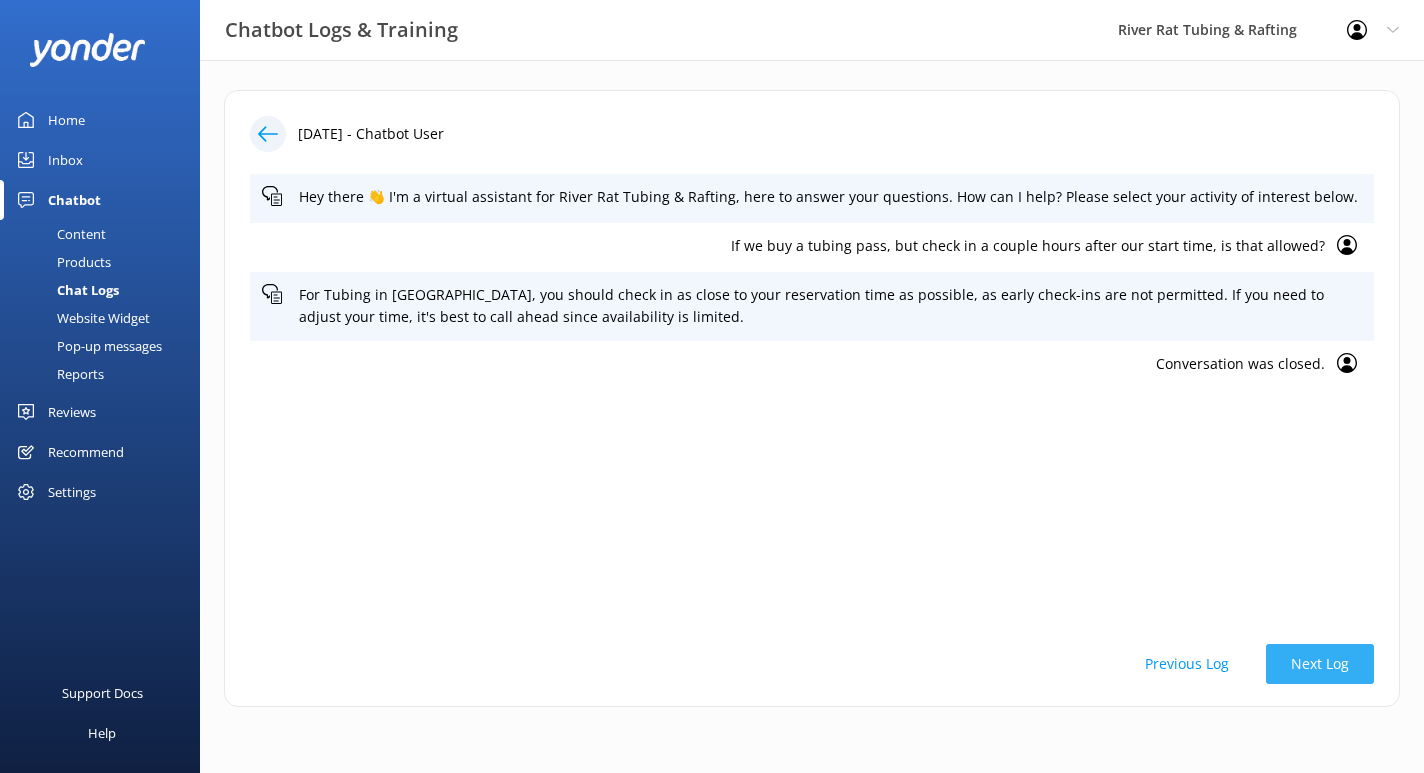 click on "Next Log" at bounding box center (1320, 664) 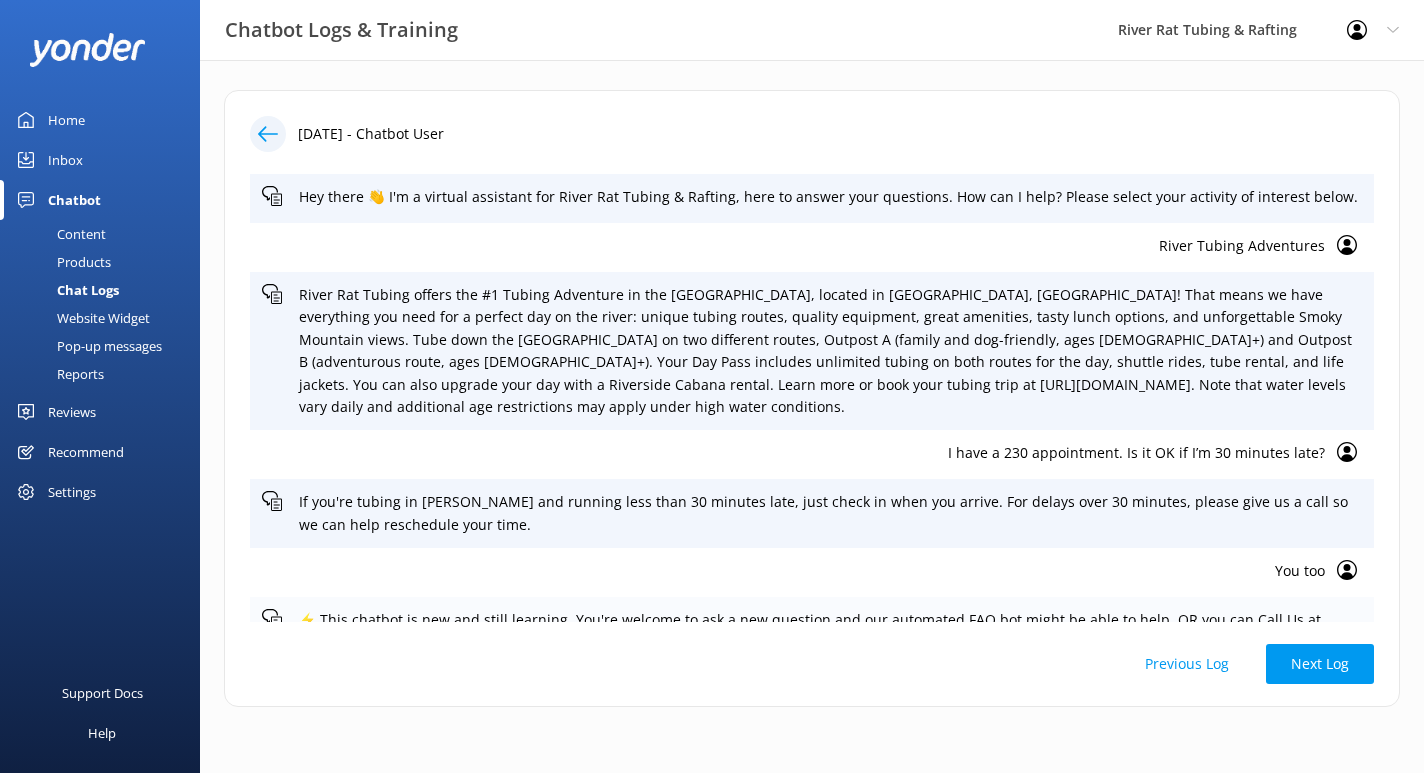 scroll, scrollTop: 70, scrollLeft: 0, axis: vertical 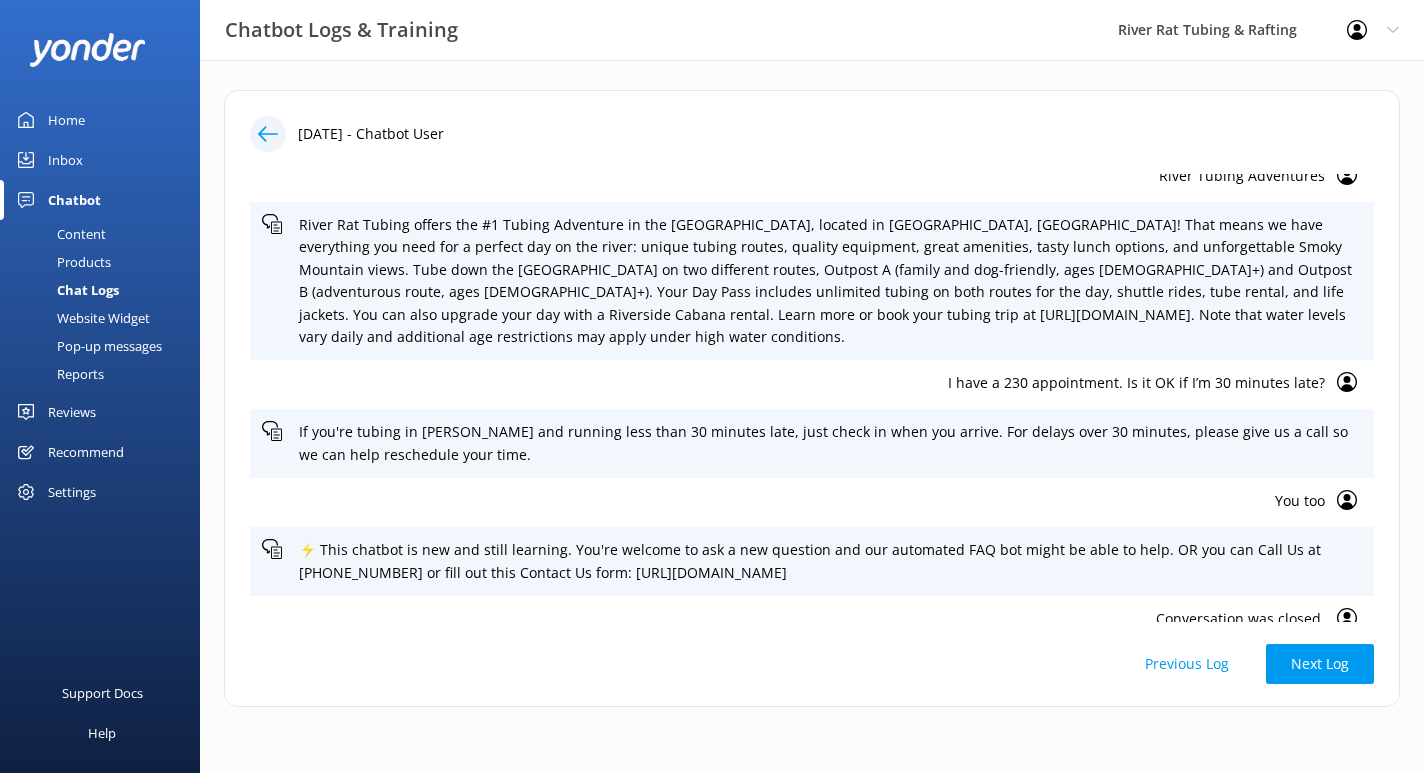 click 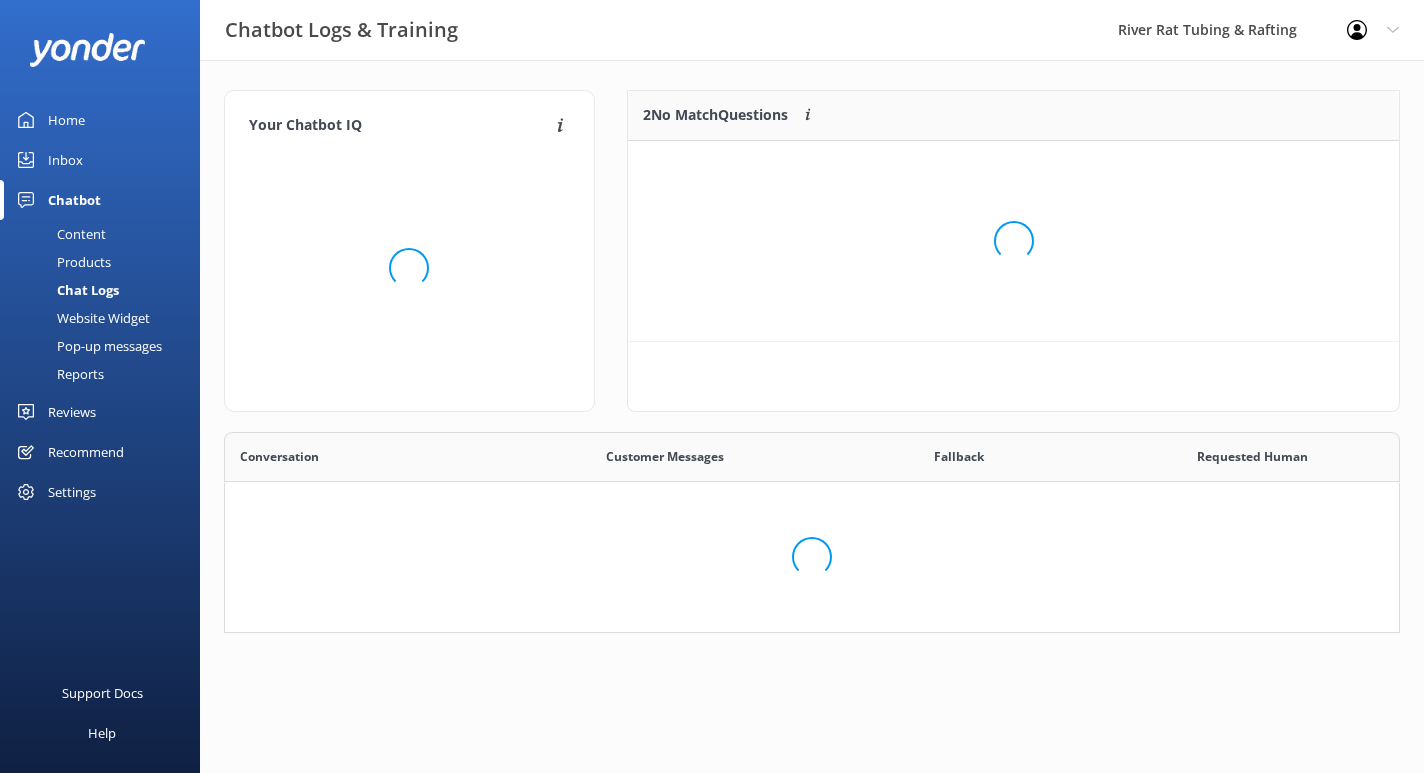 scroll, scrollTop: 1, scrollLeft: 0, axis: vertical 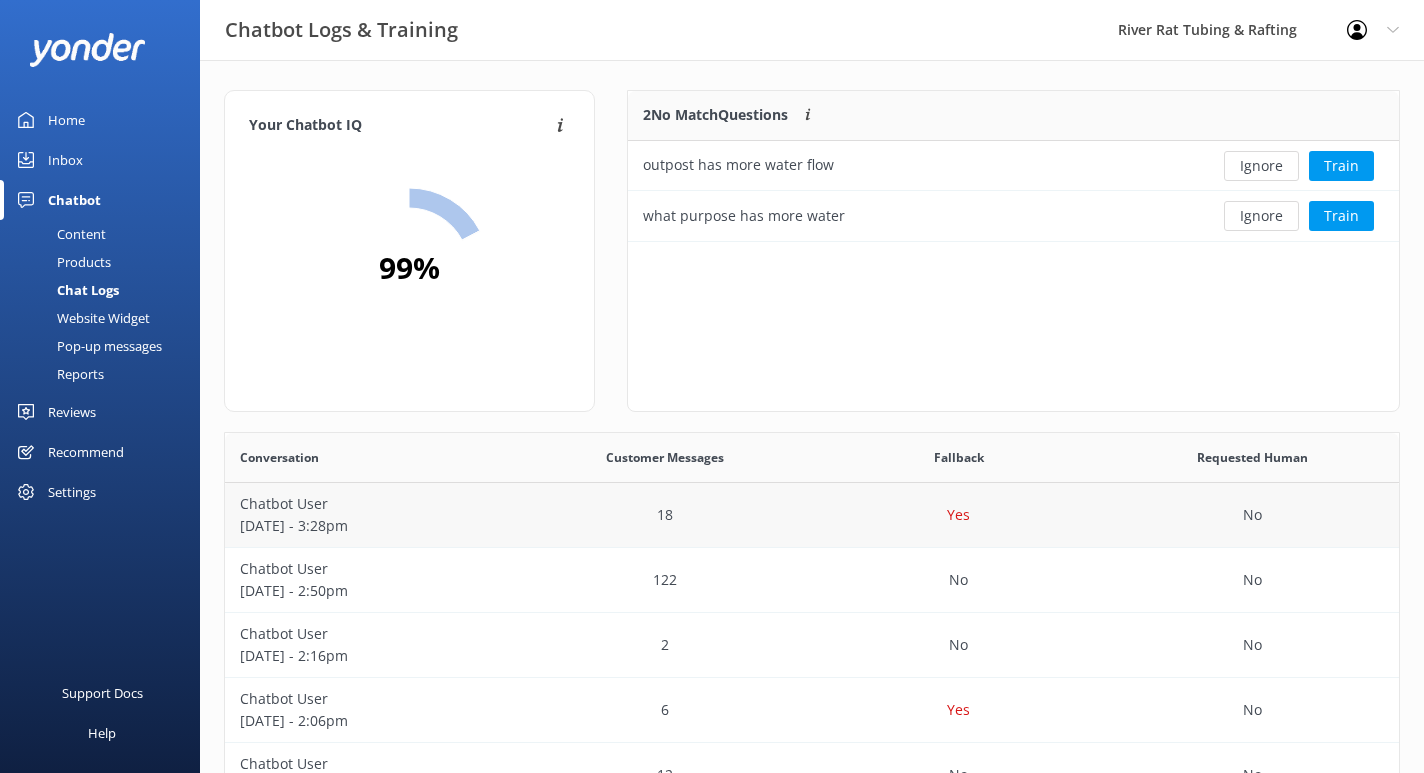 click on "[DATE] - 3:28pm" at bounding box center (372, 526) 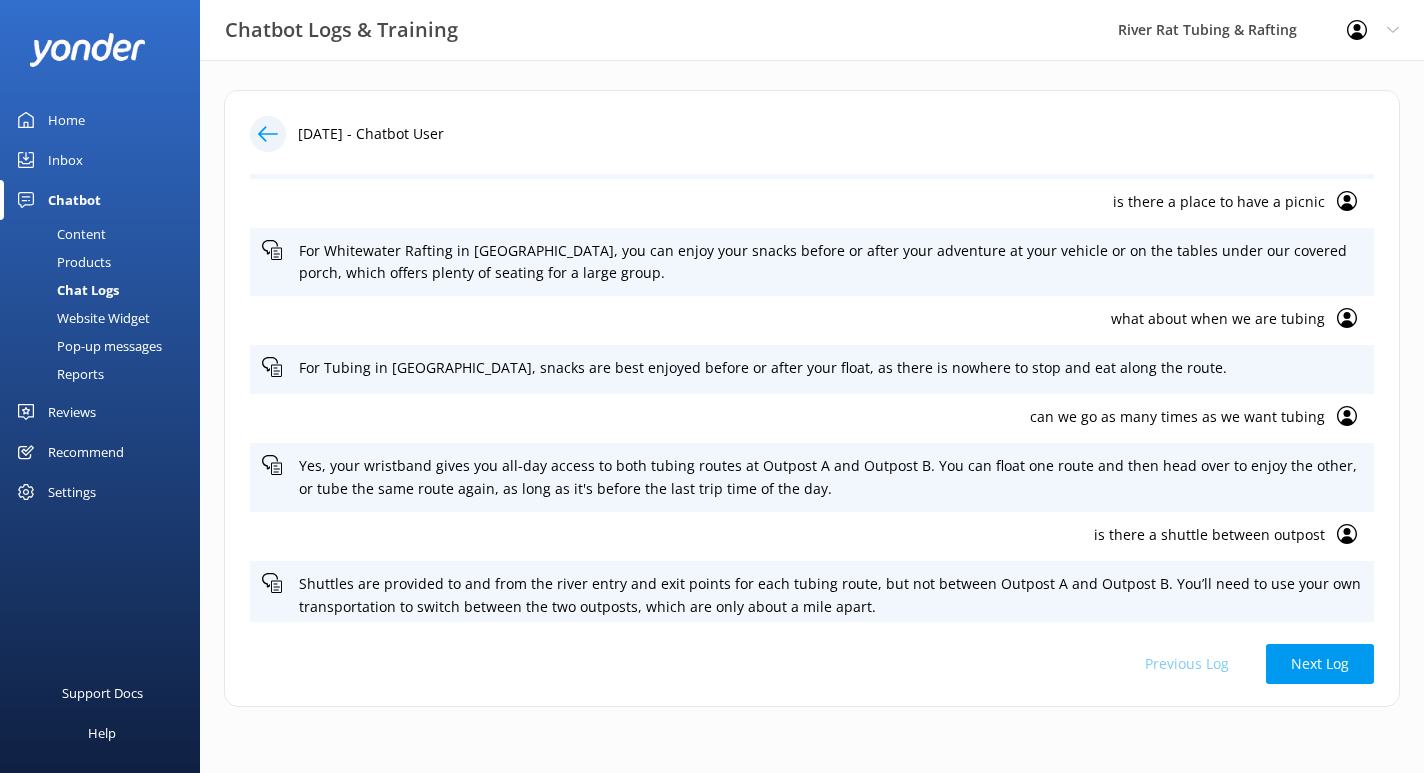 scroll, scrollTop: 626, scrollLeft: 0, axis: vertical 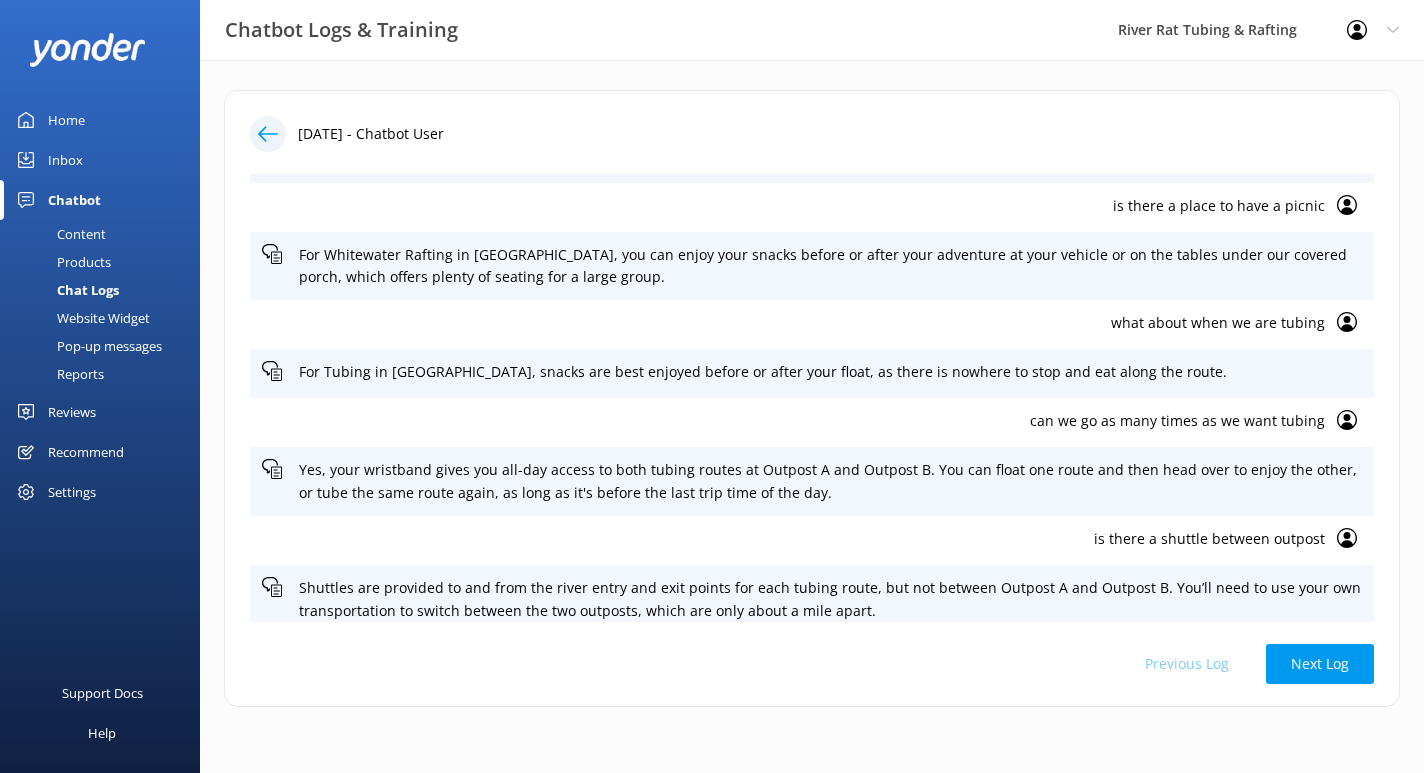 click 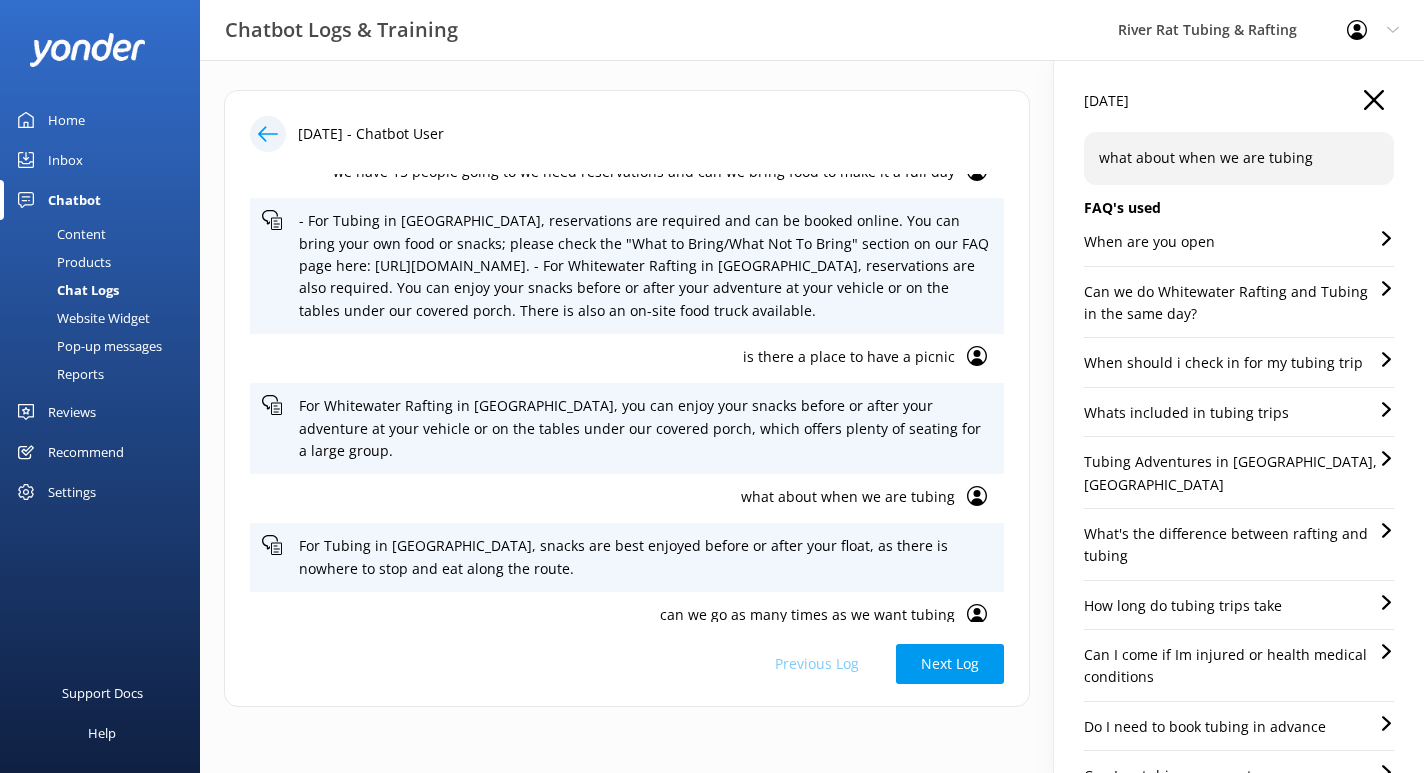 scroll, scrollTop: 778, scrollLeft: 0, axis: vertical 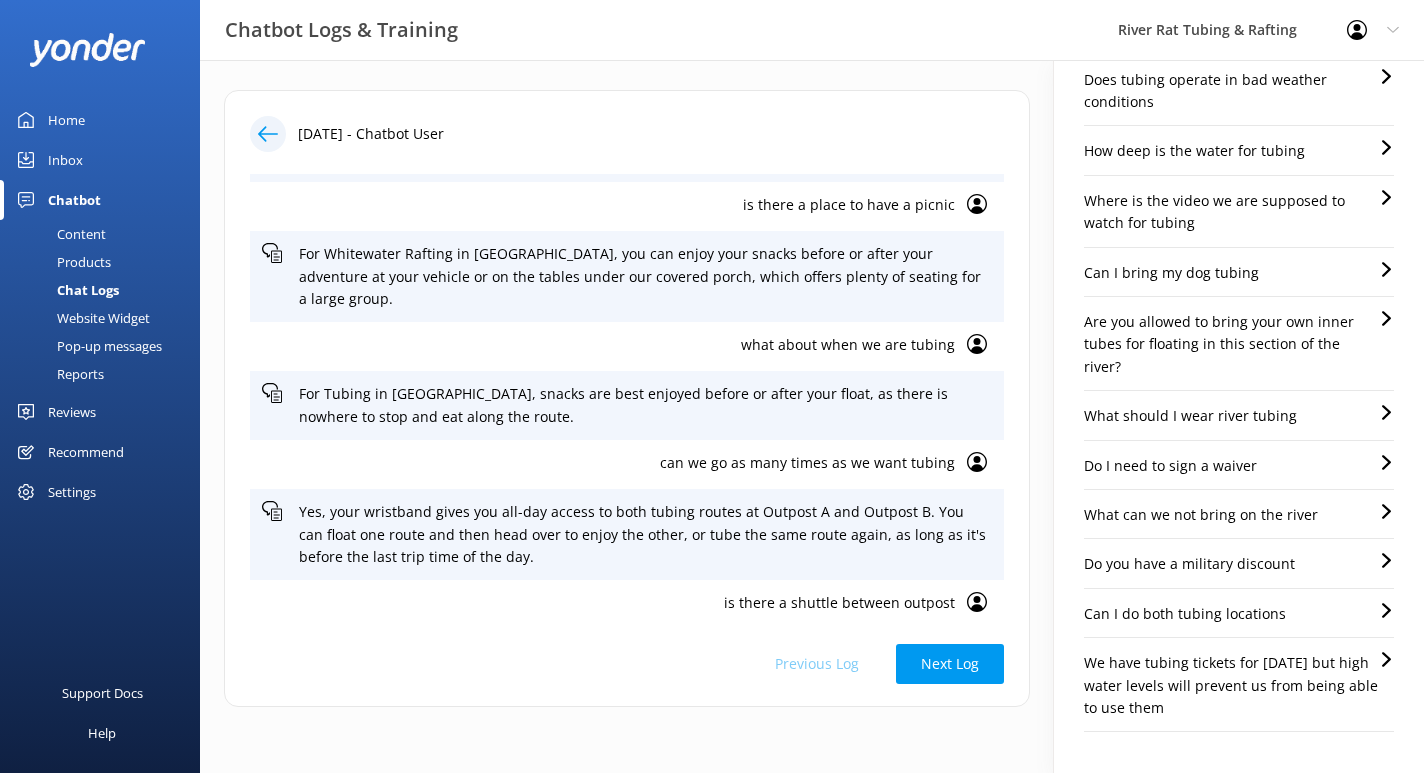 click on "What can we not bring on the river" at bounding box center (1201, 515) 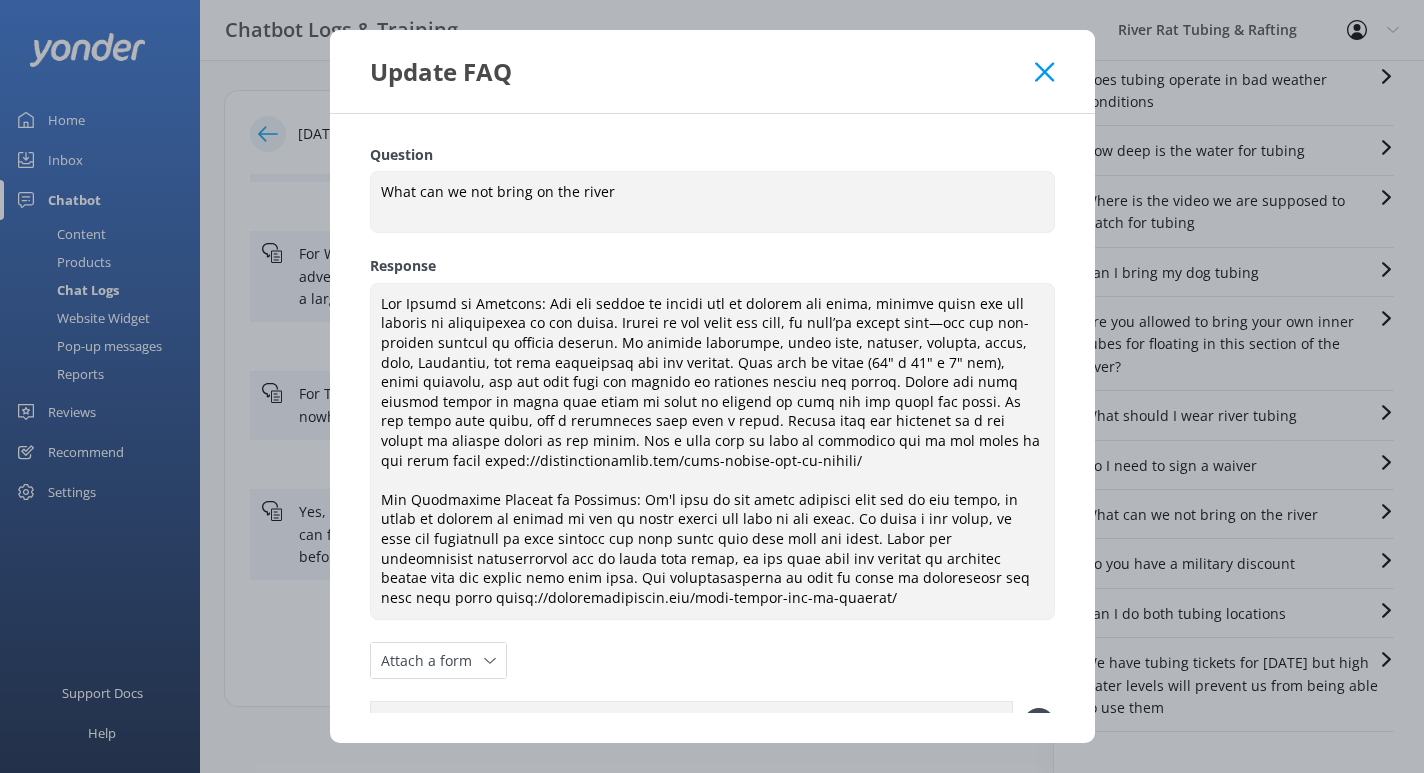 click 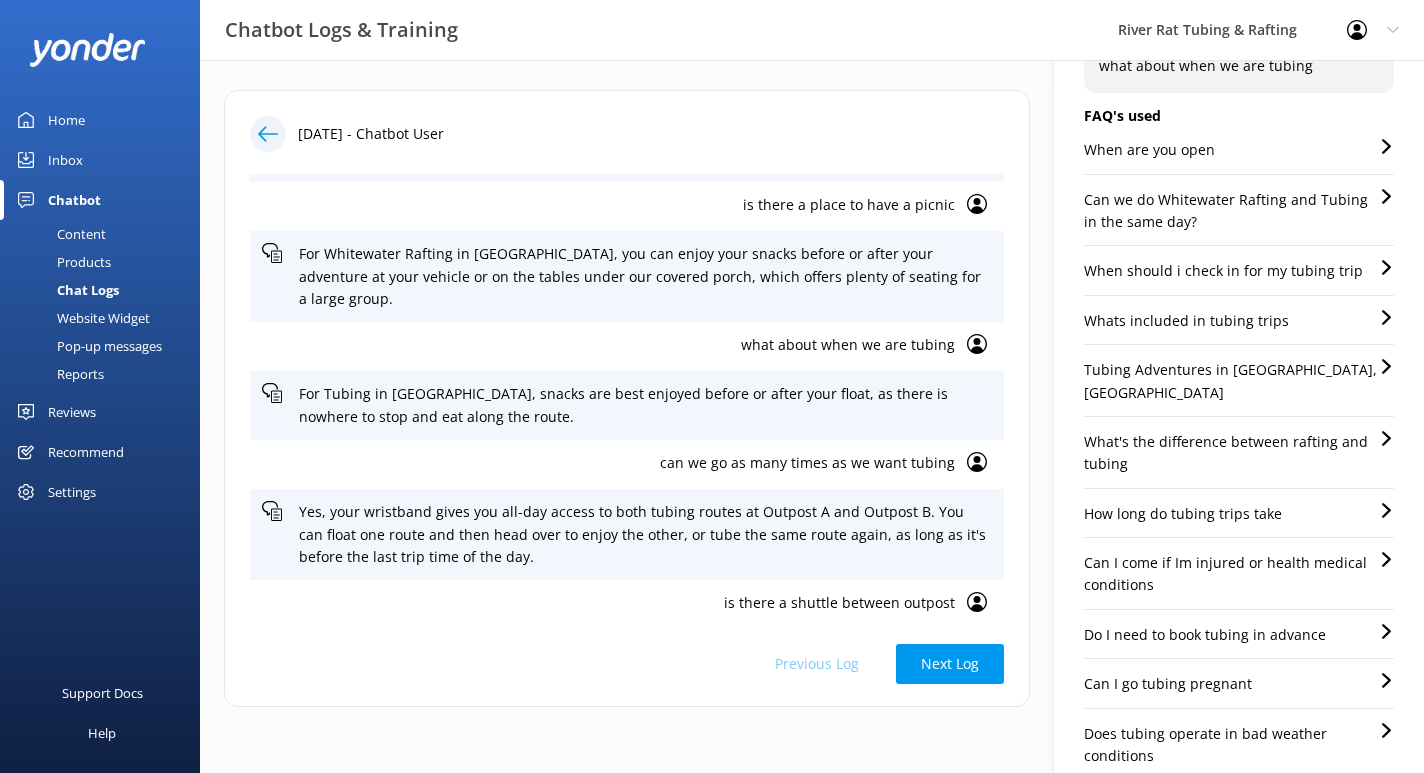 scroll, scrollTop: 85, scrollLeft: 0, axis: vertical 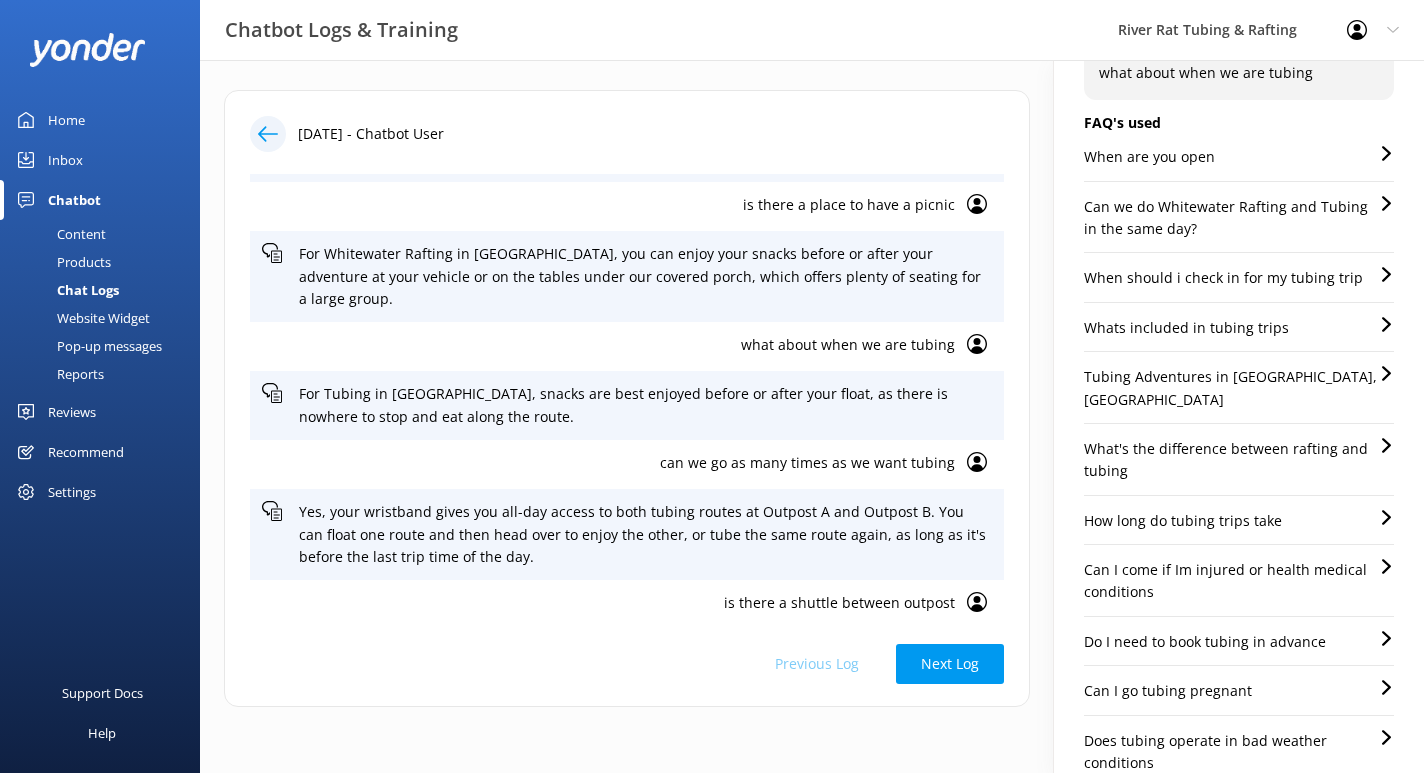 click on "Inbox" at bounding box center (65, 160) 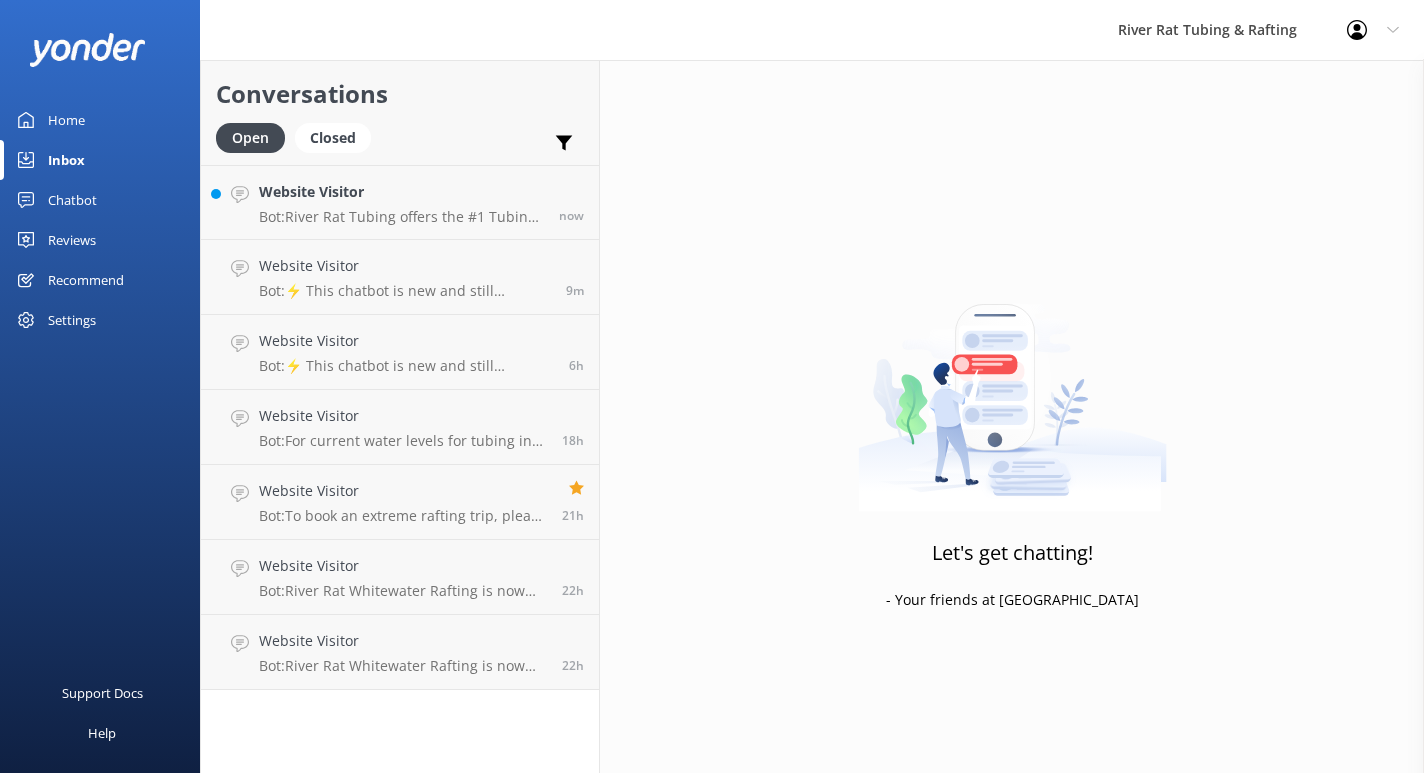 click on "Chatbot" at bounding box center (72, 200) 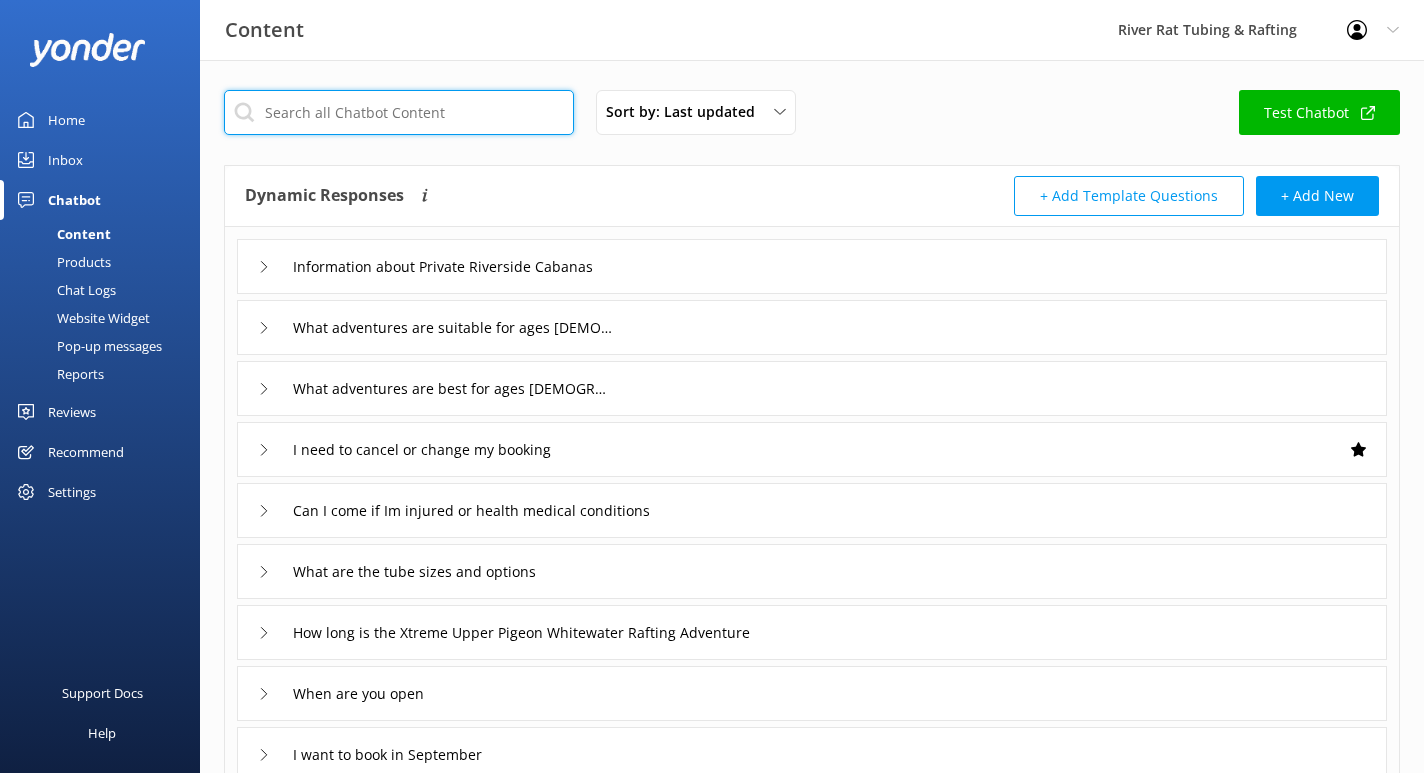 click at bounding box center [399, 112] 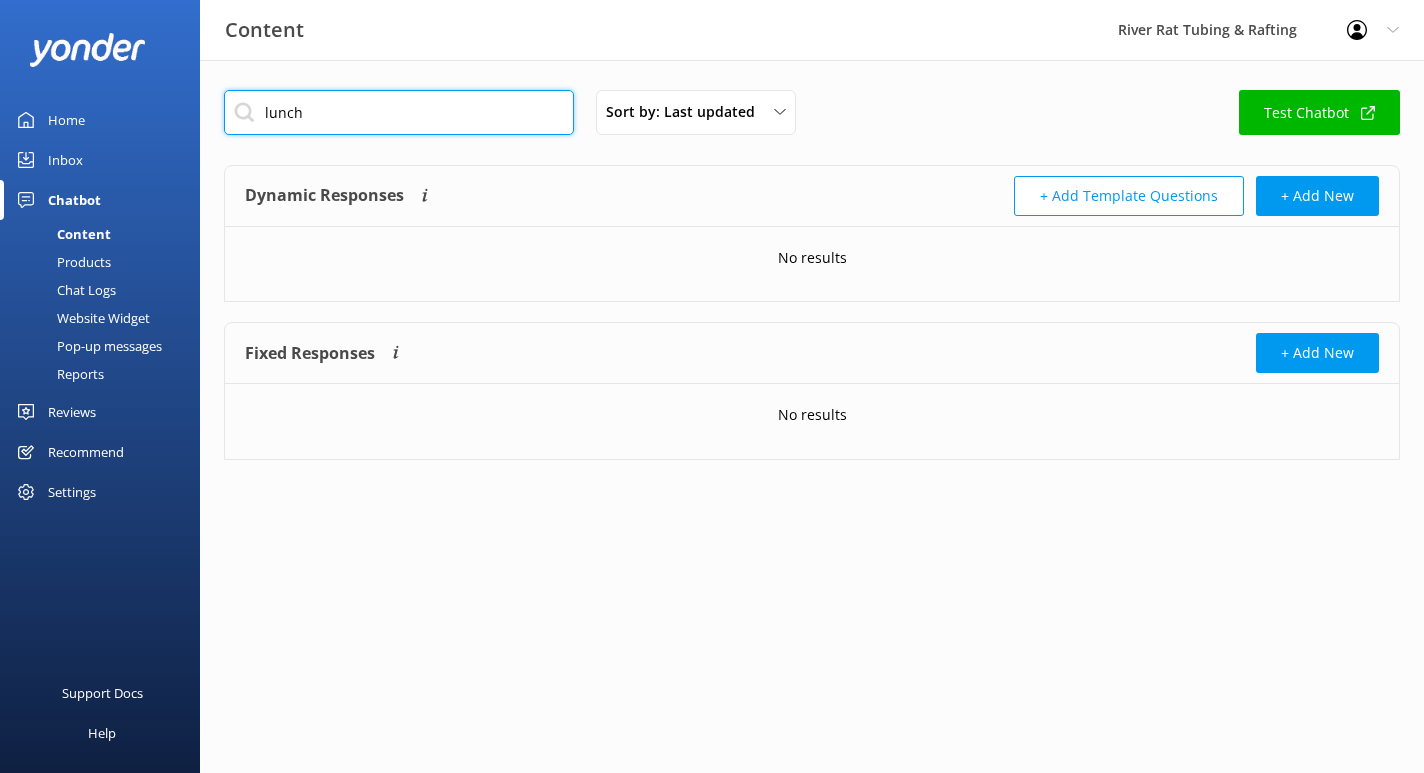 click on "lunch" at bounding box center [399, 112] 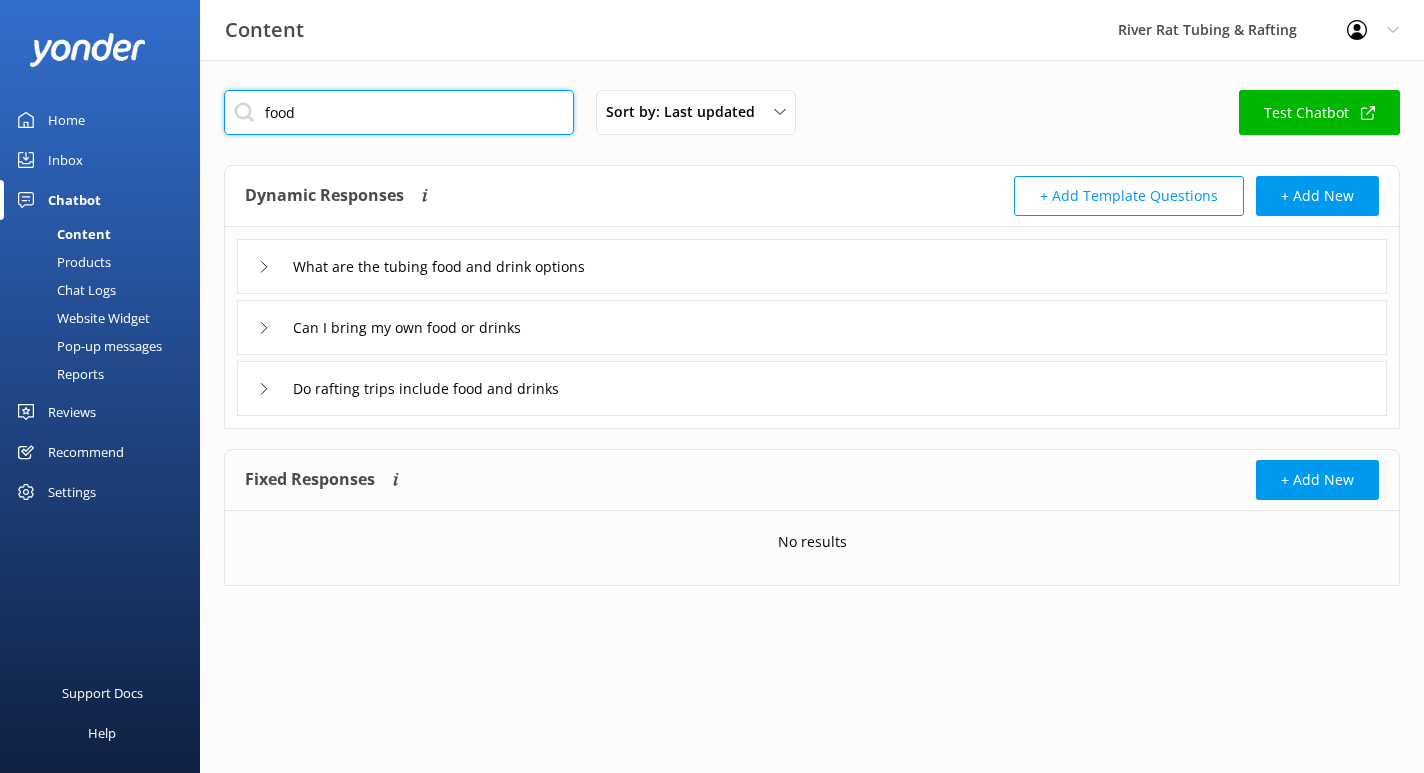 type on "food" 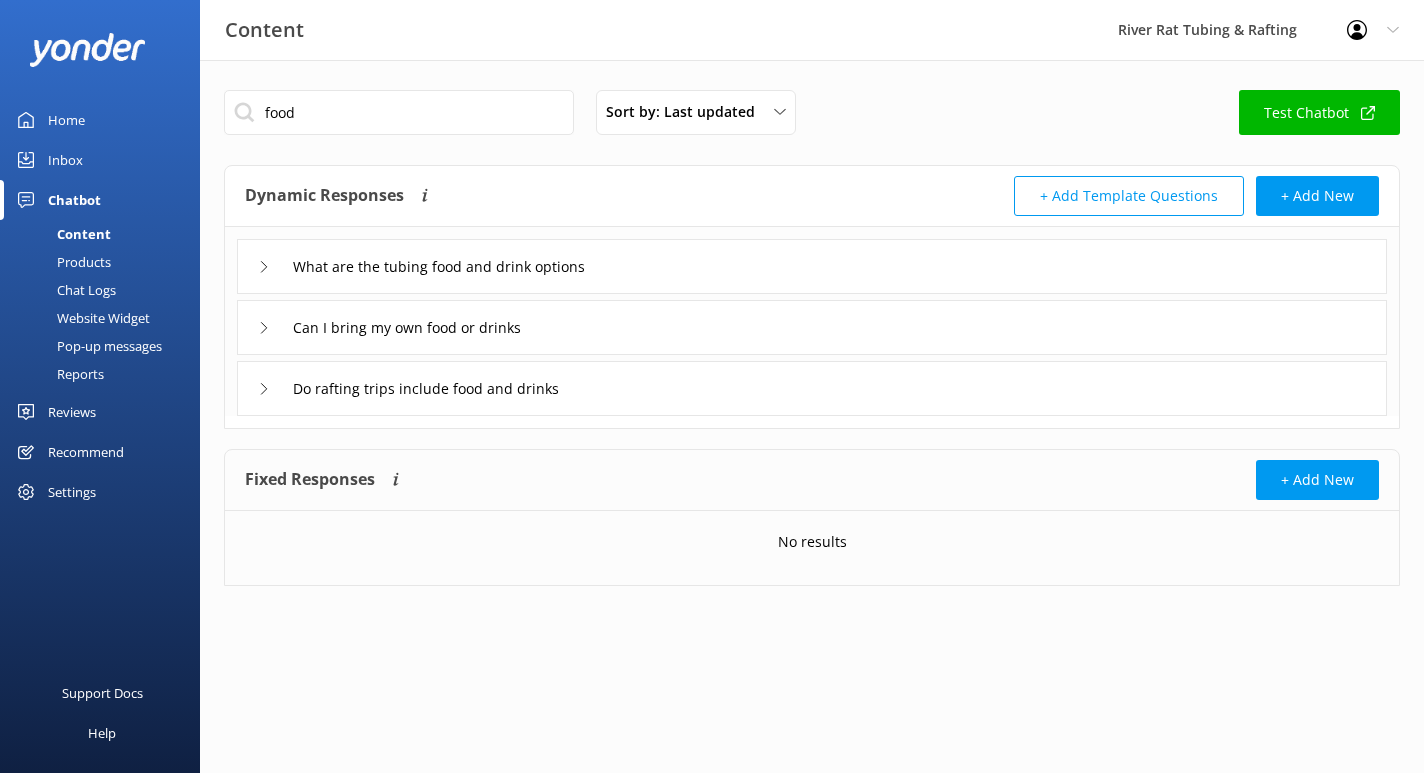 click 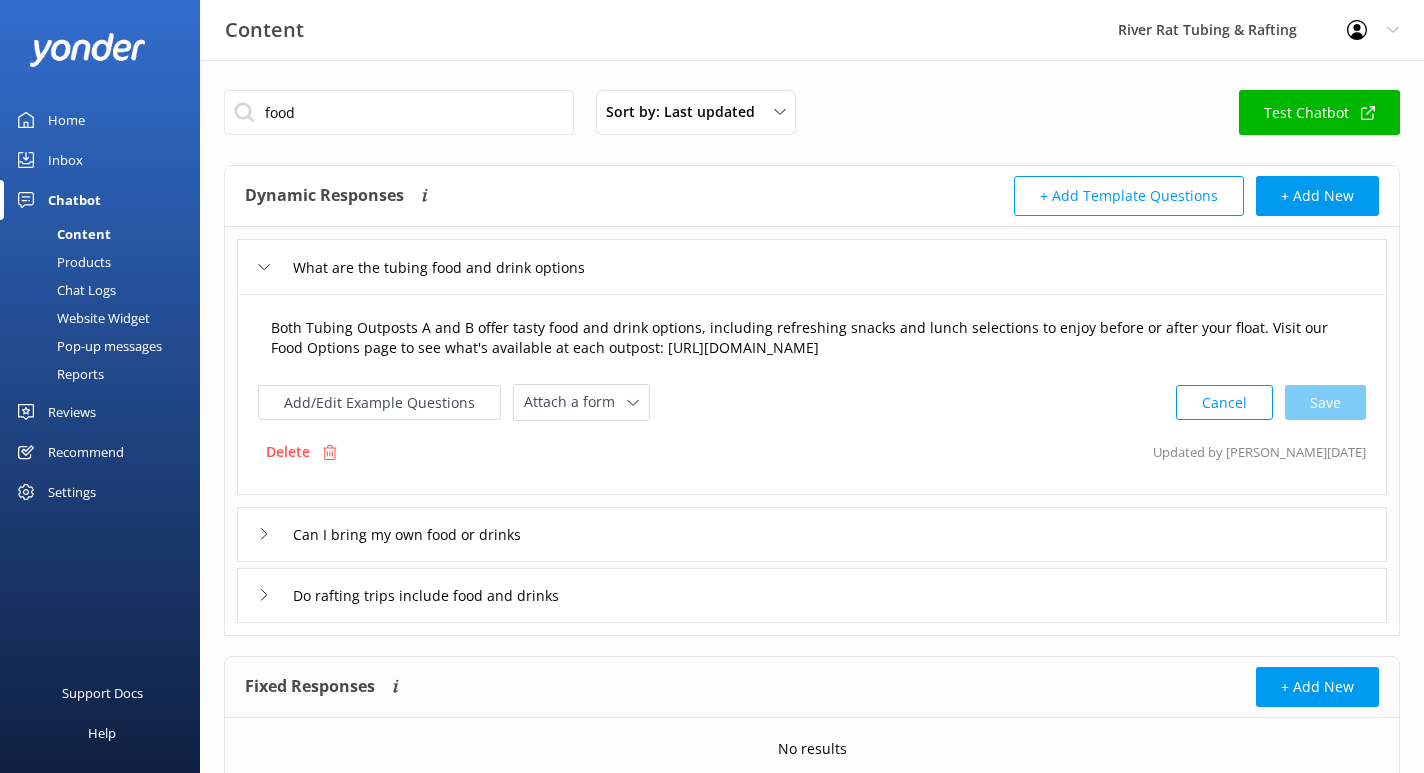 click on "Both Tubing Outposts A and B offer tasty food and drink options, including refreshing snacks and lunch selections to enjoy before or after your float. Visit our Food Options page to see what's available at each outpost: [URL][DOMAIN_NAME]" at bounding box center [812, 338] 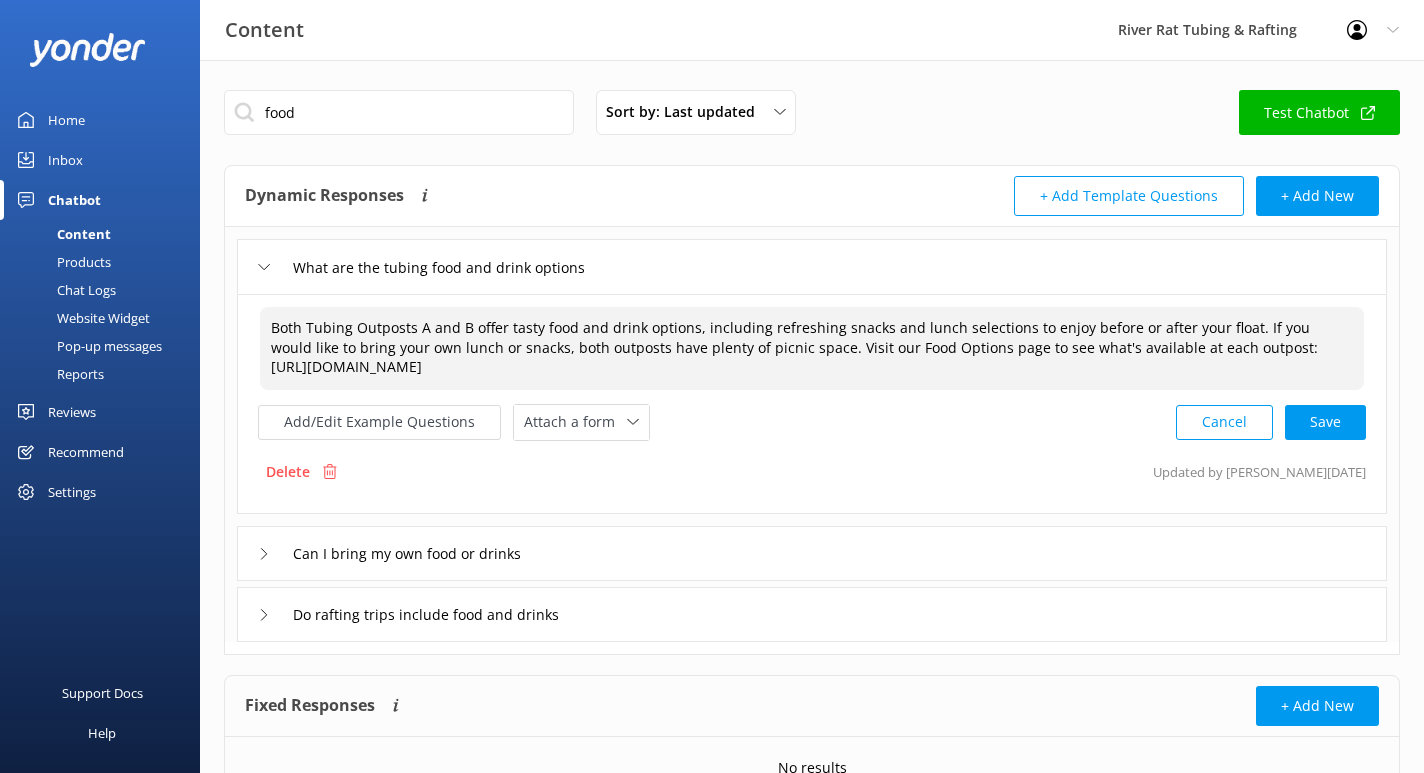 drag, startPoint x: 772, startPoint y: 349, endPoint x: 1239, endPoint y: 325, distance: 467.6163 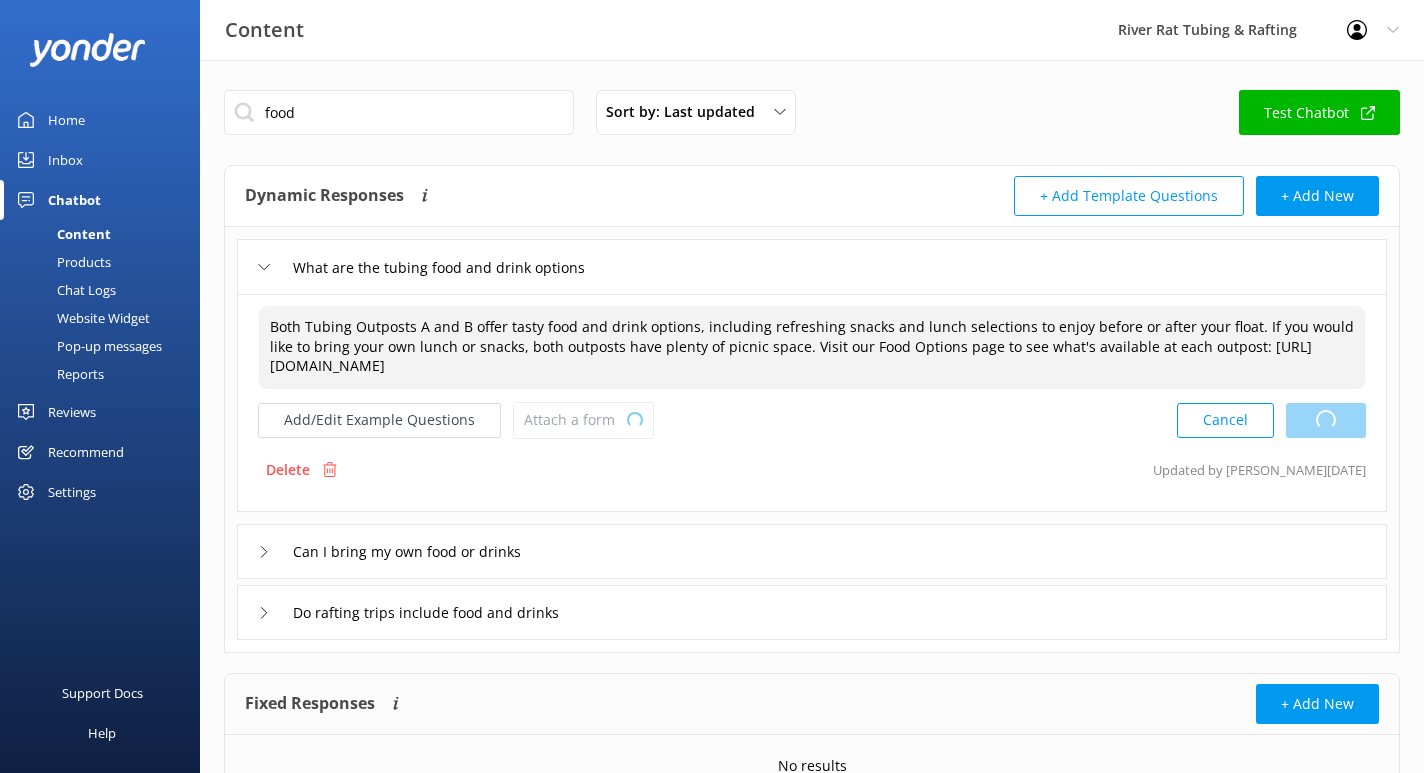 click on "Cancel Loading.." at bounding box center [1271, 420] 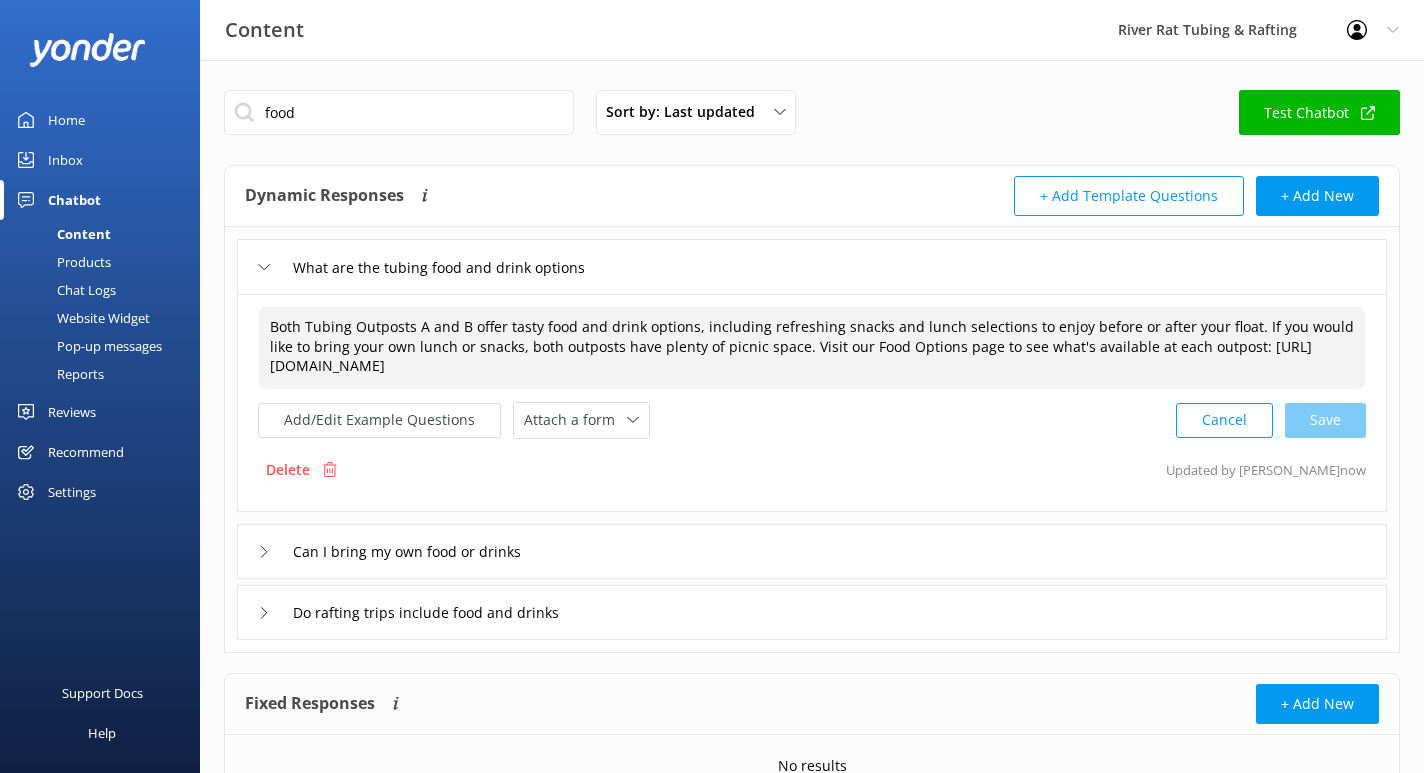type on "Both Tubing Outposts A and B offer tasty food and drink options, including refreshing snacks and lunch selections to enjoy before or after your float. If you would like to bring your own lunch or snacks, both outposts have plenty of picnic space. Visit our Food Options page to see what's available at each outpost: [URL][DOMAIN_NAME]" 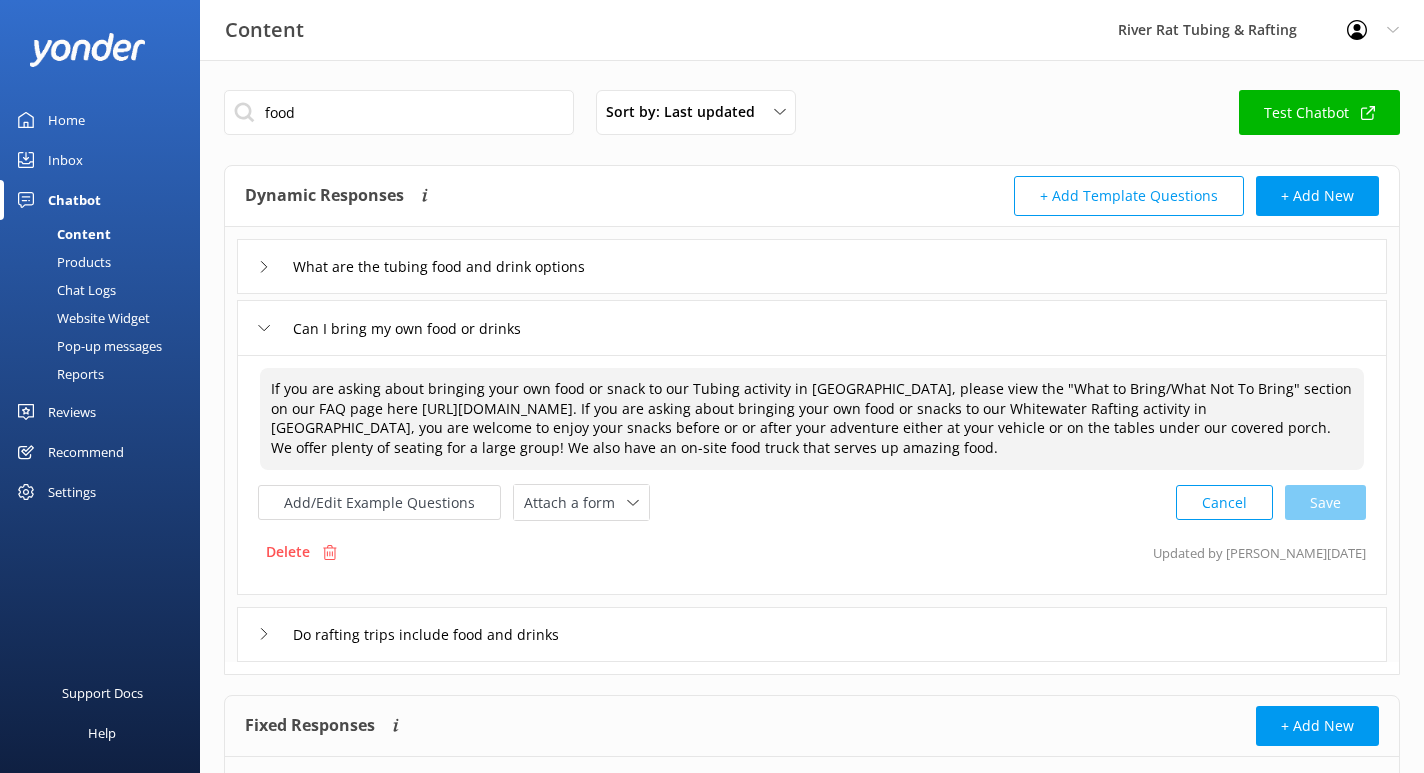 click on "If you are asking about bringing your own food or snack to our Tubing activity in [GEOGRAPHIC_DATA], please view the "What to Bring/What Not To Bring" section on our FAQ page here [URL][DOMAIN_NAME]. If you are asking about bringing your own food or snacks to our Whitewater Rafting activity in [GEOGRAPHIC_DATA], you are welcome to enjoy your snacks before or or after your adventure either at your vehicle or on the tables under our covered porch. We offer plenty of seating for a large group! We also have an on-site food truck that serves up amazing food." at bounding box center (812, 419) 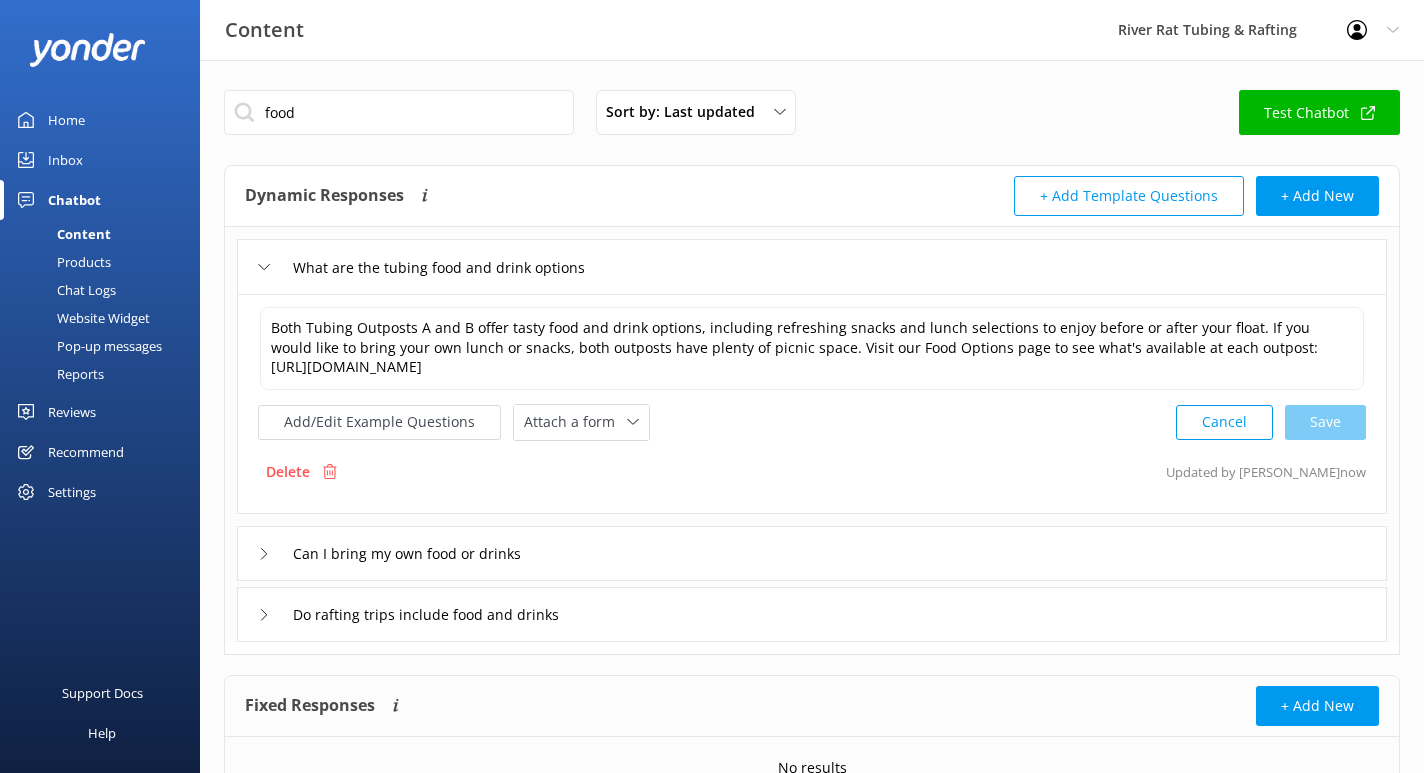 click 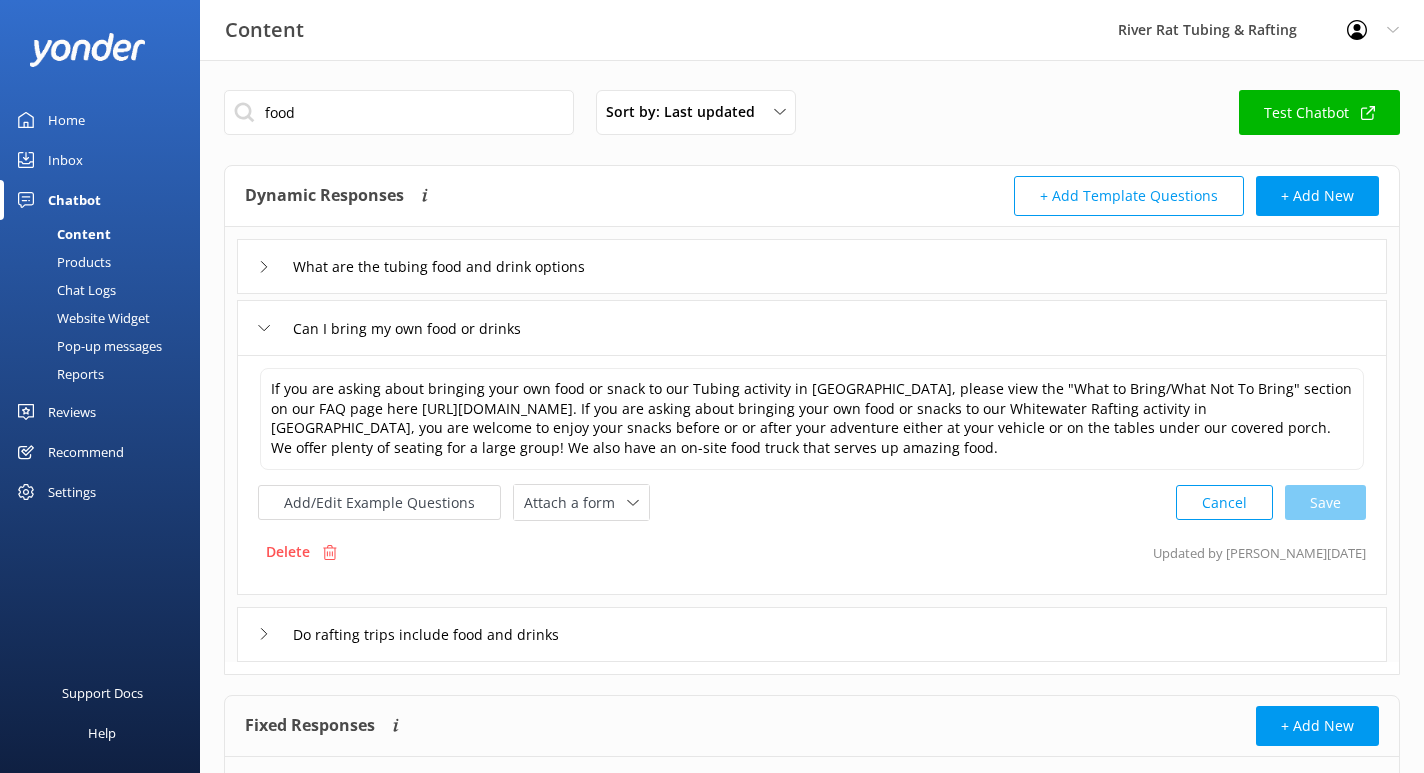 click on "What are the tubing food and drink options" at bounding box center [812, 266] 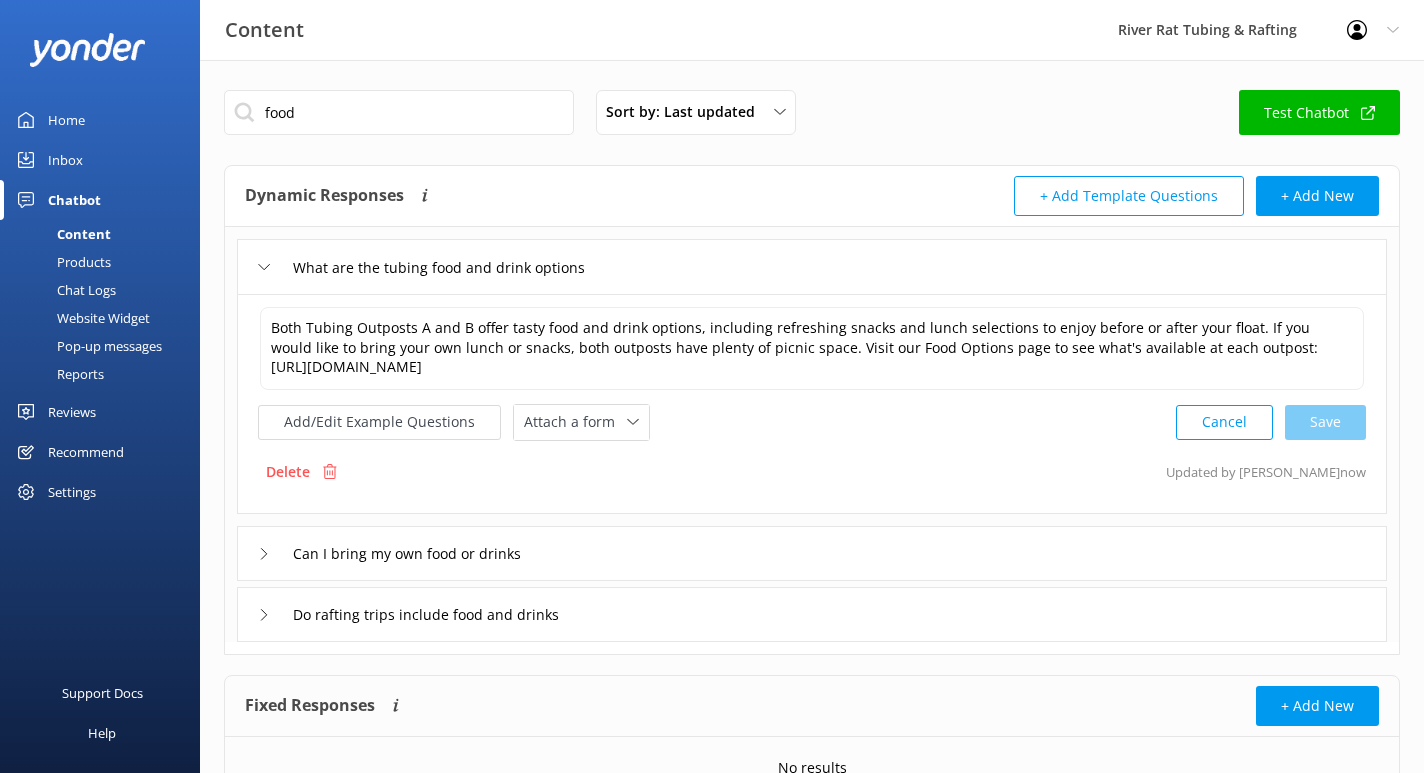 click 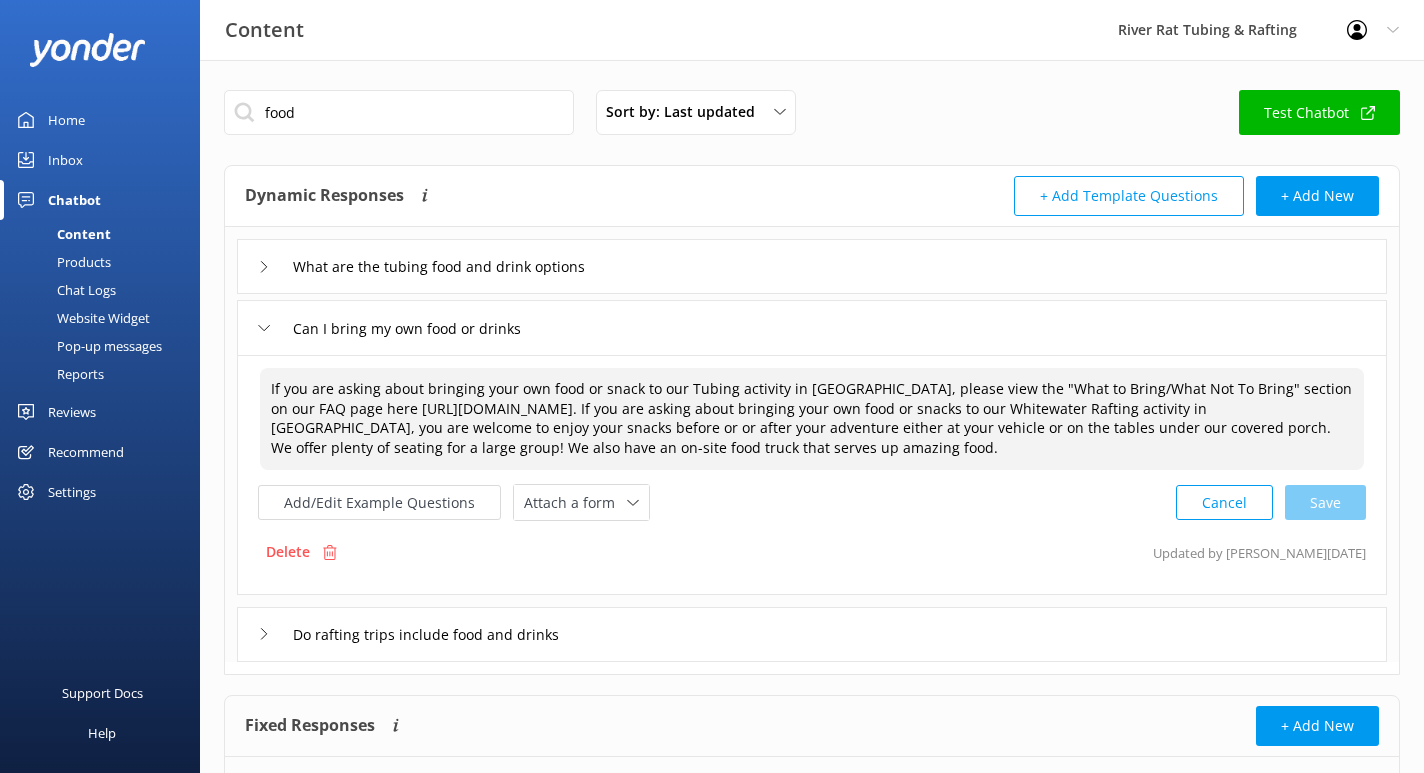 drag, startPoint x: 723, startPoint y: 410, endPoint x: 870, endPoint y: 391, distance: 148.22281 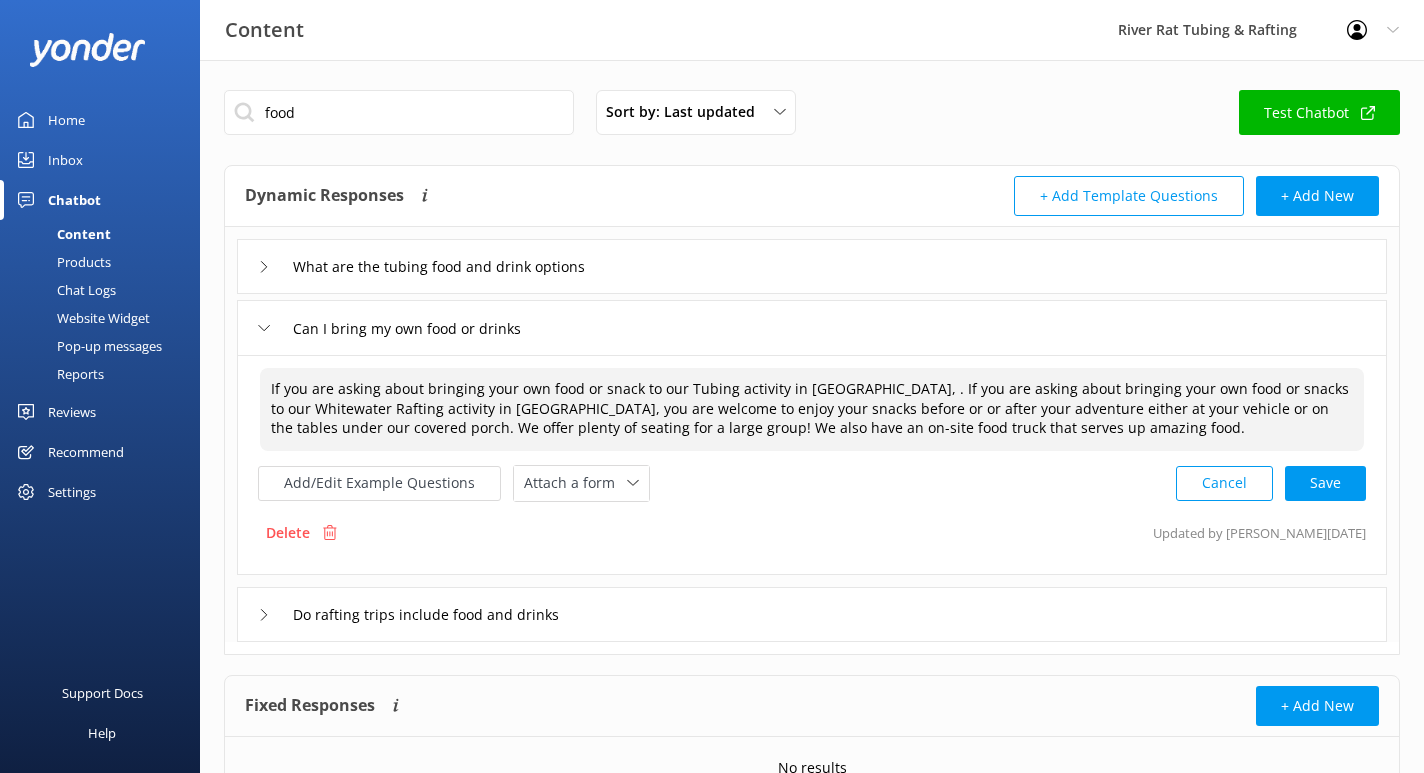drag, startPoint x: 866, startPoint y: 390, endPoint x: 453, endPoint y: 395, distance: 413.03027 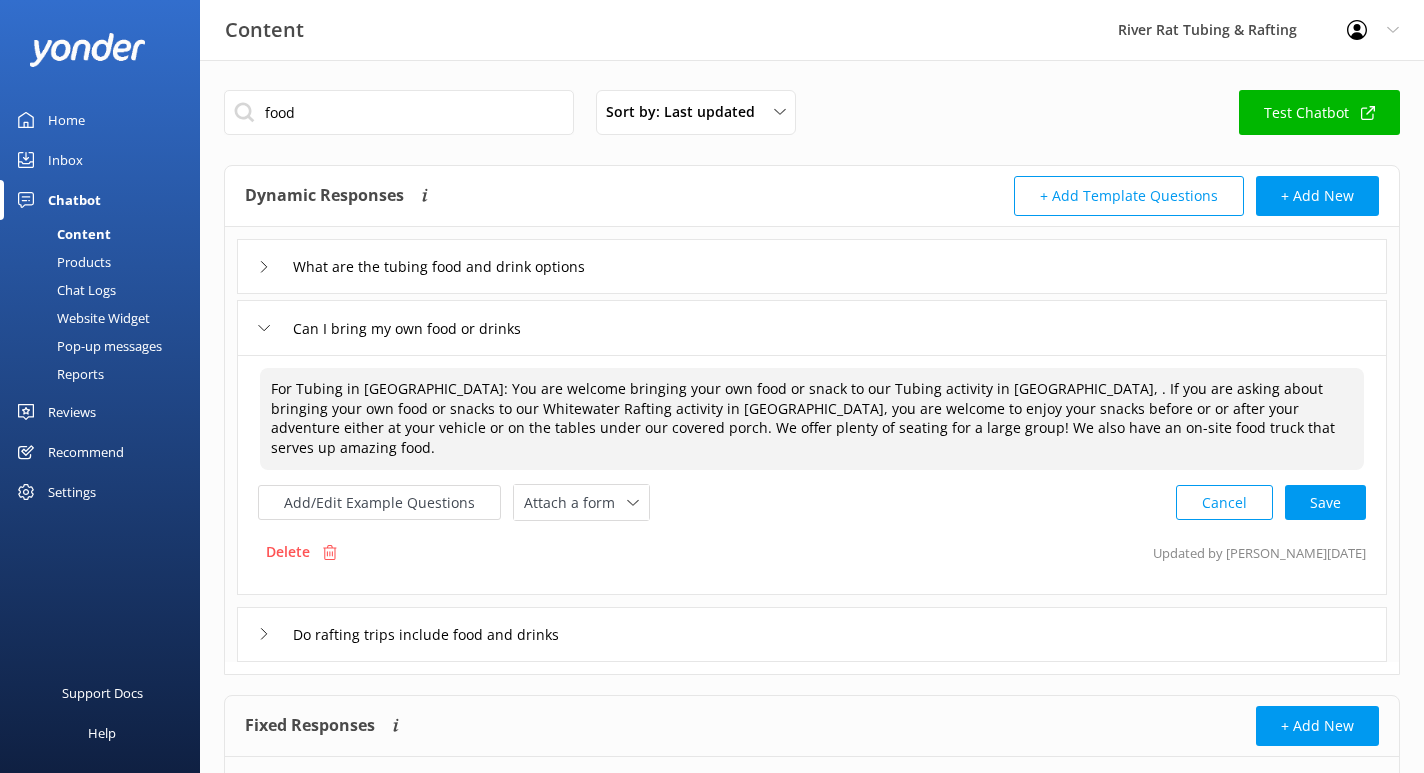 drag, startPoint x: 766, startPoint y: 390, endPoint x: 987, endPoint y: 394, distance: 221.0362 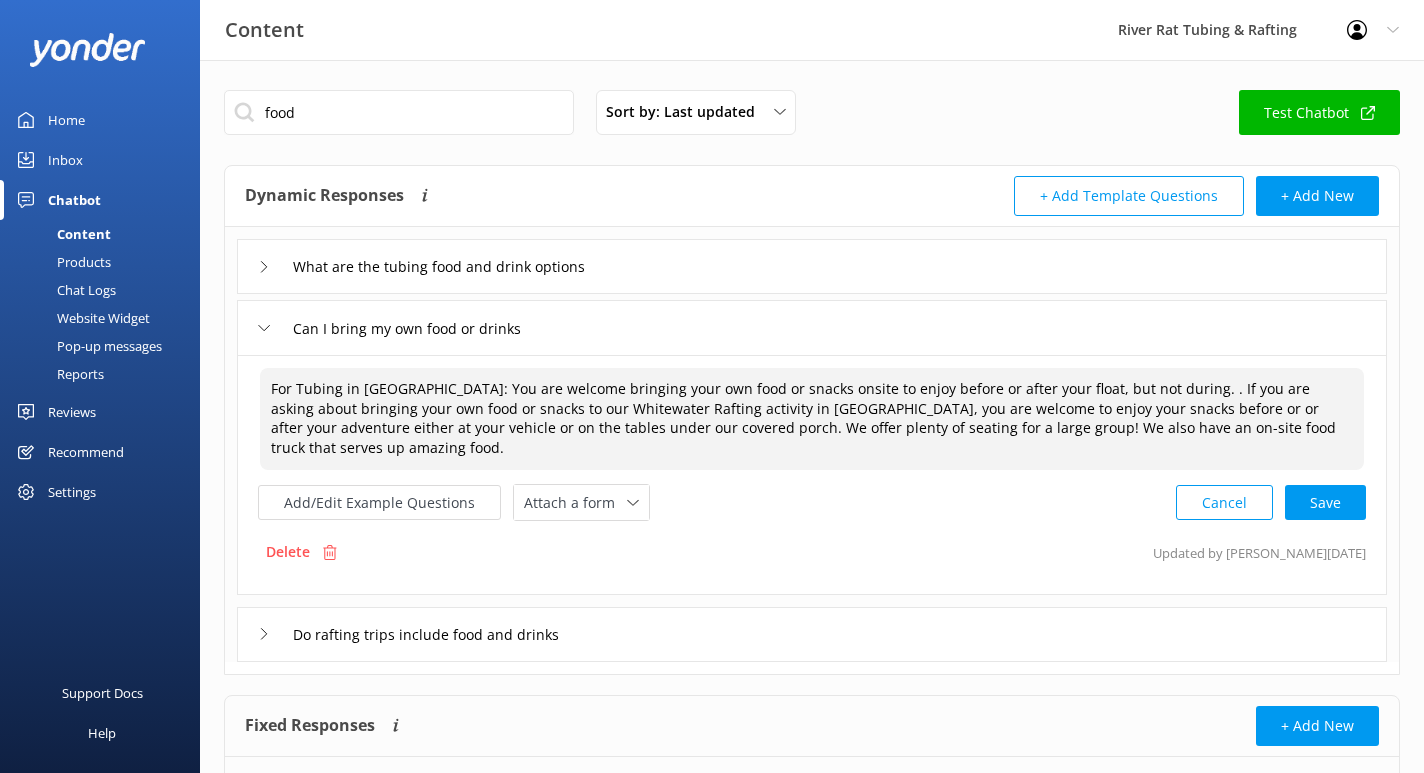 click on "For Tubing in [GEOGRAPHIC_DATA]: You are welcome bringing your own food or snacks onsite to enjoy before or after your float, but not during. . If you are asking about bringing your own food or snacks to our Whitewater Rafting activity in [GEOGRAPHIC_DATA], you are welcome to enjoy your snacks before or or after your adventure either at your vehicle or on the tables under our covered porch. We offer plenty of seating for a large group! We also have an on-site food truck that serves up amazing food." at bounding box center (812, 419) 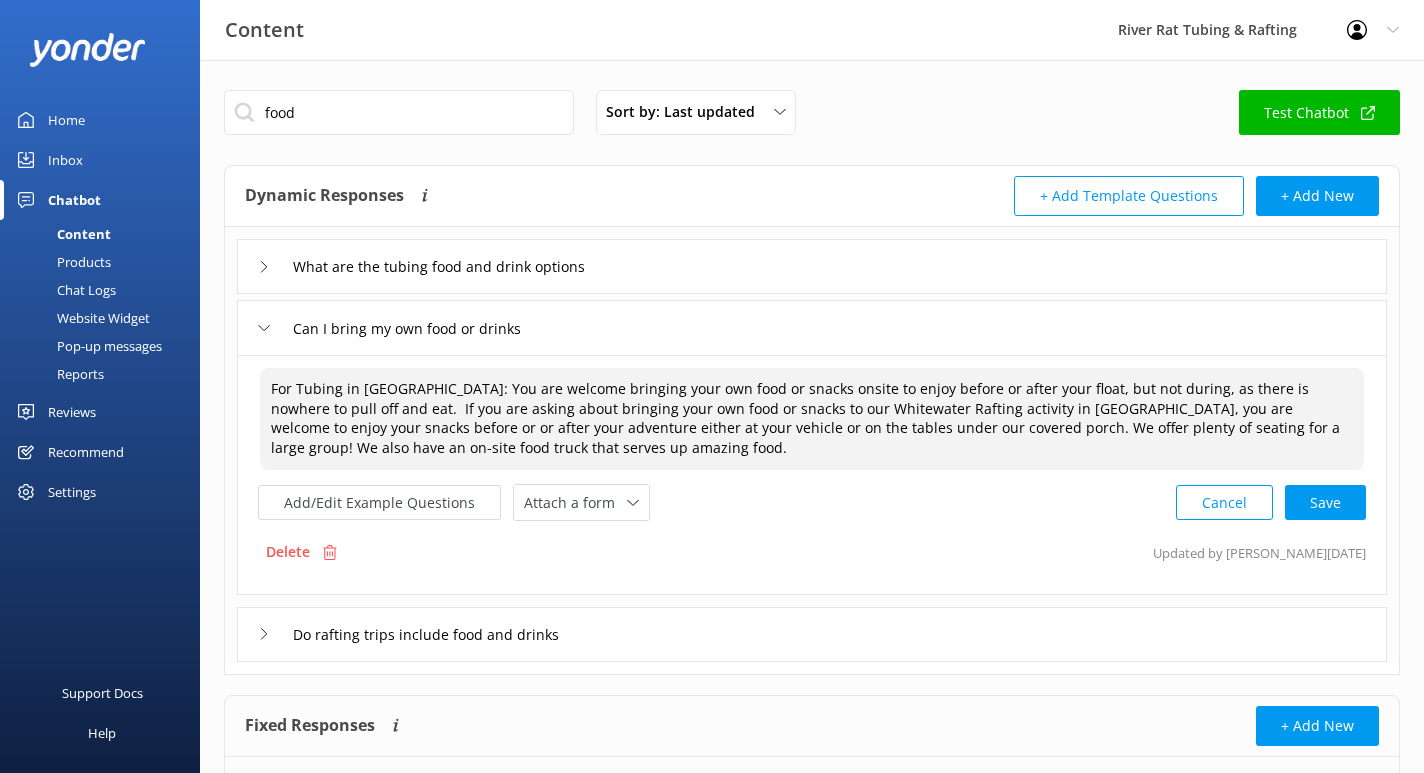 click on "For Tubing in [GEOGRAPHIC_DATA]: You are welcome bringing your own food or snacks onsite to enjoy before or after your float, but not during, as there is nowhere to pull off and eat.  If you are asking about bringing your own food or snacks to our Whitewater Rafting activity in [GEOGRAPHIC_DATA], you are welcome to enjoy your snacks before or or after your adventure either at your vehicle or on the tables under our covered porch. We offer plenty of seating for a large group! We also have an on-site food truck that serves up amazing food." at bounding box center (812, 419) 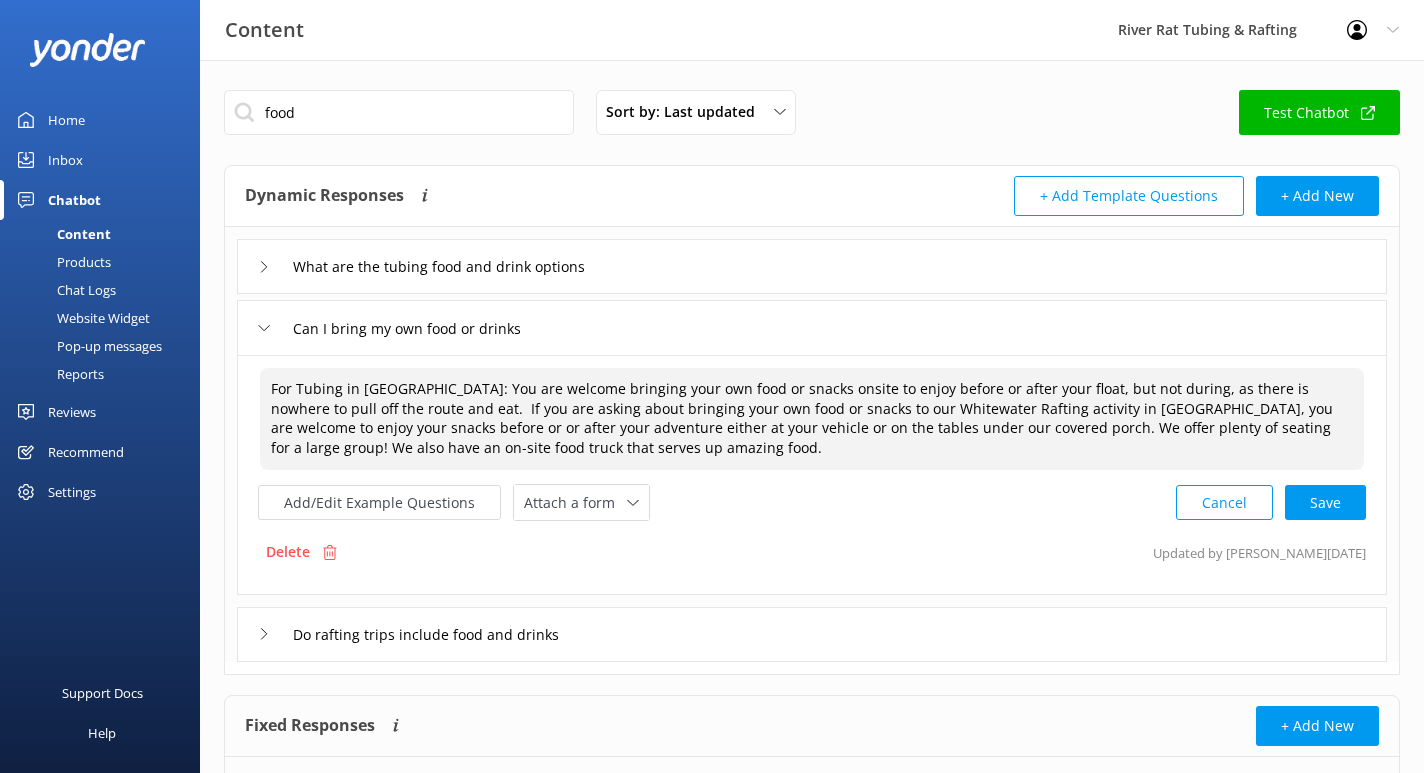 click on "For Tubing in [GEOGRAPHIC_DATA]: You are welcome bringing your own food or snacks onsite to enjoy before or after your float, but not during, as there is nowhere to pull off the route and eat.  If you are asking about bringing your own food or snacks to our Whitewater Rafting activity in [GEOGRAPHIC_DATA], you are welcome to enjoy your snacks before or or after your adventure either at your vehicle or on the tables under our covered porch. We offer plenty of seating for a large group! We also have an on-site food truck that serves up amazing food." at bounding box center [812, 419] 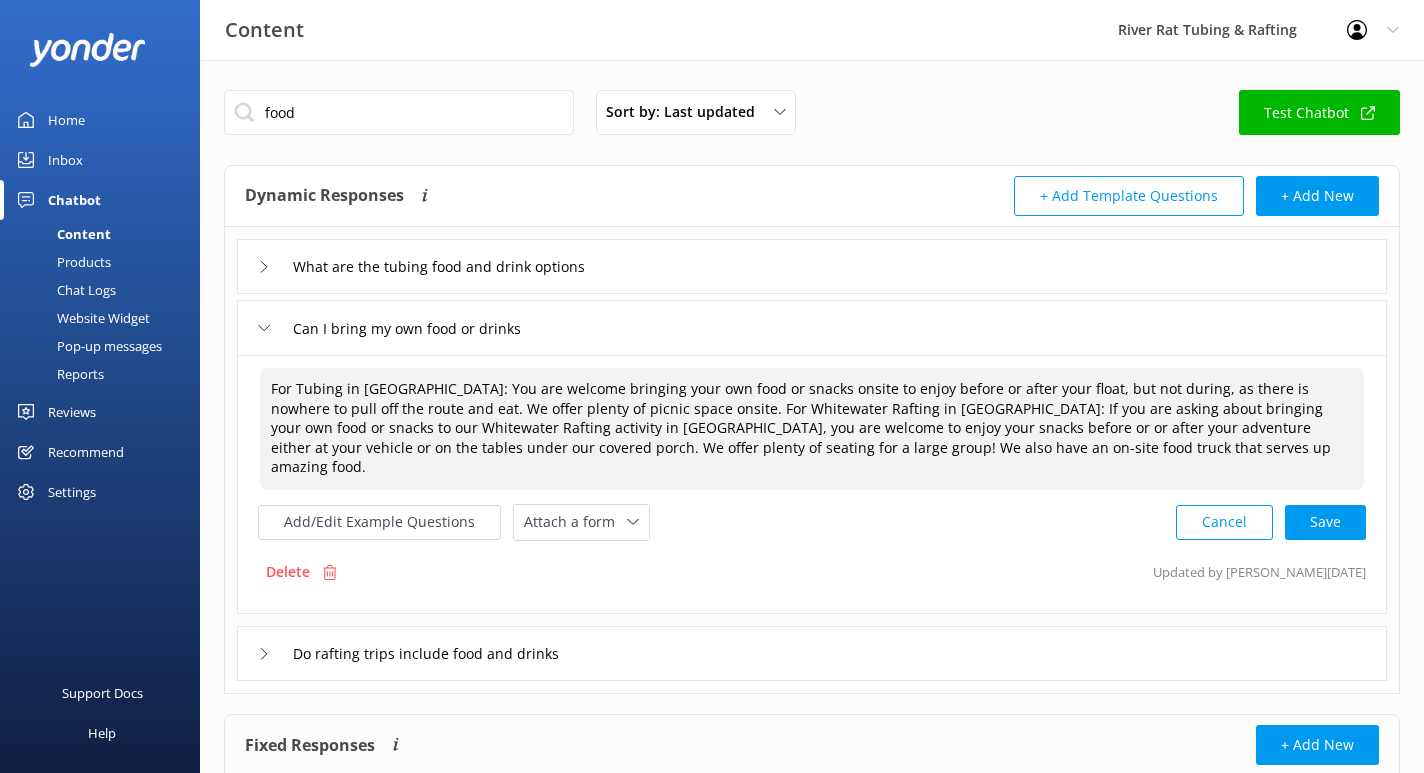drag, startPoint x: 888, startPoint y: 412, endPoint x: 1079, endPoint y: 413, distance: 191.00262 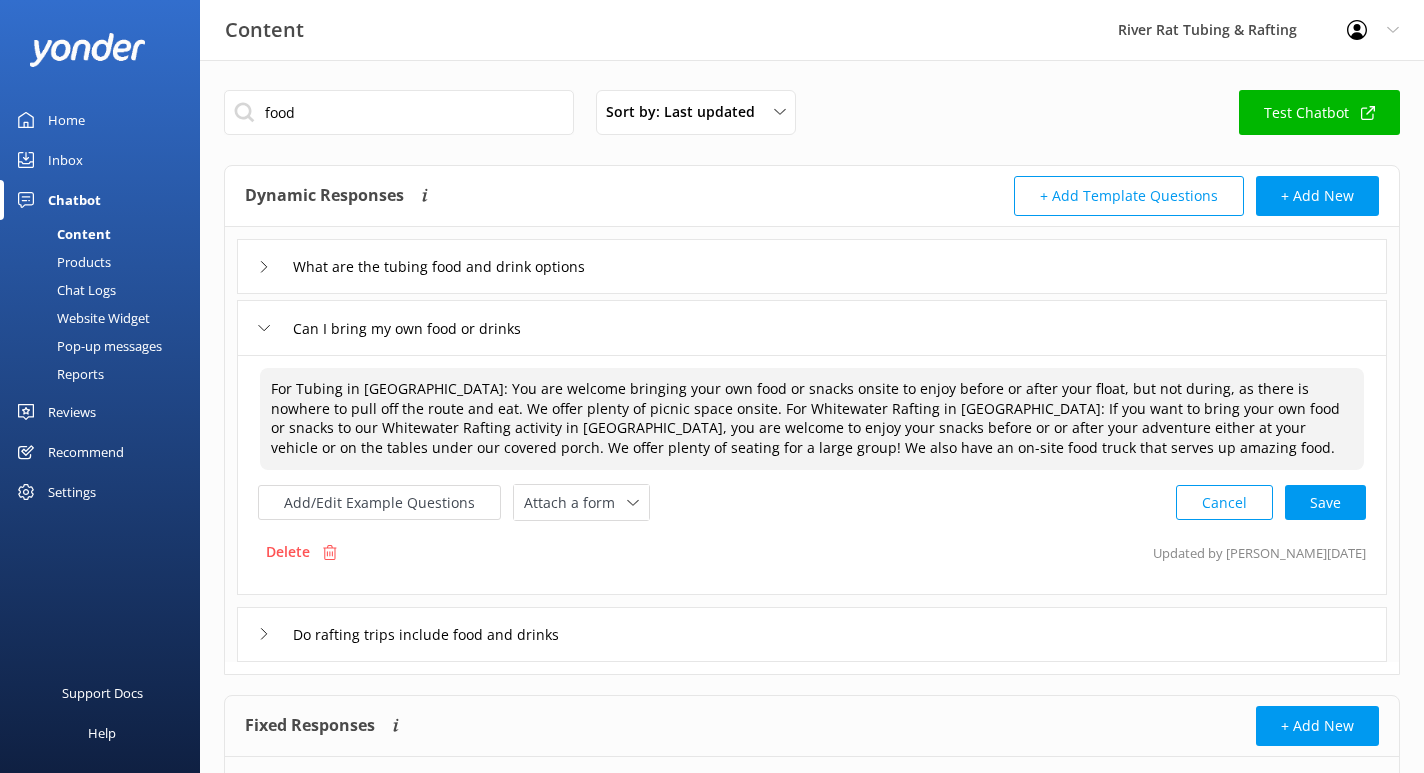click on "For Tubing in [GEOGRAPHIC_DATA]: You are welcome bringing your own food or snacks onsite to enjoy before or after your float, but not during, as there is nowhere to pull off the route and eat. We offer plenty of picnic space onsite. For Whitewater Rafting in [GEOGRAPHIC_DATA]: If you want to bring your own food or snacks to our Whitewater Rafting activity in [GEOGRAPHIC_DATA], you are welcome to enjoy your snacks before or or after your adventure either at your vehicle or on the tables under our covered porch. We offer plenty of seating for a large group! We also have an on-site food truck that serves up amazing food." at bounding box center [812, 419] 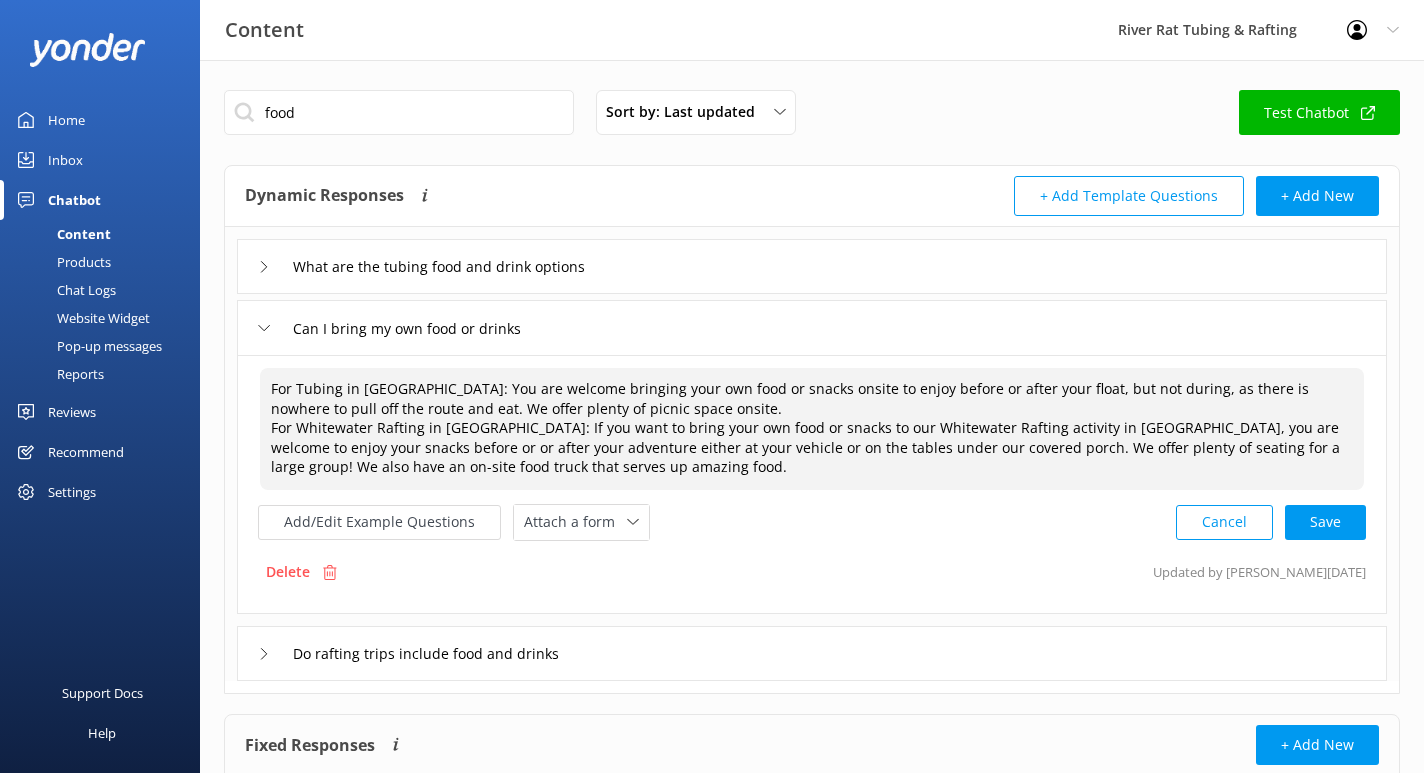 drag, startPoint x: 490, startPoint y: 451, endPoint x: 901, endPoint y: 449, distance: 411.00485 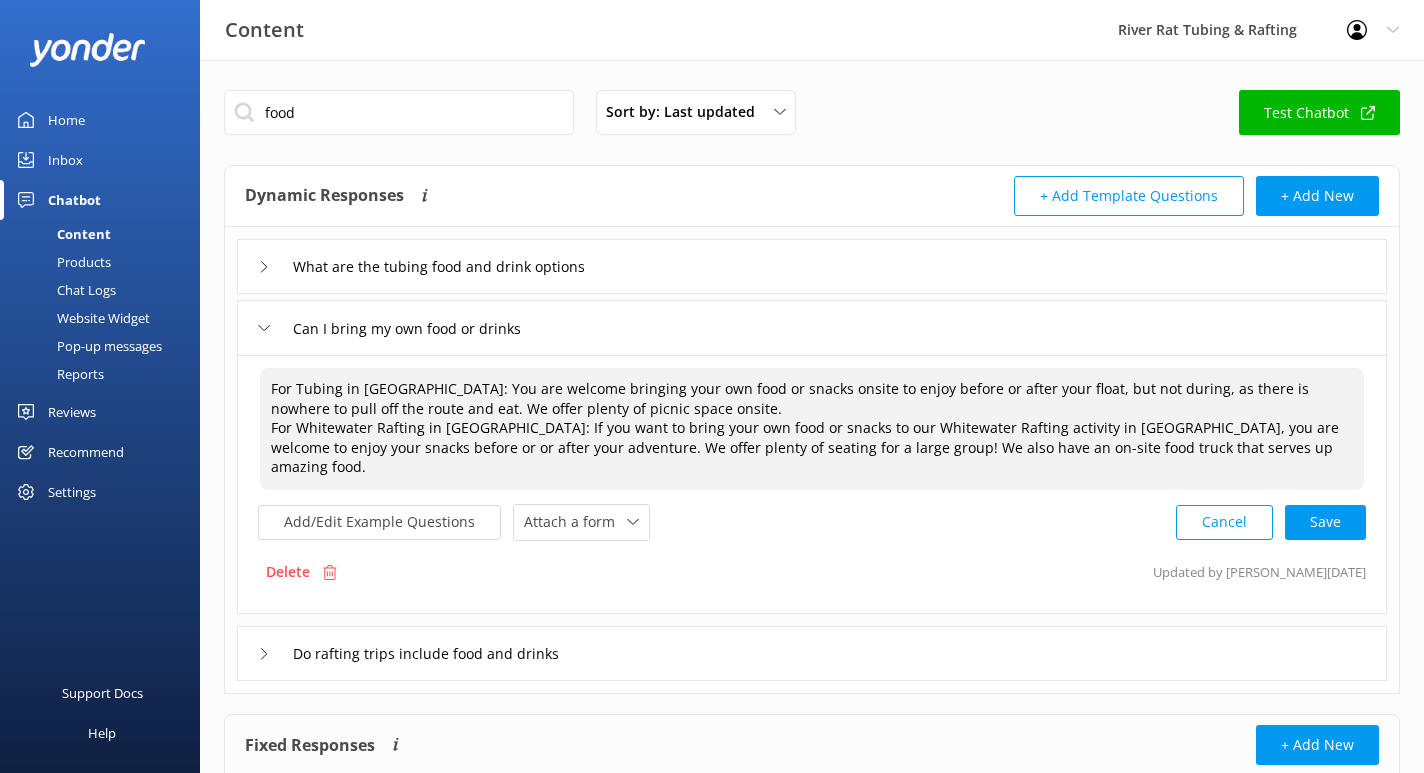 click on "For Tubing in [GEOGRAPHIC_DATA]: You are welcome bringing your own food or snacks onsite to enjoy before or after your float, but not during, as there is nowhere to pull off the route and eat. We offer plenty of picnic space onsite.
For Whitewater Rafting in [GEOGRAPHIC_DATA]: If you want to bring your own food or snacks to our Whitewater Rafting activity in [GEOGRAPHIC_DATA], you are welcome to enjoy your snacks before or or after your adventure. We offer plenty of seating for a large group! We also have an on-site food truck that serves up amazing food." at bounding box center [812, 429] 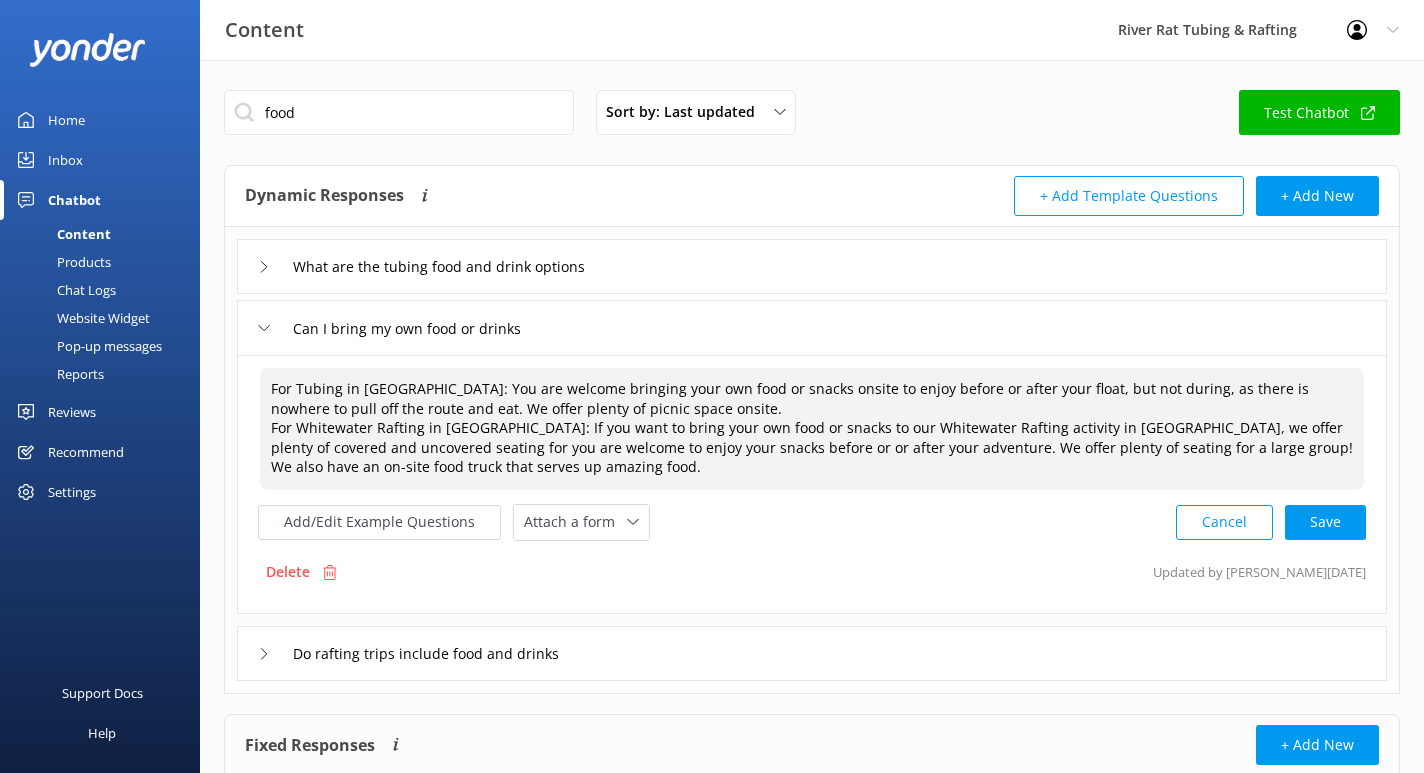 drag, startPoint x: 446, startPoint y: 449, endPoint x: 531, endPoint y: 452, distance: 85.052925 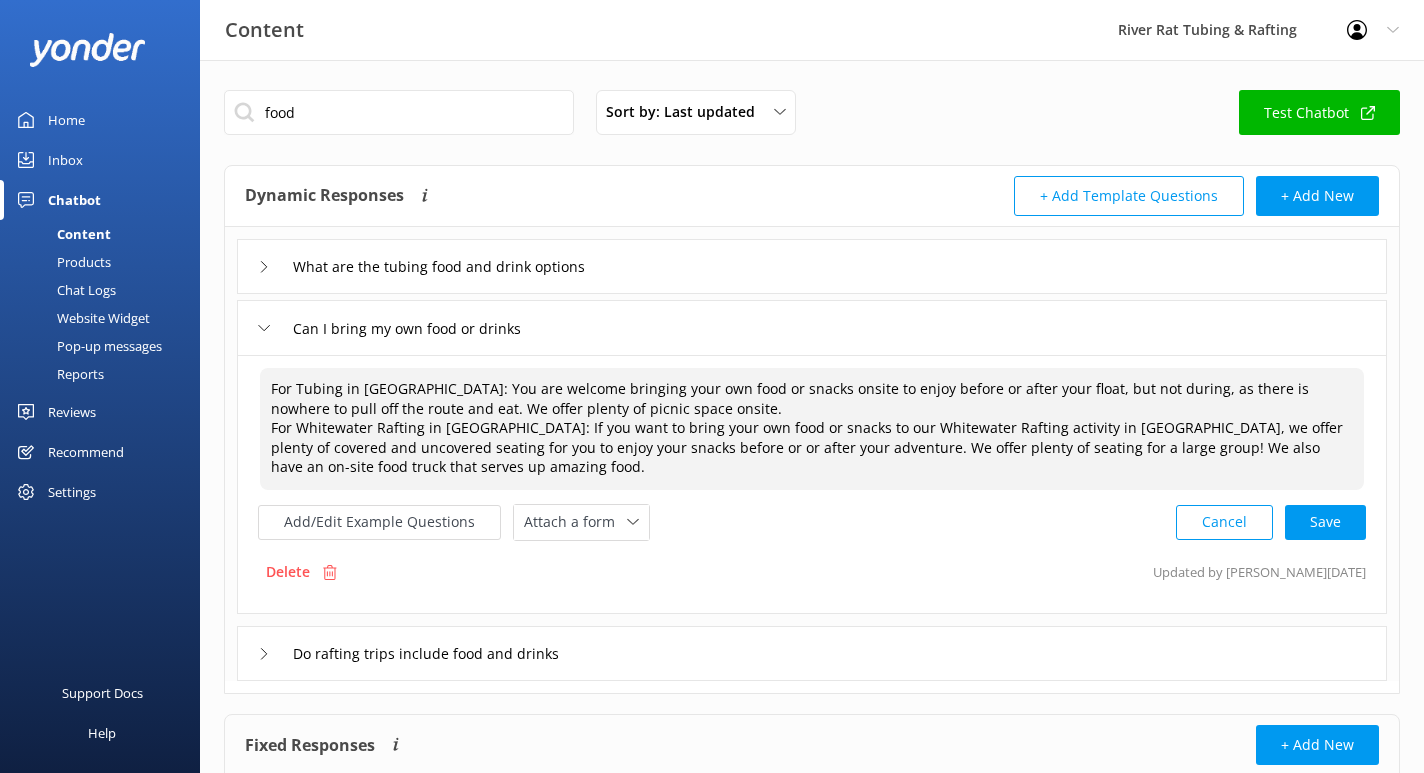 drag, startPoint x: 579, startPoint y: 452, endPoint x: 781, endPoint y: 449, distance: 202.02228 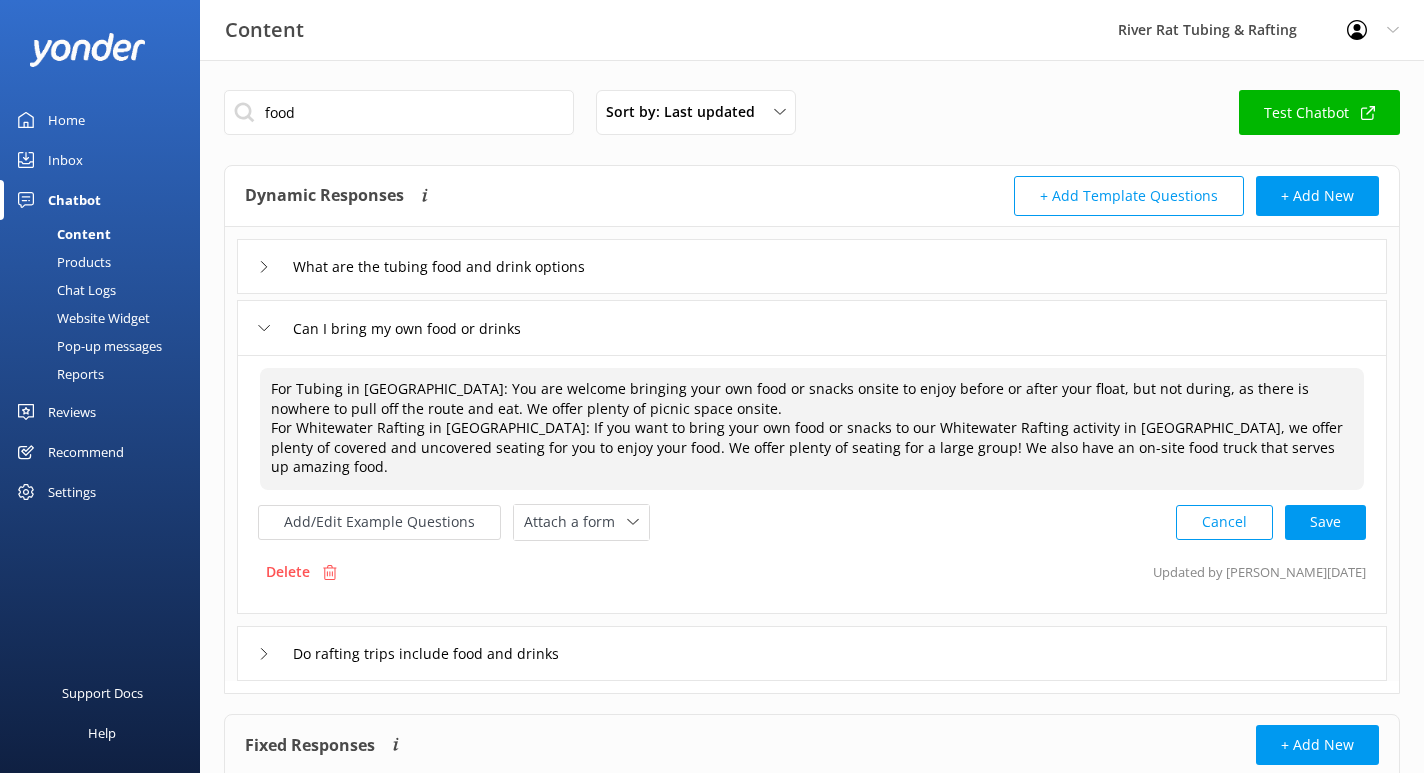 drag, startPoint x: 562, startPoint y: 449, endPoint x: 391, endPoint y: 449, distance: 171 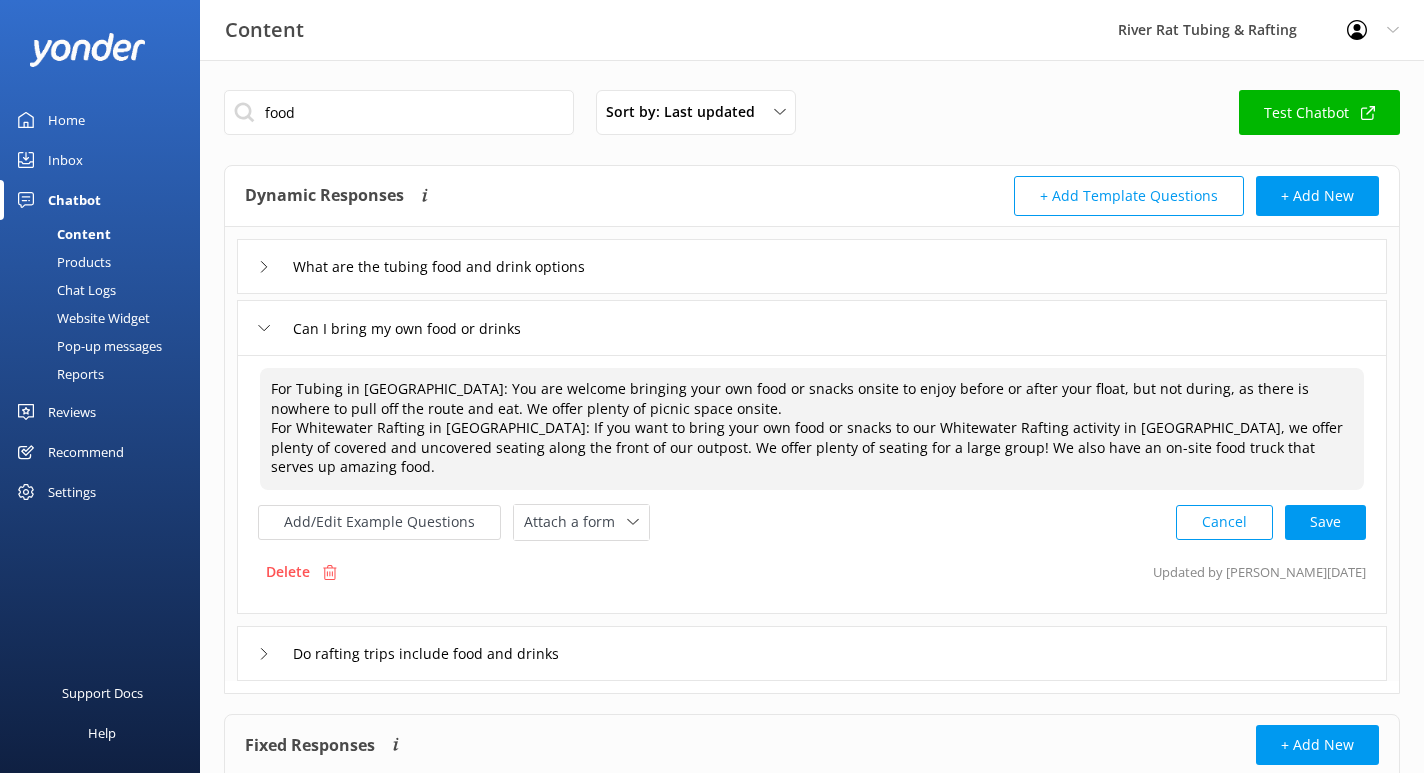 click on "For Tubing in [GEOGRAPHIC_DATA]: You are welcome bringing your own food or snacks onsite to enjoy before or after your float, but not during, as there is nowhere to pull off the route and eat. We offer plenty of picnic space onsite.
For Whitewater Rafting in [GEOGRAPHIC_DATA]: If you want to bring your own food or snacks to our Whitewater Rafting activity in [GEOGRAPHIC_DATA], we offer plenty of covered and uncovered seating along the front of our outpost. We offer plenty of seating for a large group! We also have an on-site food truck that serves up amazing food." at bounding box center (812, 429) 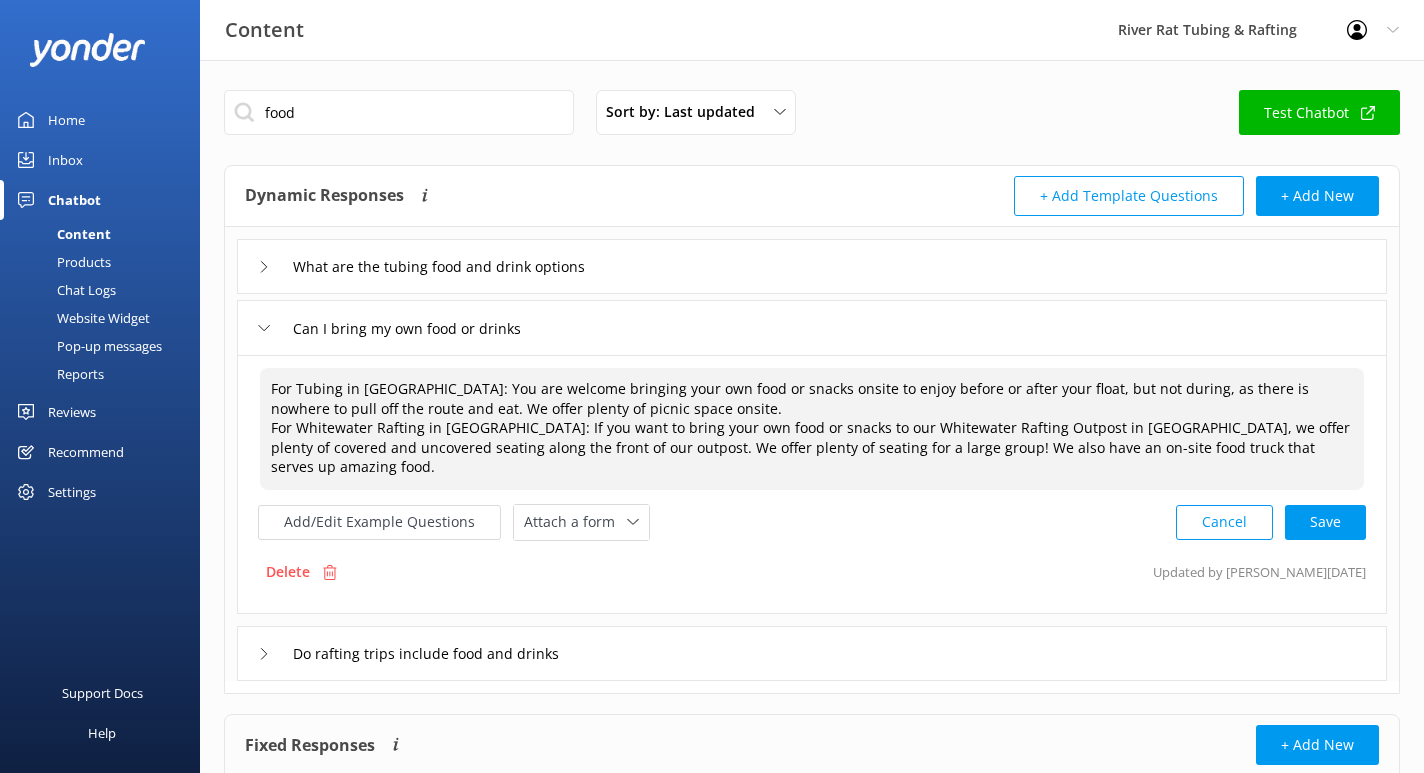 drag, startPoint x: 1095, startPoint y: 427, endPoint x: 1055, endPoint y: 427, distance: 40 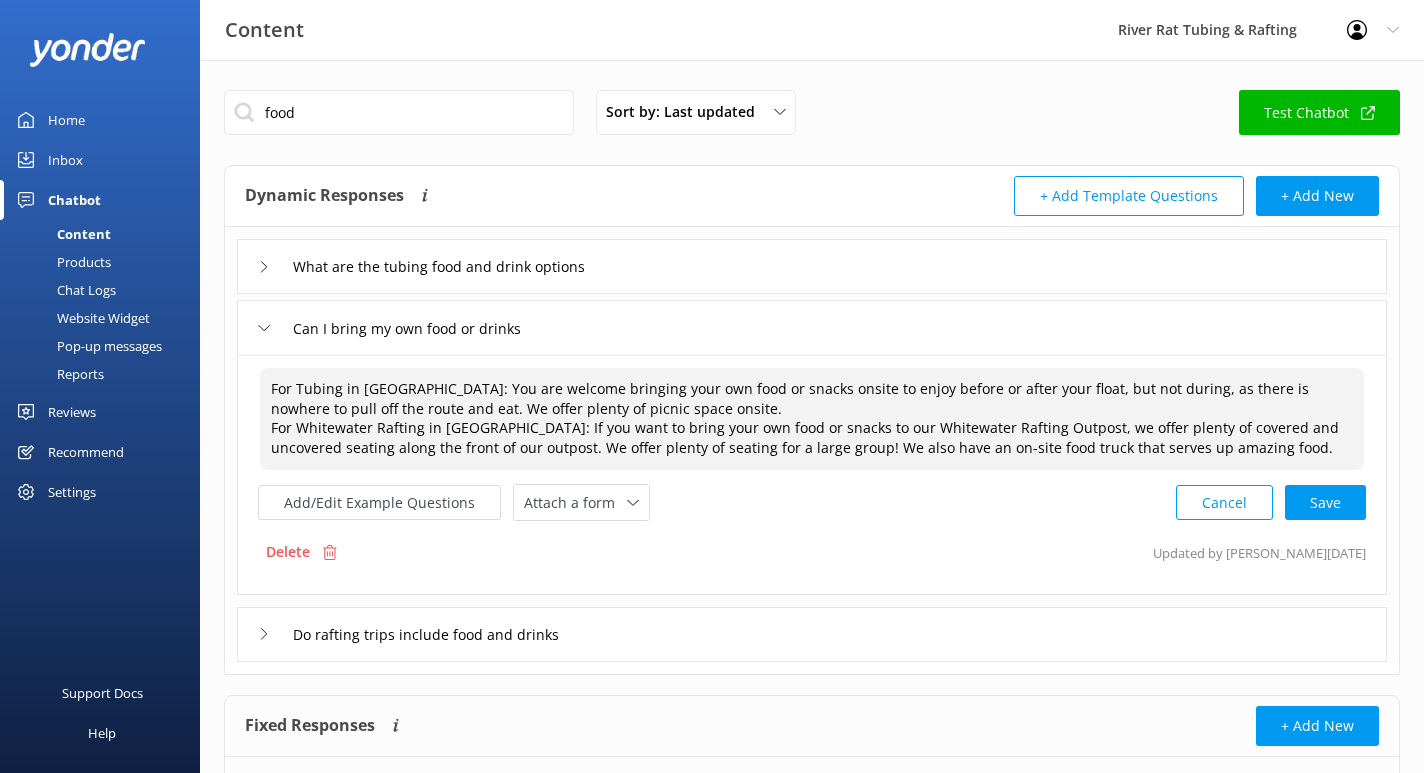 click on "For Tubing in [GEOGRAPHIC_DATA]: You are welcome bringing your own food or snacks onsite to enjoy before or after your float, but not during, as there is nowhere to pull off the route and eat. We offer plenty of picnic space onsite.
For Whitewater Rafting in [GEOGRAPHIC_DATA]: If you want to bring your own food or snacks to our Whitewater Rafting Outpost, we offer plenty of covered and uncovered seating along the front of our outpost. We offer plenty of seating for a large group! We also have an on-site food truck that serves up amazing food." at bounding box center (812, 419) 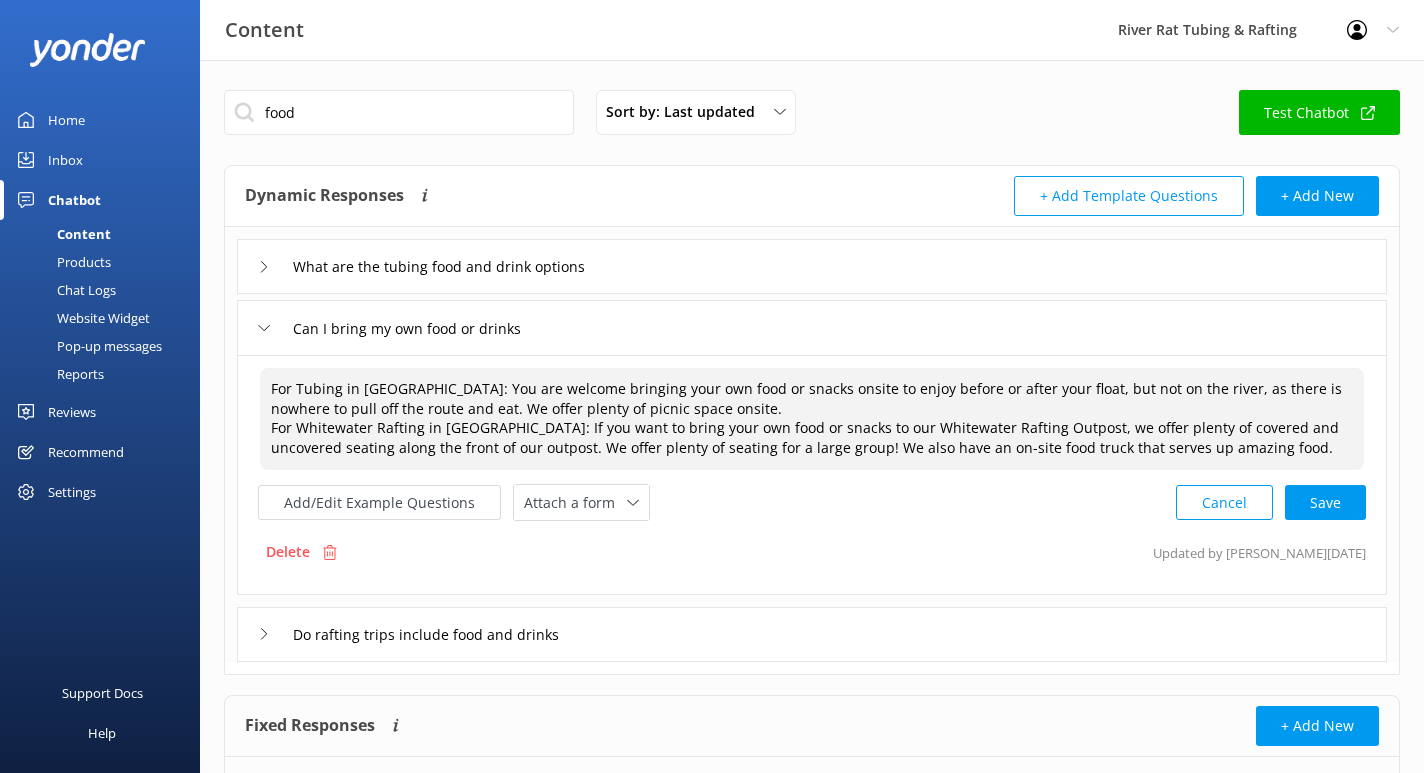 click on "For Tubing in [GEOGRAPHIC_DATA]: You are welcome bringing your own food or snacks onsite to enjoy before or after your float, but not on the river, as there is nowhere to pull off the route and eat. We offer plenty of picnic space onsite.
For Whitewater Rafting in [GEOGRAPHIC_DATA]: If you want to bring your own food or snacks to our Whitewater Rafting Outpost, we offer plenty of covered and uncovered seating along the front of our outpost. We offer plenty of seating for a large group! We also have an on-site food truck that serves up amazing food." at bounding box center [812, 419] 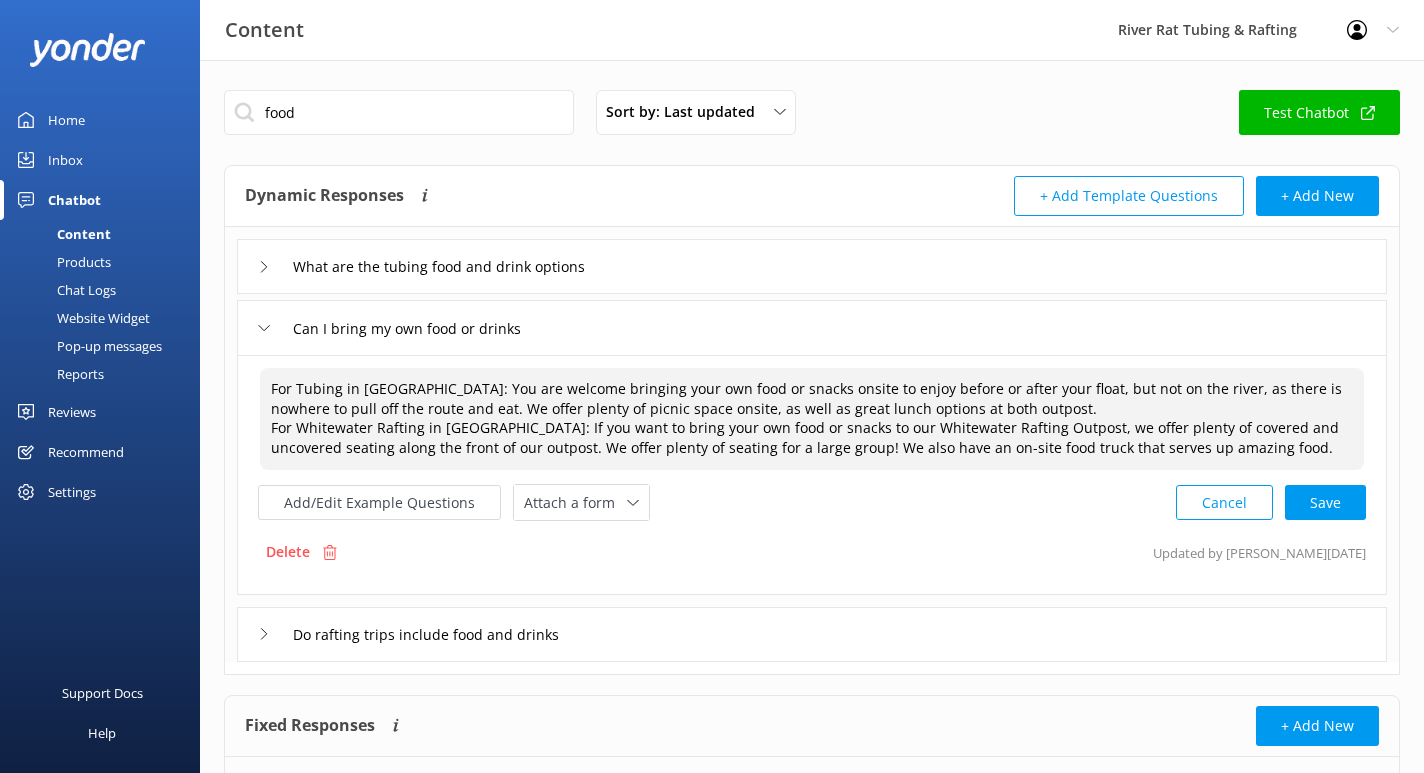 click on "For Tubing in [GEOGRAPHIC_DATA]: You are welcome bringing your own food or snacks onsite to enjoy before or after your float, but not on the river, as there is nowhere to pull off the route and eat. We offer plenty of picnic space onsite, as well as great lunch options at both outpost.
For Whitewater Rafting in [GEOGRAPHIC_DATA]: If you want to bring your own food or snacks to our Whitewater Rafting Outpost, we offer plenty of covered and uncovered seating along the front of our outpost. We offer plenty of seating for a large group! We also have an on-site food truck that serves up amazing food." at bounding box center [812, 419] 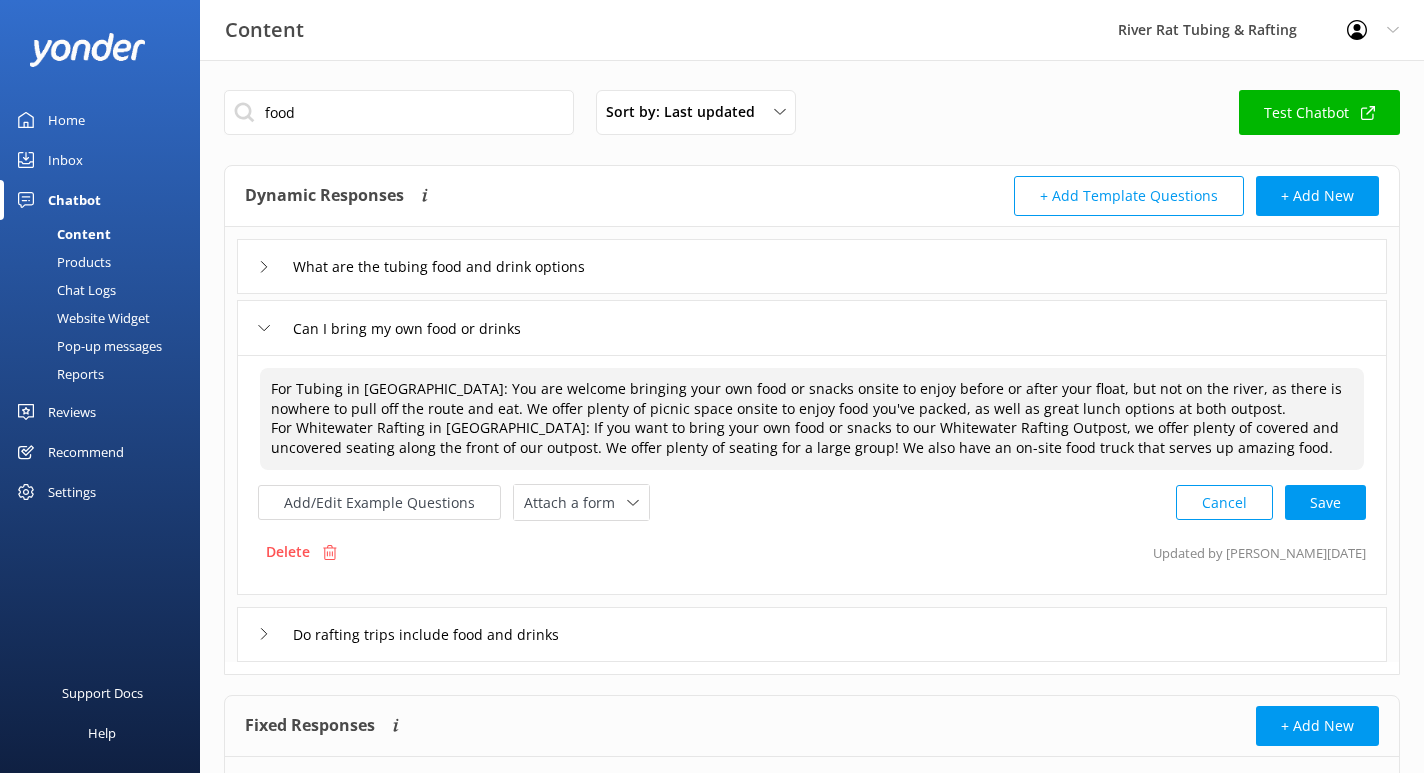 click on "For Tubing in [GEOGRAPHIC_DATA]: You are welcome bringing your own food or snacks onsite to enjoy before or after your float, but not on the river, as there is nowhere to pull off the route and eat. We offer plenty of picnic space onsite to enjoy food you've packed, as well as great lunch options at both outpost.
For Whitewater Rafting in [GEOGRAPHIC_DATA]: If you want to bring your own food or snacks to our Whitewater Rafting Outpost, we offer plenty of covered and uncovered seating along the front of our outpost. We offer plenty of seating for a large group! We also have an on-site food truck that serves up amazing food." at bounding box center (812, 419) 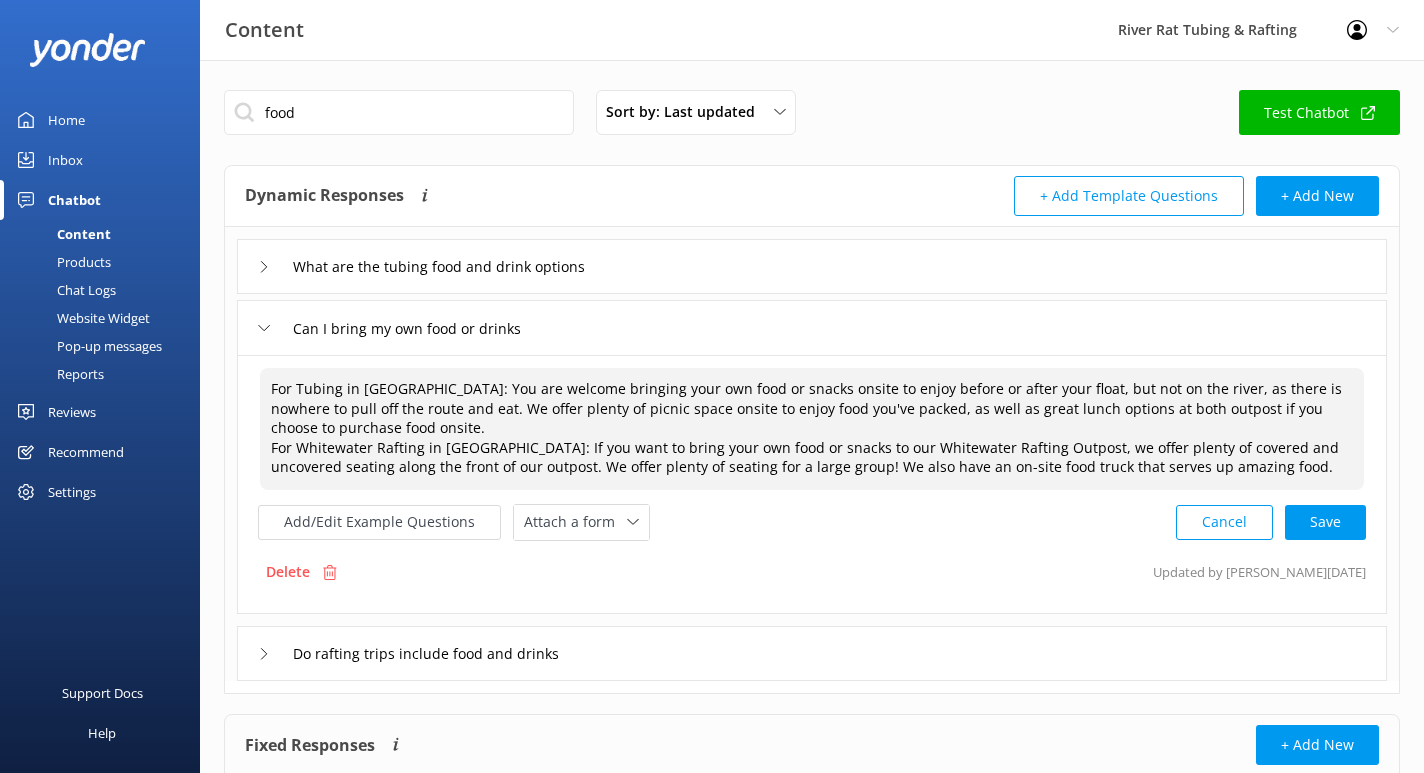 click on "For Tubing in [GEOGRAPHIC_DATA]: You are welcome bringing your own food or snacks onsite to enjoy before or after your float, but not on the river, as there is nowhere to pull off the route and eat. We offer plenty of picnic space onsite to enjoy food you've packed, as well as great lunch options at both outpost if you choose to purchase food onsite.
For Whitewater Rafting in [GEOGRAPHIC_DATA]: If you want to bring your own food or snacks to our Whitewater Rafting Outpost, we offer plenty of covered and uncovered seating along the front of our outpost. We offer plenty of seating for a large group! We also have an on-site food truck that serves up amazing food." at bounding box center (812, 429) 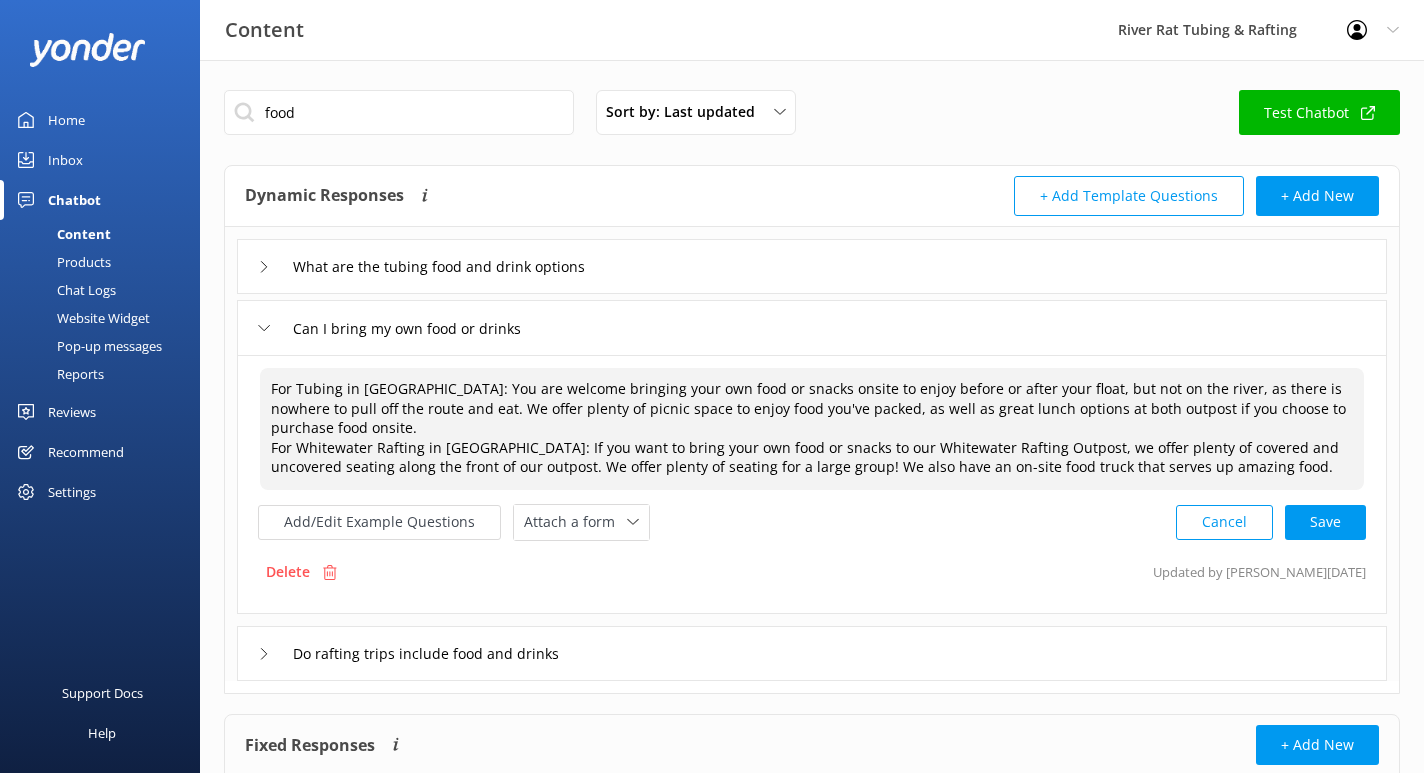 click on "For Tubing in [GEOGRAPHIC_DATA]: You are welcome bringing your own food or snacks onsite to enjoy before or after your float, but not on the river, as there is nowhere to pull off the route and eat. We offer plenty of picnic space to enjoy food you've packed, as well as great lunch options at both outpost if you choose to purchase food onsite.
For Whitewater Rafting in [GEOGRAPHIC_DATA]: If you want to bring your own food or snacks to our Whitewater Rafting Outpost, we offer plenty of covered and uncovered seating along the front of our outpost. We offer plenty of seating for a large group! We also have an on-site food truck that serves up amazing food." at bounding box center [812, 429] 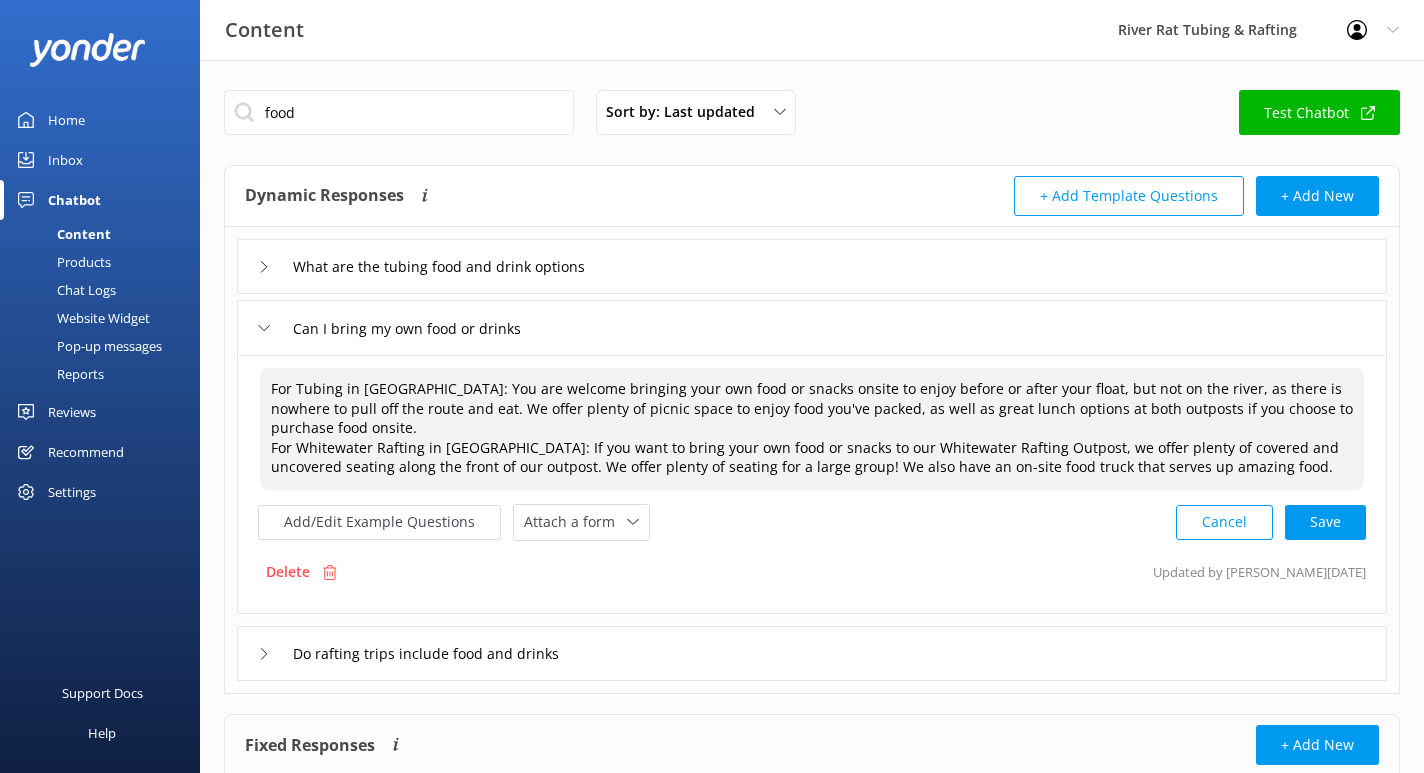 click on "For Tubing in [GEOGRAPHIC_DATA]: You are welcome bringing your own food or snacks onsite to enjoy before or after your float, but not on the river, as there is nowhere to pull off the route and eat. We offer plenty of picnic space to enjoy food you've packed, as well as great lunch options at both outposts if you choose to purchase food onsite.
For Whitewater Rafting in [GEOGRAPHIC_DATA]: If you want to bring your own food or snacks to our Whitewater Rafting Outpost, we offer plenty of covered and uncovered seating along the front of our outpost. We offer plenty of seating for a large group! We also have an on-site food truck that serves up amazing food." at bounding box center (812, 429) 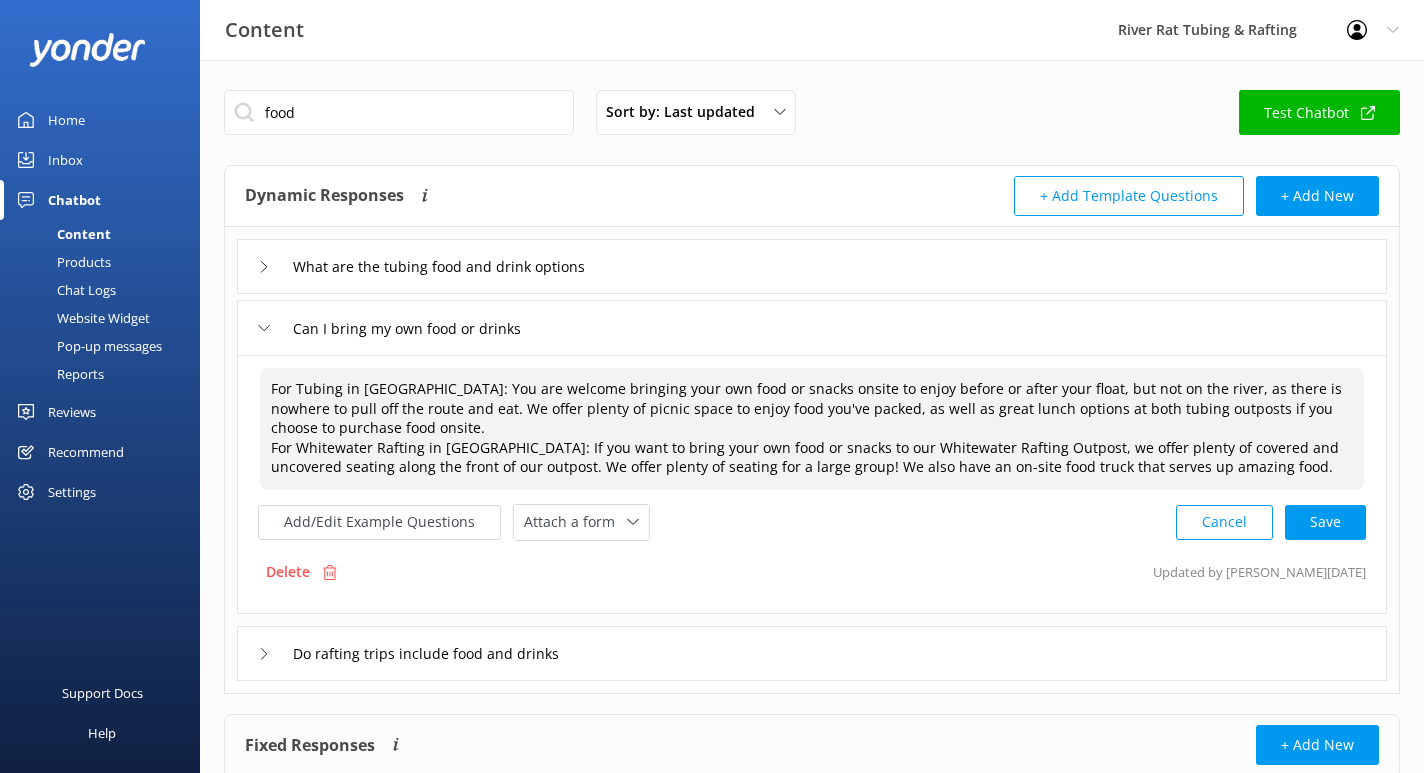 drag, startPoint x: 473, startPoint y: 470, endPoint x: 755, endPoint y: 472, distance: 282.00708 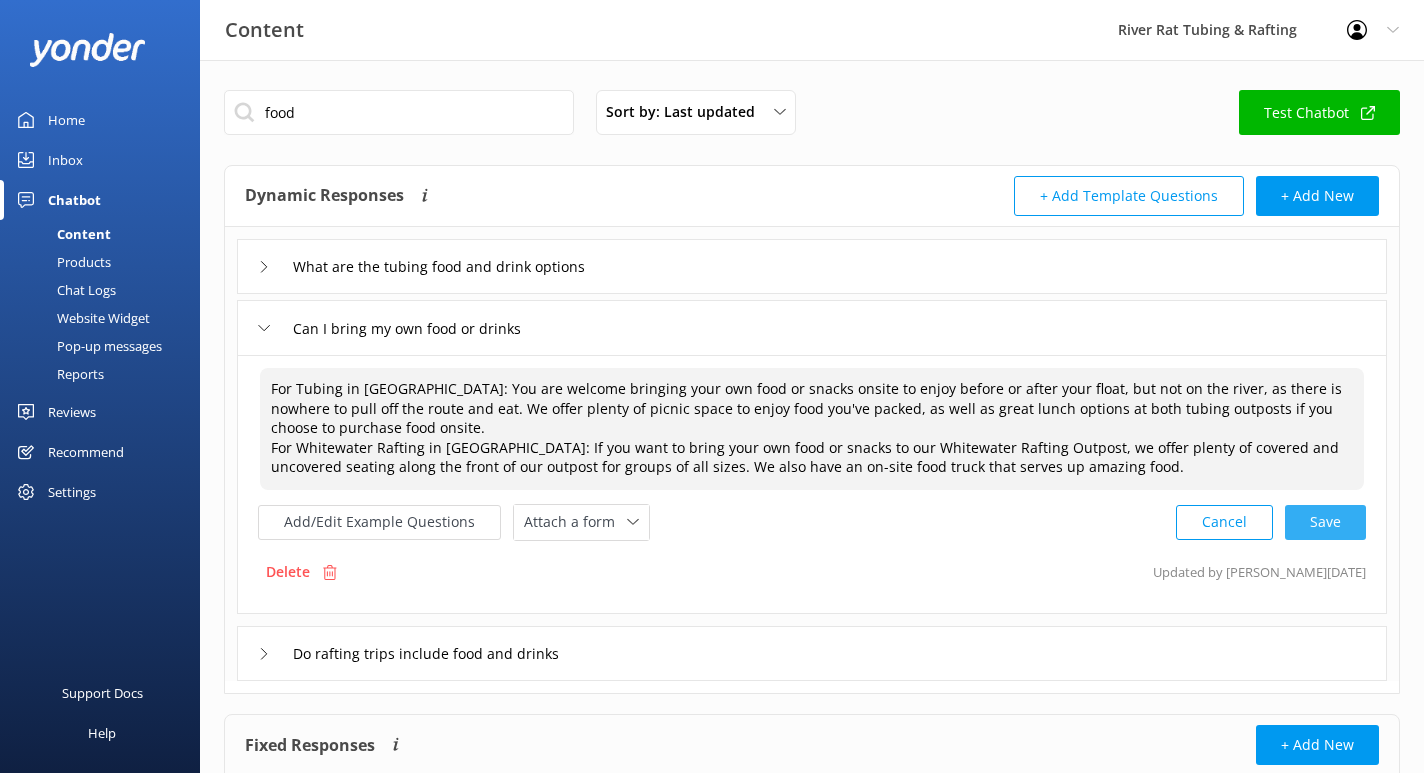 click on "Cancel Save" at bounding box center [1271, 522] 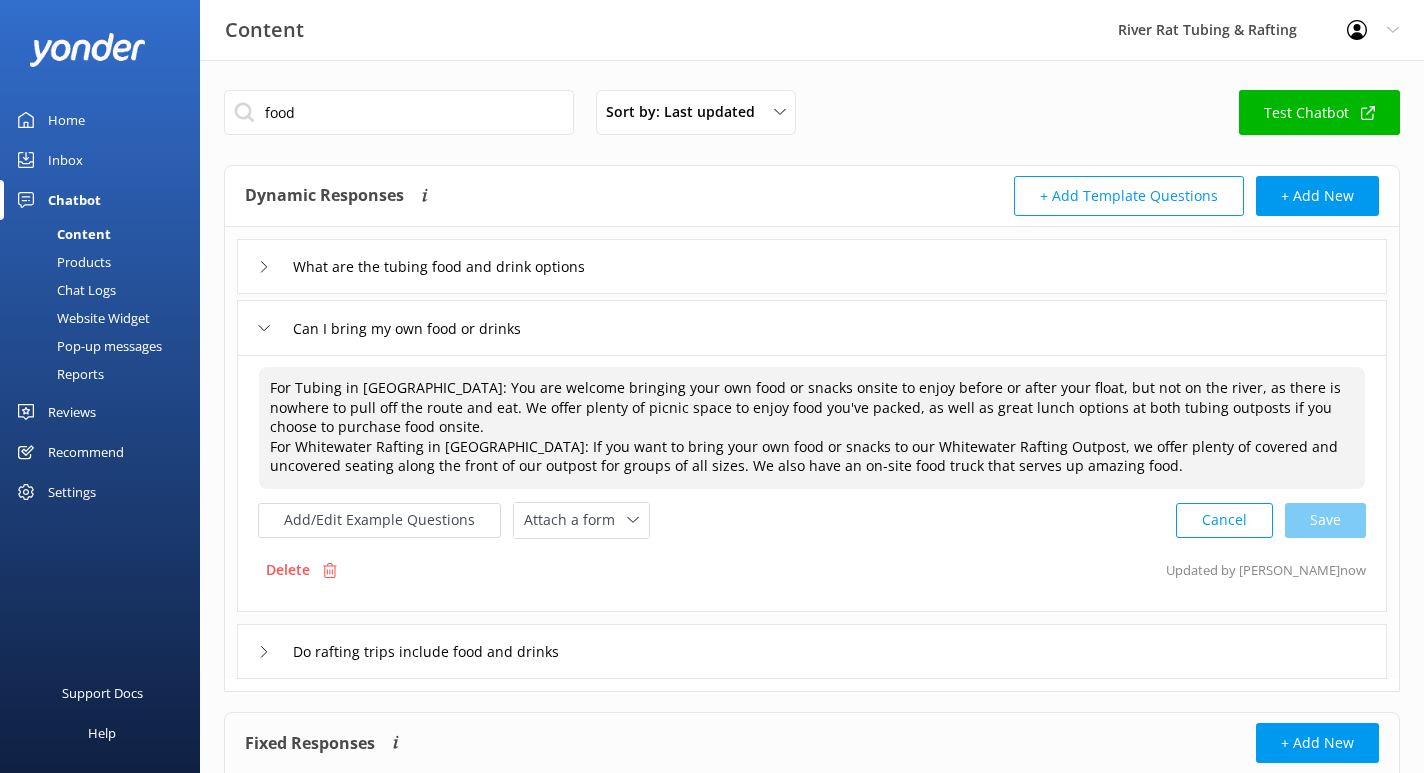 type on "For Tubing in [GEOGRAPHIC_DATA]: You are welcome bringing your own food or snacks onsite to enjoy before or after your float, but not on the river, as there is nowhere to pull off the route and eat. We offer plenty of picnic space to enjoy food you've packed, as well as great lunch options at both tubing outposts if you choose to purchase food onsite.
For Whitewater Rafting in [GEOGRAPHIC_DATA]: If you want to bring your own food or snacks to our Whitewater Rafting Outpost, we offer plenty of covered and uncovered seating along the front of our outpost for groups of all sizes. We also have an on-site food truck that serves up amazing food." 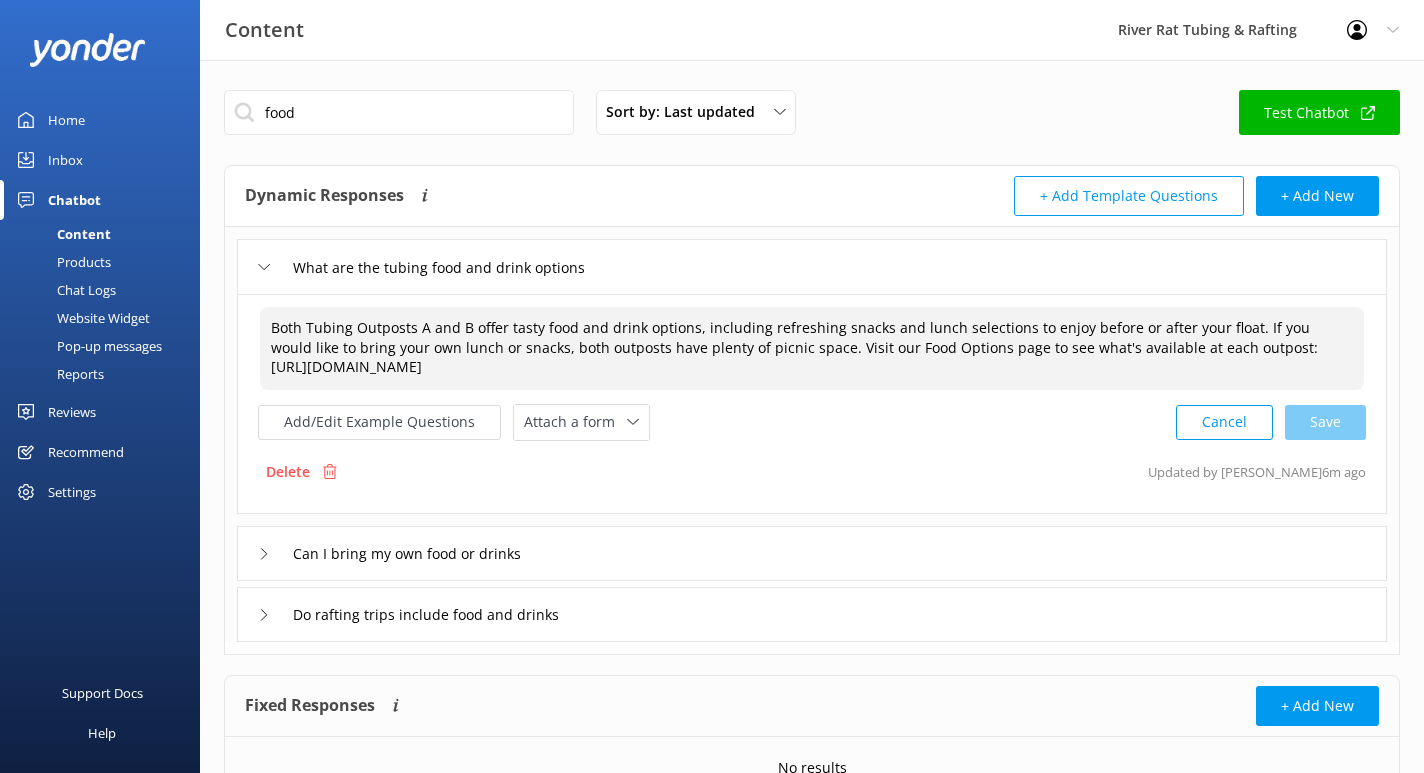 drag, startPoint x: 772, startPoint y: 348, endPoint x: 1240, endPoint y: 328, distance: 468.42715 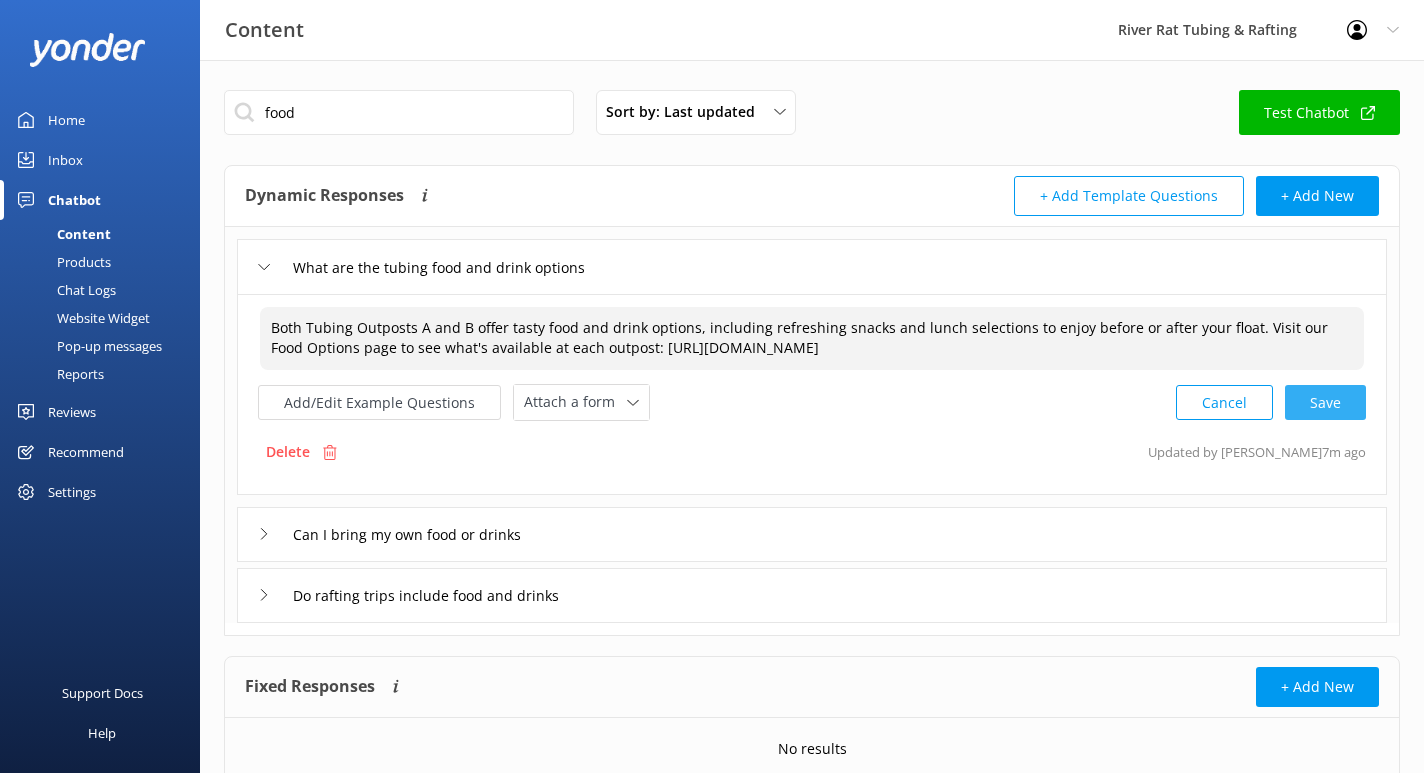 click on "Cancel Save" at bounding box center (1271, 402) 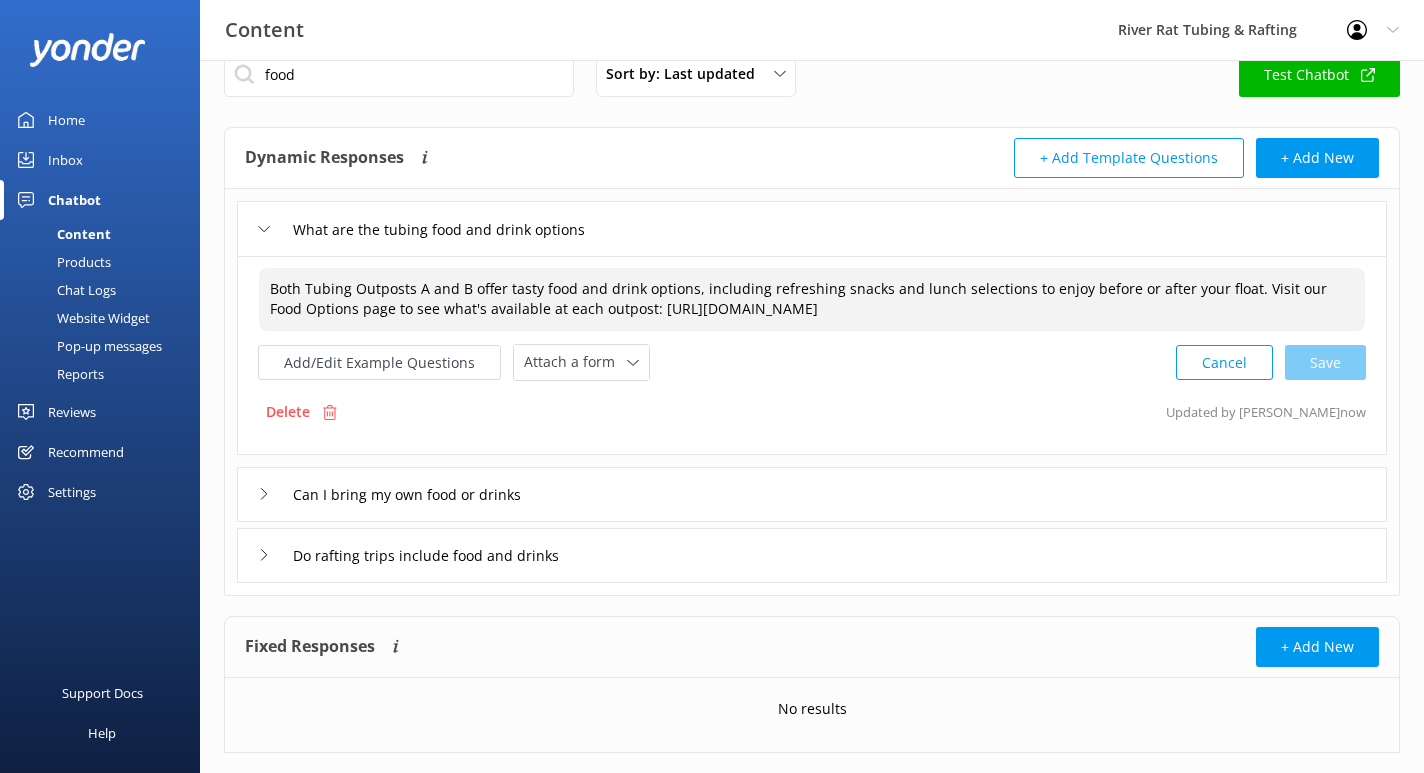 scroll, scrollTop: 78, scrollLeft: 0, axis: vertical 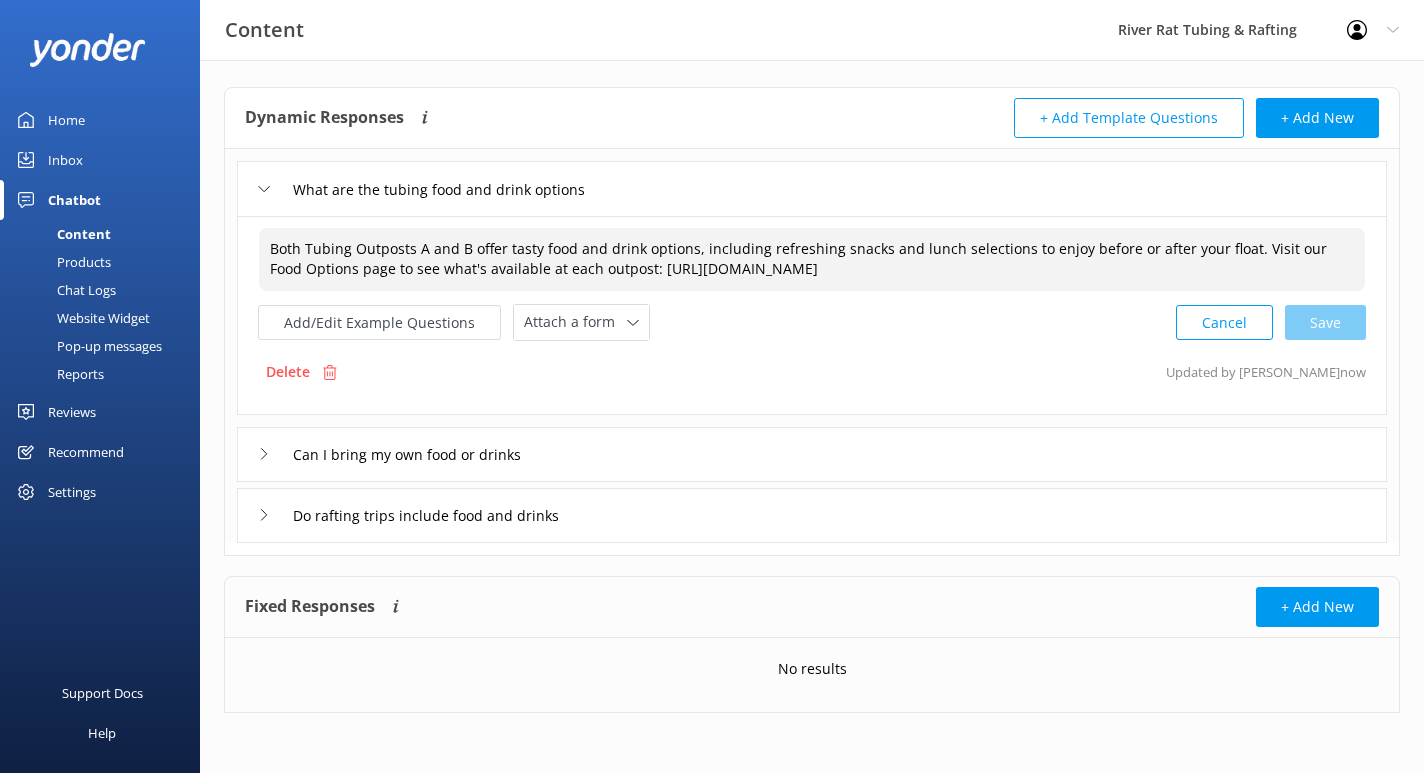 type on "Both Tubing Outposts A and B offer tasty food and drink options, including refreshing snacks and lunch selections to enjoy before or after your float. Visit our Food Options page to see what's available at each outpost: [URL][DOMAIN_NAME]" 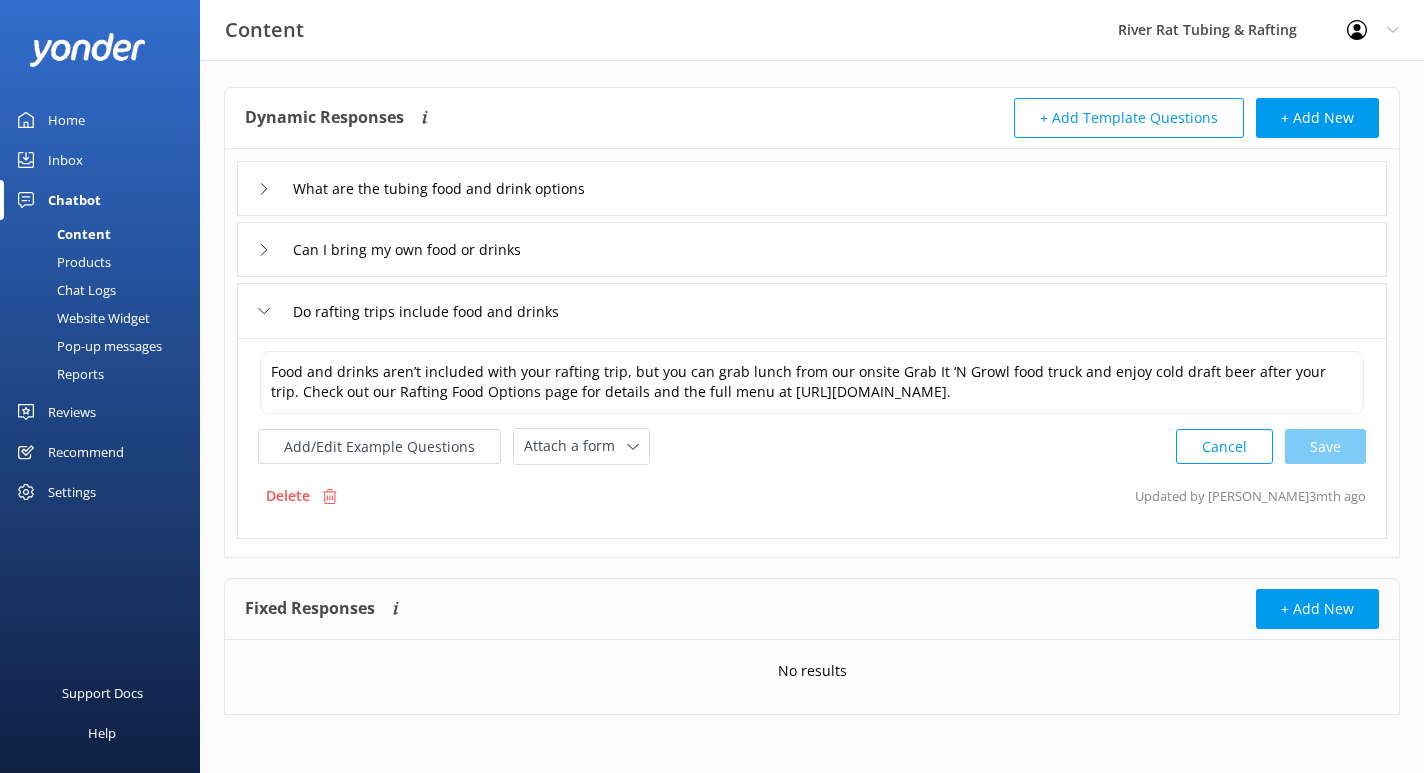 scroll, scrollTop: 0, scrollLeft: 0, axis: both 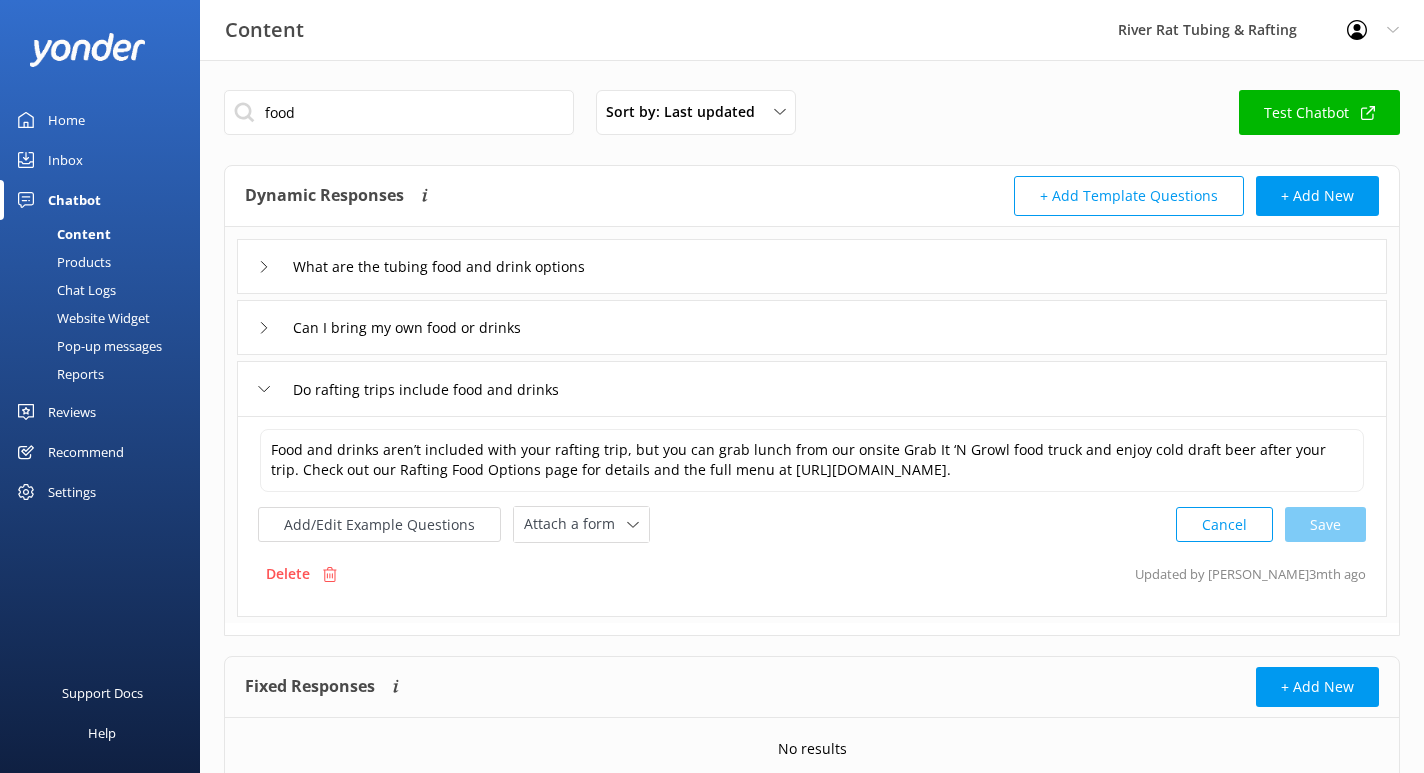 click on "Inbox" at bounding box center [65, 160] 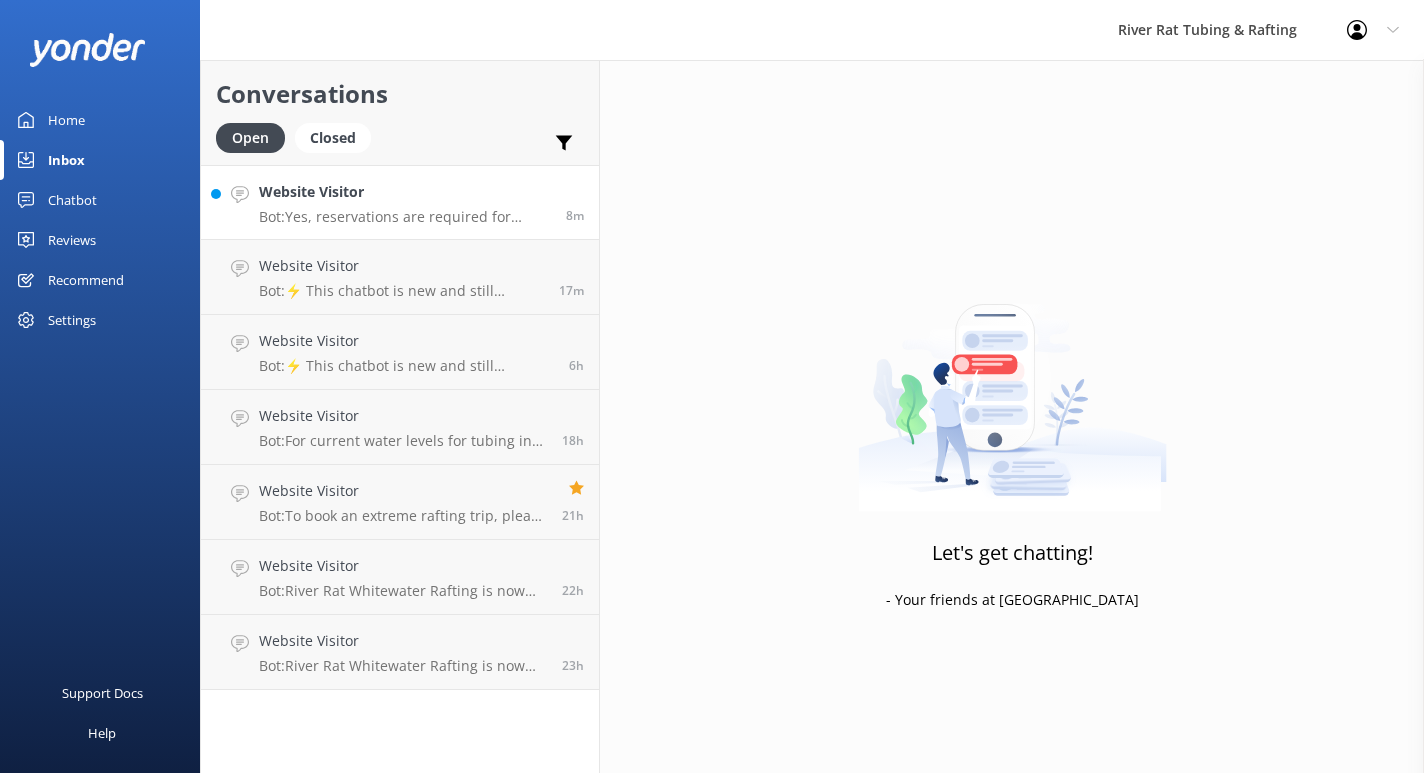 click on "Website Visitor Bot:  Yes, reservations are required for tubing in [GEOGRAPHIC_DATA]. You can book in advance or on the same day if there is availability. Pre-booking ensures you get to tube at your preferred time and saves you $5 per pass if booked 1+ days in advance. You can make reservations at [URL][DOMAIN_NAME]." at bounding box center (405, 202) 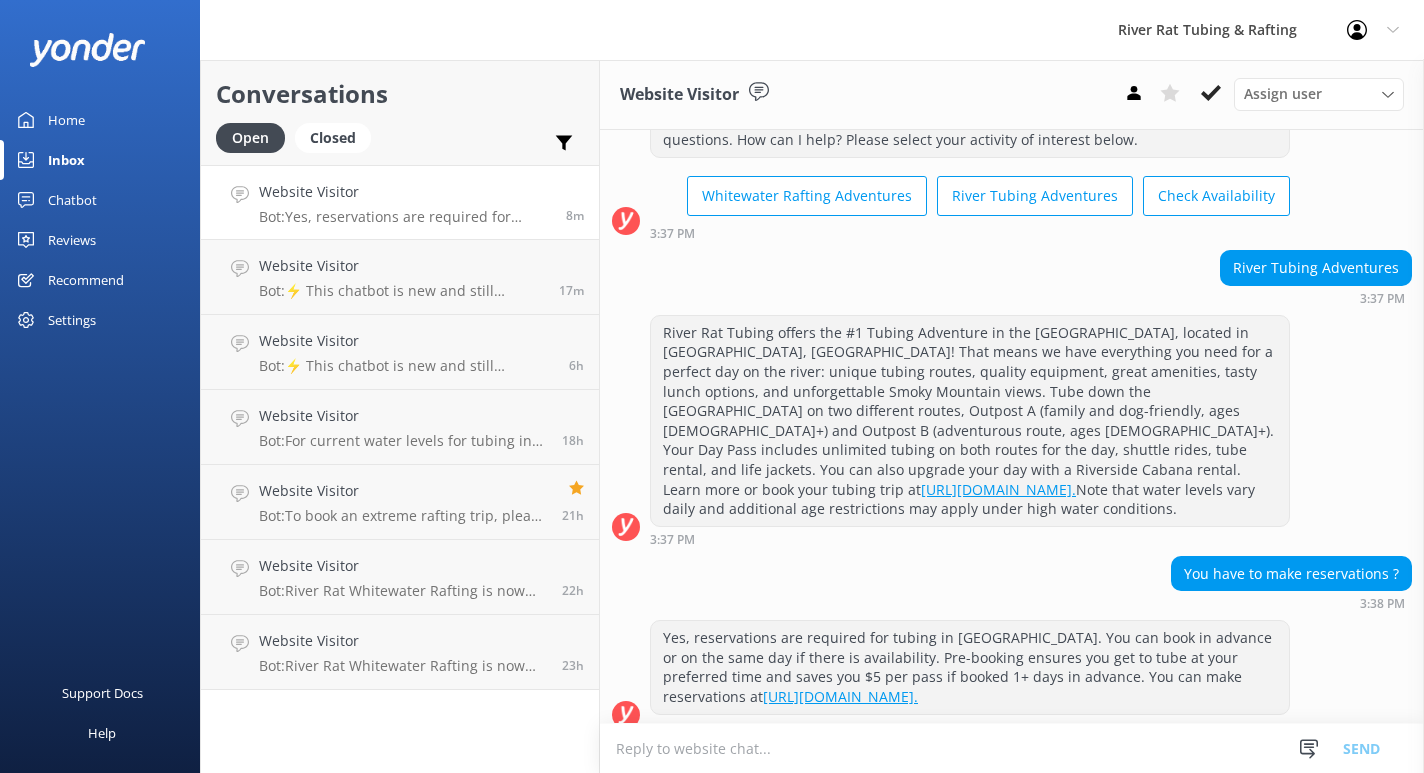 scroll, scrollTop: 0, scrollLeft: 0, axis: both 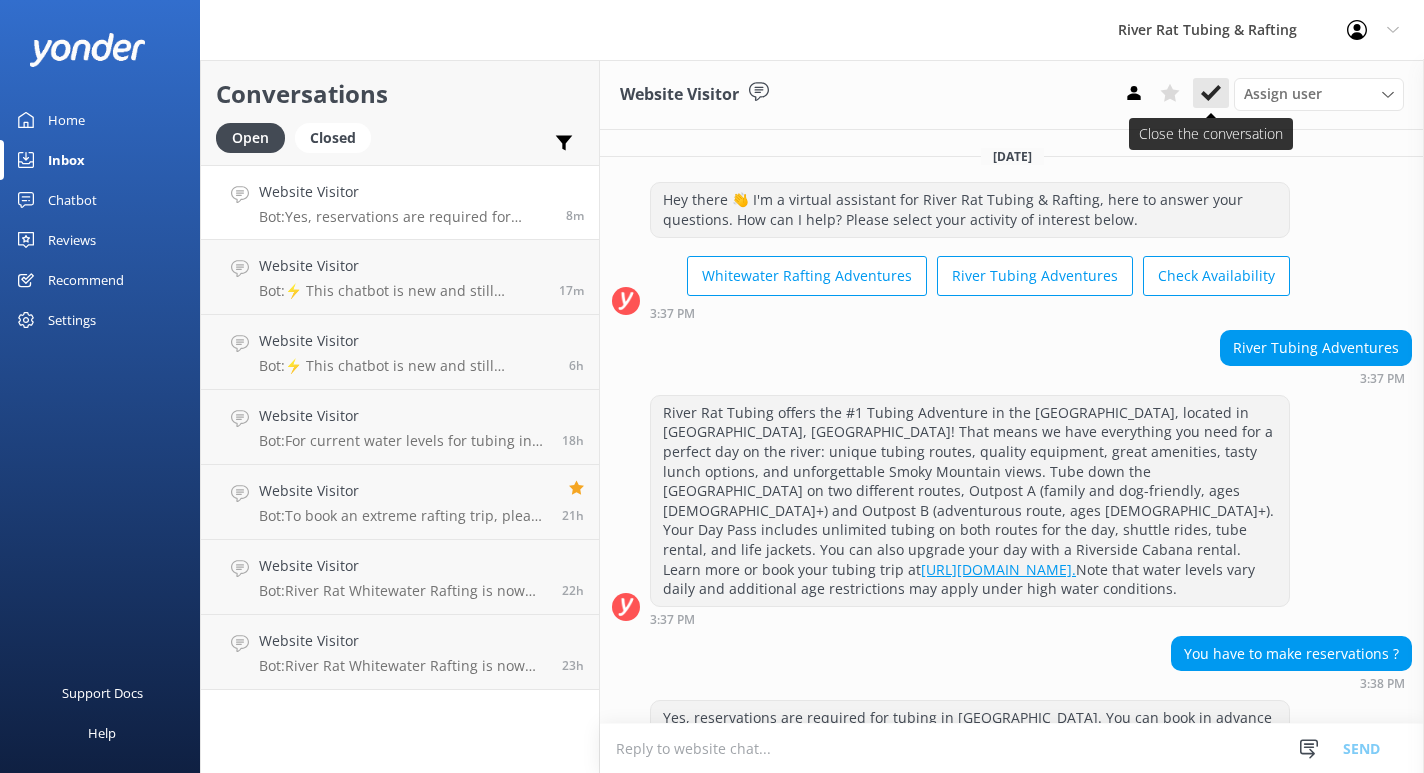 click 